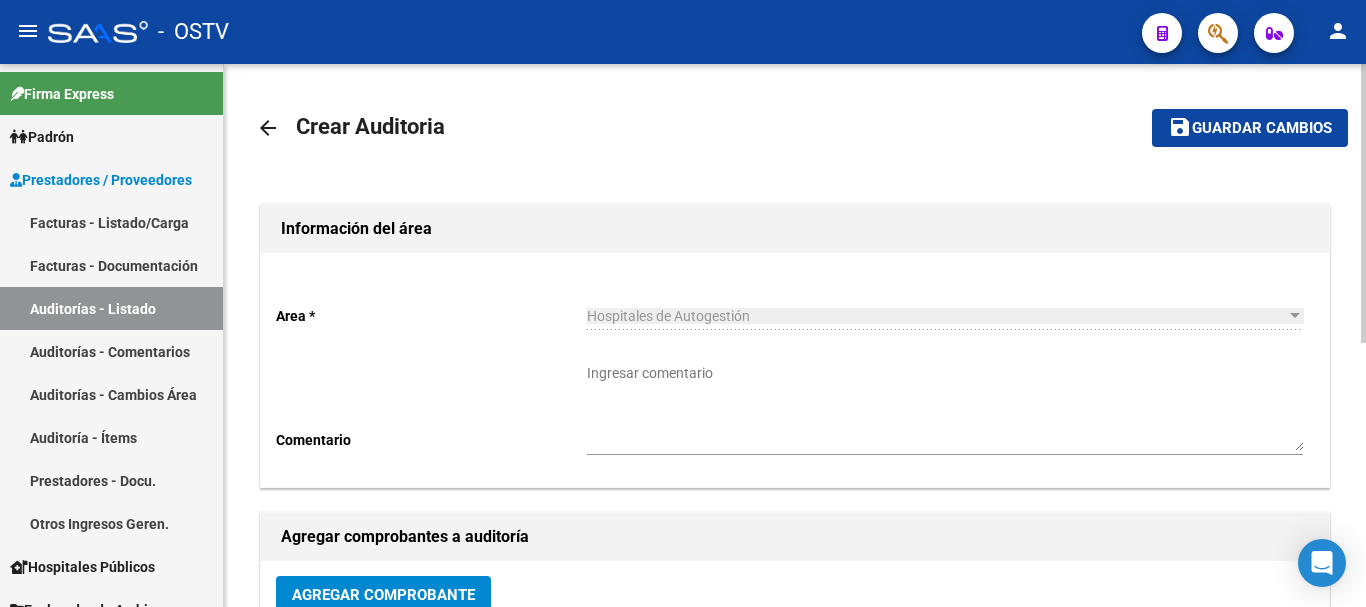 scroll, scrollTop: 0, scrollLeft: 0, axis: both 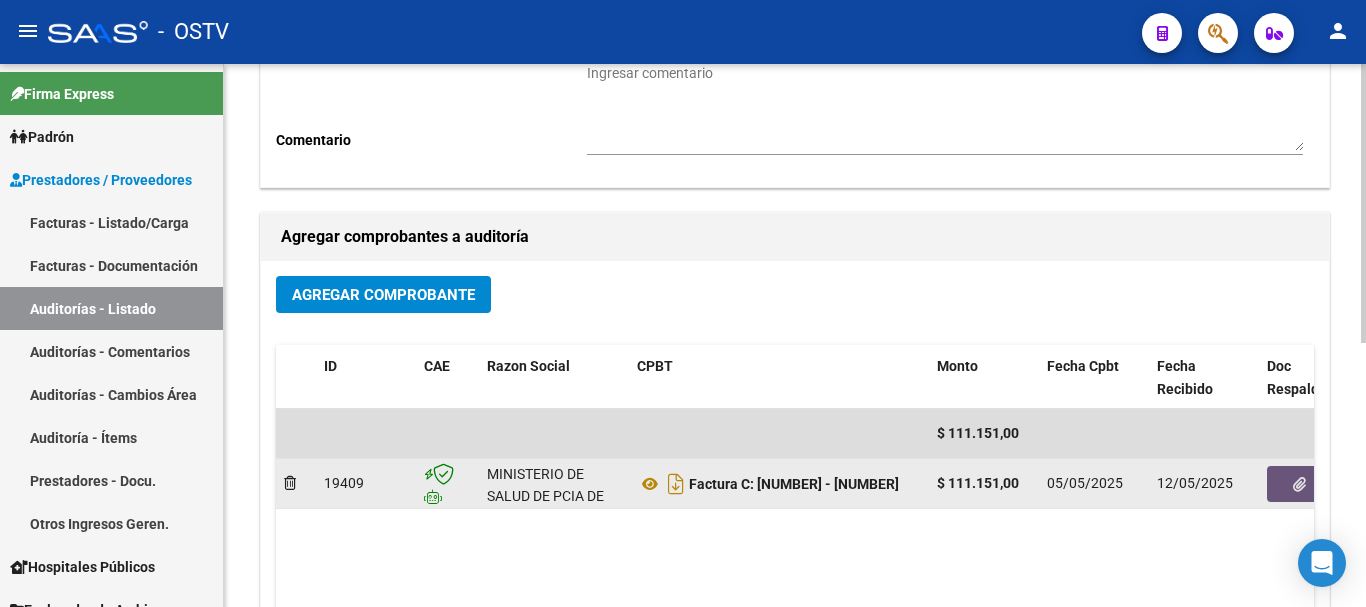 click 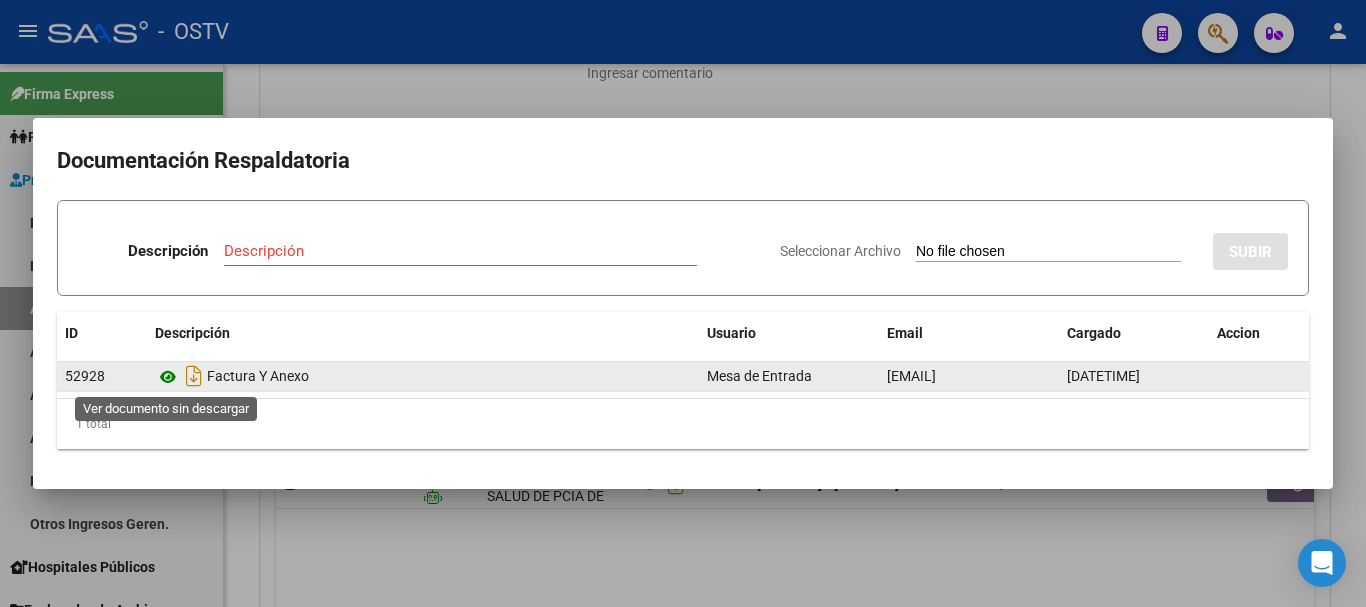 click 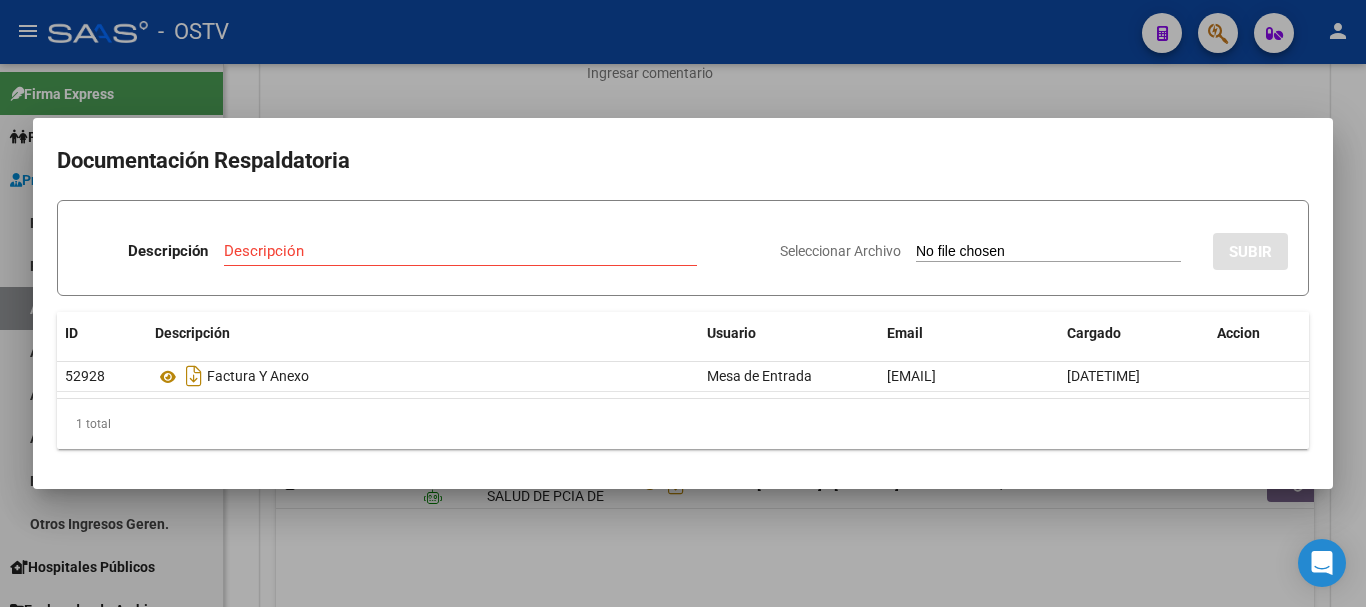click at bounding box center [683, 303] 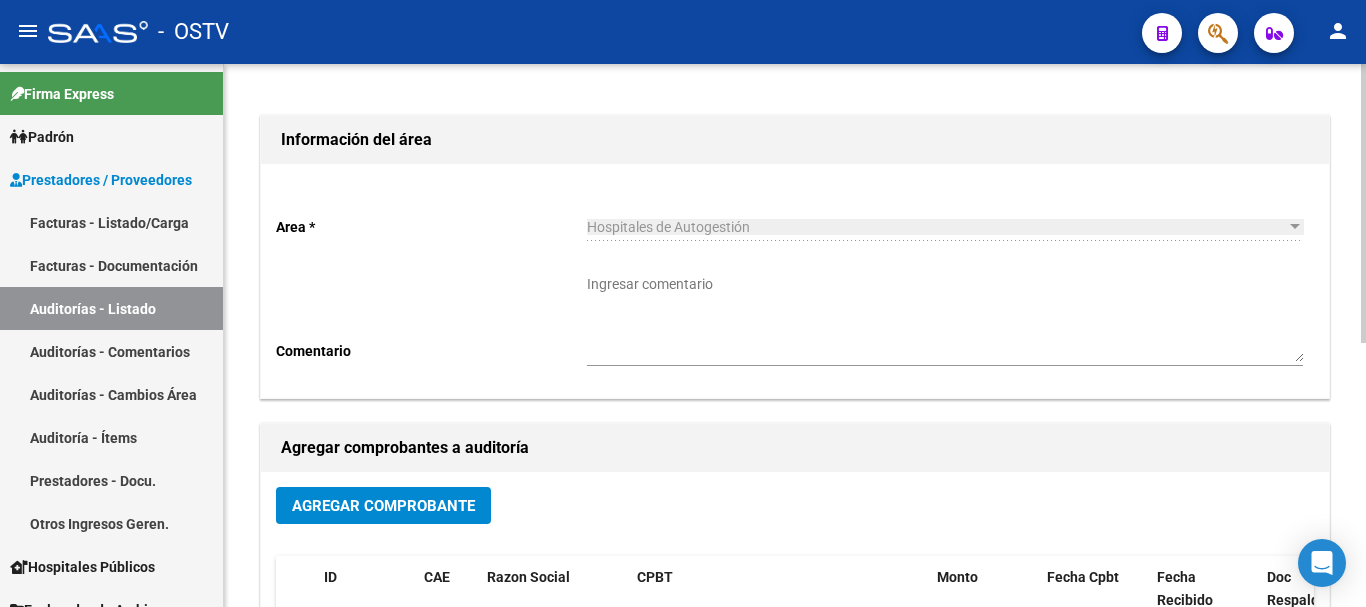 scroll, scrollTop: 0, scrollLeft: 0, axis: both 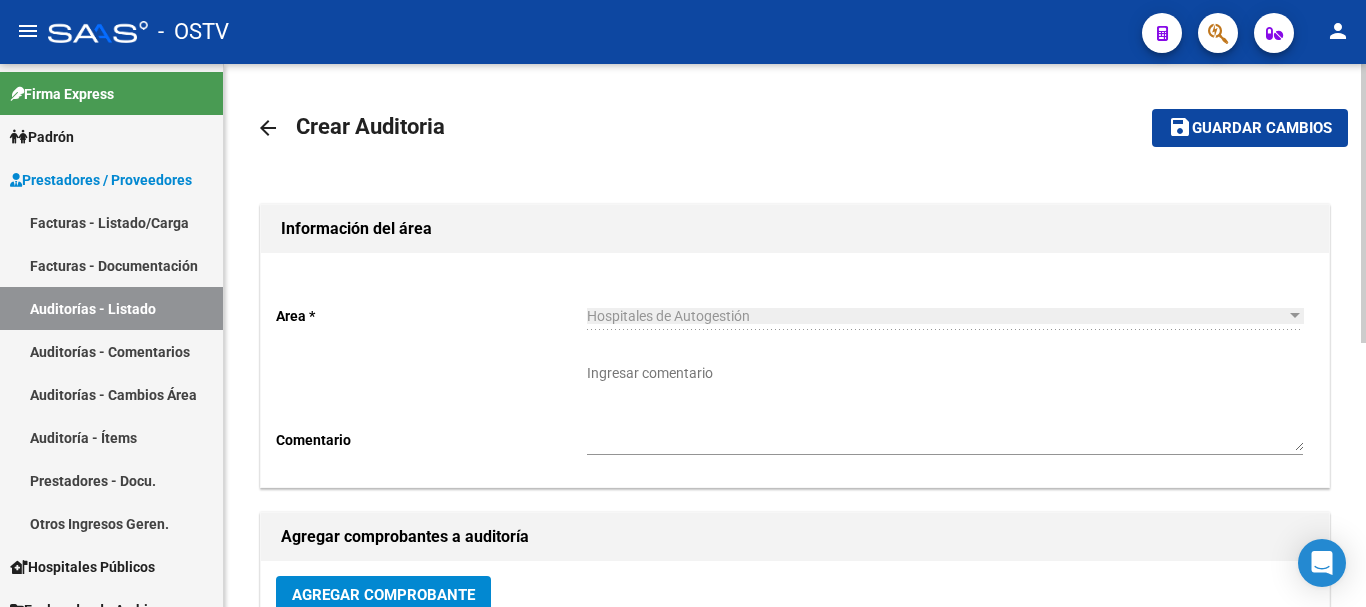 click on "Guardar cambios" 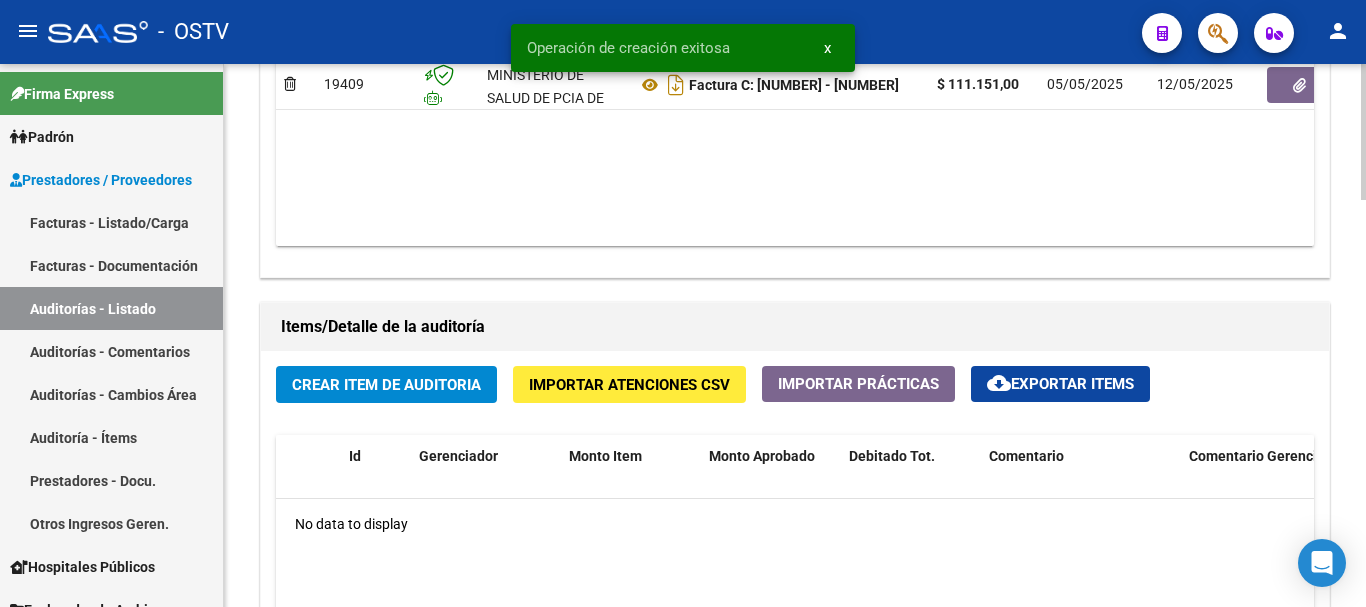 scroll, scrollTop: 1300, scrollLeft: 0, axis: vertical 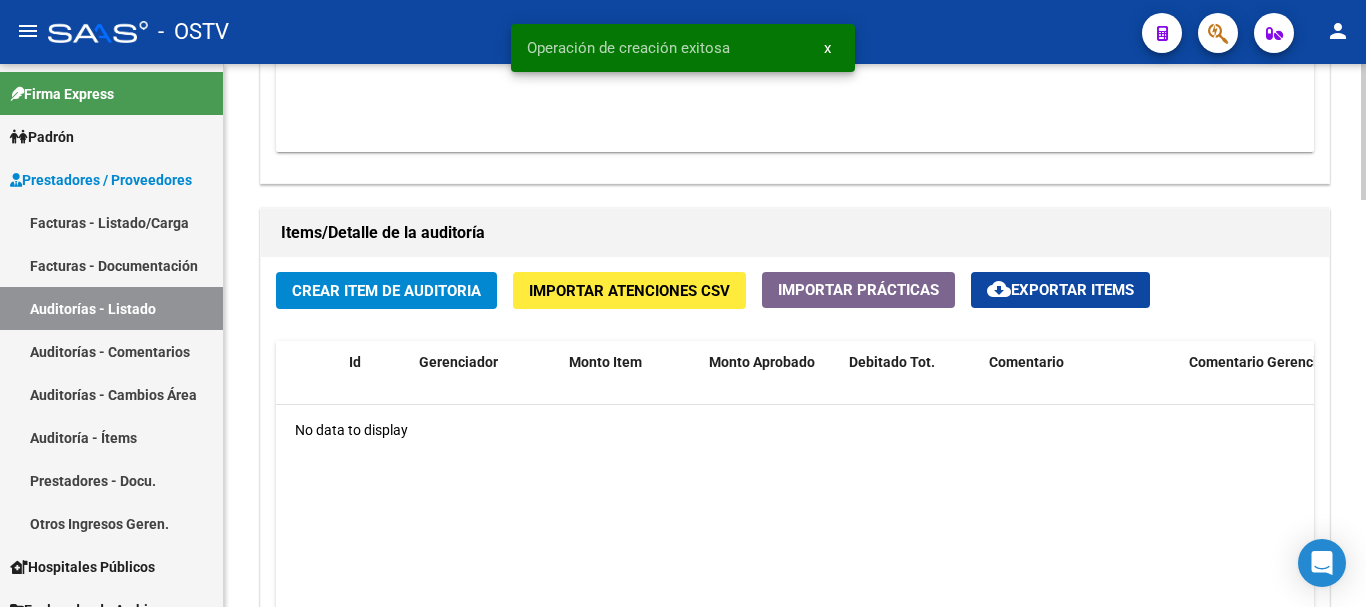 click on "Crear Item de Auditoria" 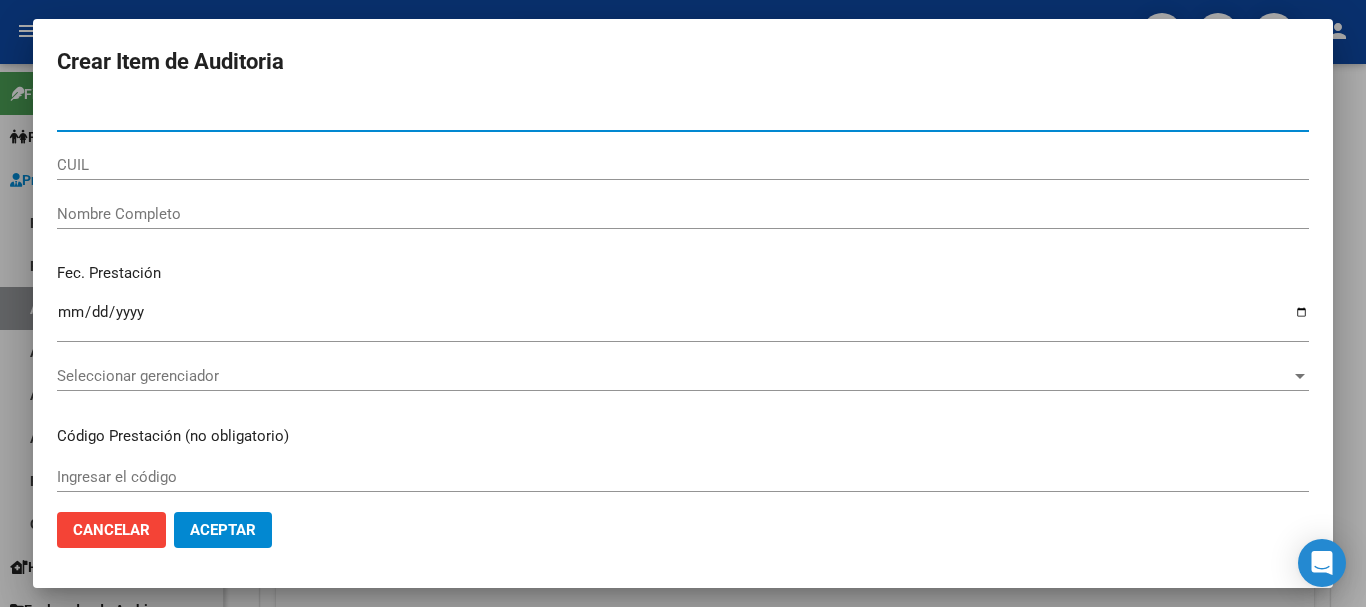 paste on "[NUMBER]" 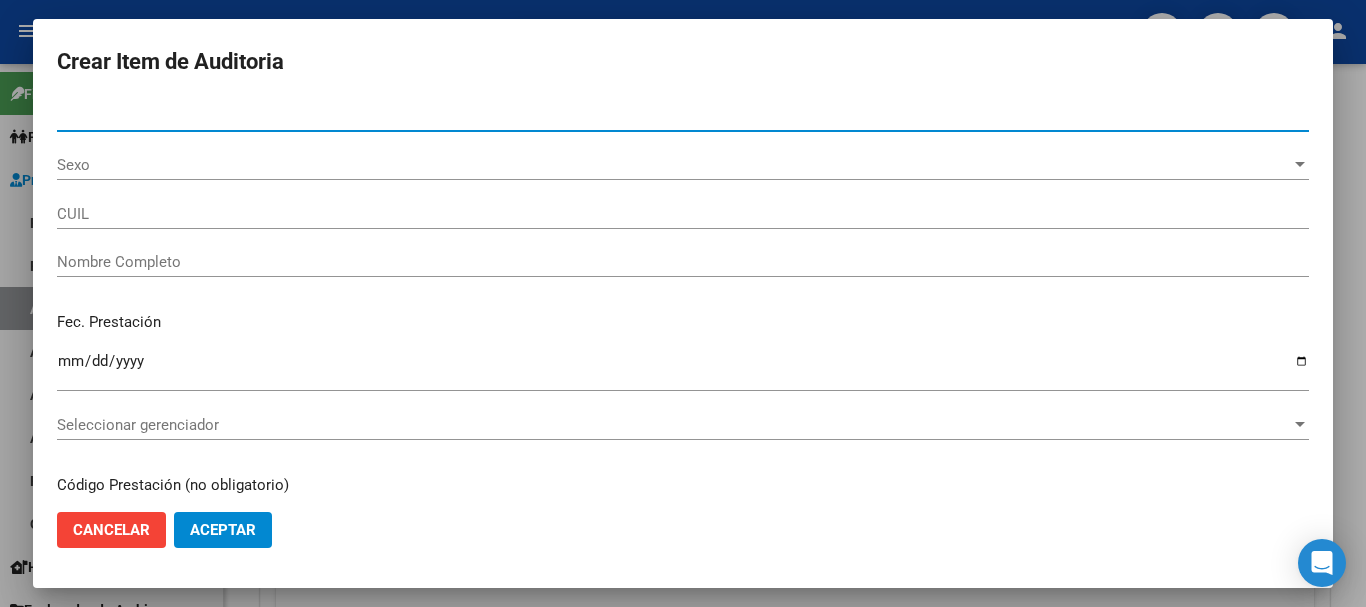 type on "[CUIL]" 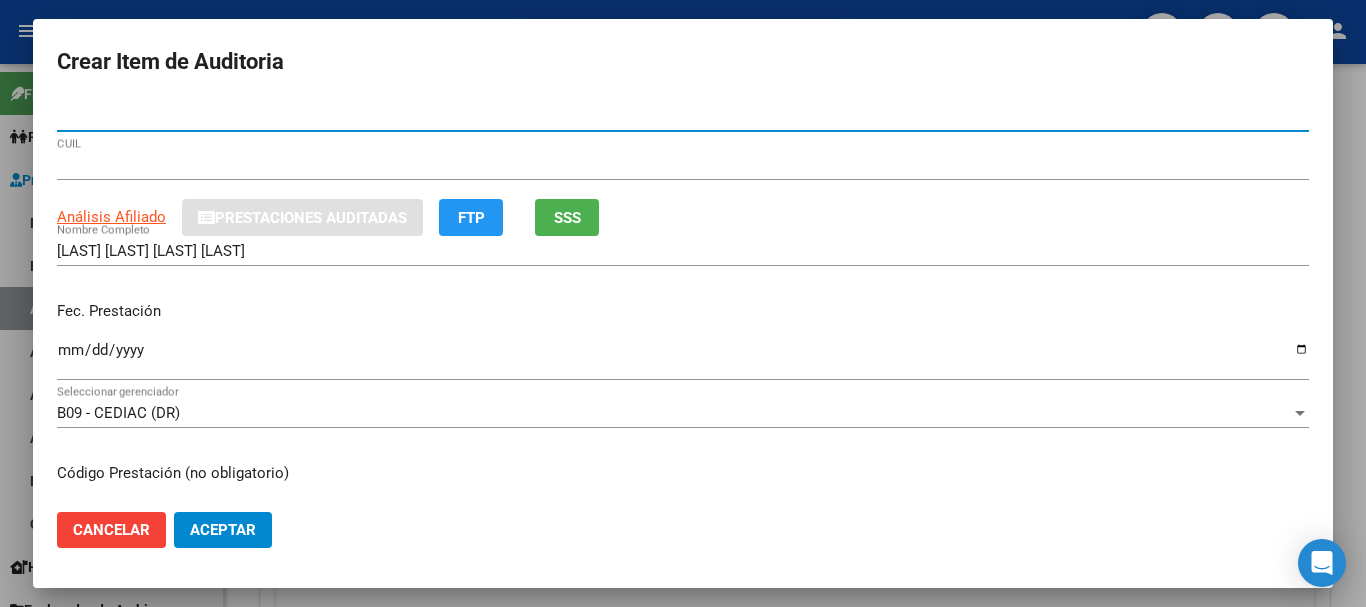 type on "[NUMBER]" 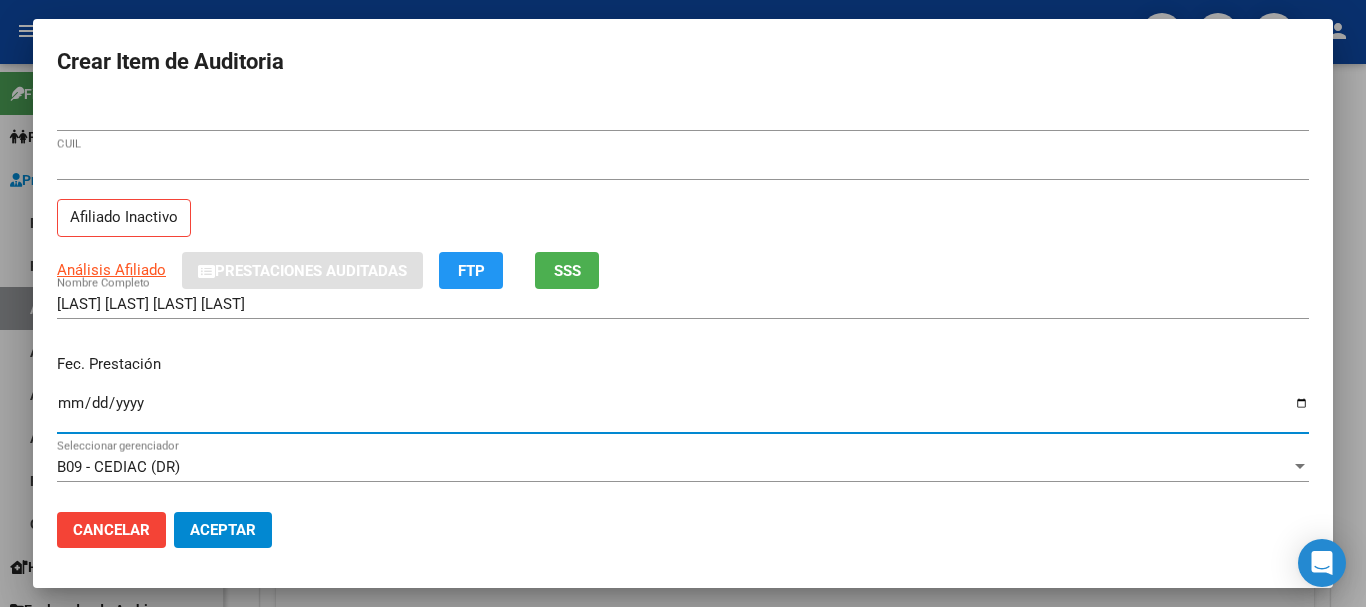 type on "[DATE]" 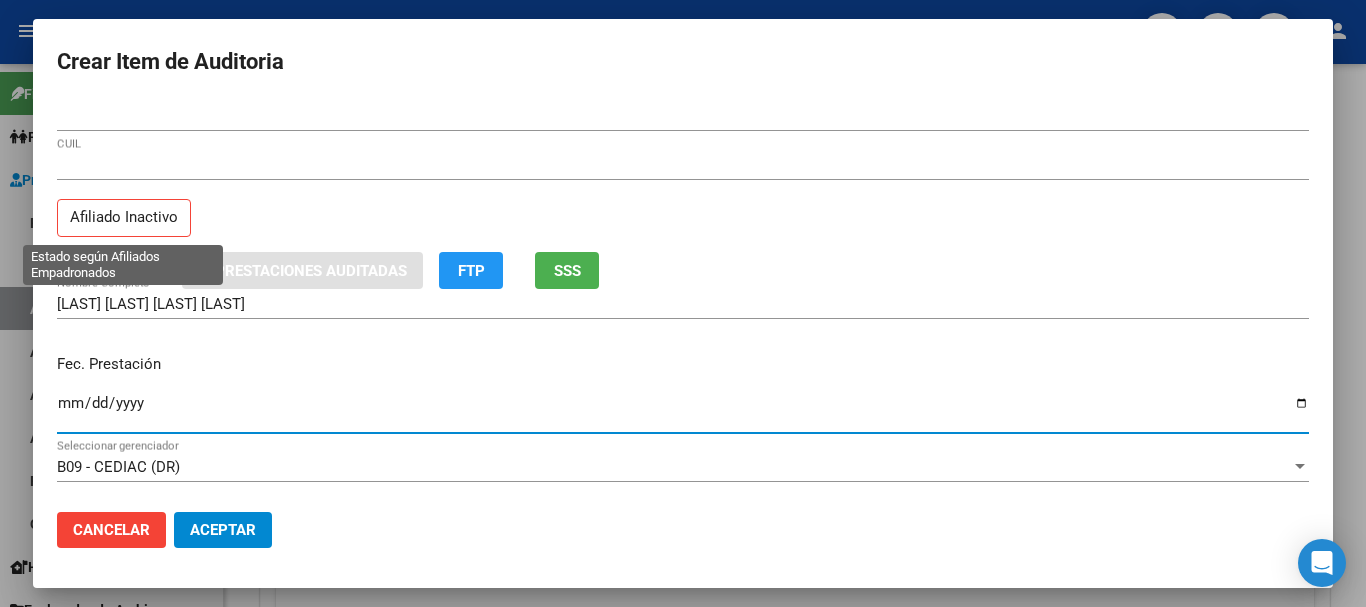 click on "Afiliado Inactivo" at bounding box center [124, 218] 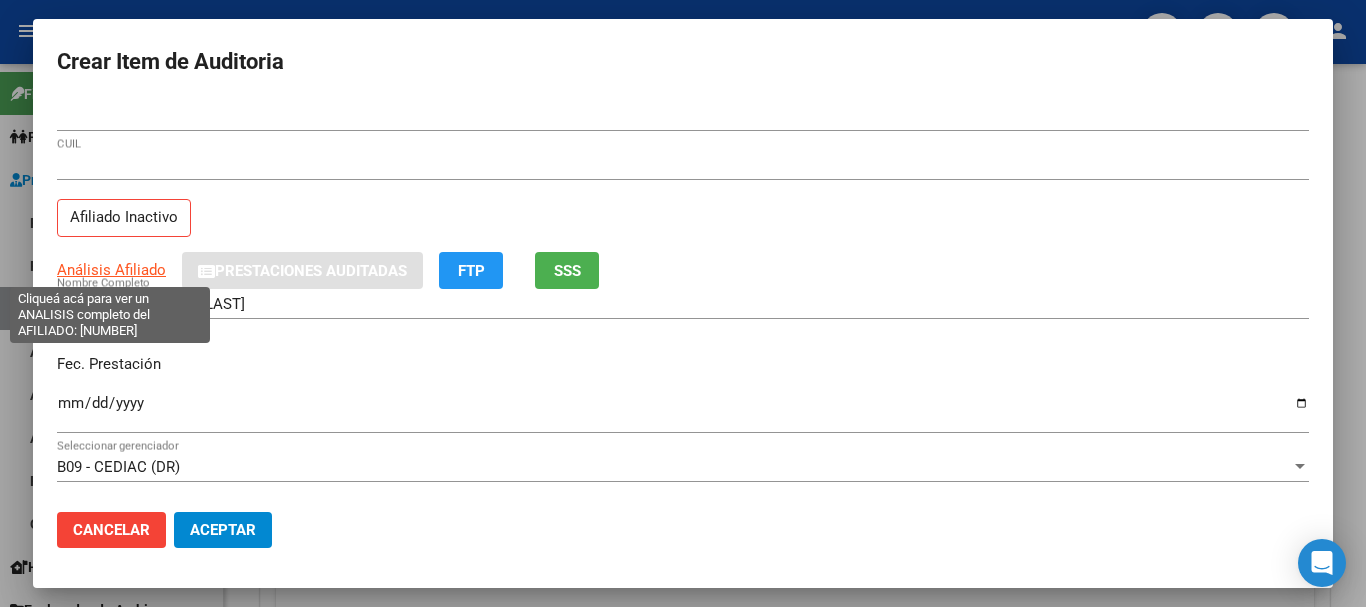 click on "Análisis Afiliado" at bounding box center (111, 270) 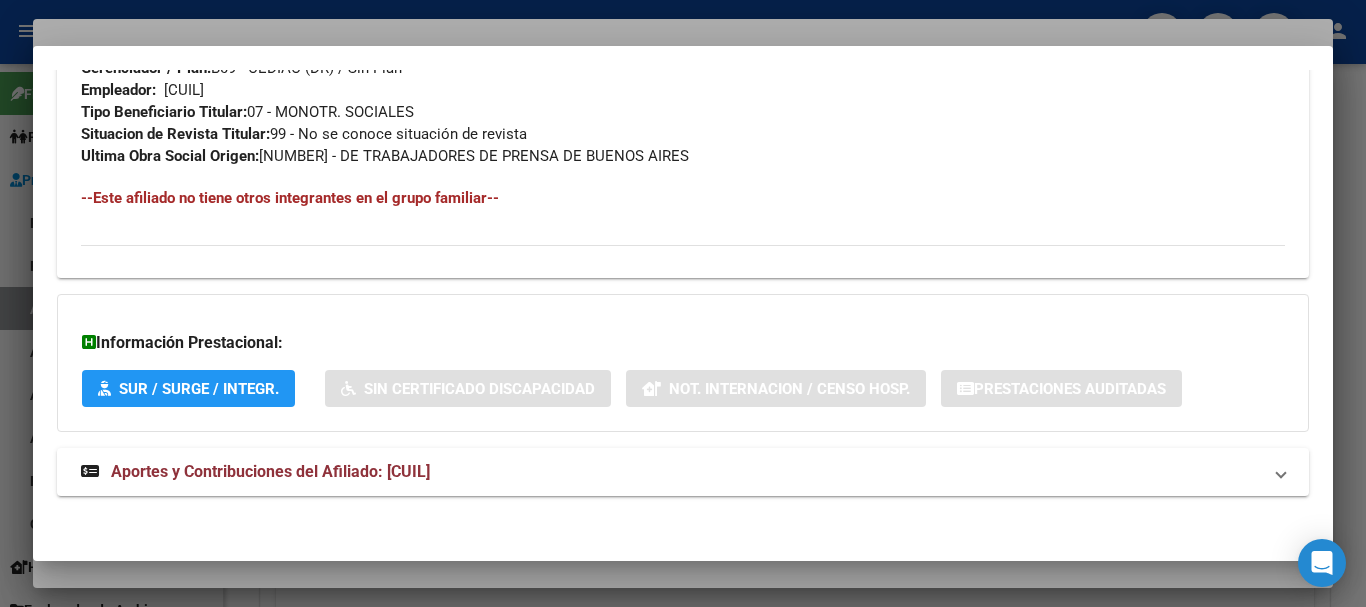 scroll, scrollTop: 1075, scrollLeft: 0, axis: vertical 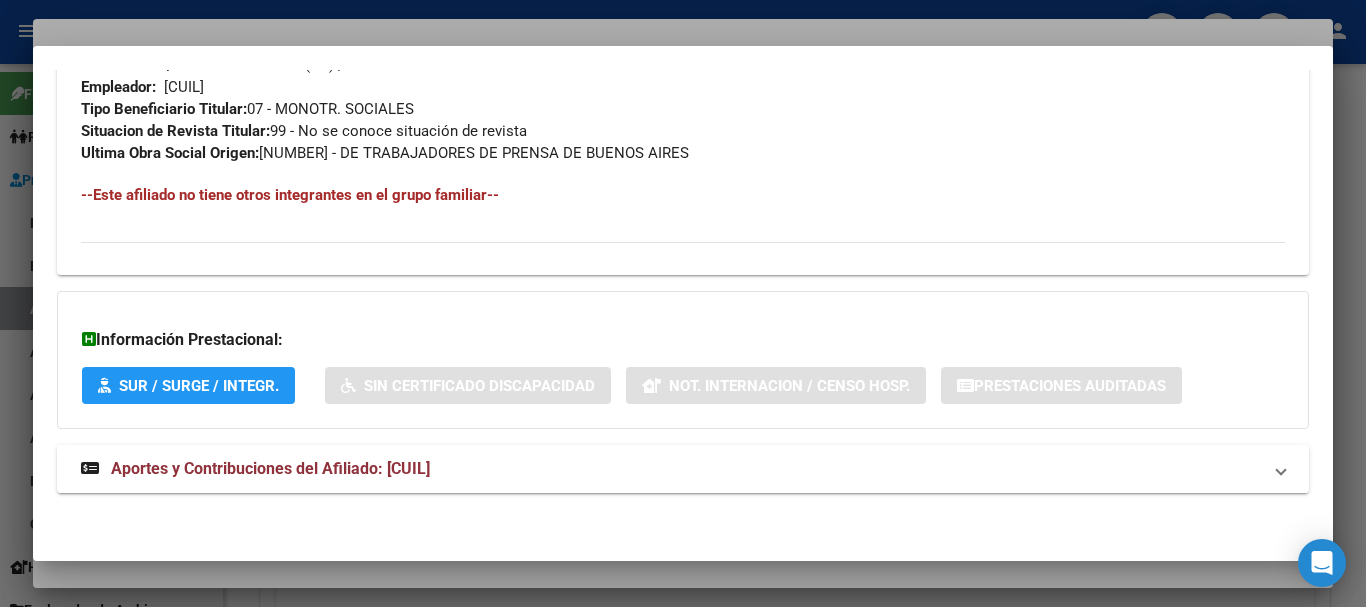 click on "Aportes y Contribuciones del Afiliado: [CUIL]" at bounding box center [270, 468] 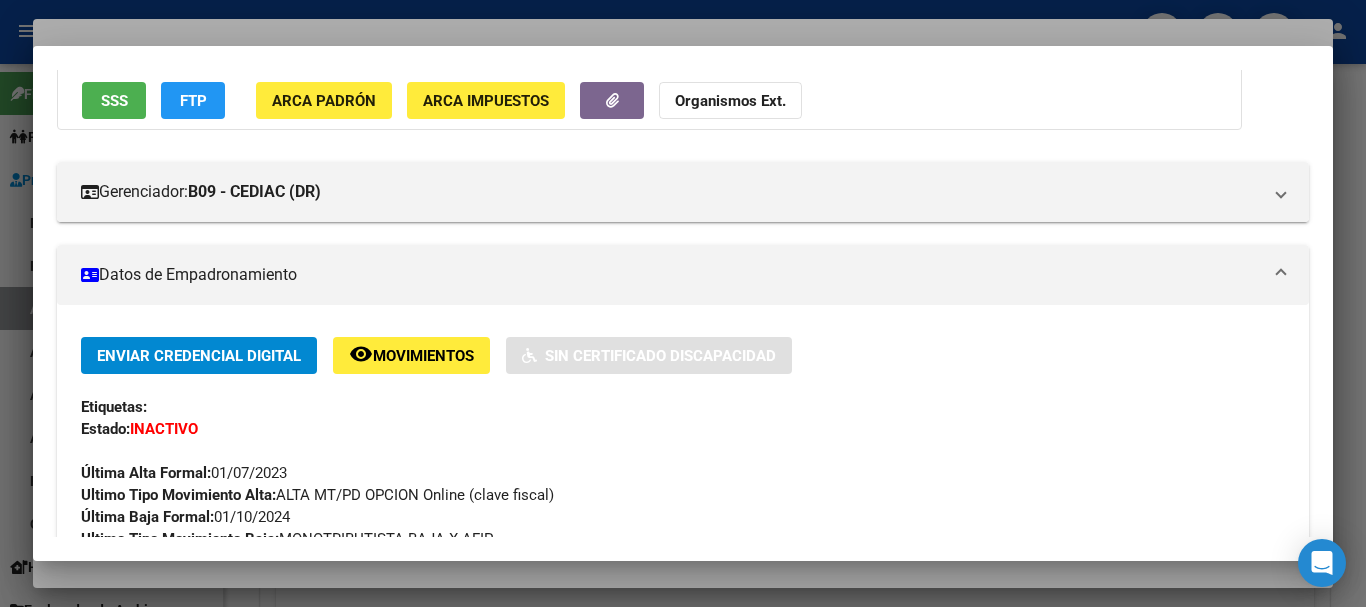 scroll, scrollTop: 0, scrollLeft: 0, axis: both 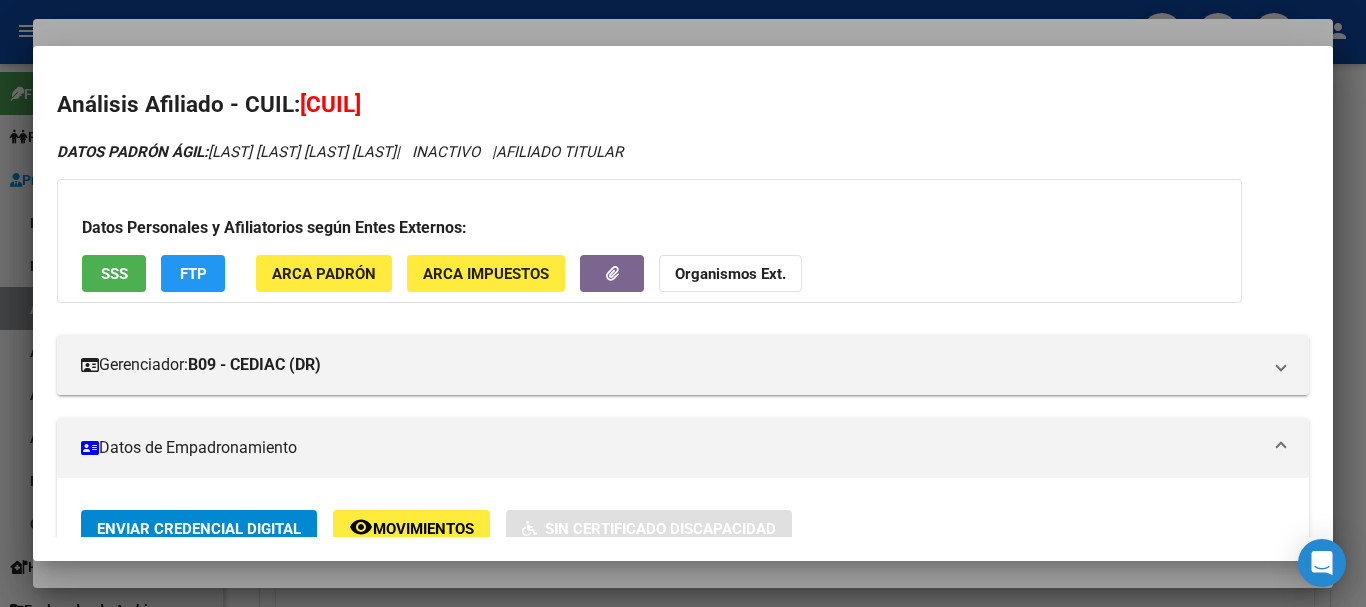 click on "Organismos Ext." 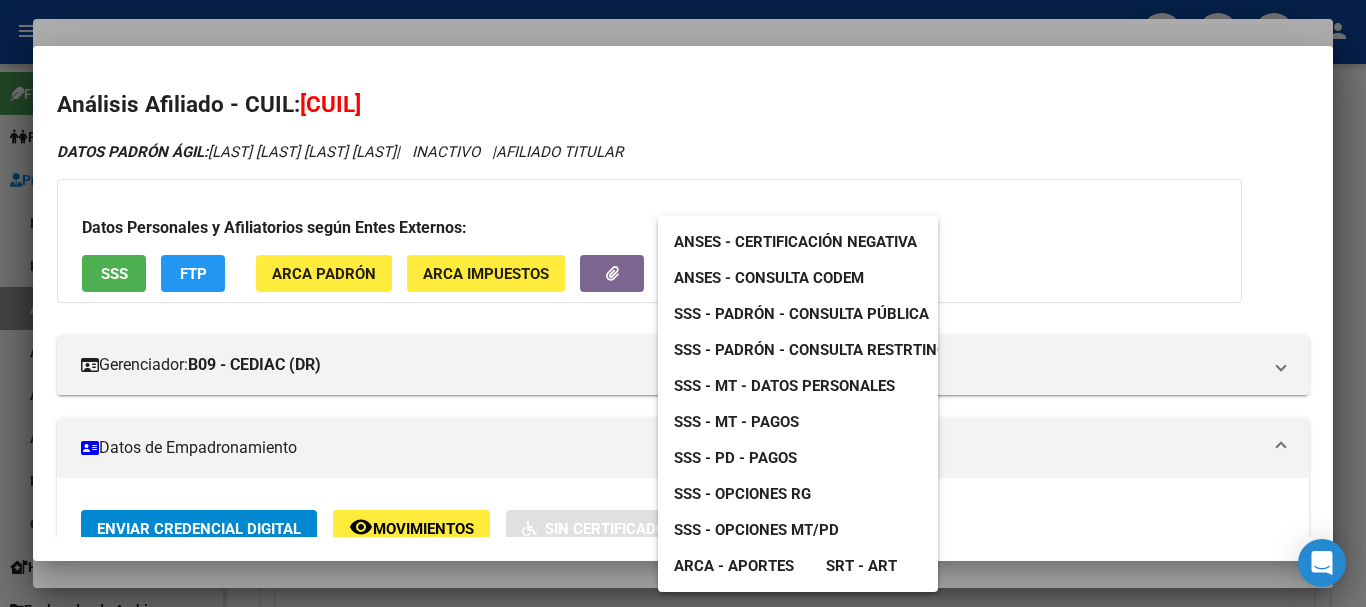 click on "SSS - MT - Datos Personales" at bounding box center [784, 386] 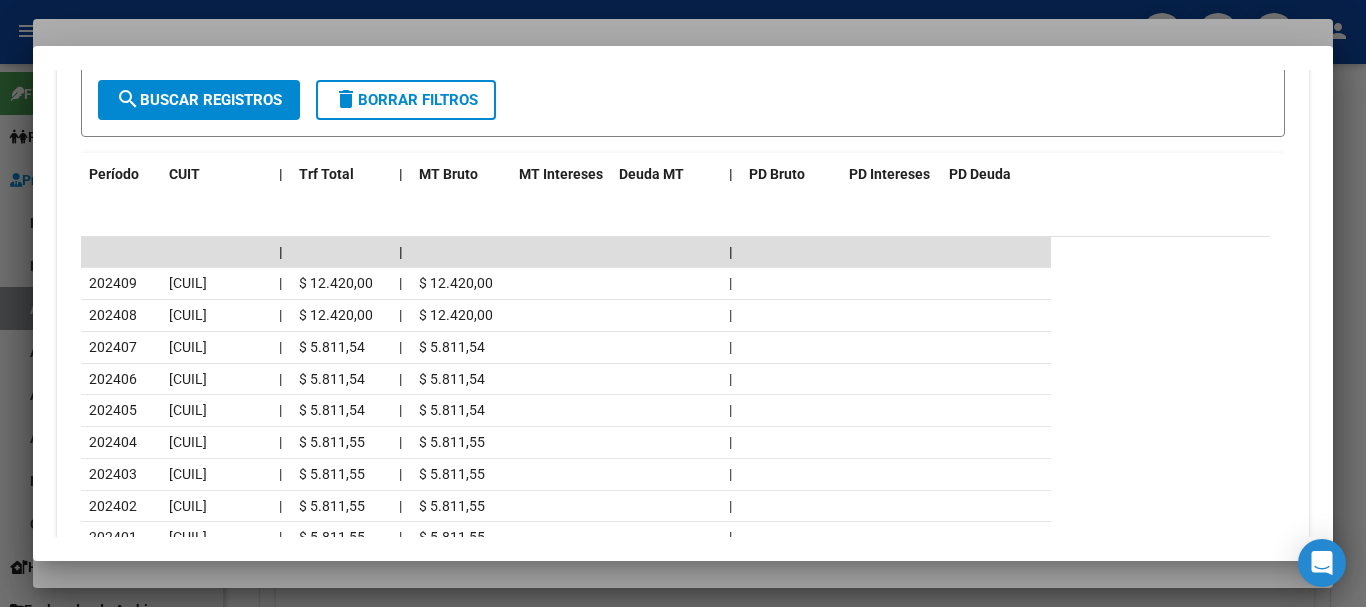 scroll, scrollTop: 1774, scrollLeft: 0, axis: vertical 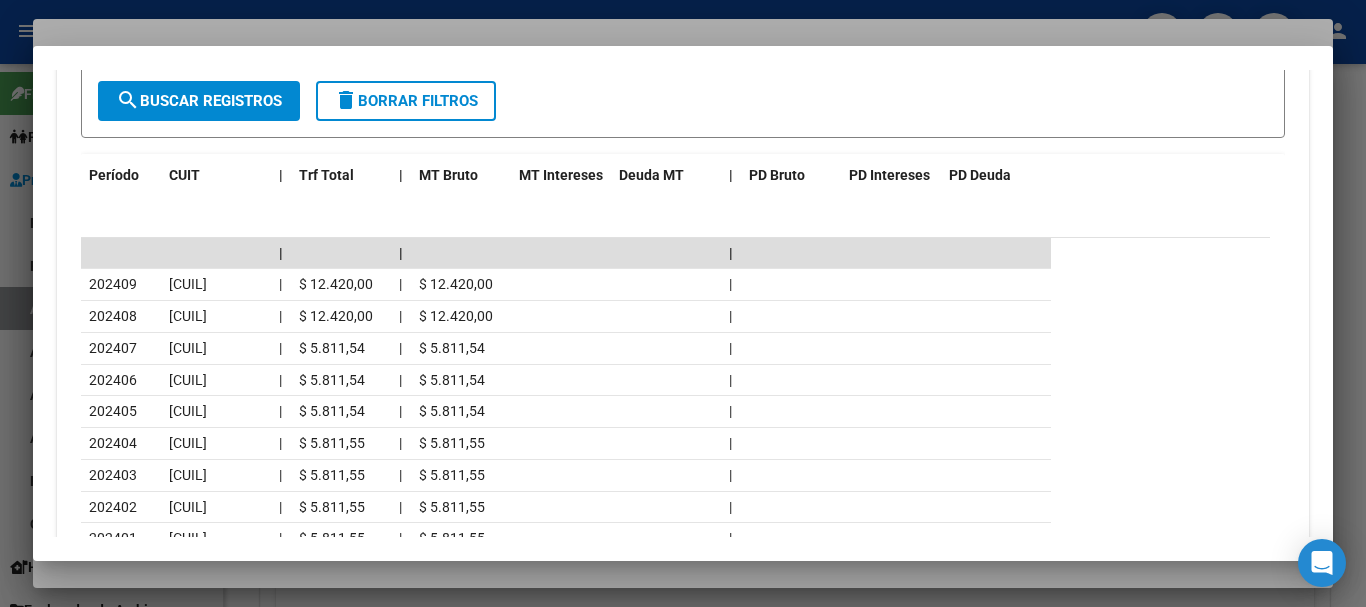 click at bounding box center (683, 303) 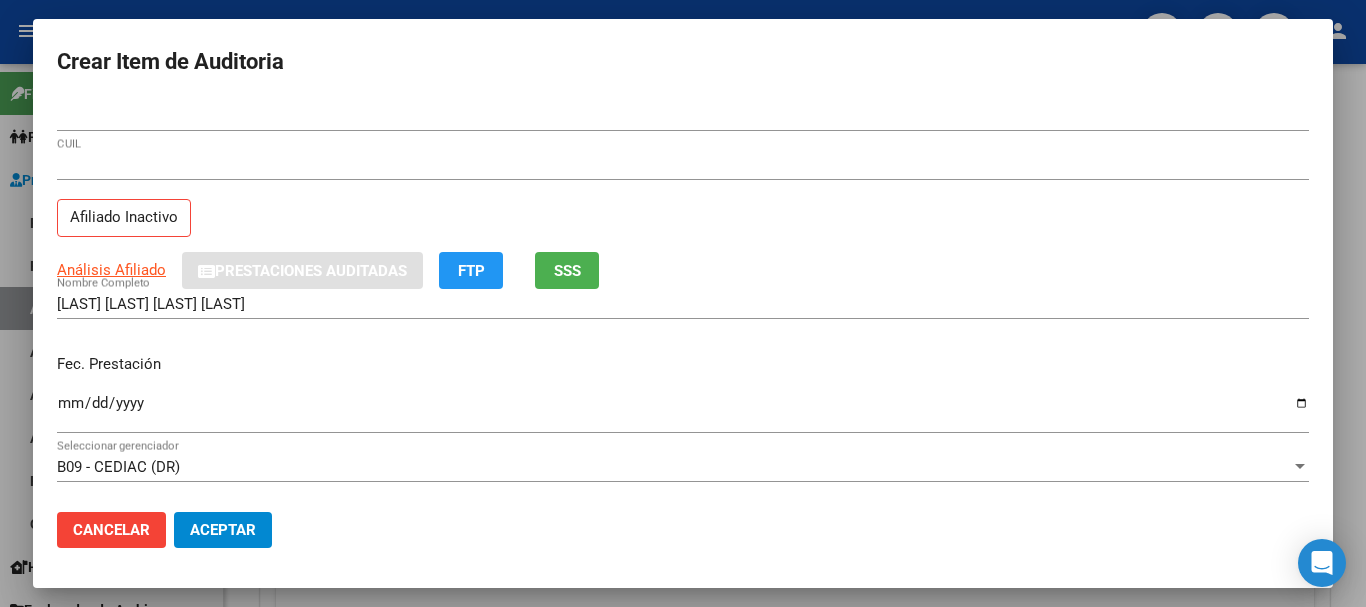 click on "Crear Item de Auditoria [NUMBER] Nro Documento [NUMBER] CUIL Afiliado Inactivo Análisis Afiliado  Prestaciones Auditadas FTP SSS [LAST] [FIRST] [FIRST] [LAST] Nombre Completo  Fec. Prestación [DATE] Ingresar la fecha  B09 - CEDIAC (DR) Seleccionar gerenciador Código Prestación (no obligatorio) Ingresar el código  Precio  *   $ [PRICE] Ingresar el precio  Cantidad  *   1 Ingresar la cantidad  Monto Item  *   $ [PRICE] Ingresar el monto  Monto Debitado    $ [PRICE] Ingresar el monto  Comentario Operador    Ingresar el Comentario  Comentario Gerenciador    Ingresar el Comentario  Descripción    Ingresar el Descripción   Atencion Tipo  Seleccionar tipo Seleccionar tipo  Nomenclador  Seleccionar Nomenclador Seleccionar Nomenclador Cancelar Aceptar" at bounding box center (683, 303) 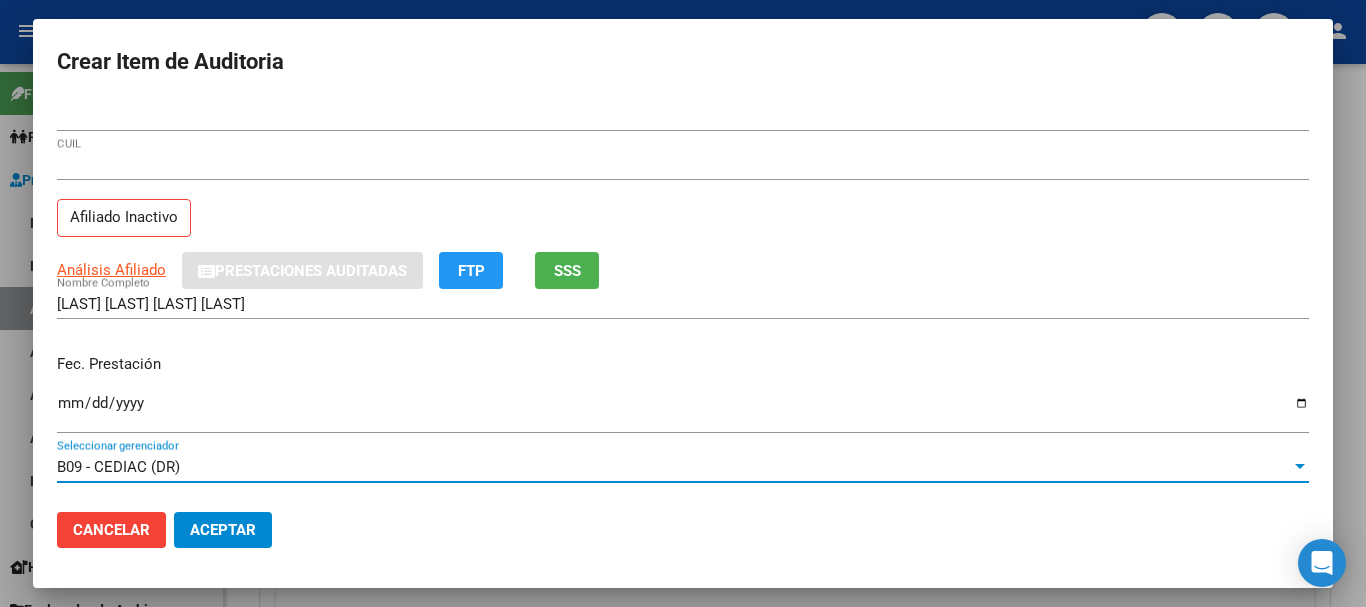 scroll, scrollTop: 270, scrollLeft: 0, axis: vertical 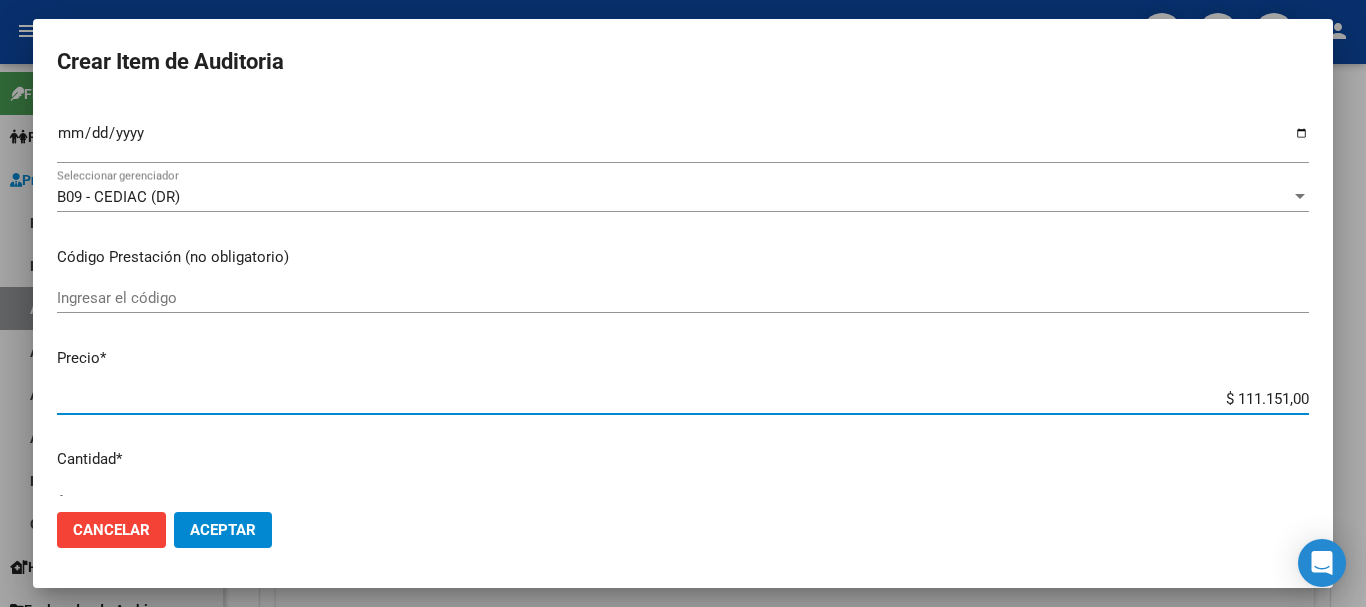 type on "$ 0,04" 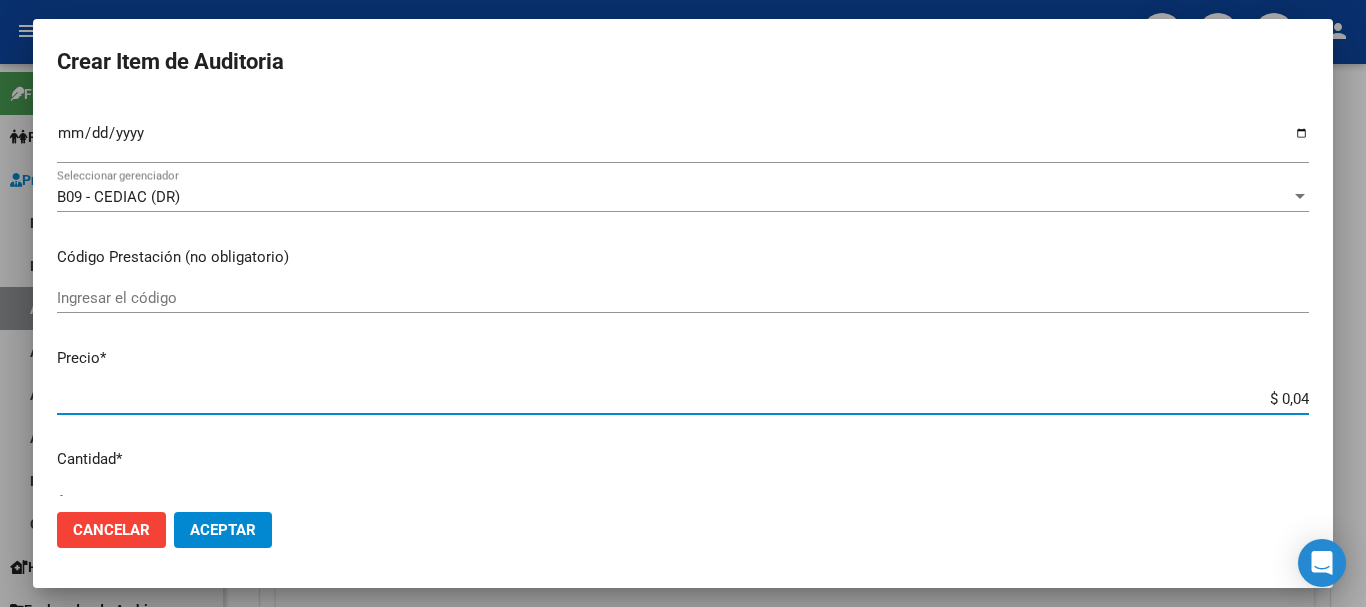 type on "$ 0,40" 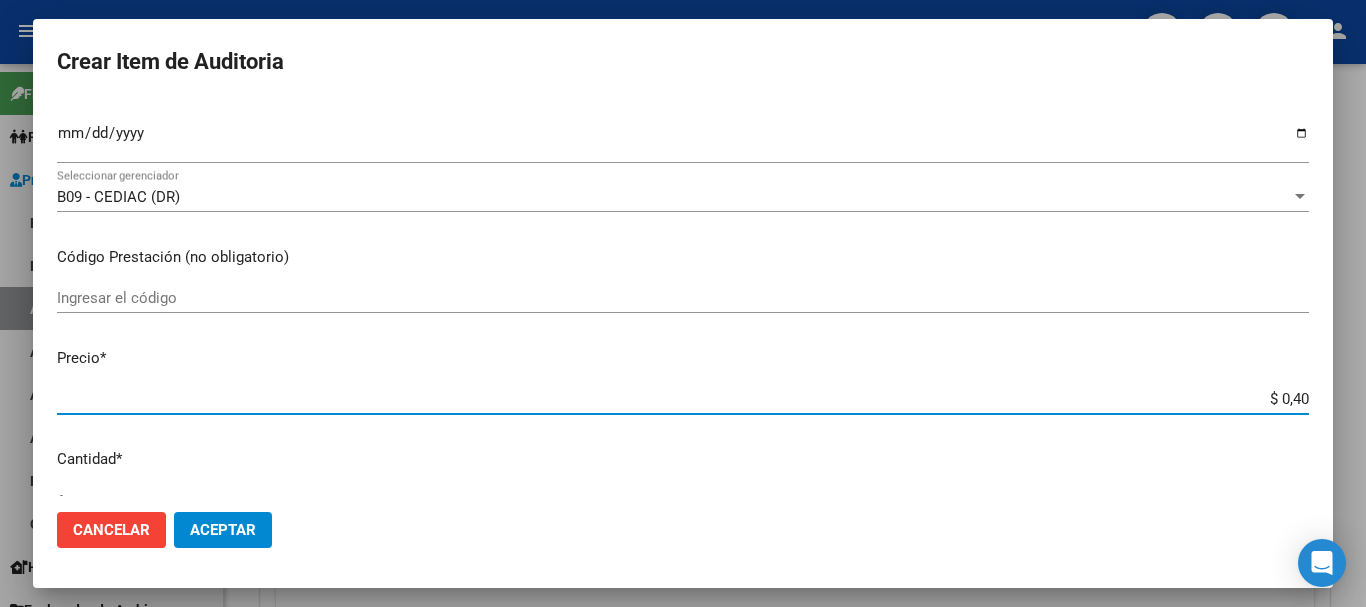 type on "$ 4,02" 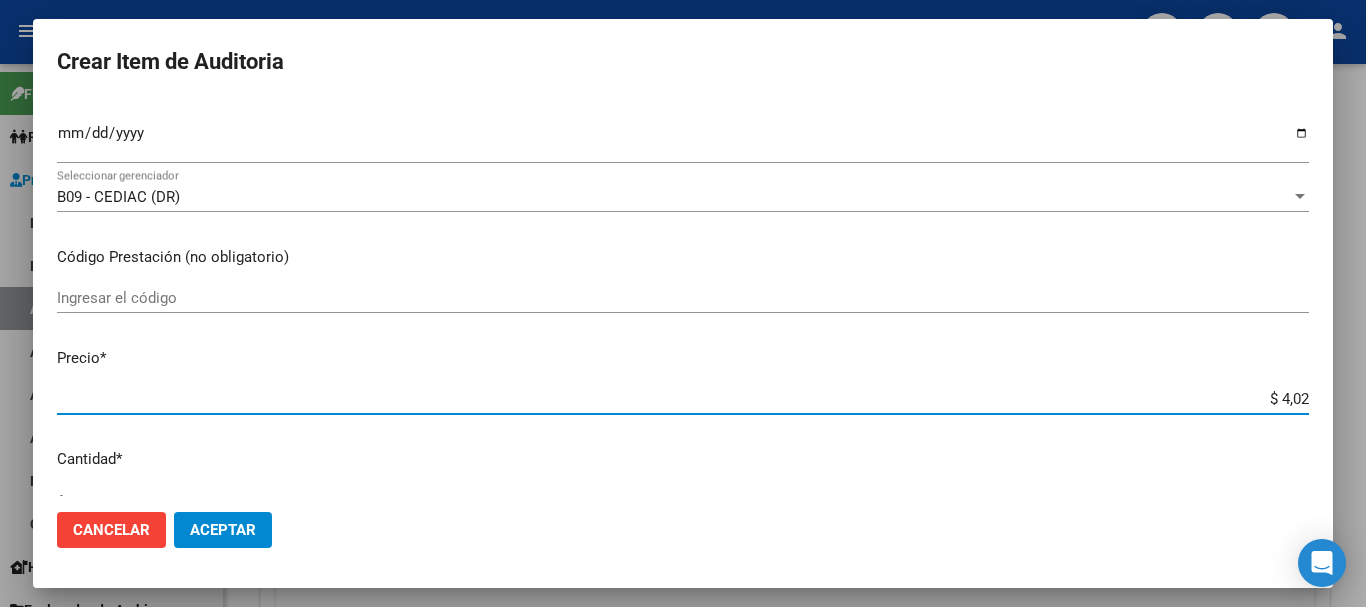 type on "$ 40,29" 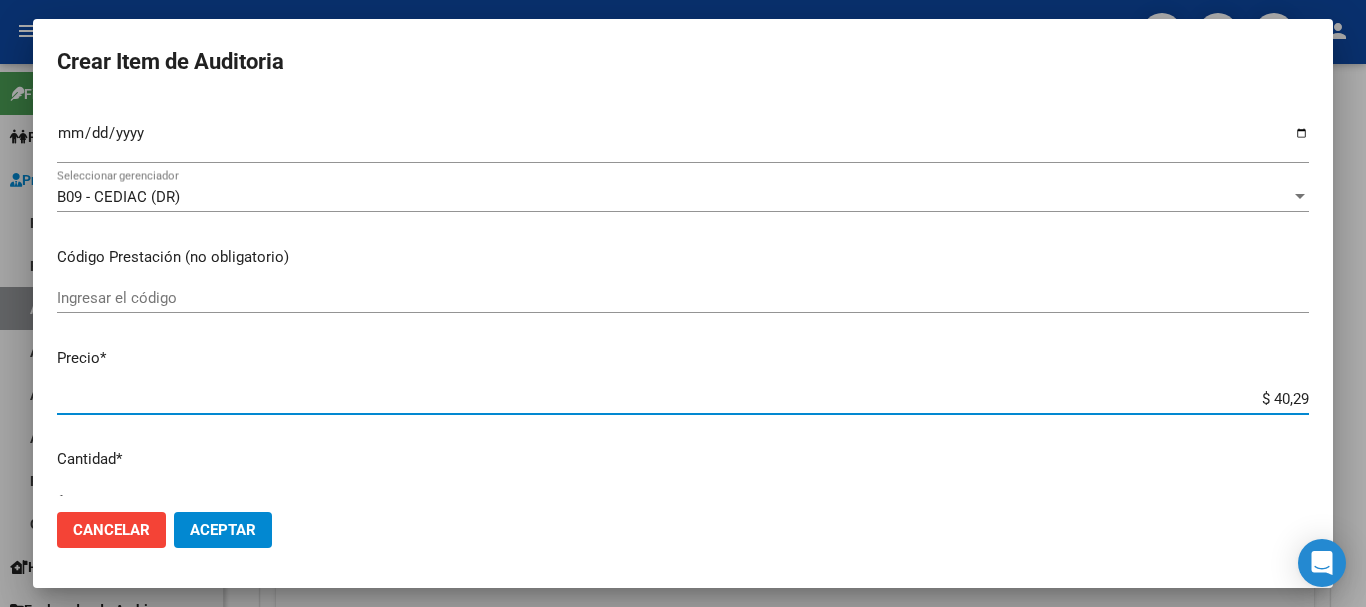 type on "$ [AMOUNT]" 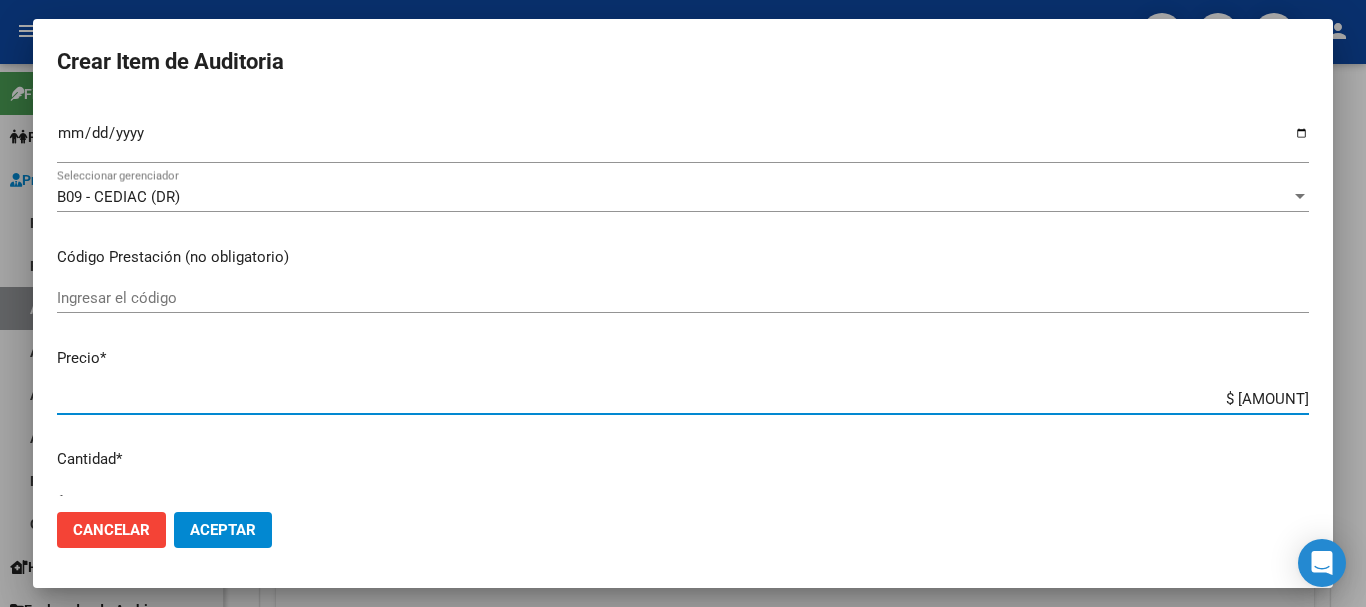 type on "$ [AMOUNT]" 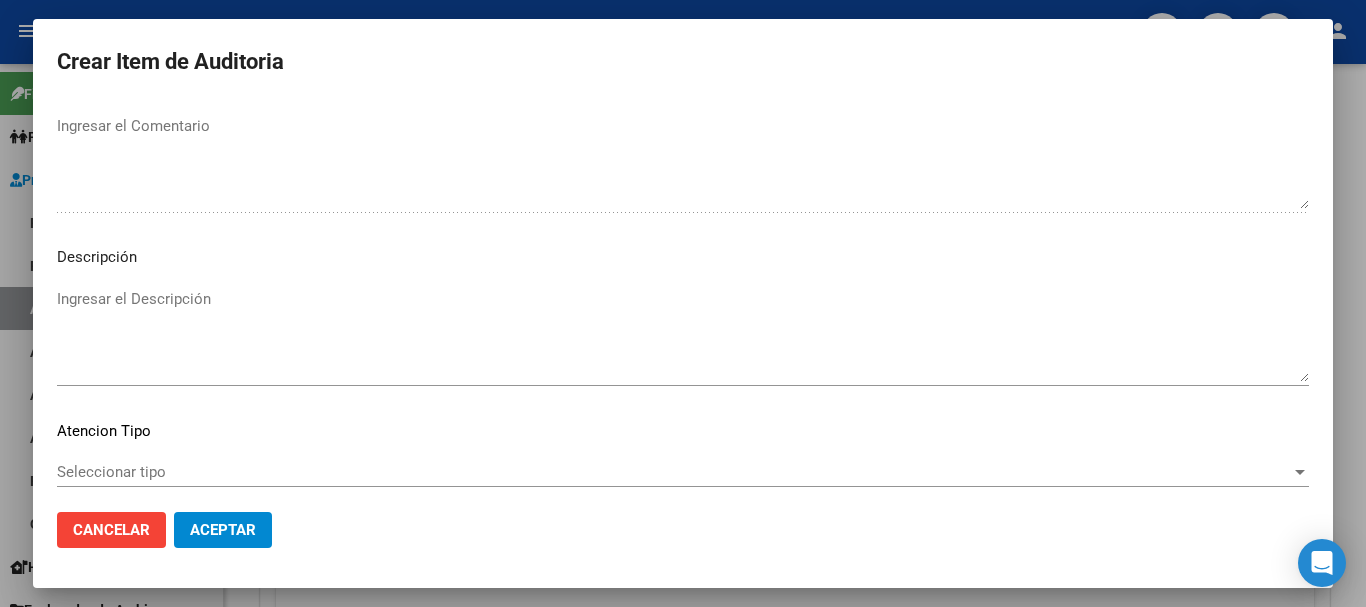 scroll, scrollTop: 776, scrollLeft: 0, axis: vertical 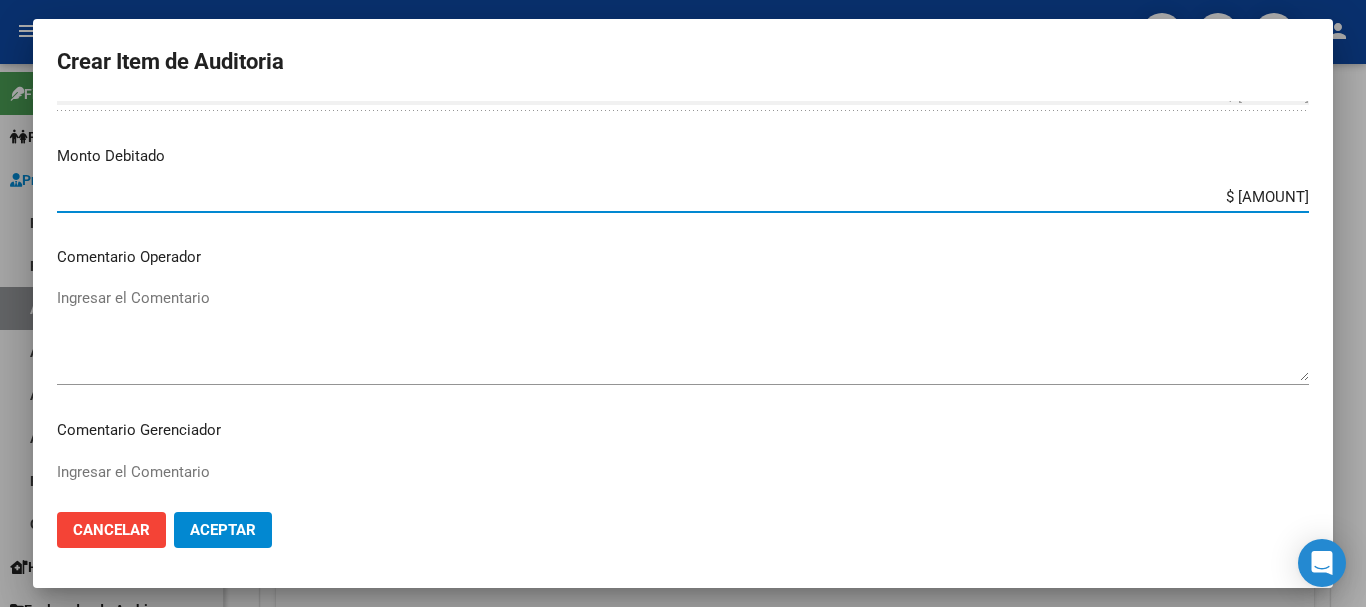 type on "$ [AMOUNT]" 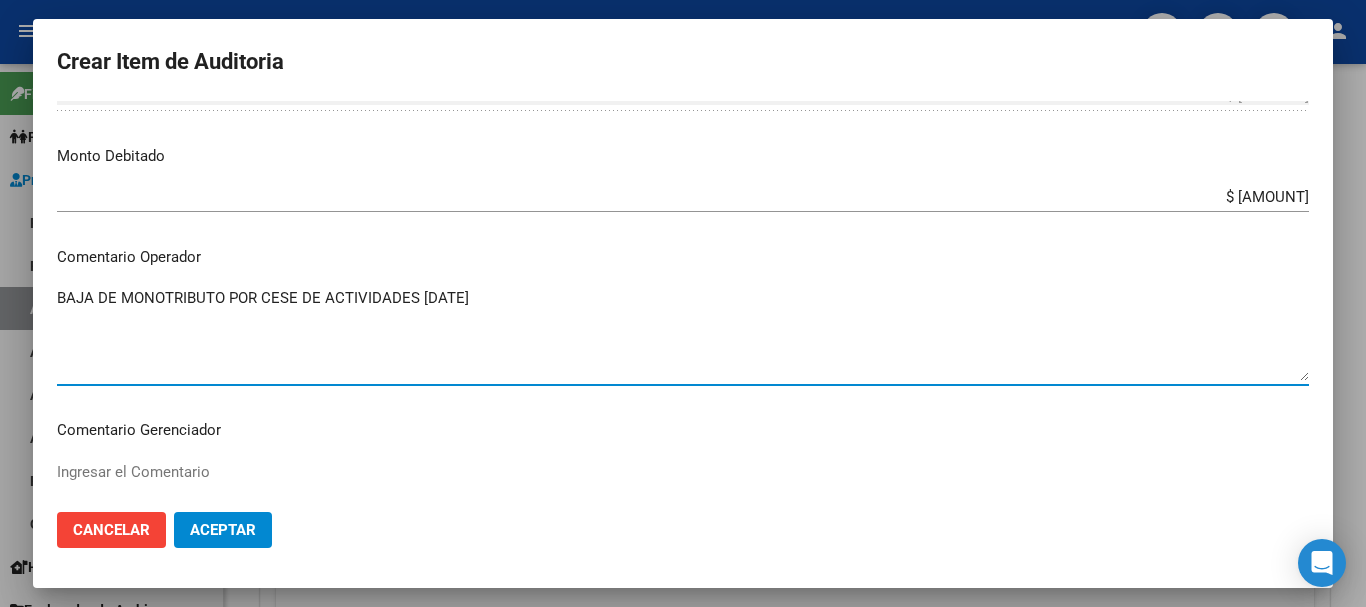 type on "BAJA DE MONOTRIBUTO POR CESE DE ACTIVIDADES [DATE]" 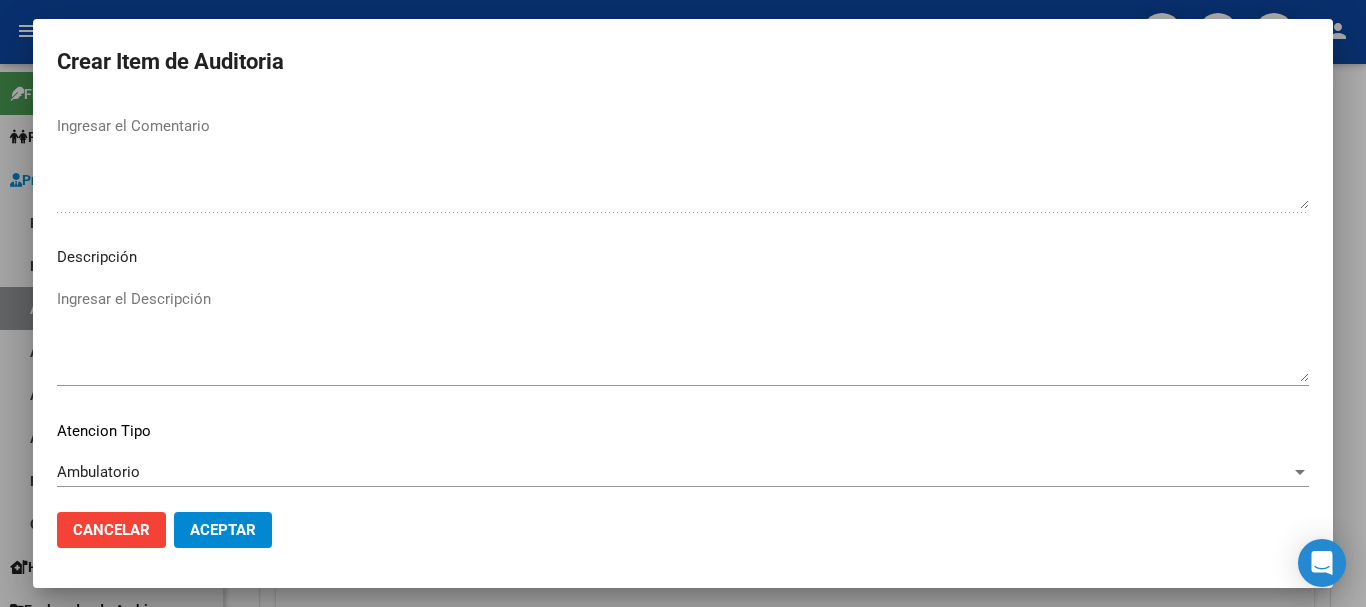 scroll, scrollTop: 1233, scrollLeft: 0, axis: vertical 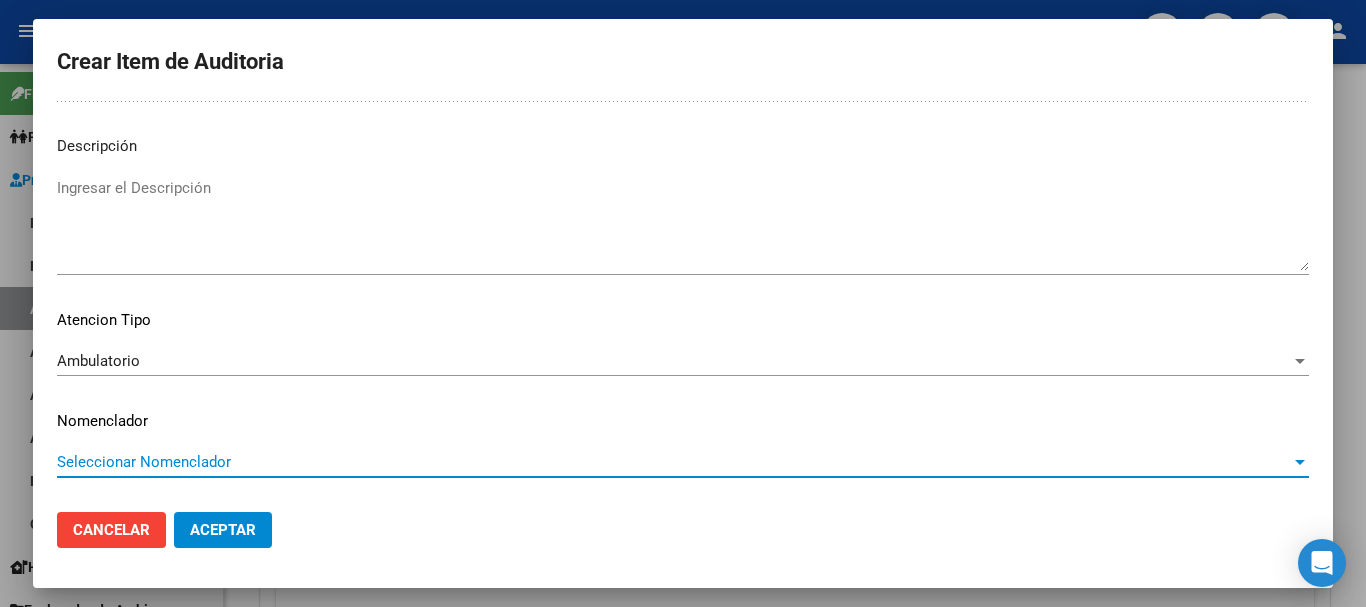 type 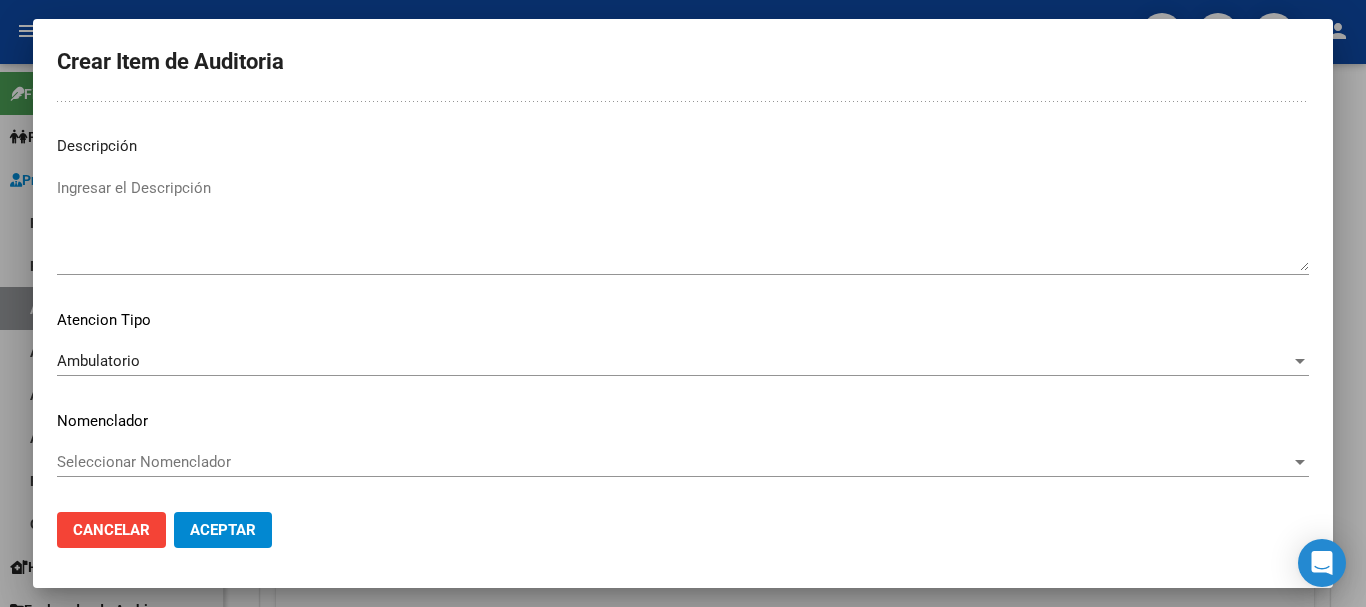 scroll, scrollTop: 0, scrollLeft: 0, axis: both 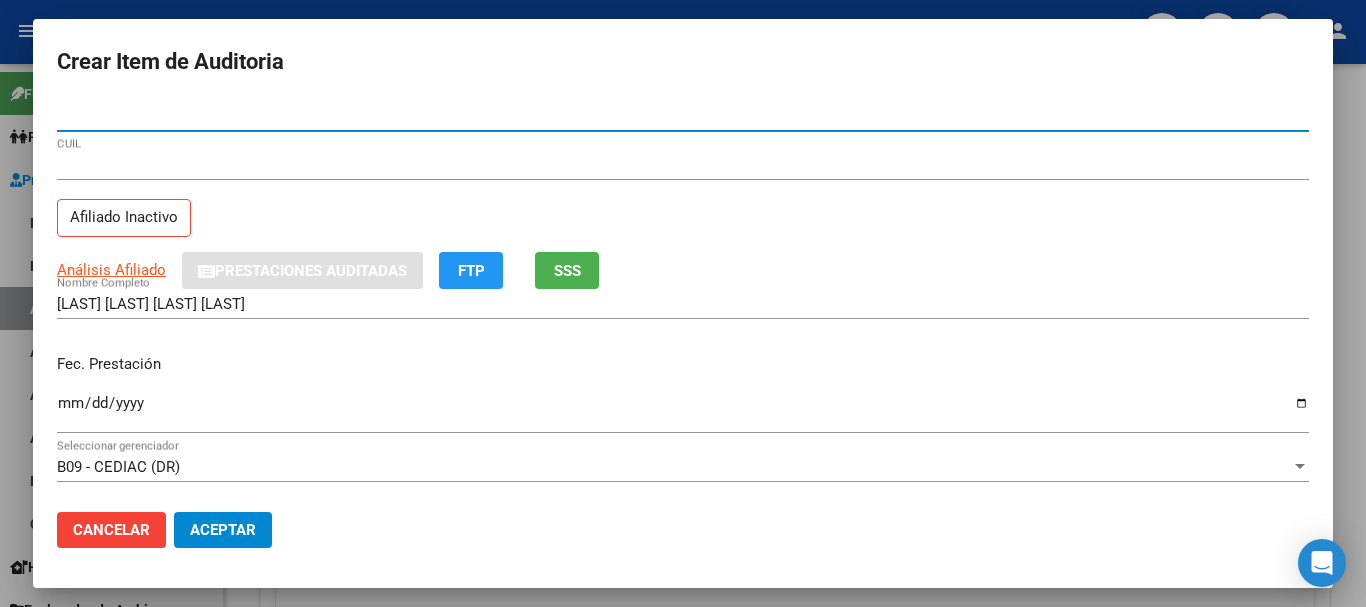 click on "Aceptar" 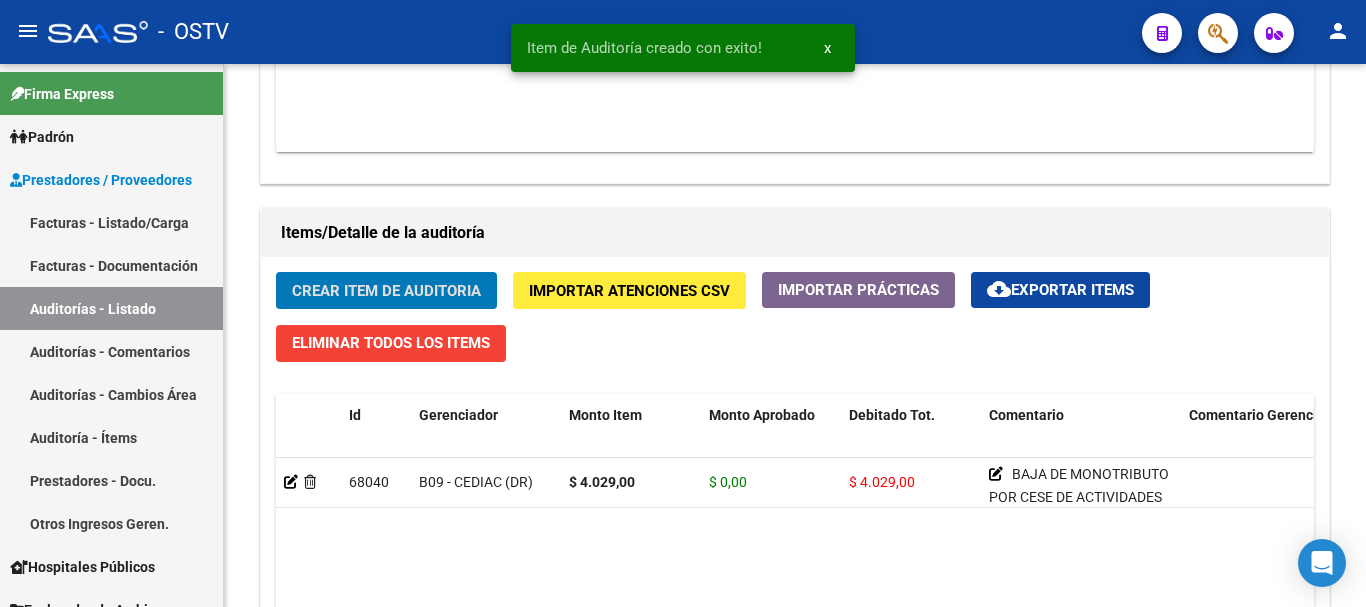 type 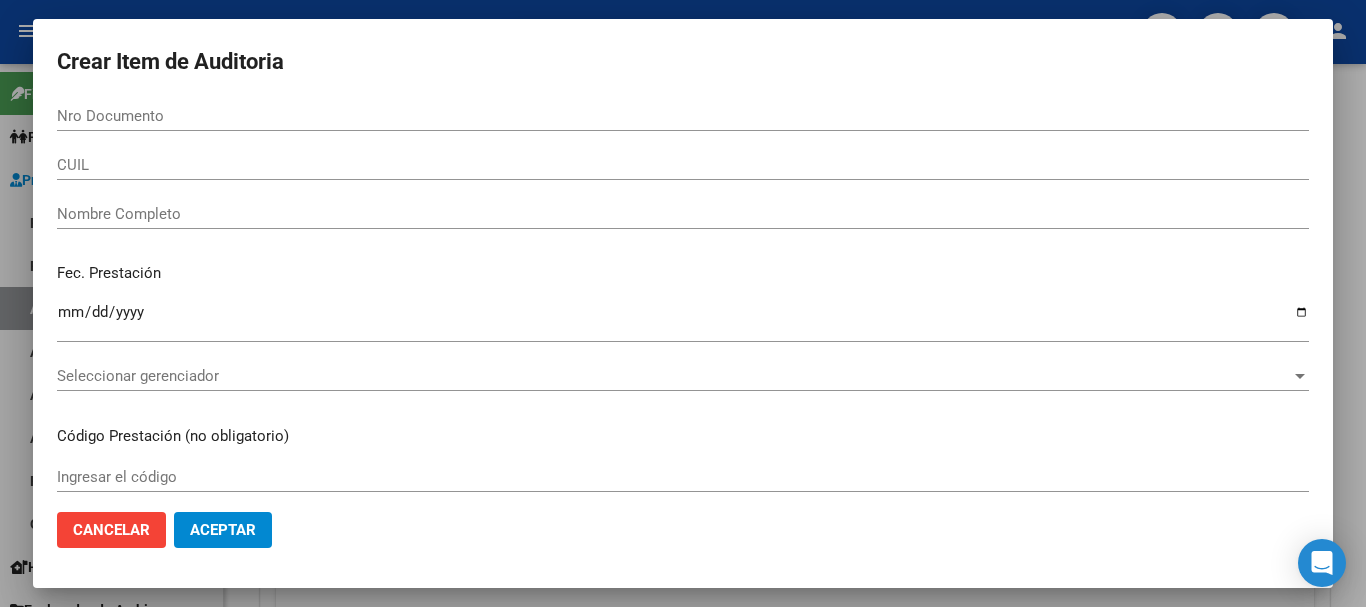 scroll, scrollTop: 1301, scrollLeft: 0, axis: vertical 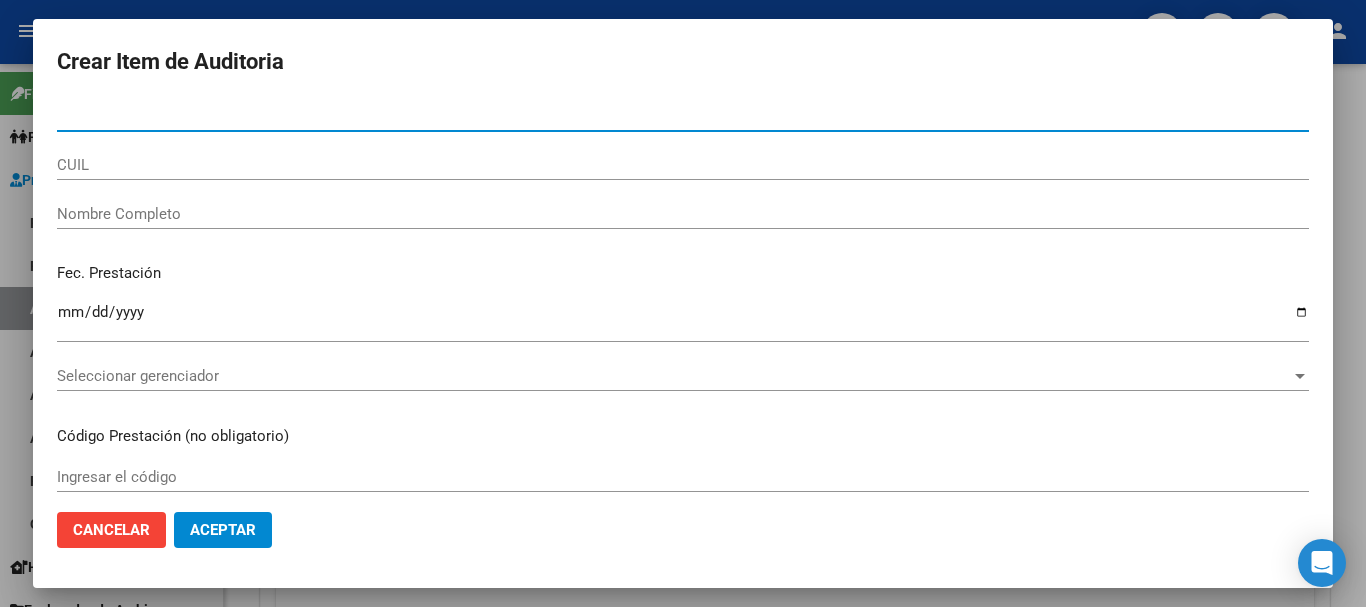 paste on "[NUMBER]" 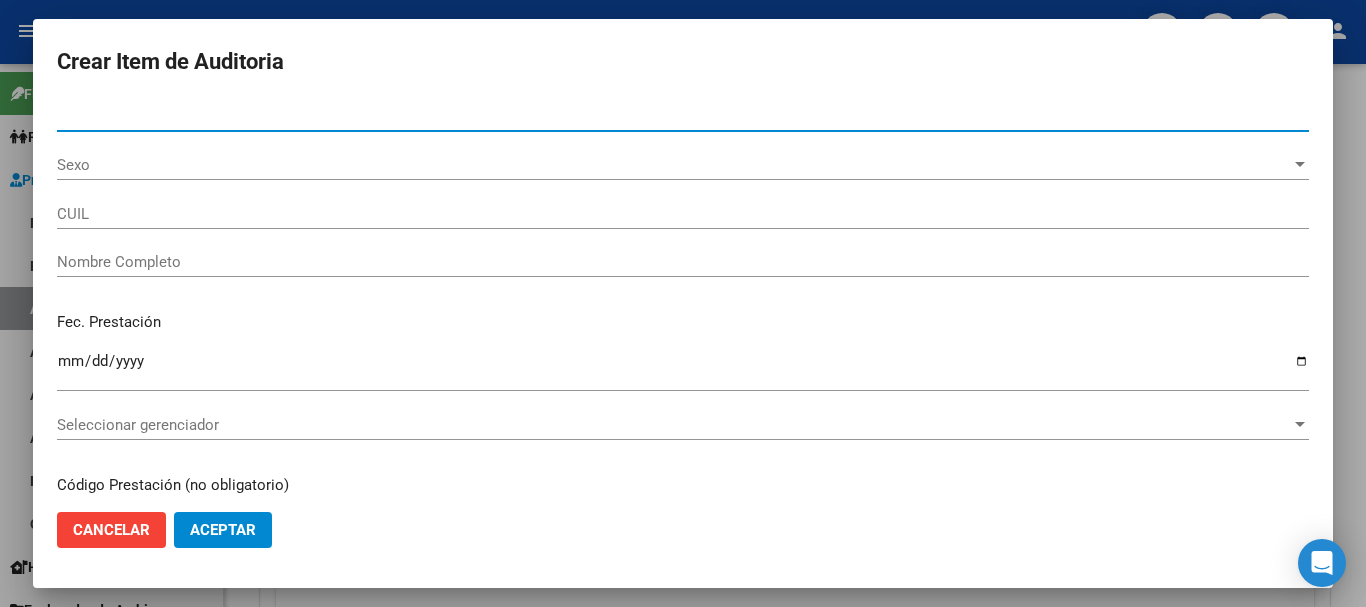 type on "[NUMBER]" 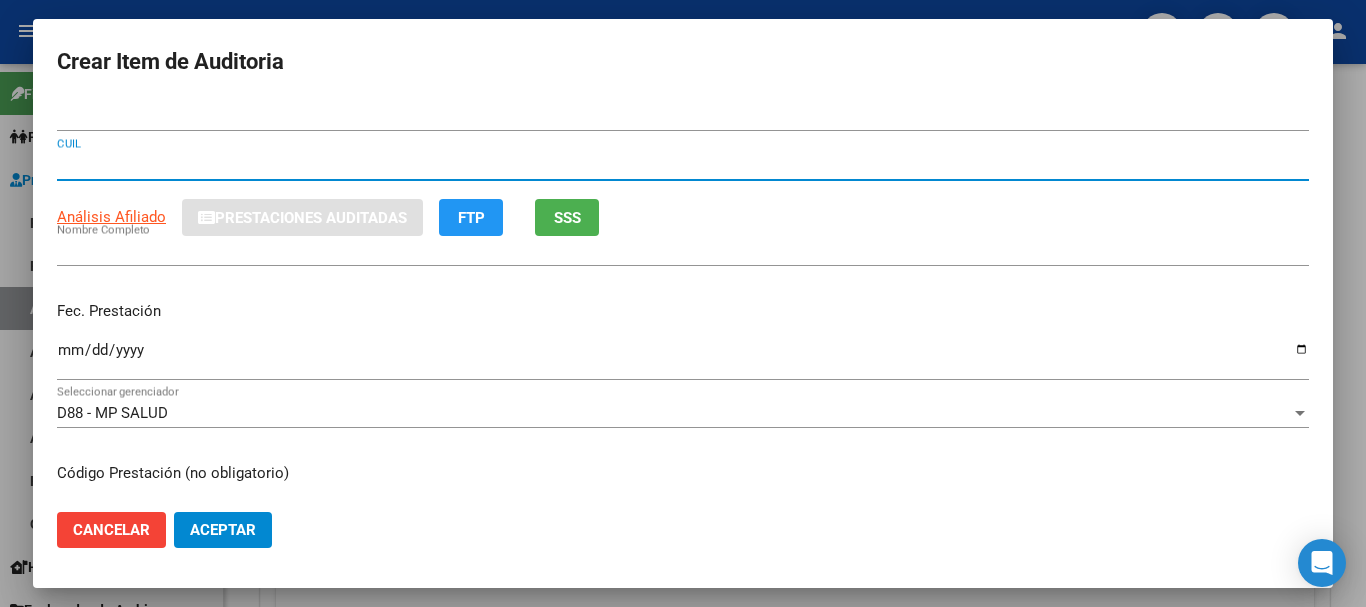 type on "[CUIL]" 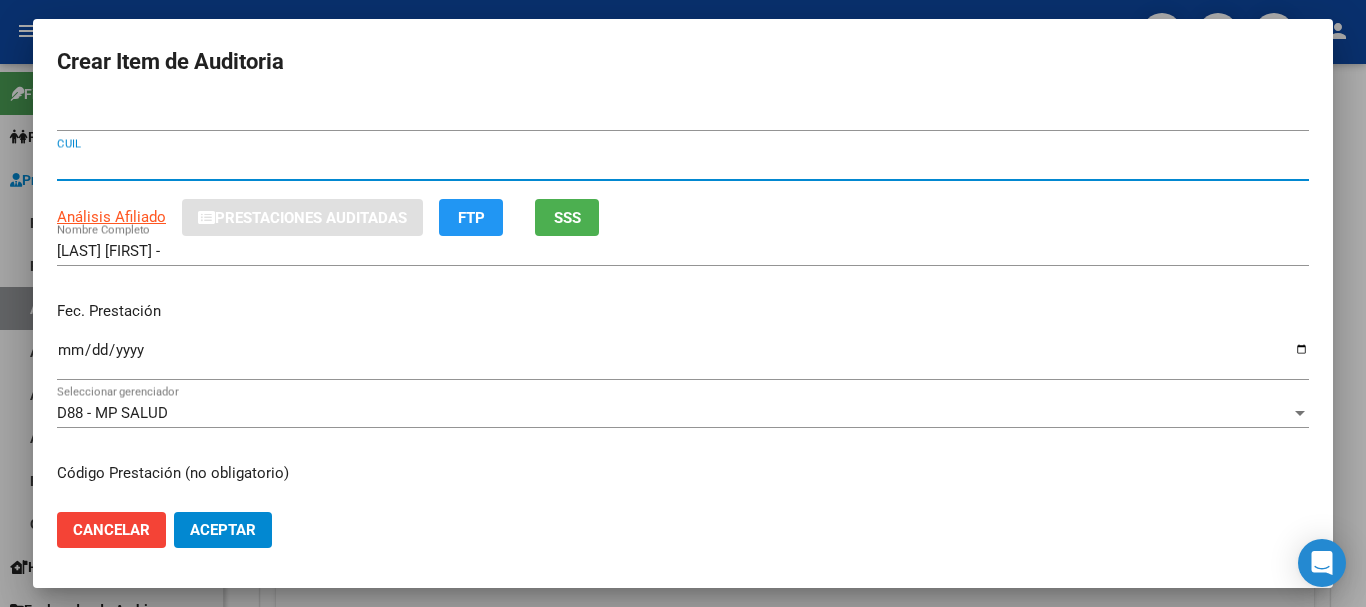 type 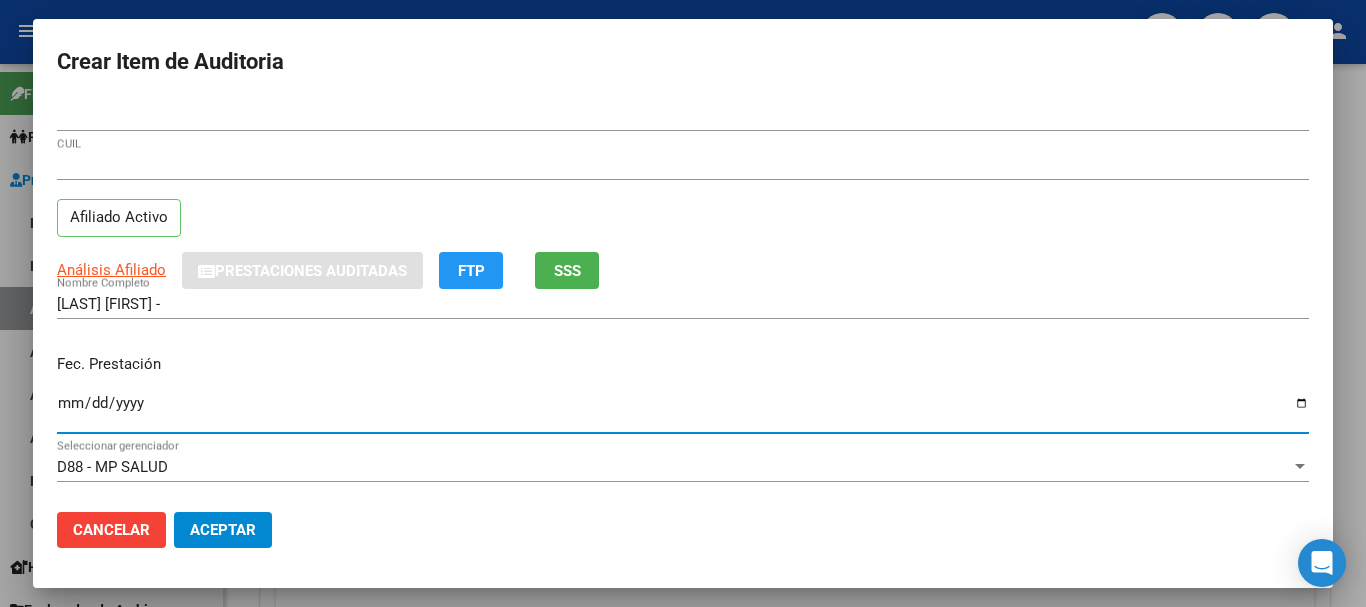type on "[DATE]" 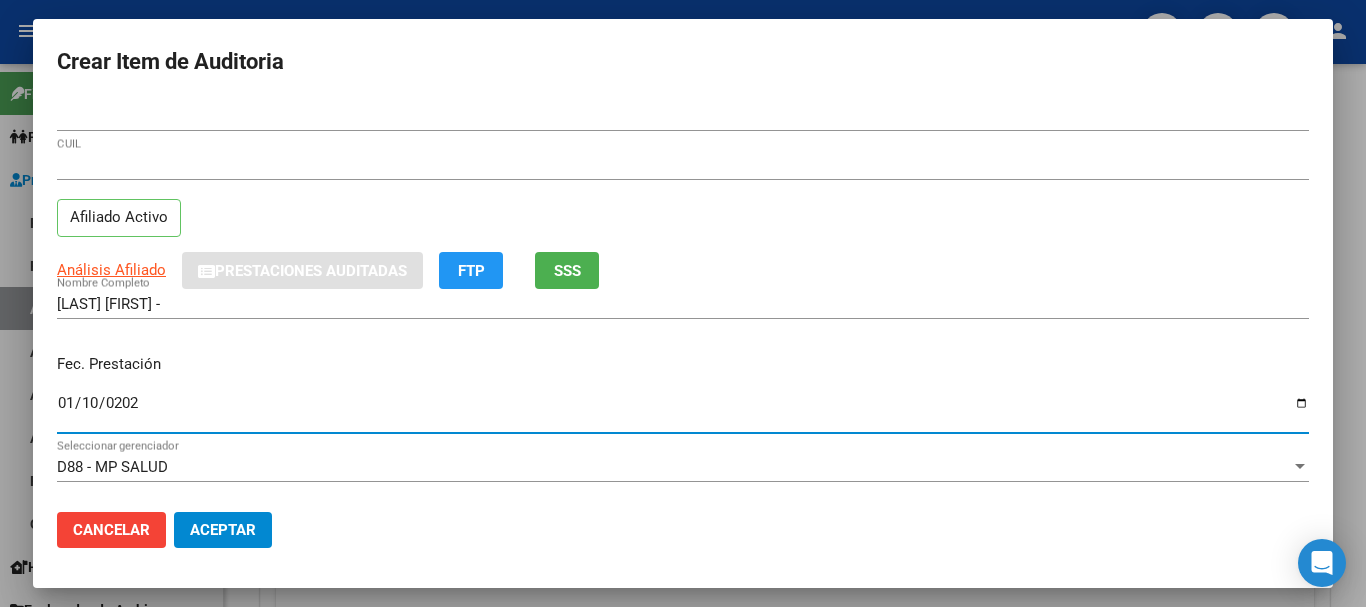 type on "[DATE]" 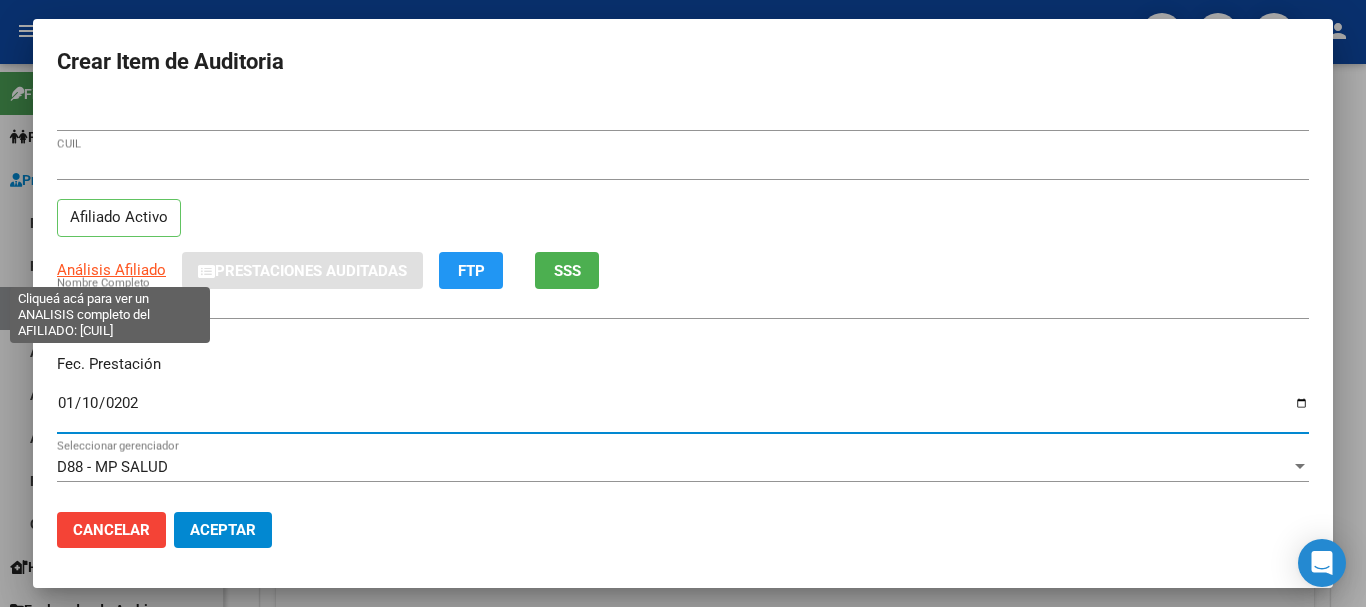click on "Análisis Afiliado" at bounding box center [111, 270] 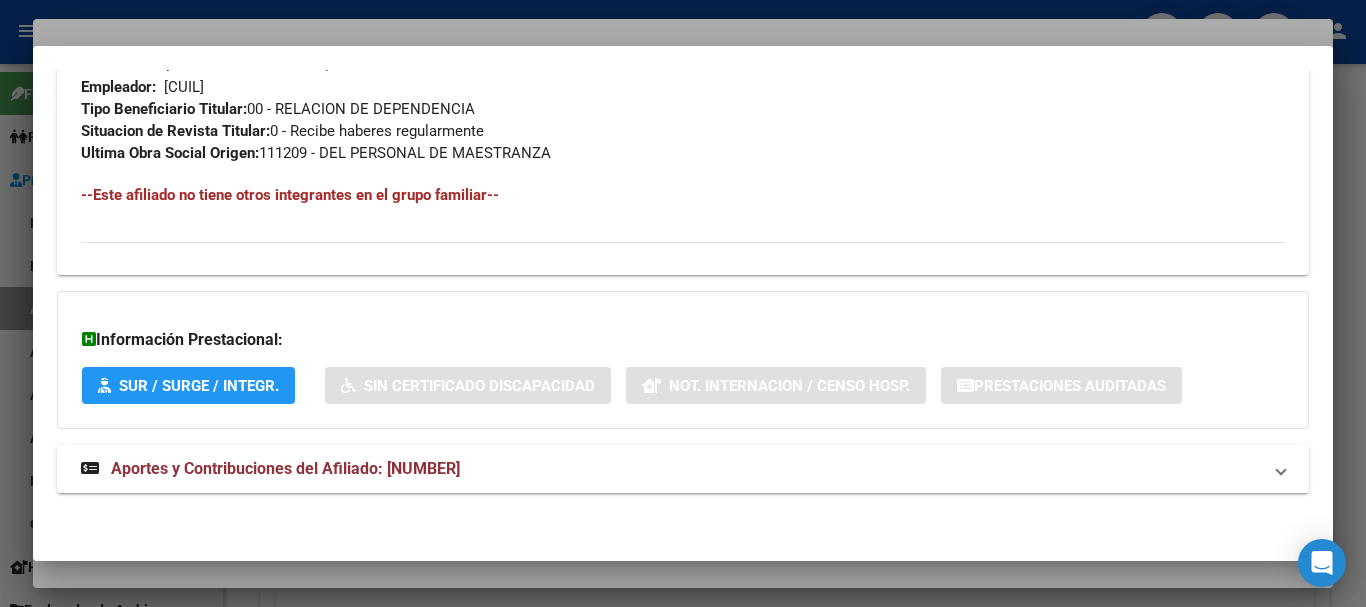 click on "Aportes y Contribuciones del Afiliado: [NUMBER]" at bounding box center [683, 469] 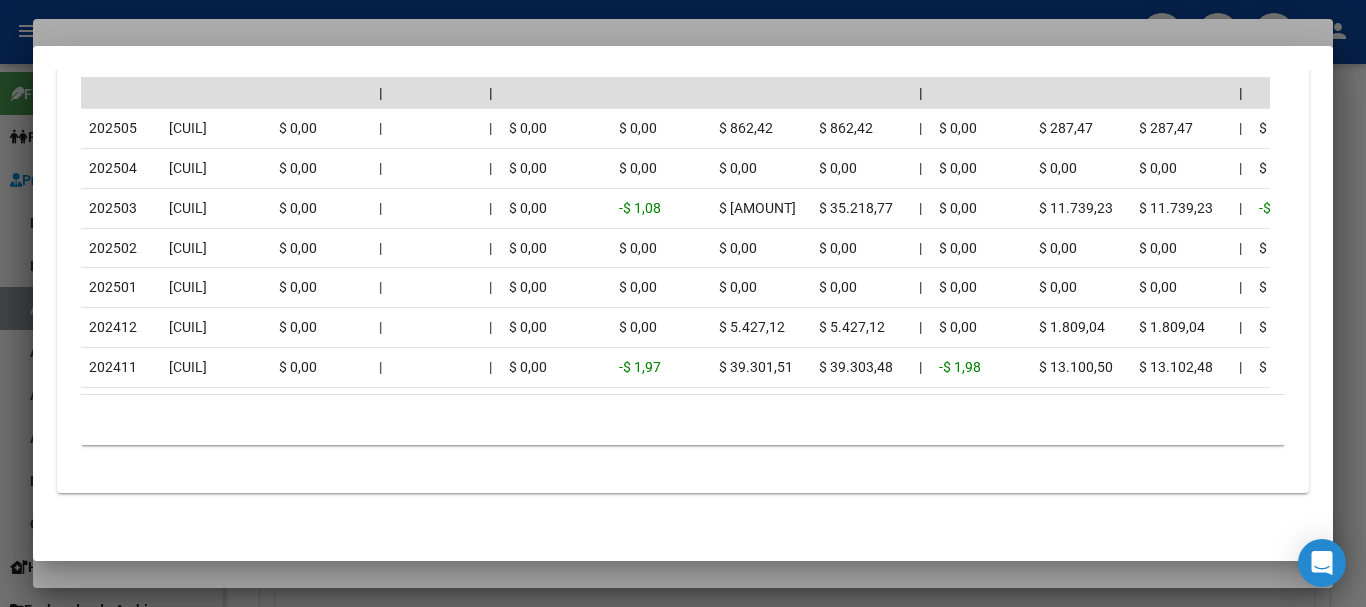 scroll, scrollTop: 1898, scrollLeft: 0, axis: vertical 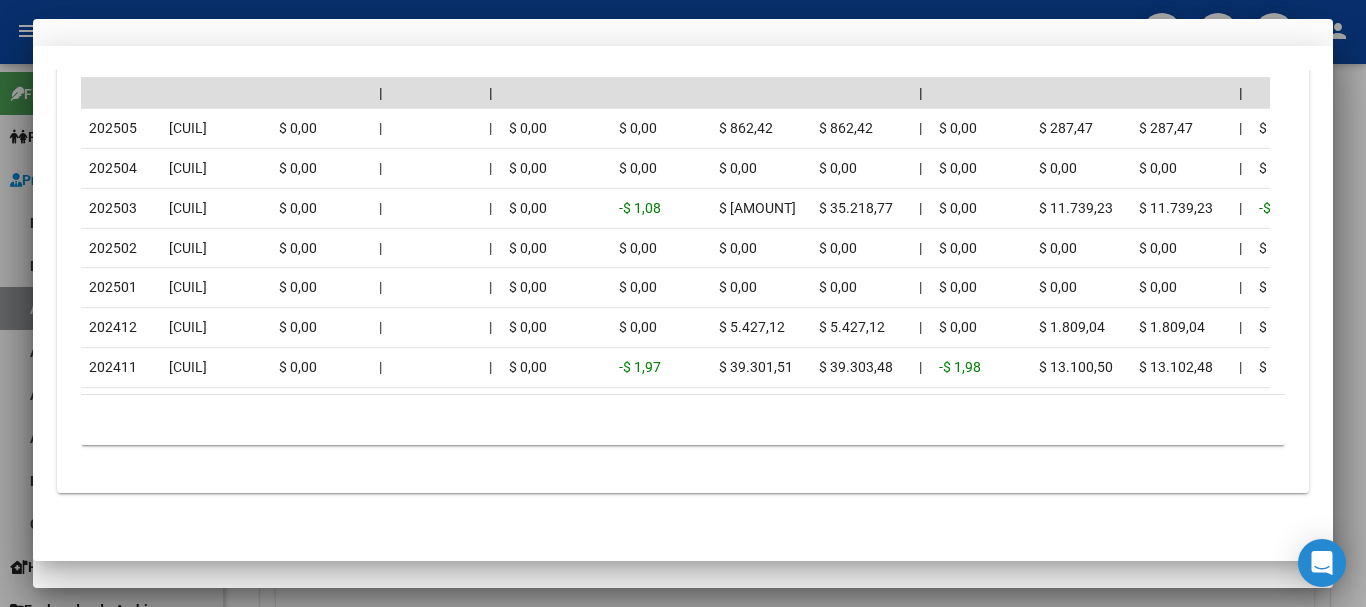 click on "[NUMBER] CUIL Afiliado Activo" at bounding box center (683, 201) 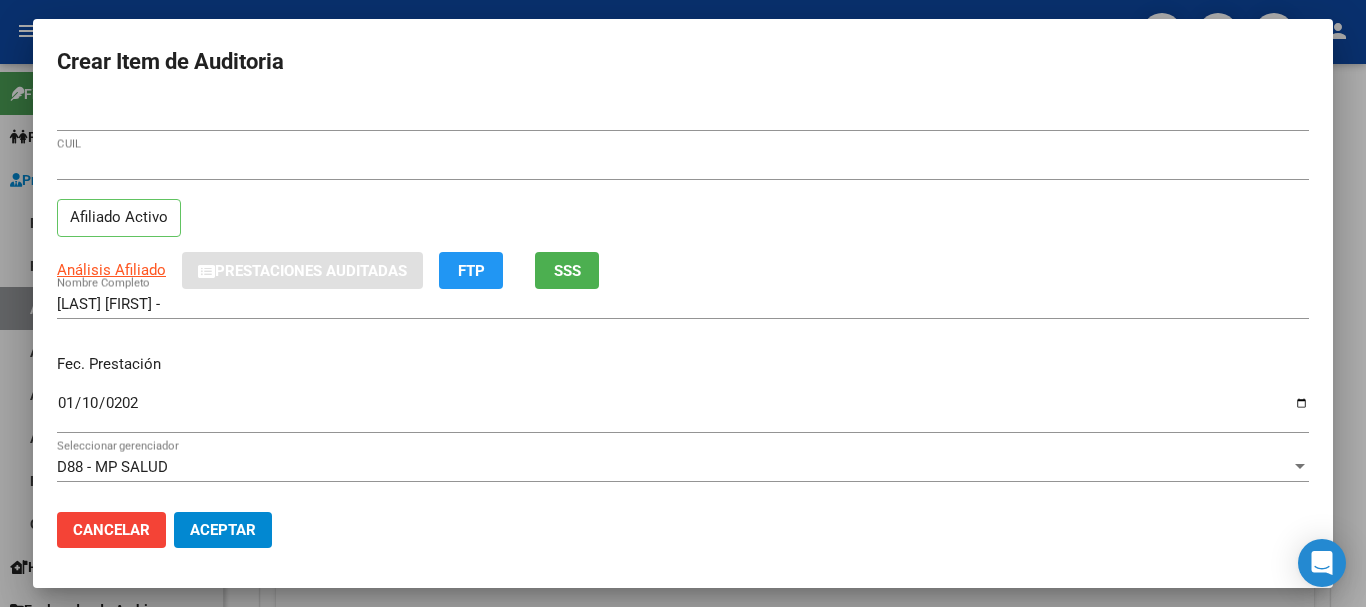 scroll, scrollTop: 270, scrollLeft: 0, axis: vertical 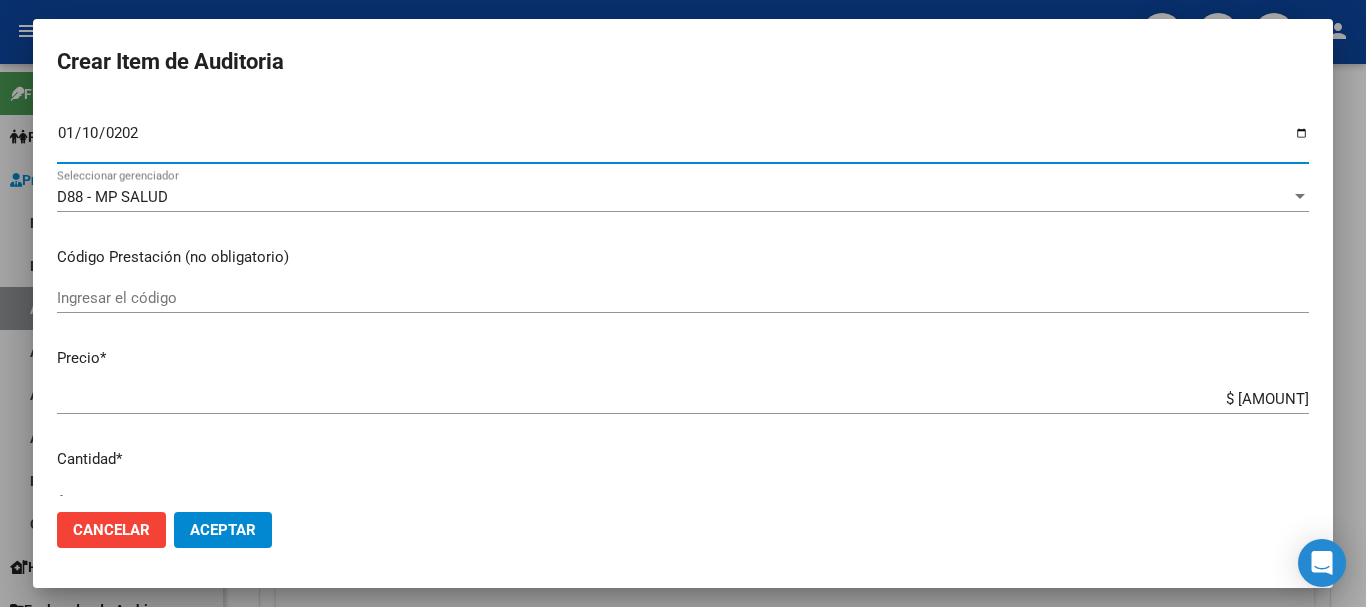 type on "2025-01-10" 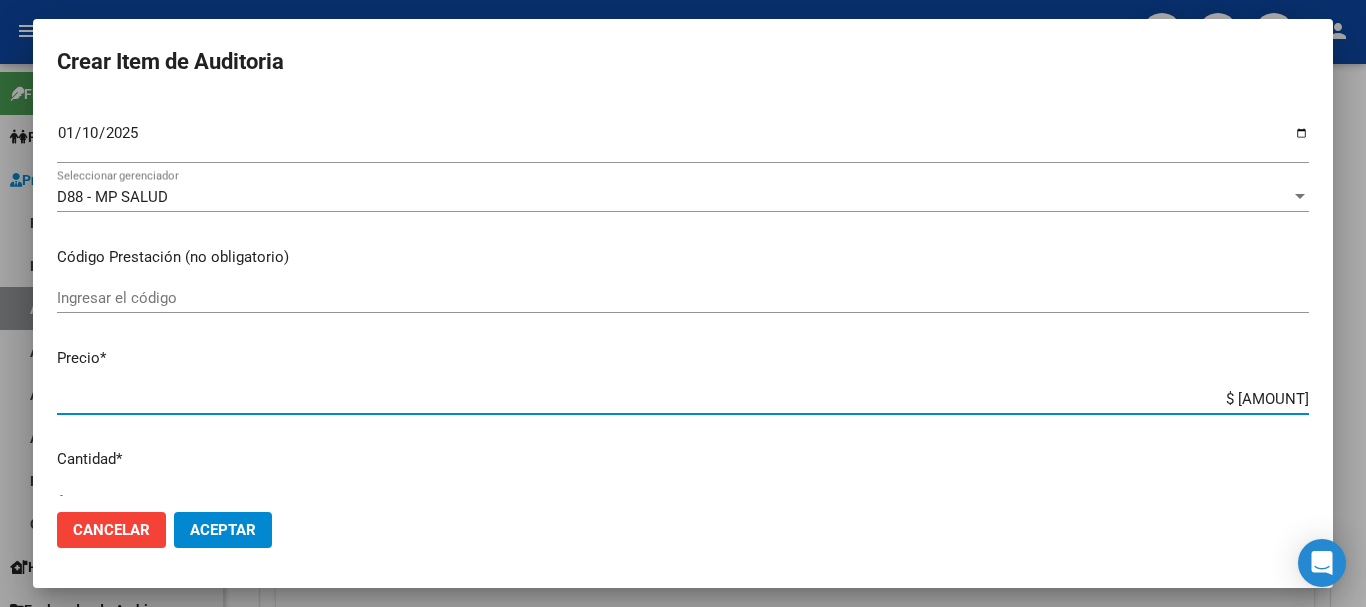 type on "$ 0,01" 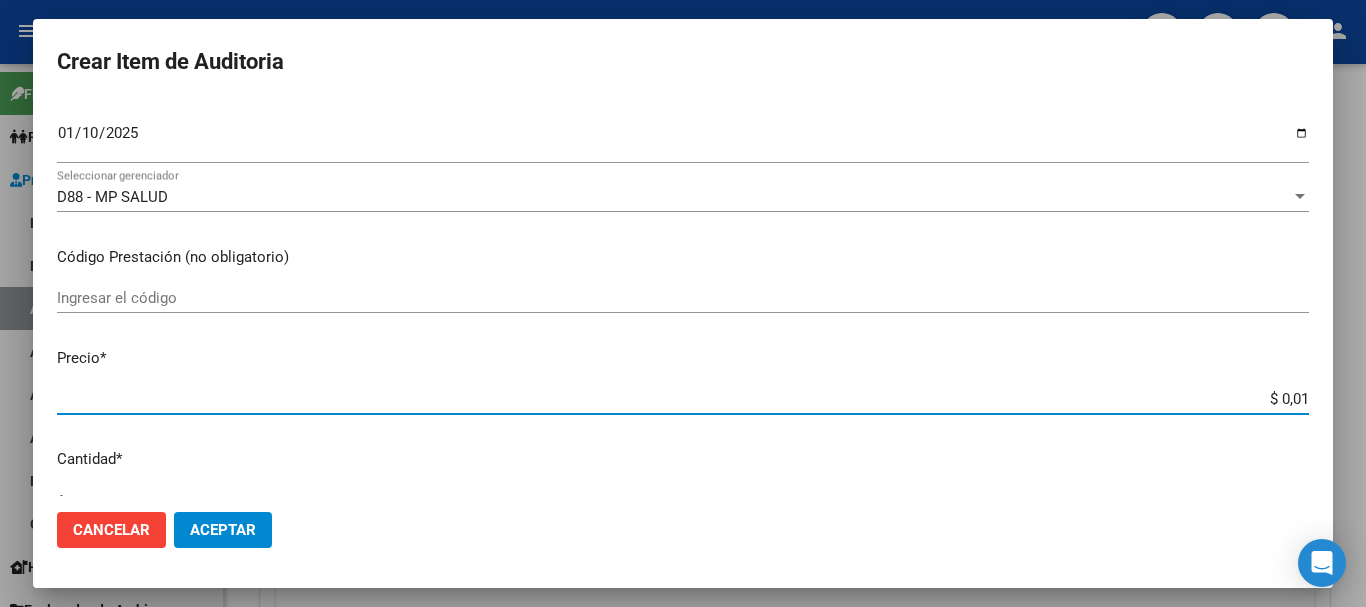 type on "$ 0,11" 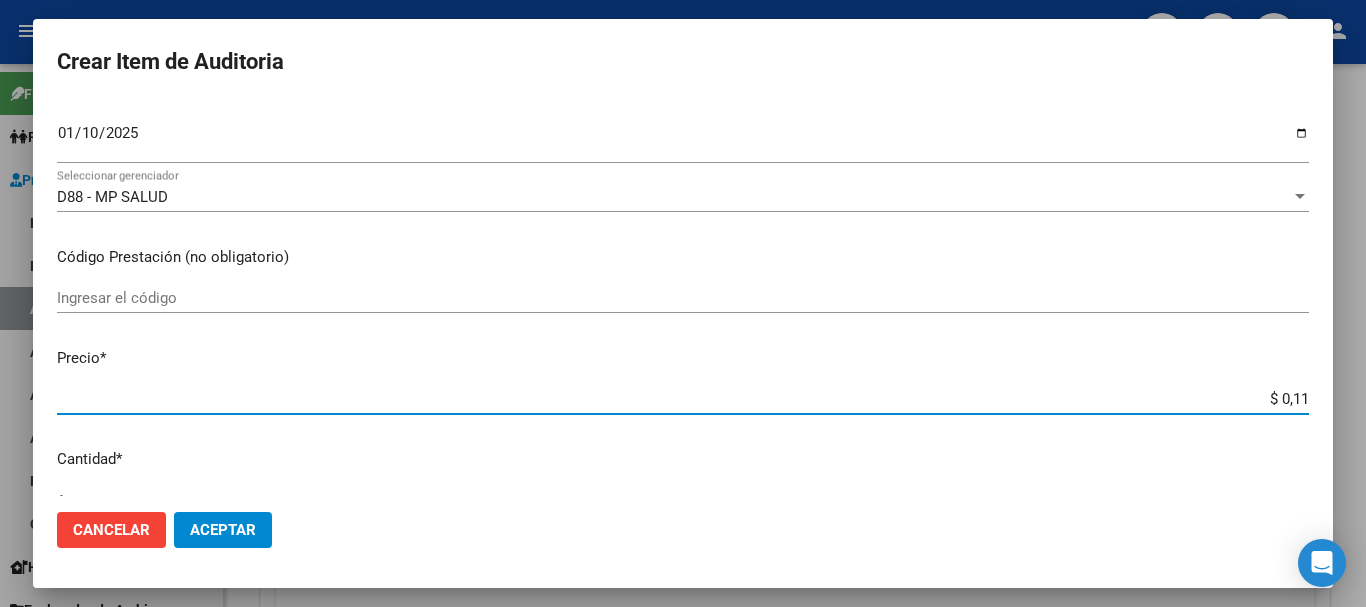 type on "$ 1,18" 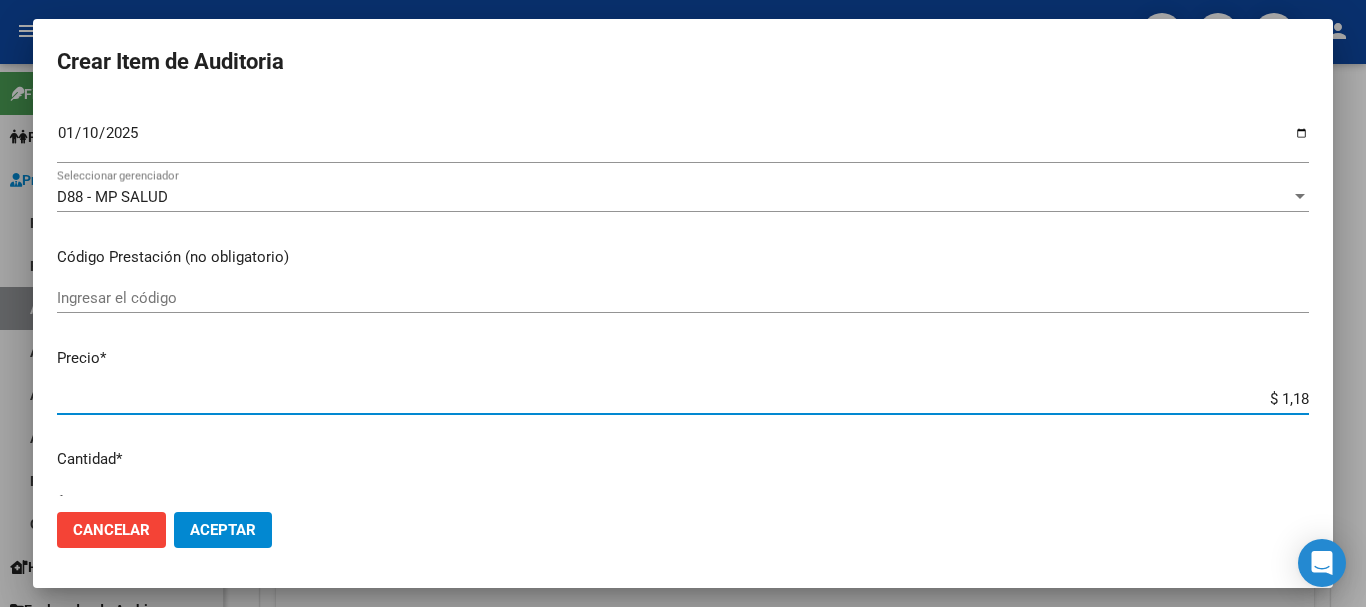 type on "$ 11,89" 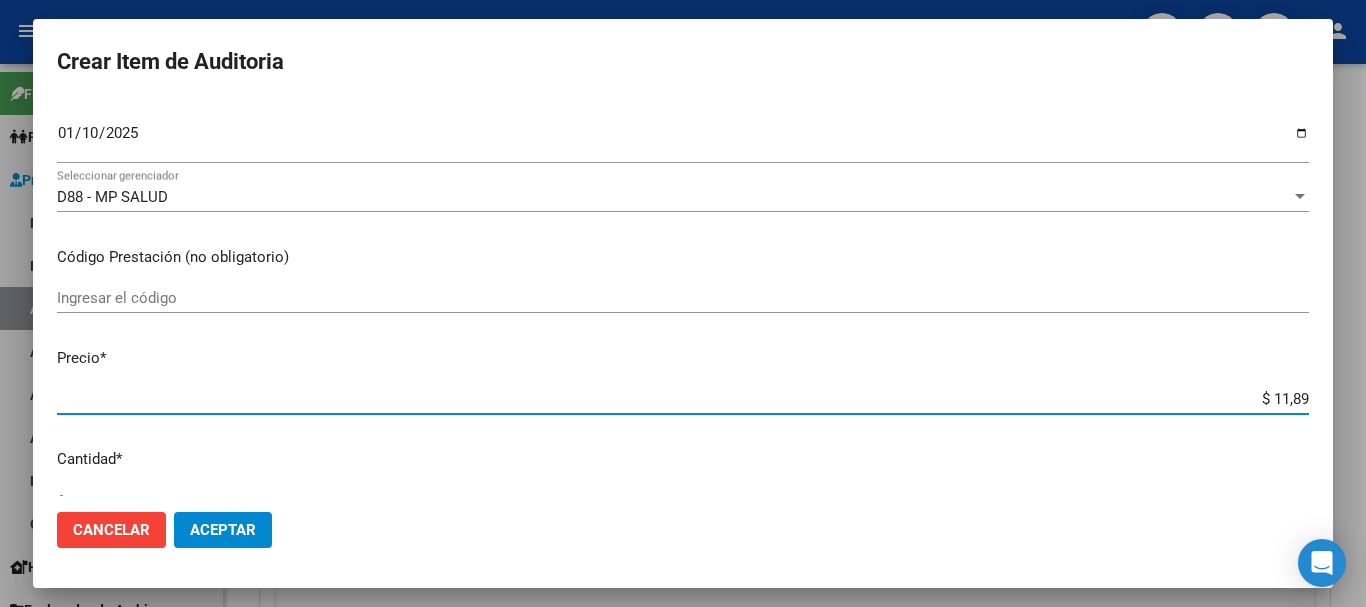 type on "$ 1,18" 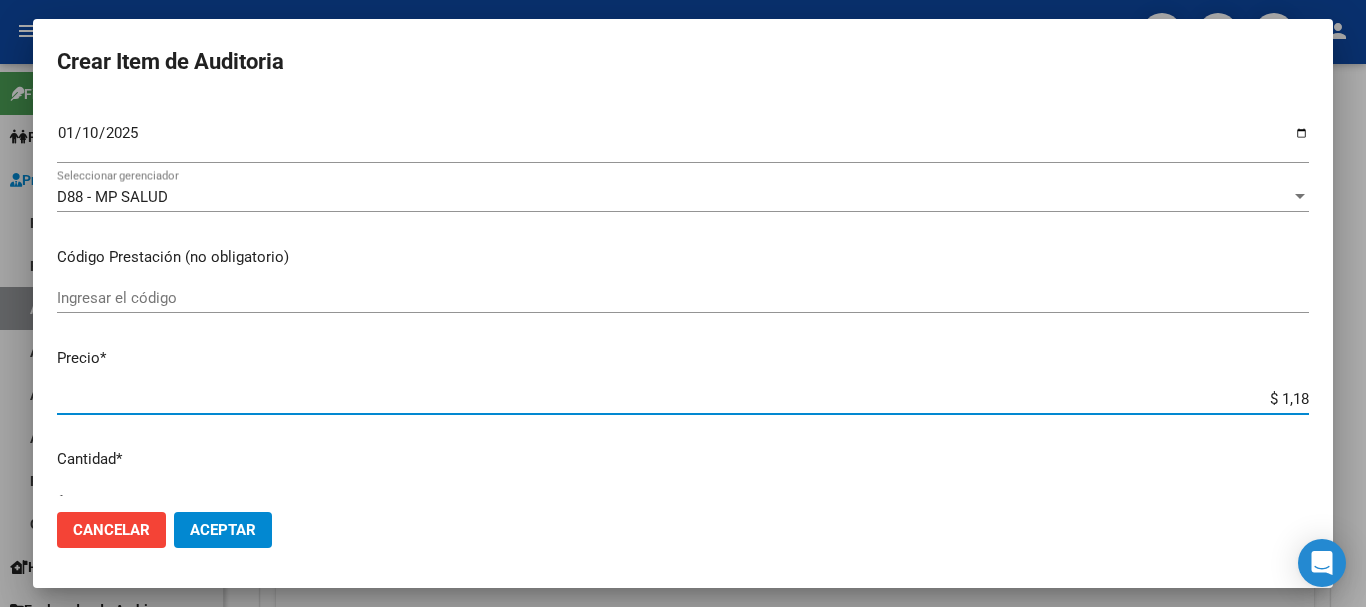 type on "$ 11,88" 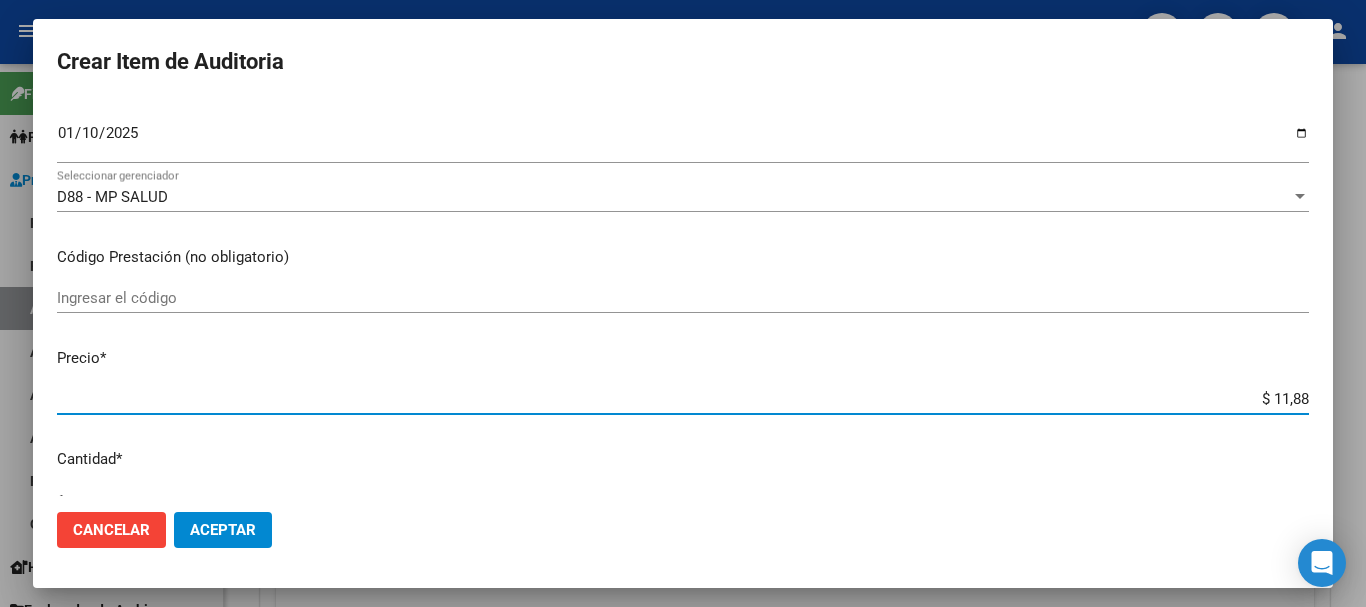 type on "$ 118,89" 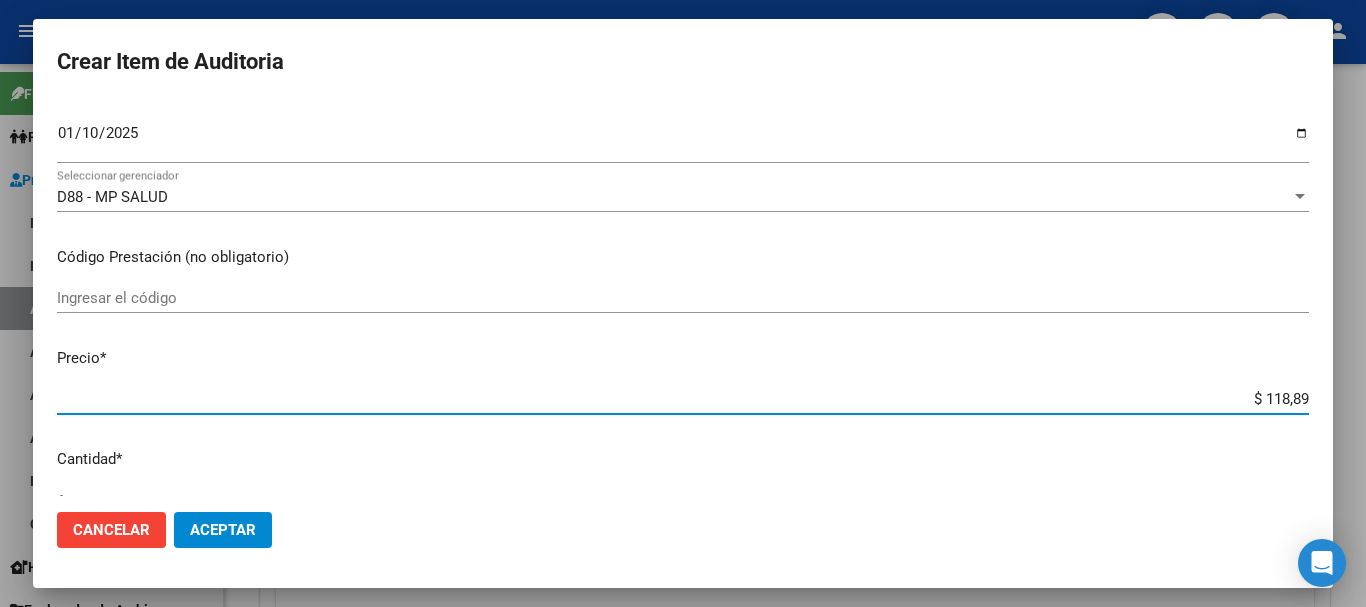 type on "$ 1.188,90" 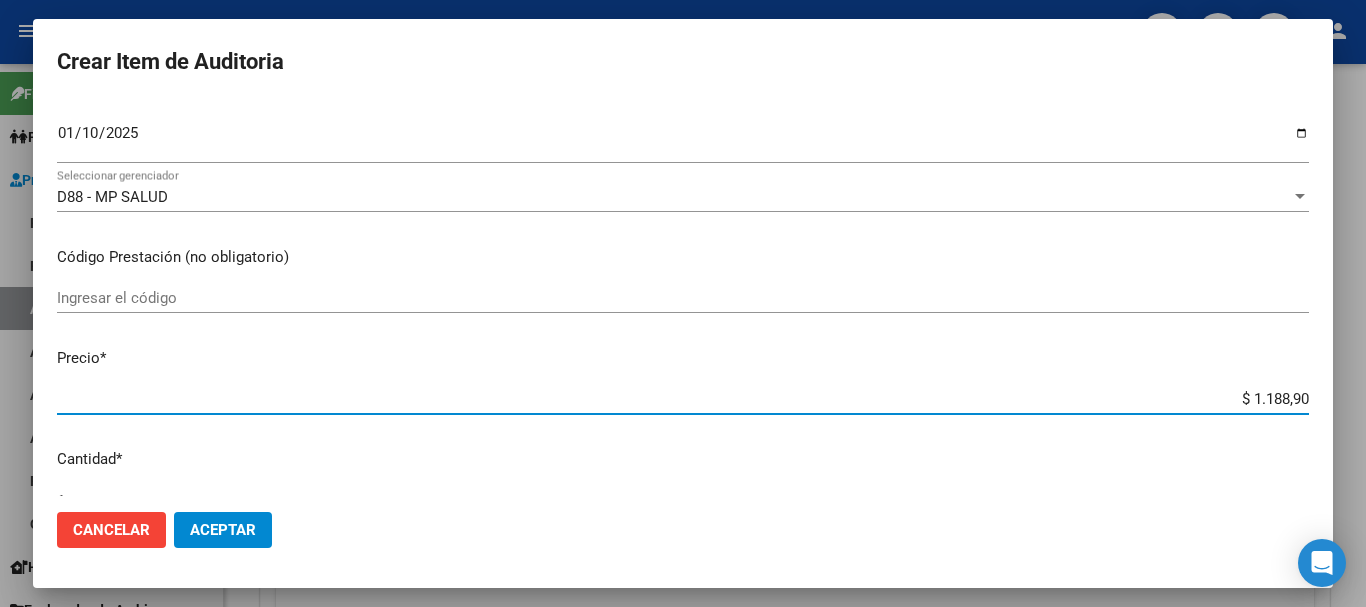 type on "$ 11.889,00" 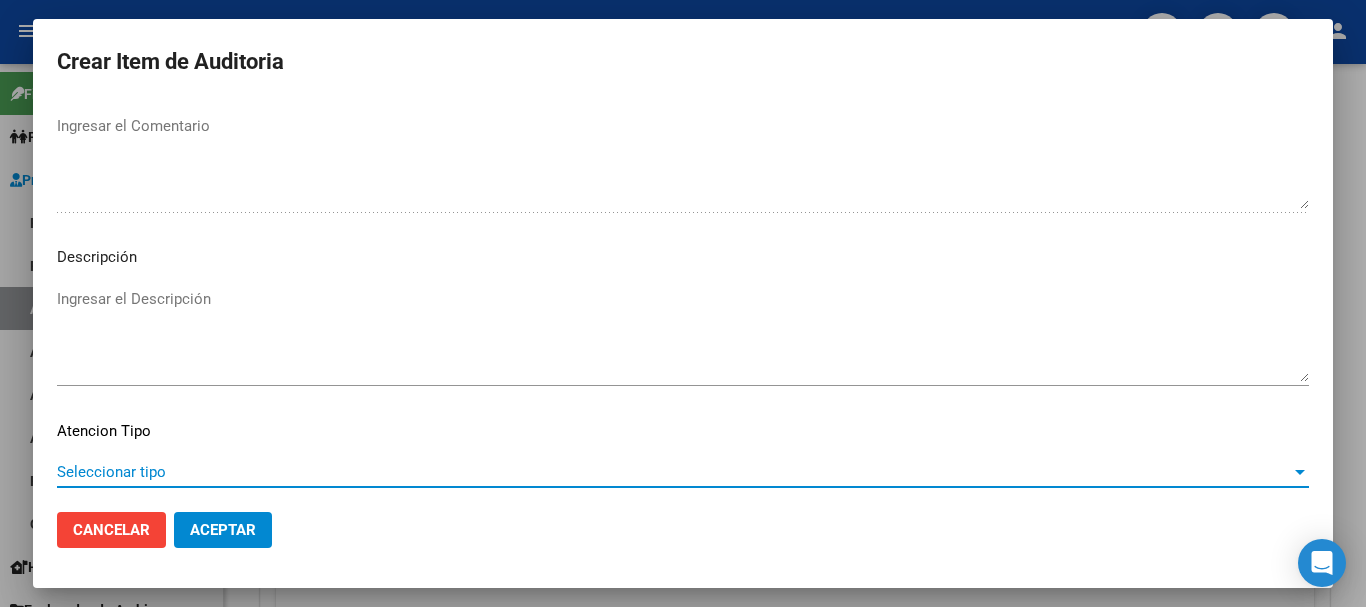 scroll, scrollTop: 1233, scrollLeft: 0, axis: vertical 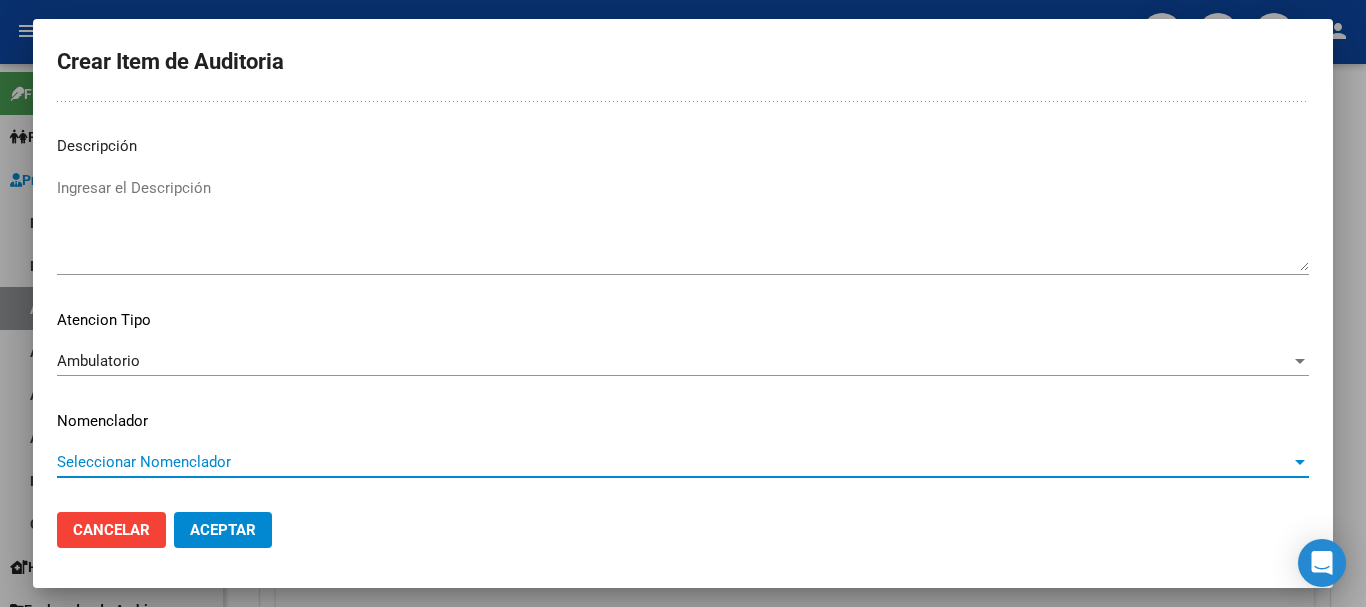 type 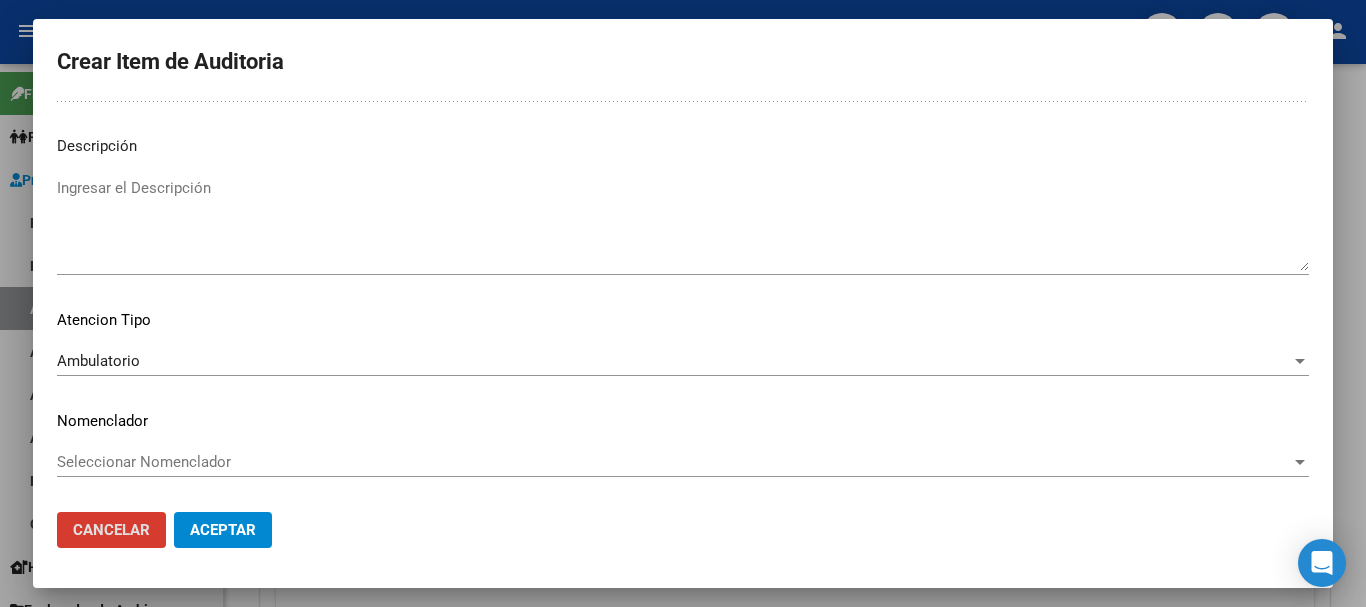type 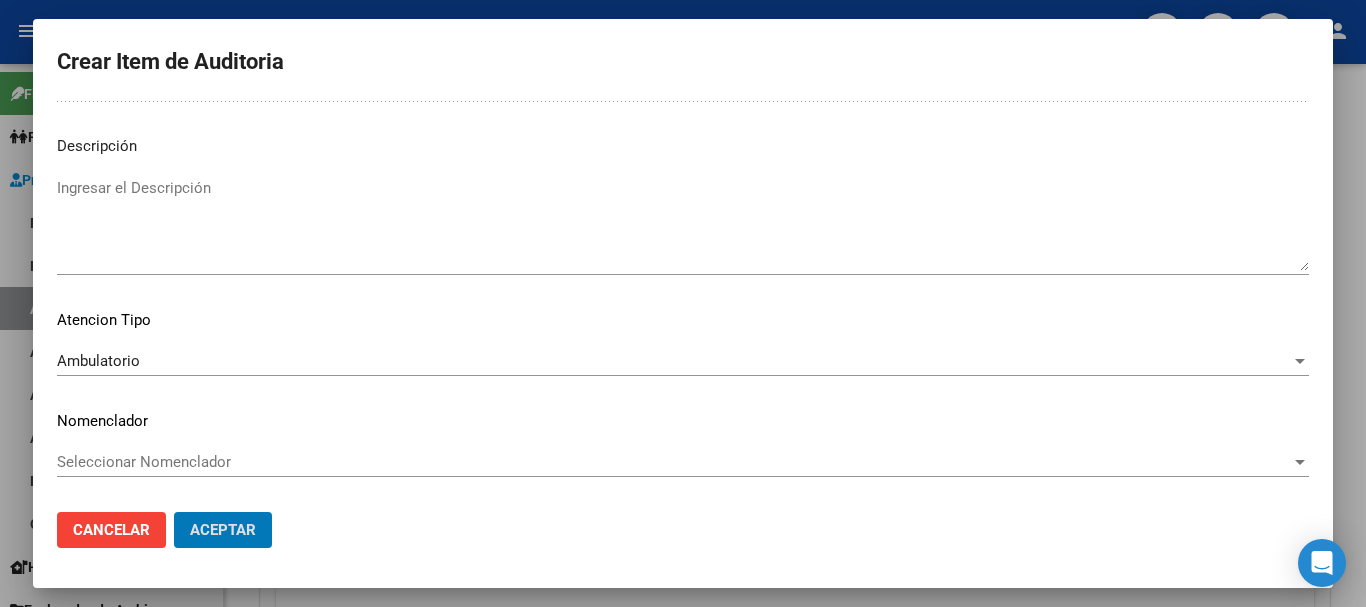 click on "Aceptar" 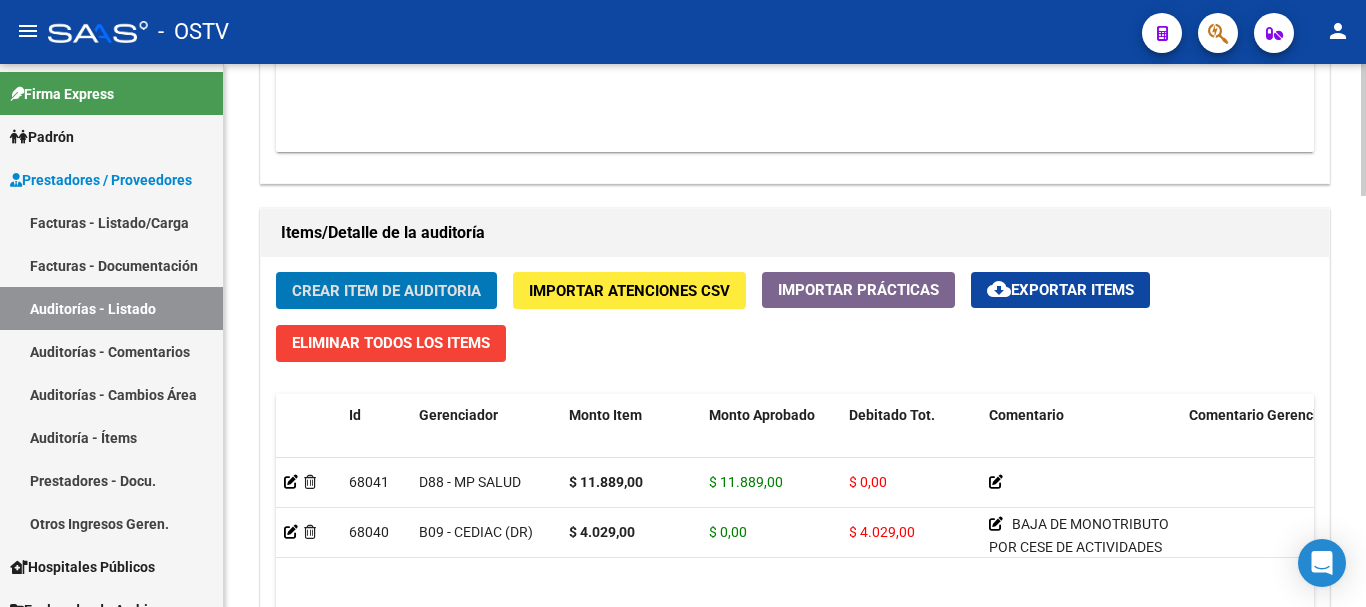 click on "Crear Item de Auditoria" 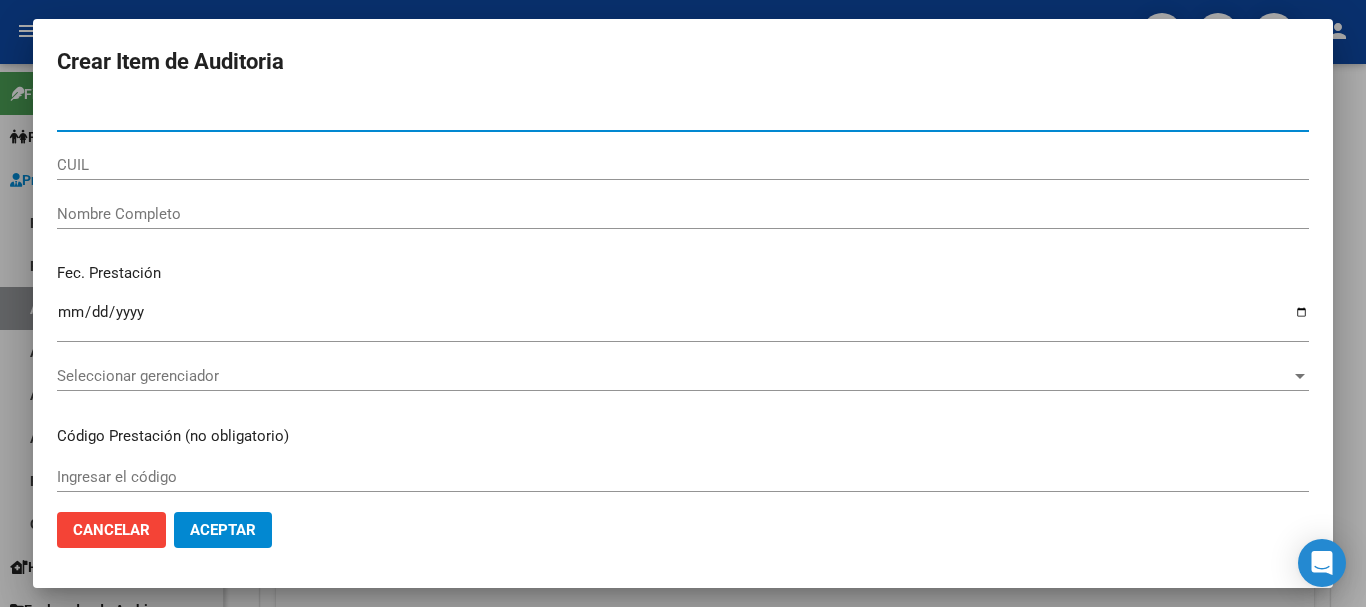 paste on "[NUMBER]" 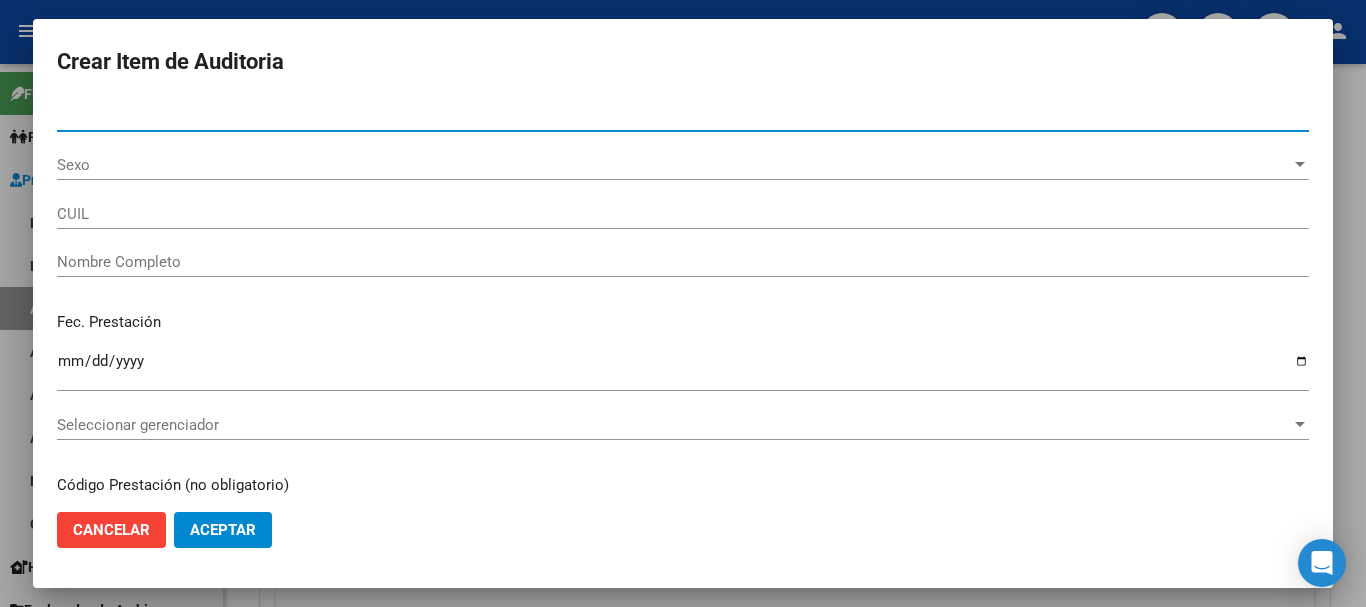 type on "[NUMBER]" 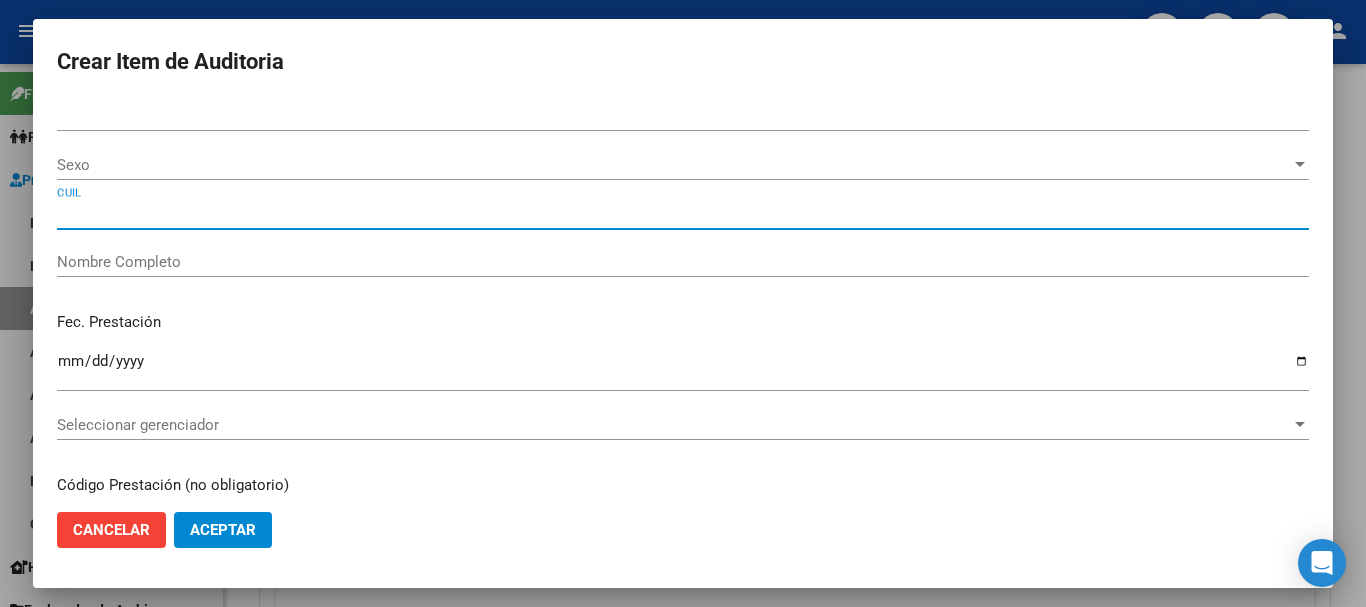 type on "[CUIL]" 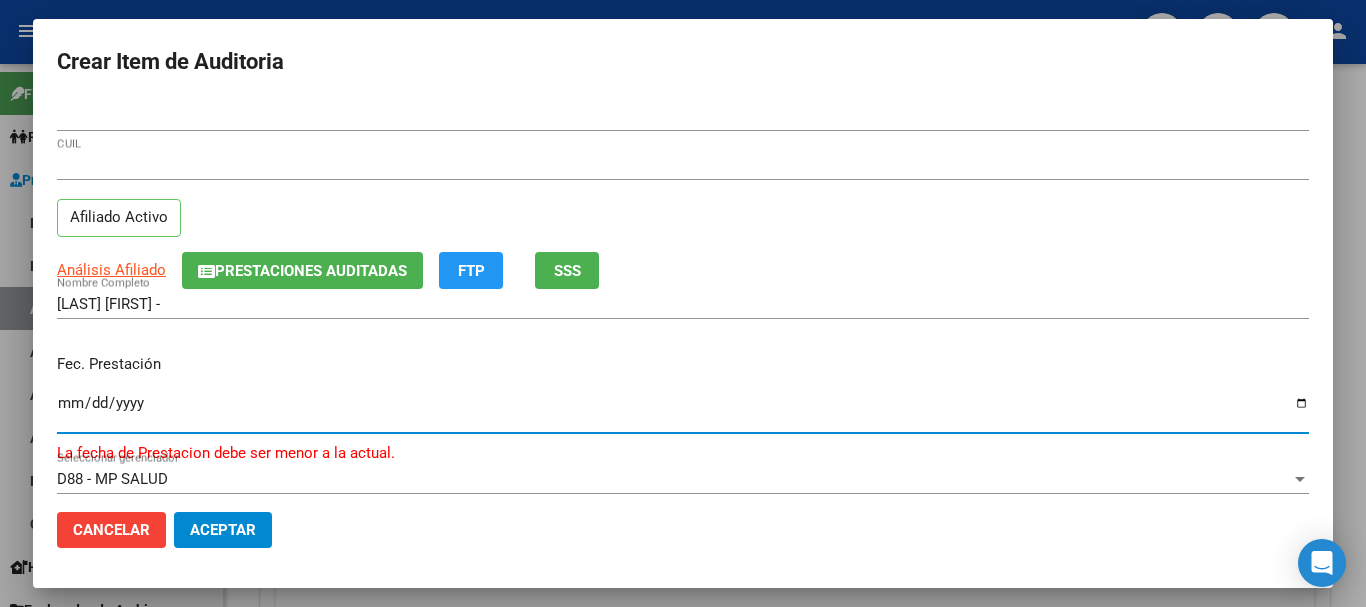 type on "[DATE]" 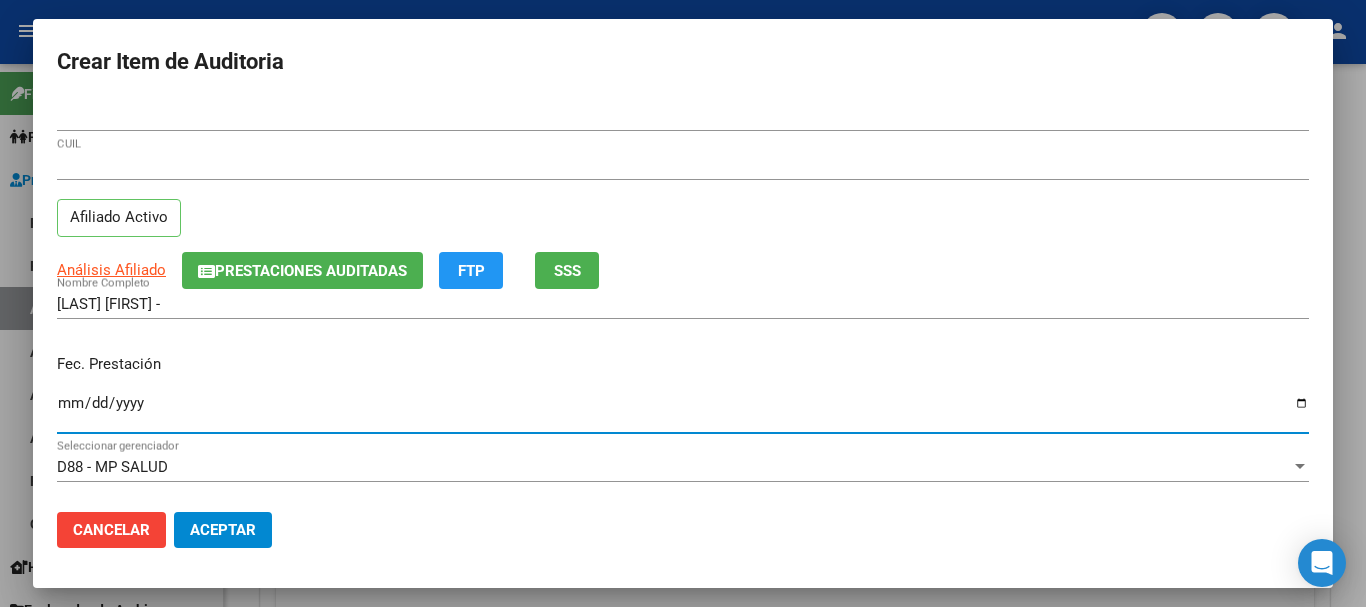 click on "Prestaciones Auditadas" 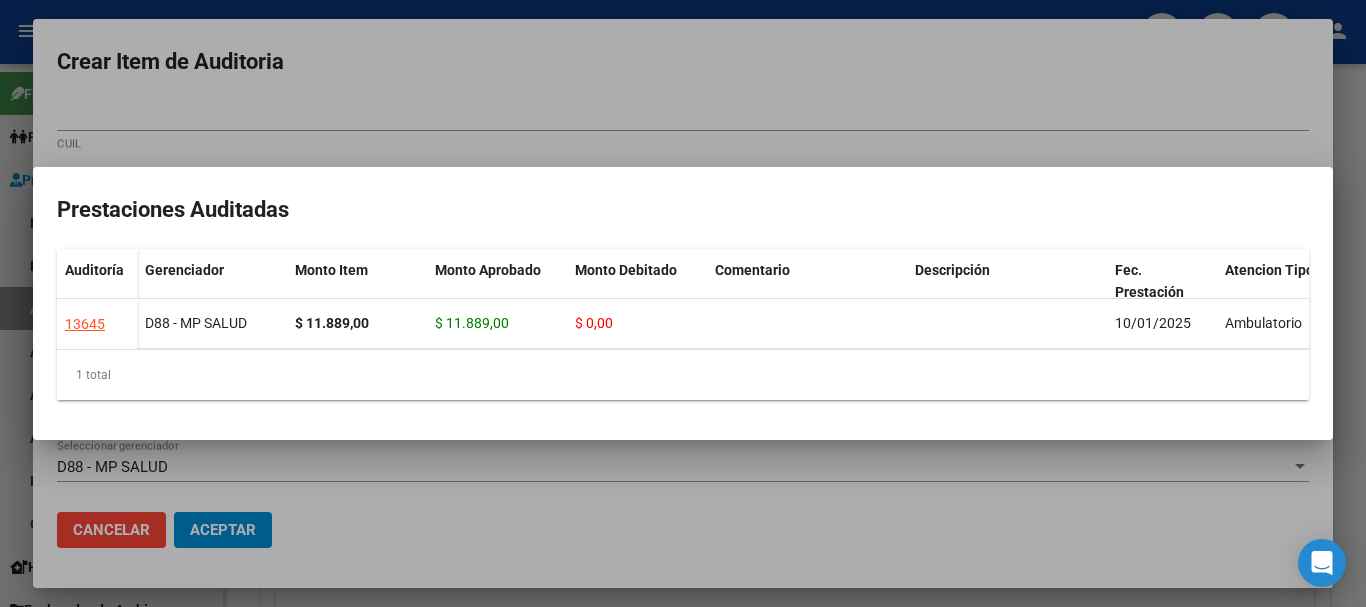 click at bounding box center [683, 303] 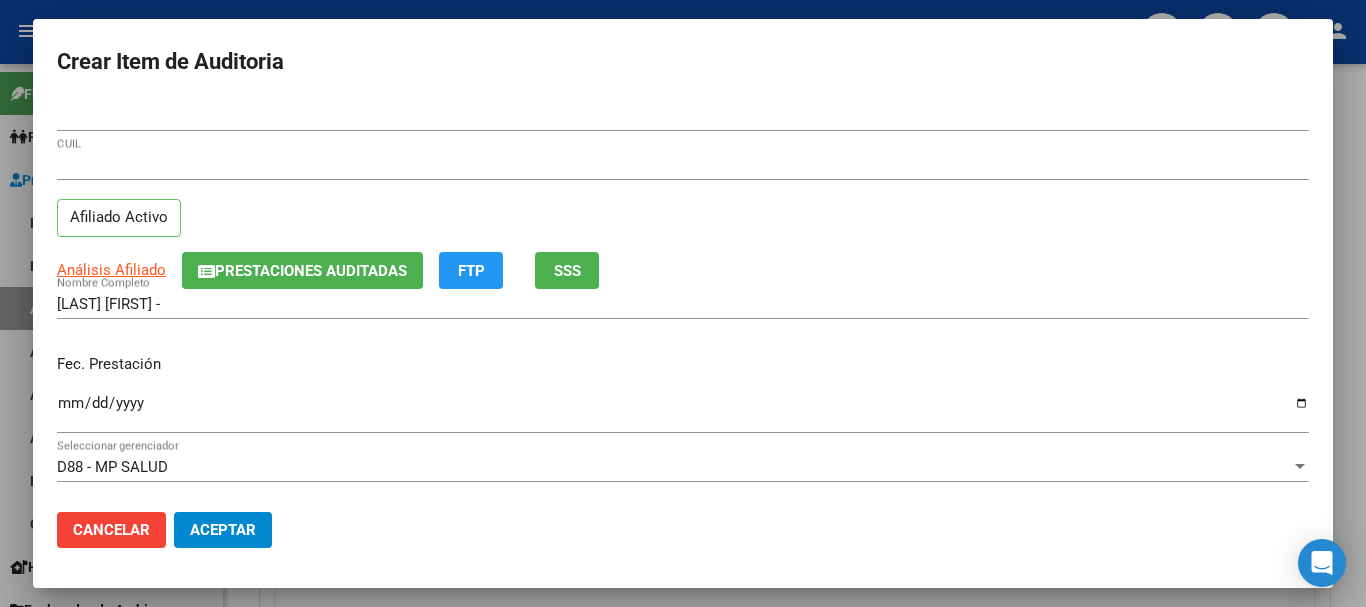 type 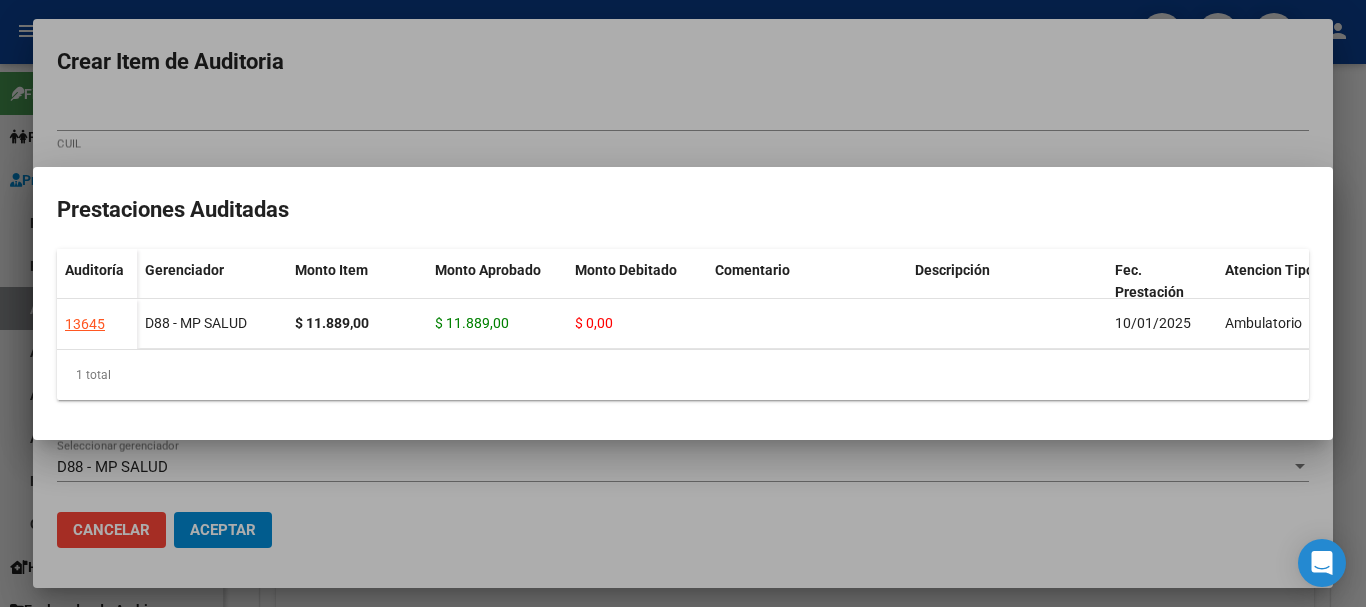 click at bounding box center [683, 303] 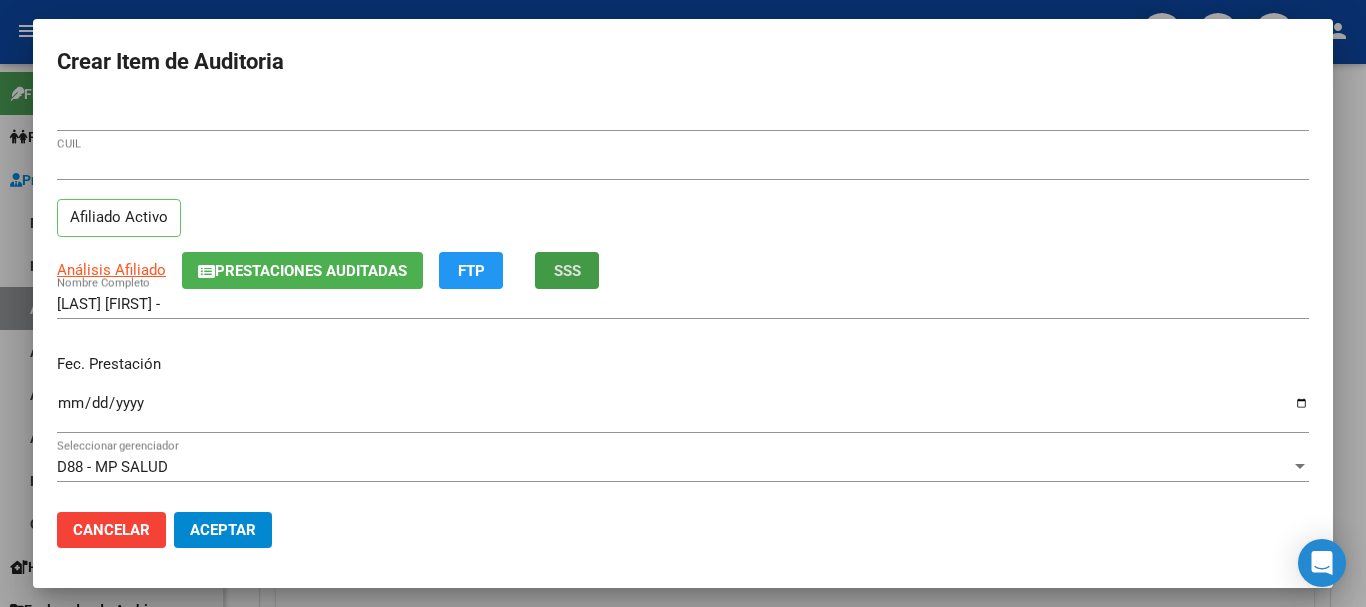 type 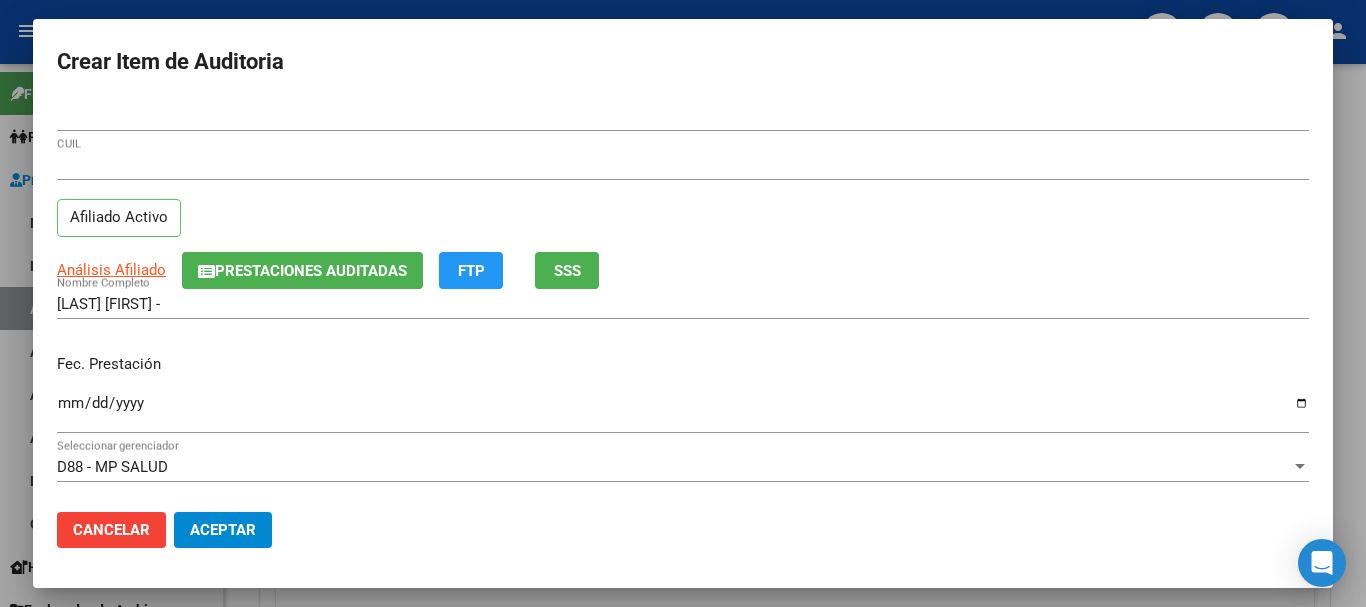 click on "Prestaciones Auditadas" 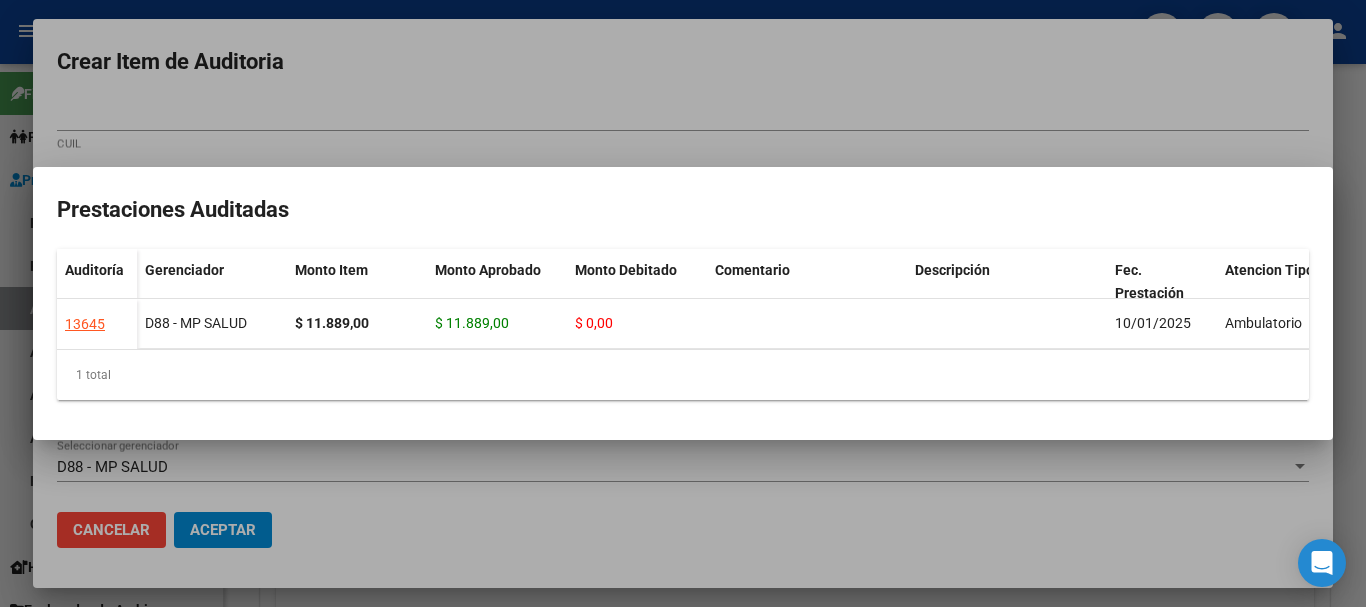 click at bounding box center [683, 303] 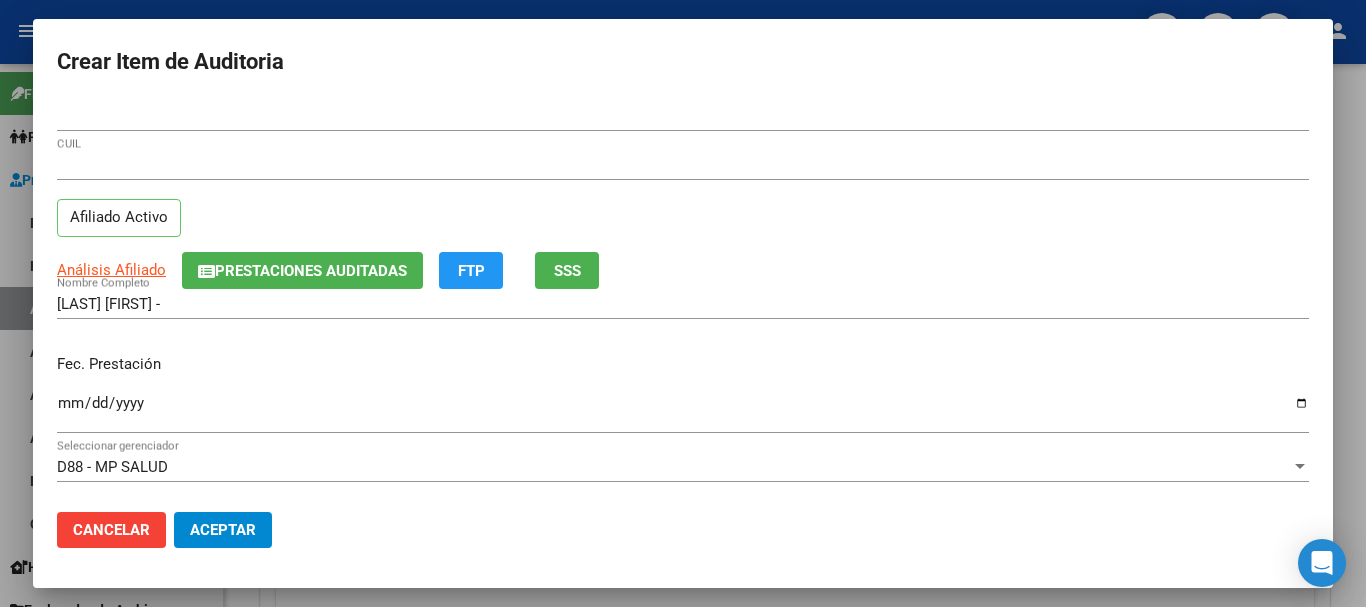 click on "[NUMBER] CUIL Afiliado Activo" at bounding box center (683, 201) 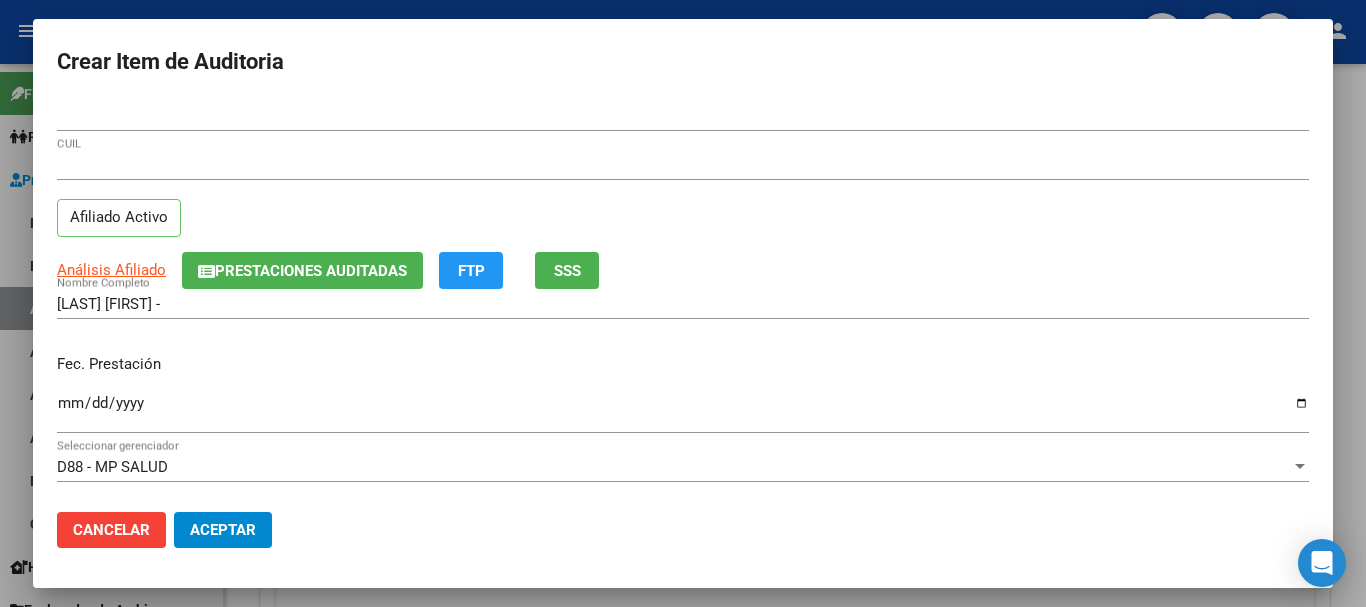 scroll, scrollTop: 270, scrollLeft: 0, axis: vertical 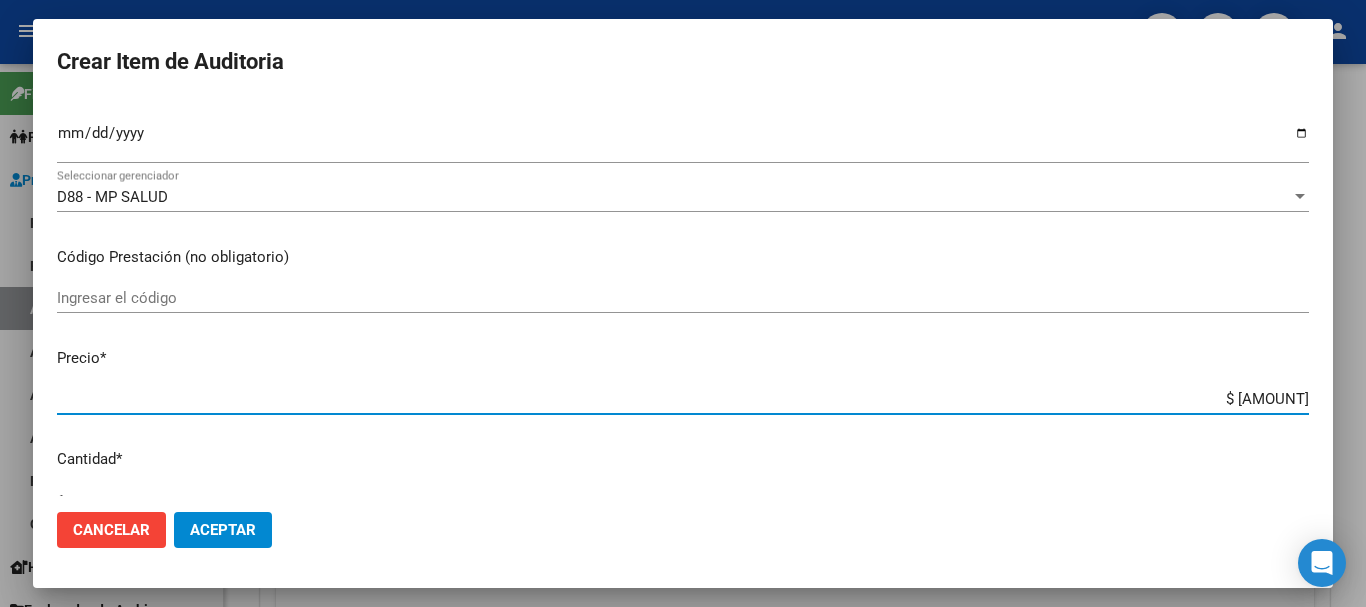 type on "$ 0,01" 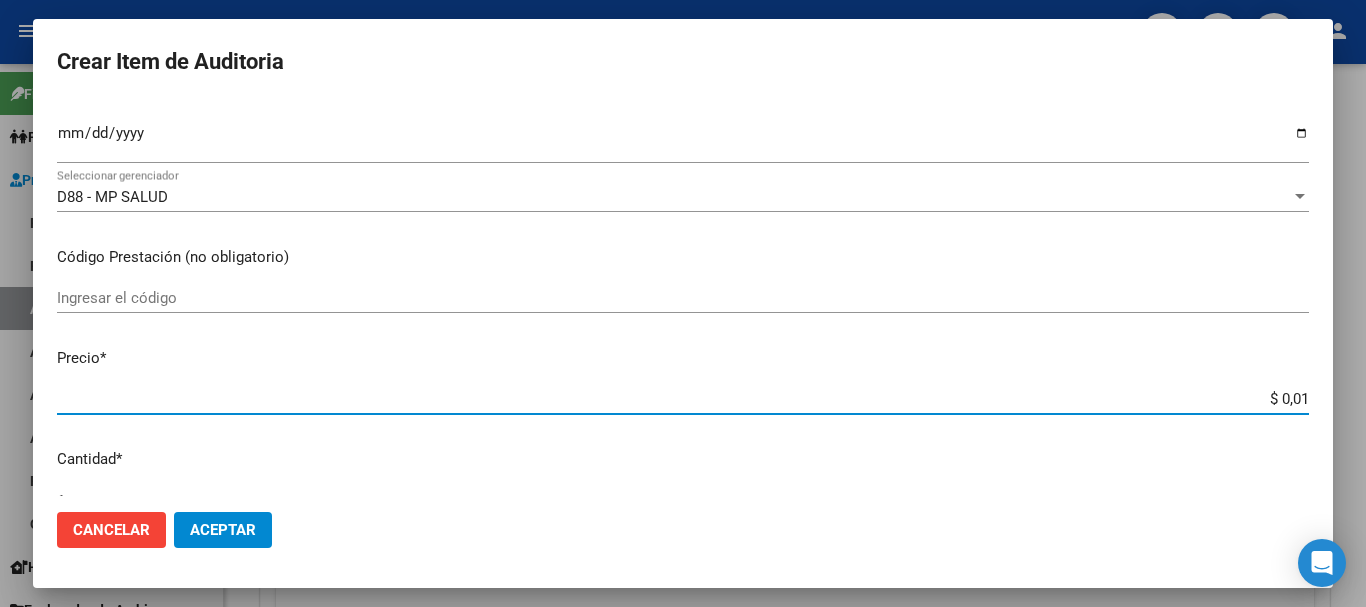 type on "$ 0,11" 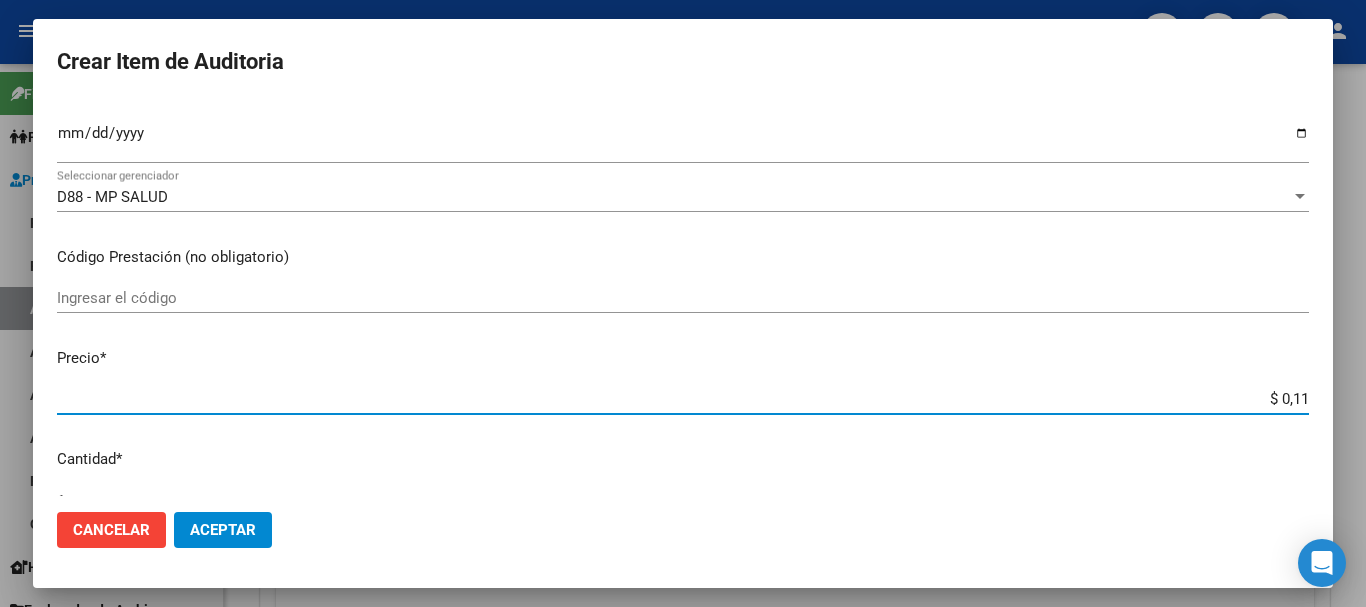 type on "$ 1,18" 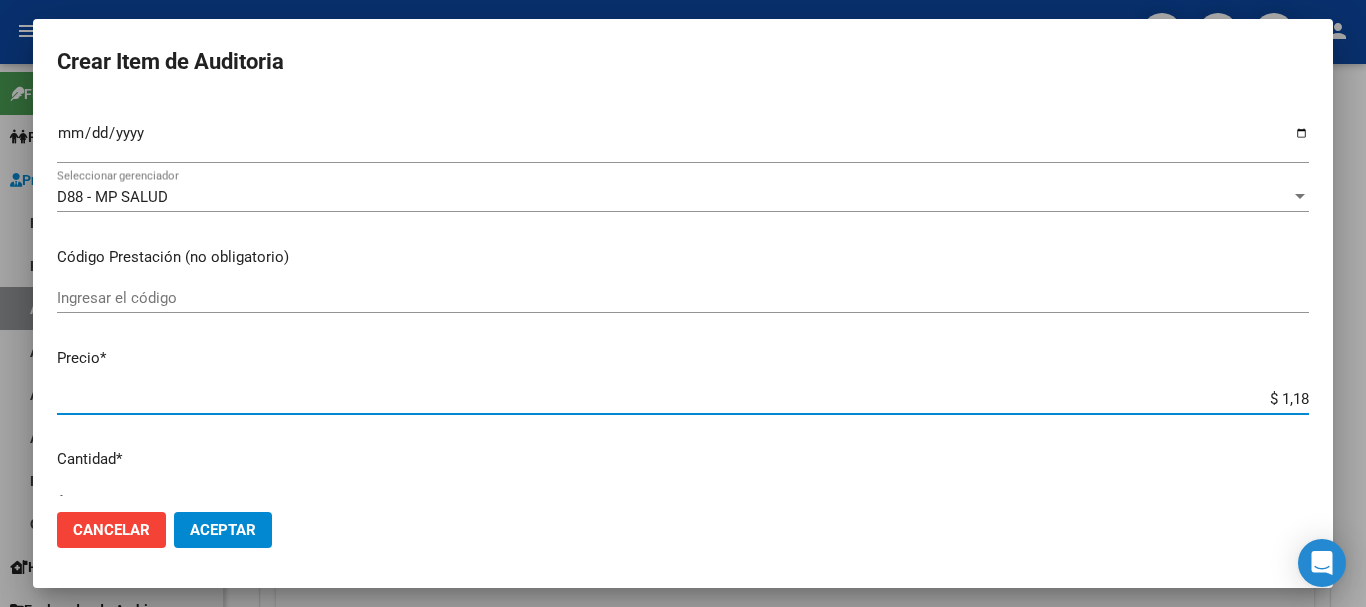 type on "$ 11,88" 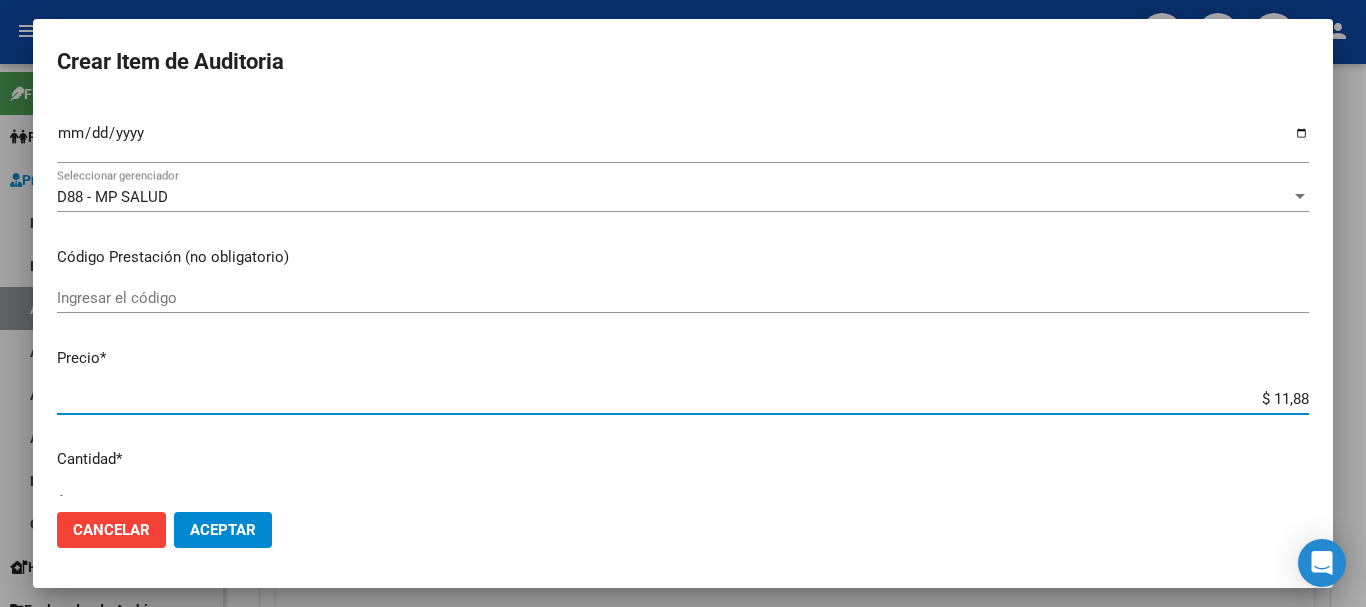type on "$ 118,89" 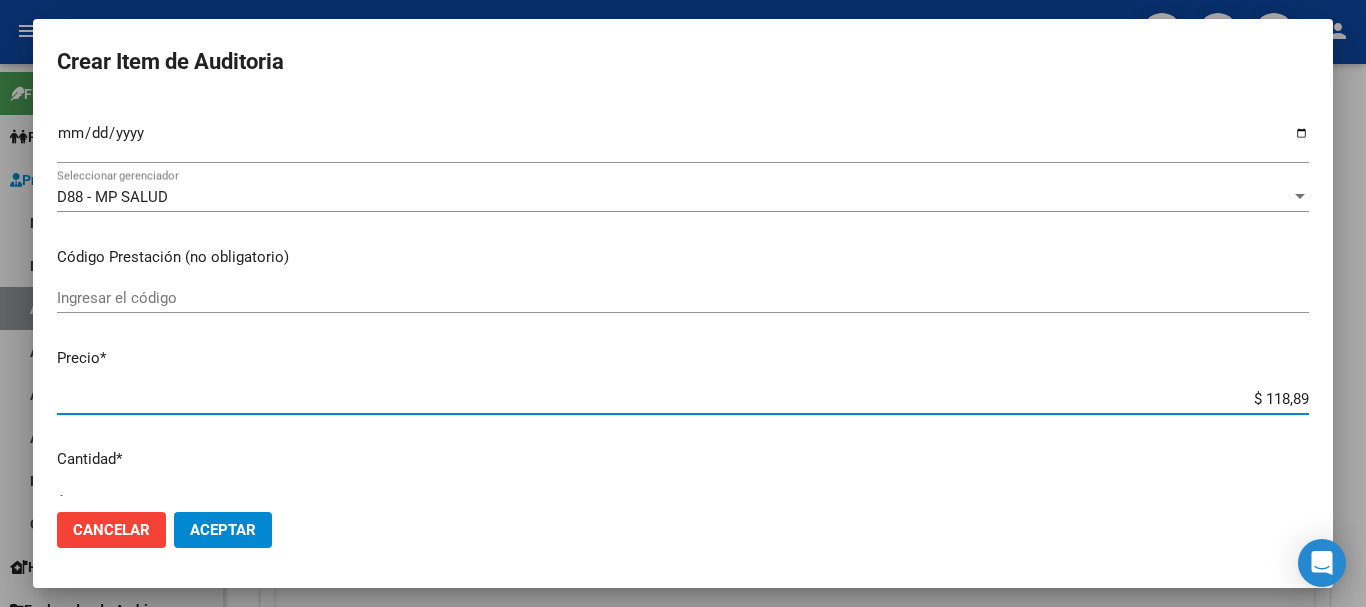 type on "$ 1.188,90" 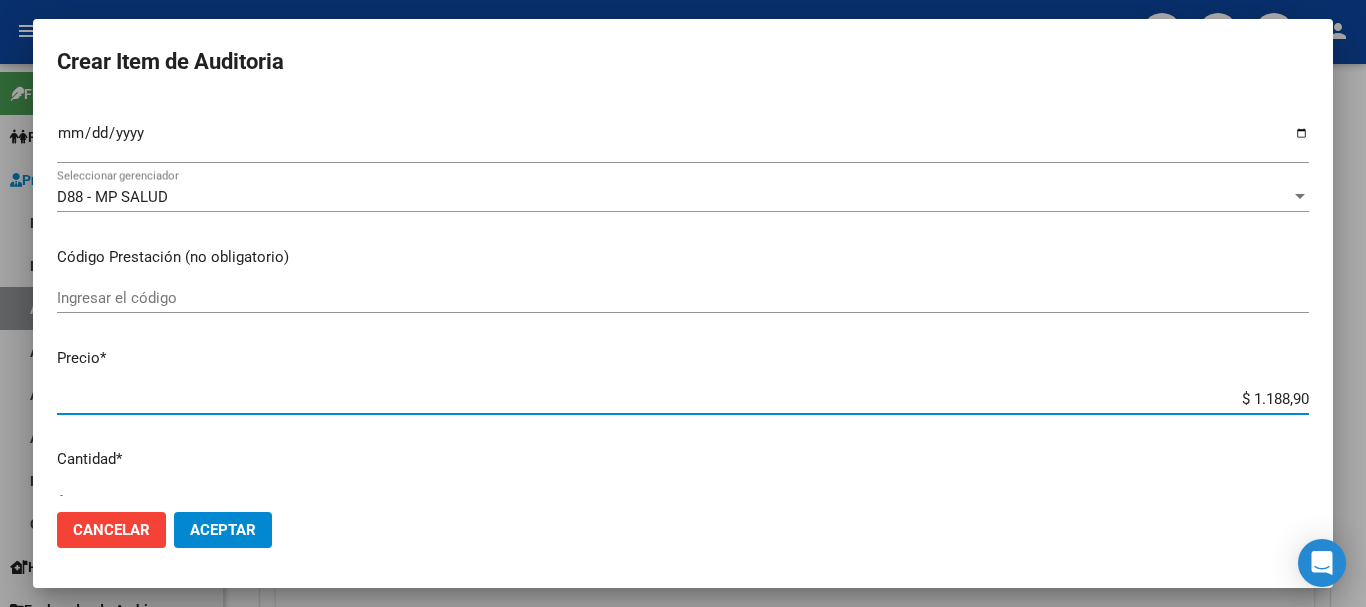 type on "$ 11.889,00" 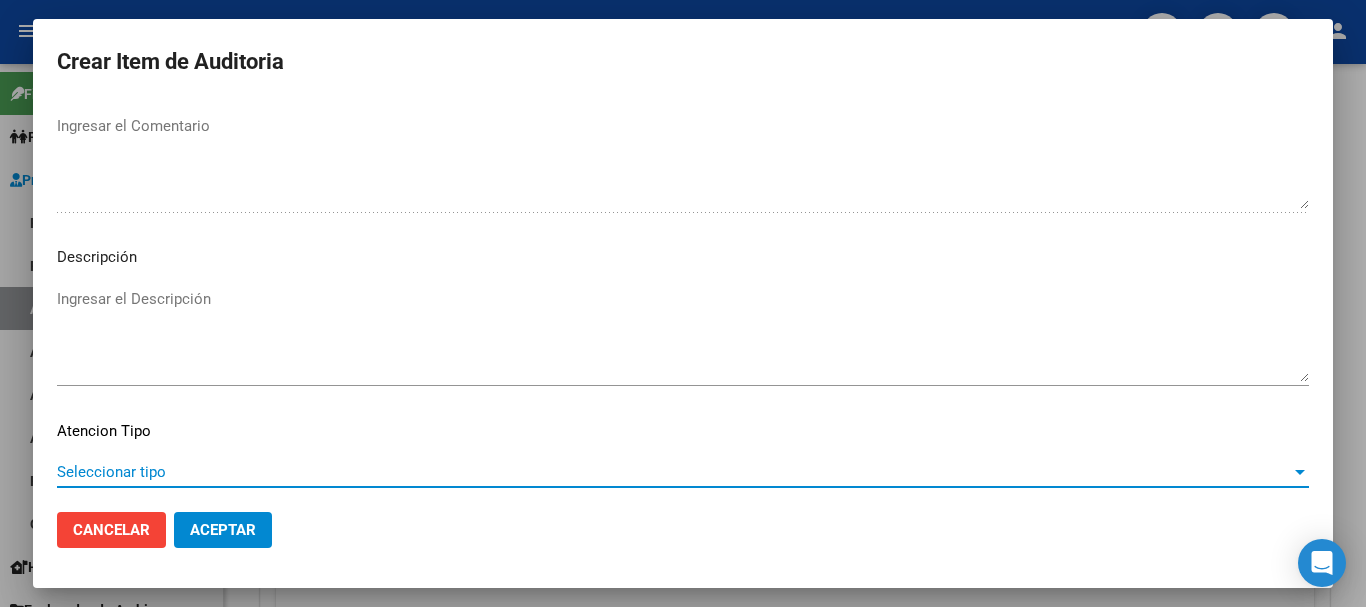 scroll, scrollTop: 1233, scrollLeft: 0, axis: vertical 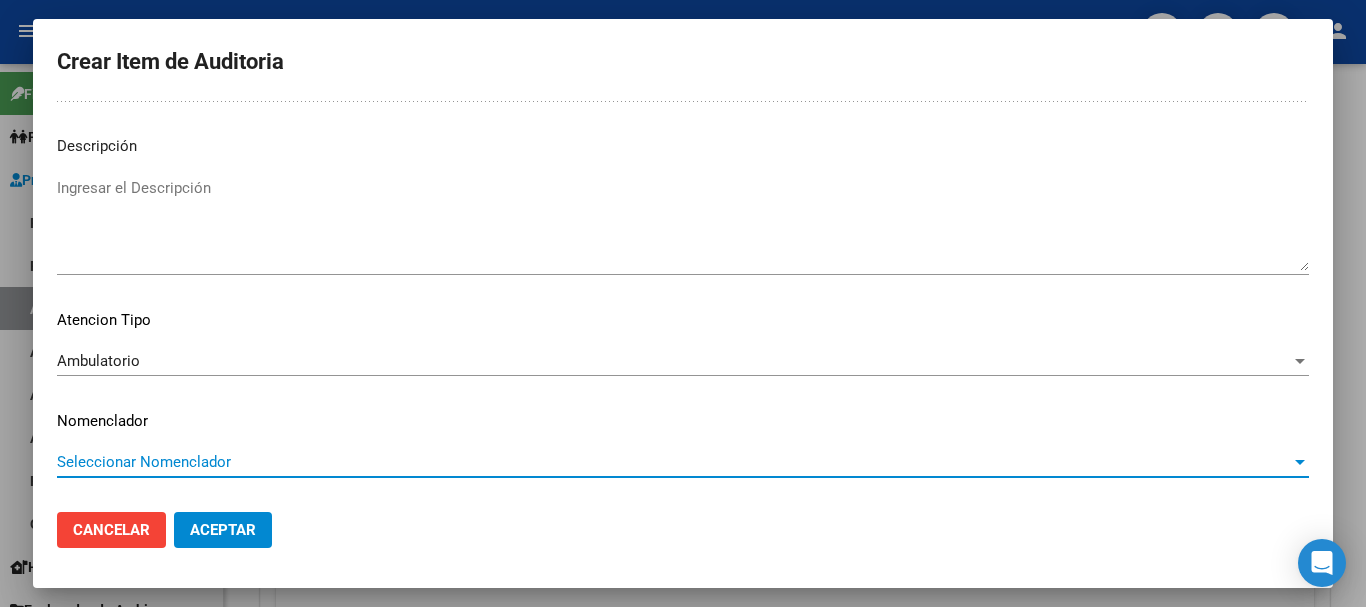 type 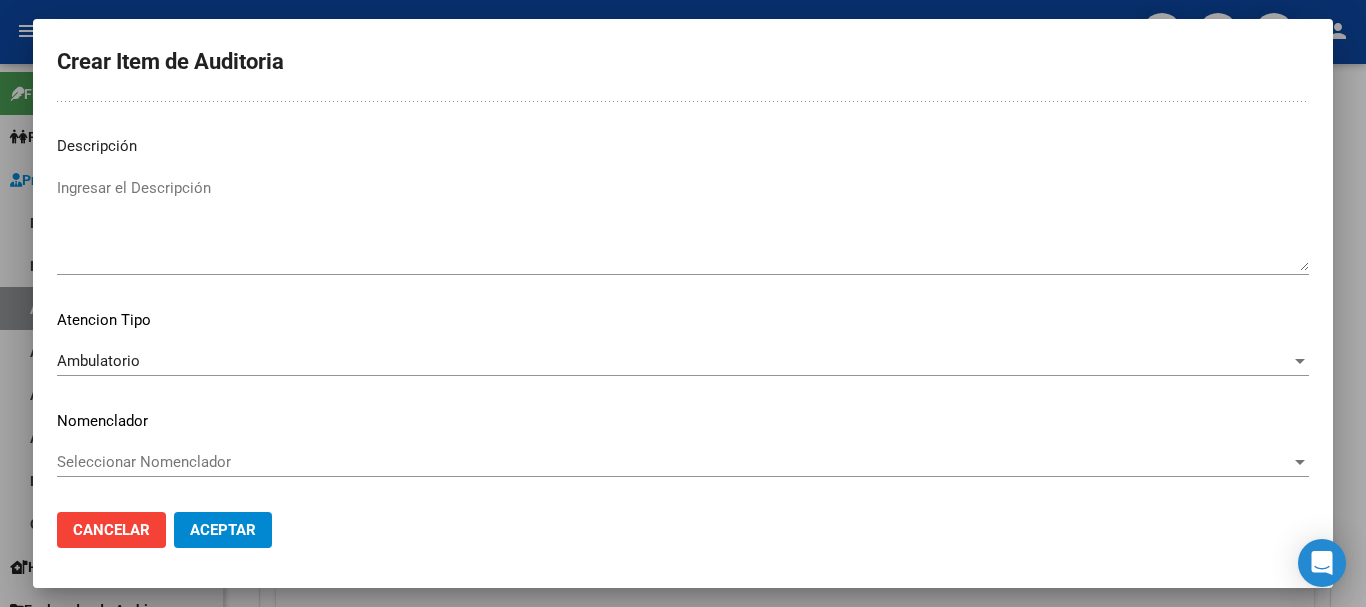 scroll, scrollTop: 0, scrollLeft: 0, axis: both 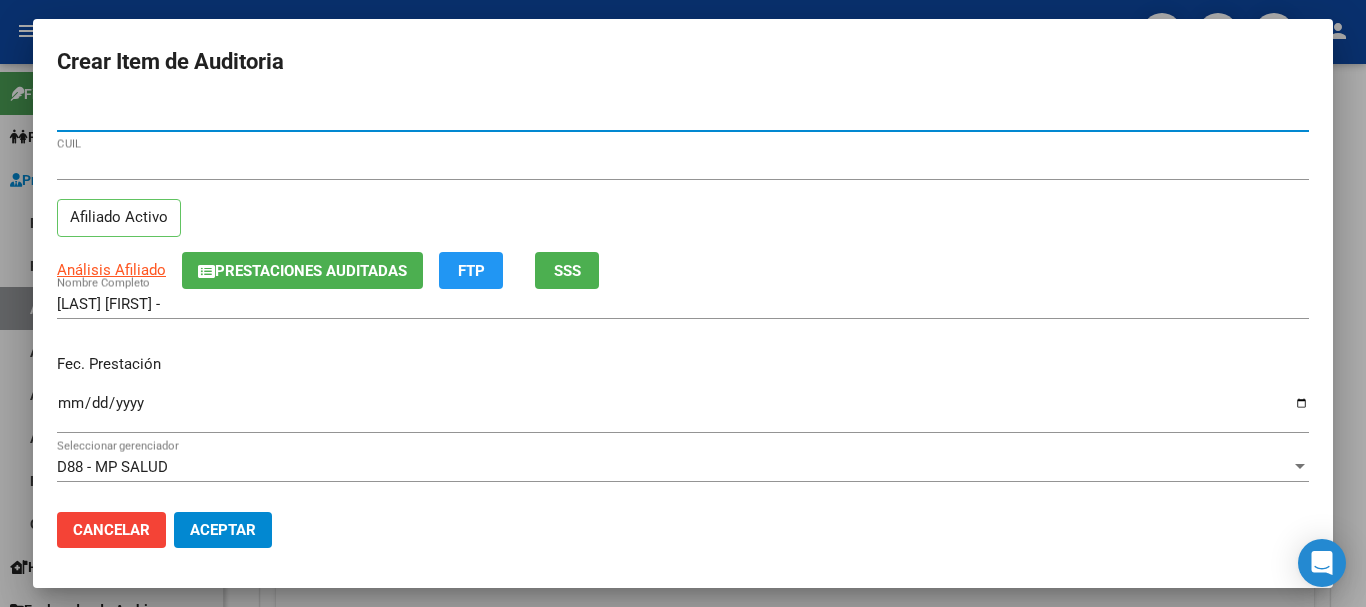 click on "Aceptar" 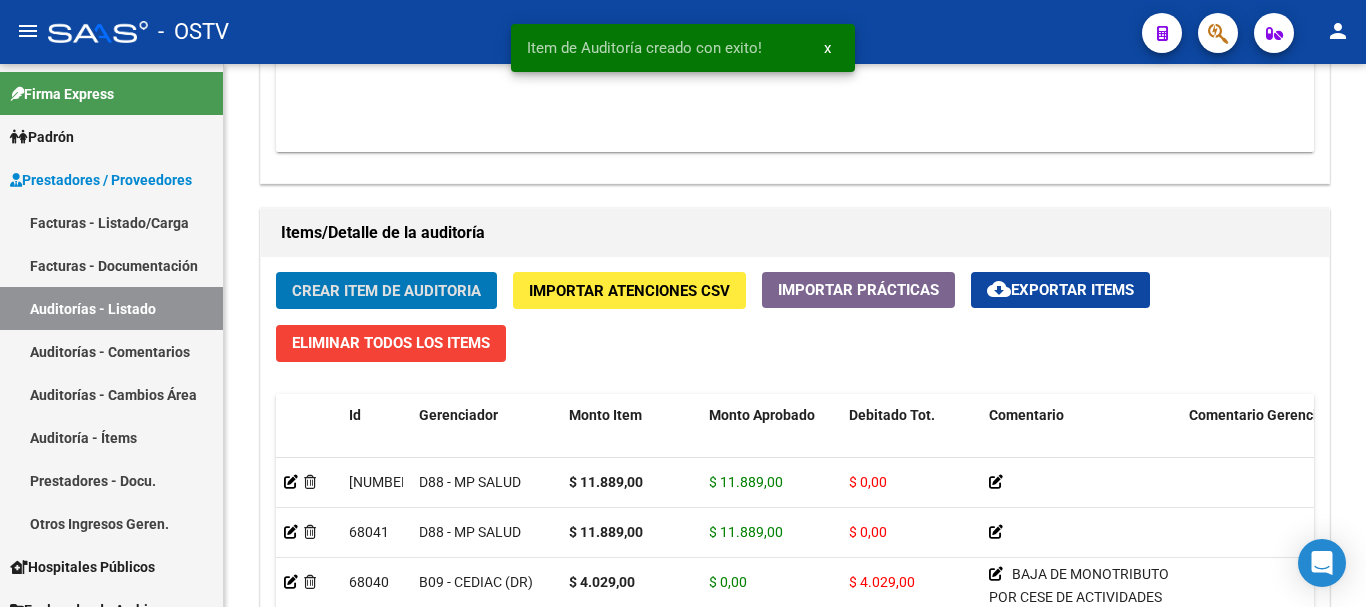 click on "Crear Item de Auditoria" 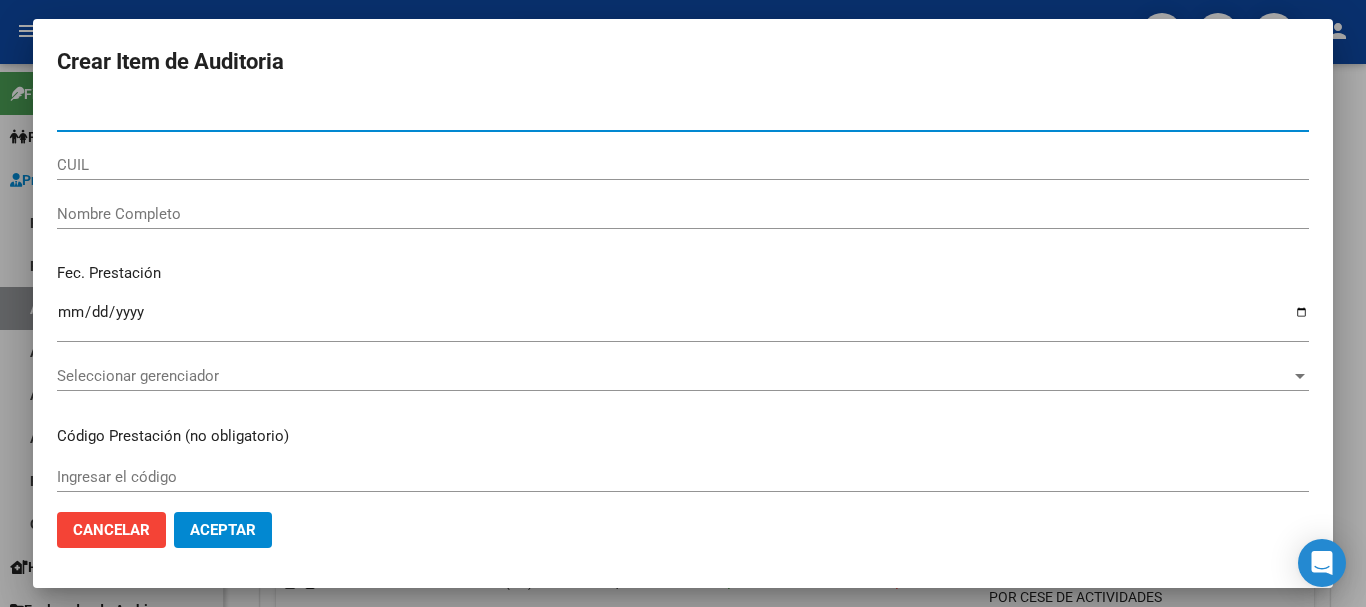 paste on "[NUMBER]" 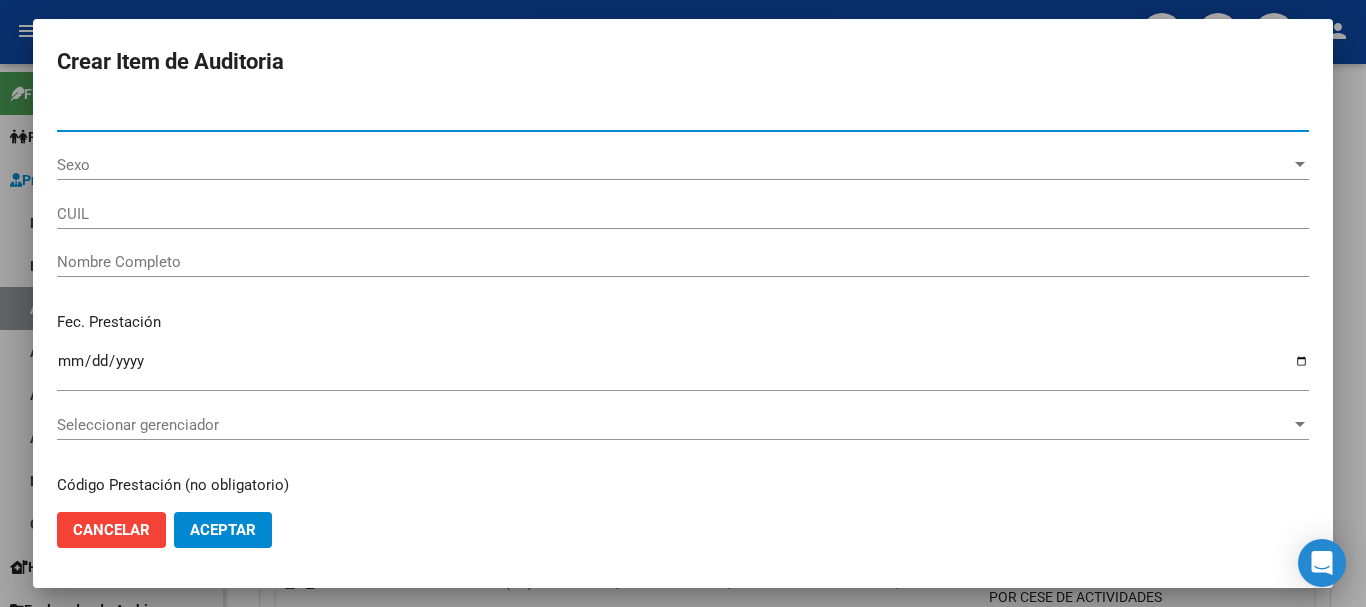 type on "[CUIL]" 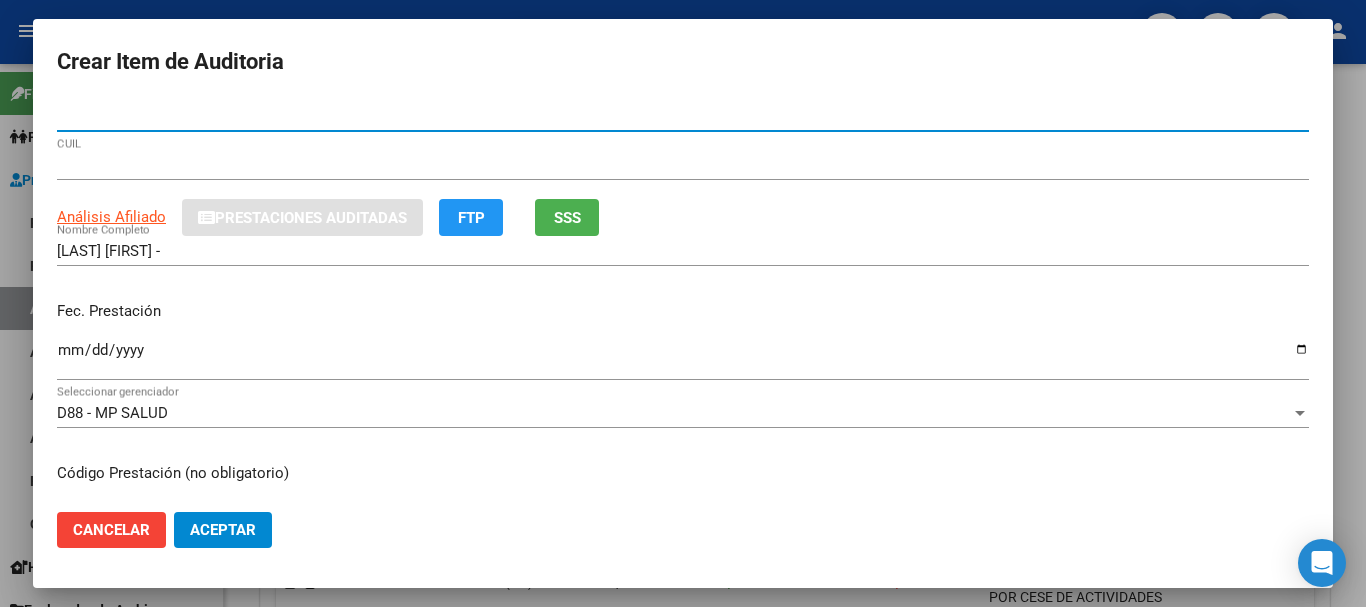type on "[NUMBER]" 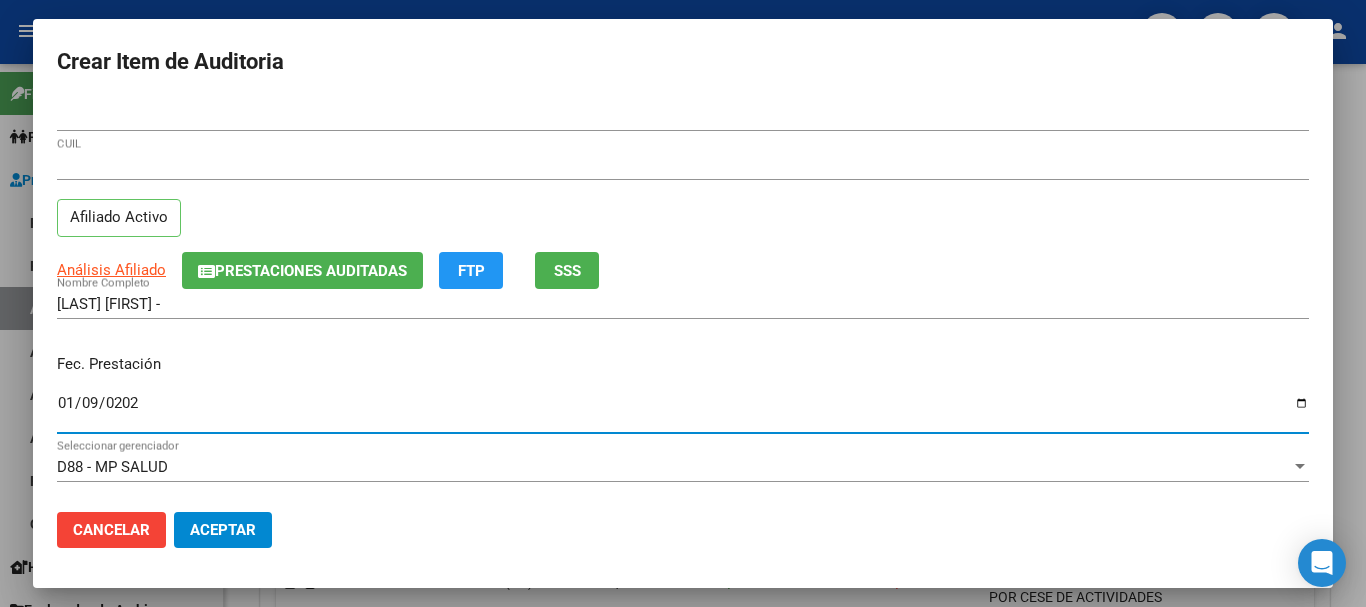 type on "2025-01-09" 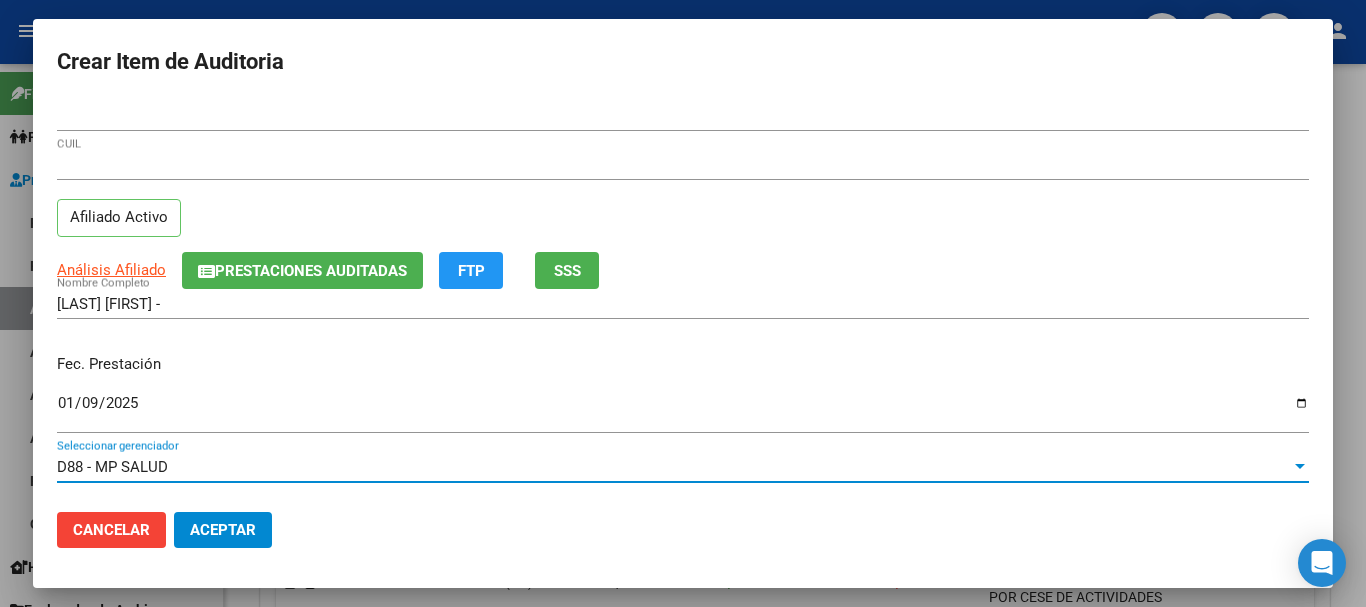 scroll, scrollTop: 270, scrollLeft: 0, axis: vertical 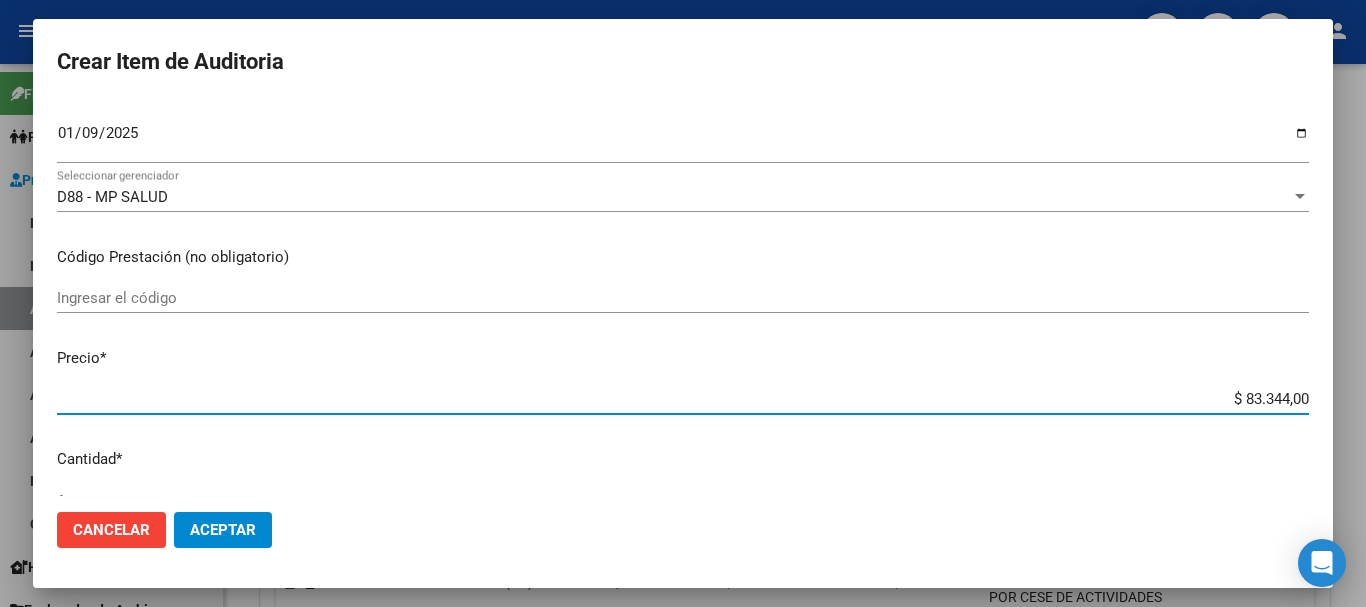 type on "$ 0,01" 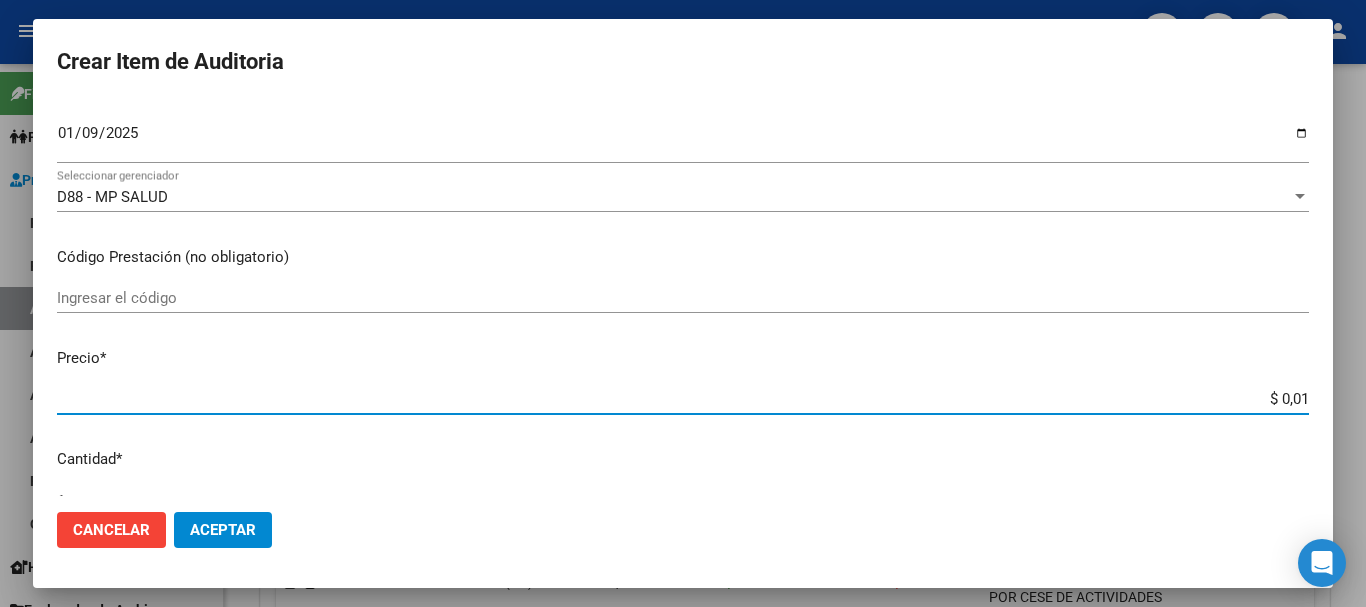 type on "$ 0,11" 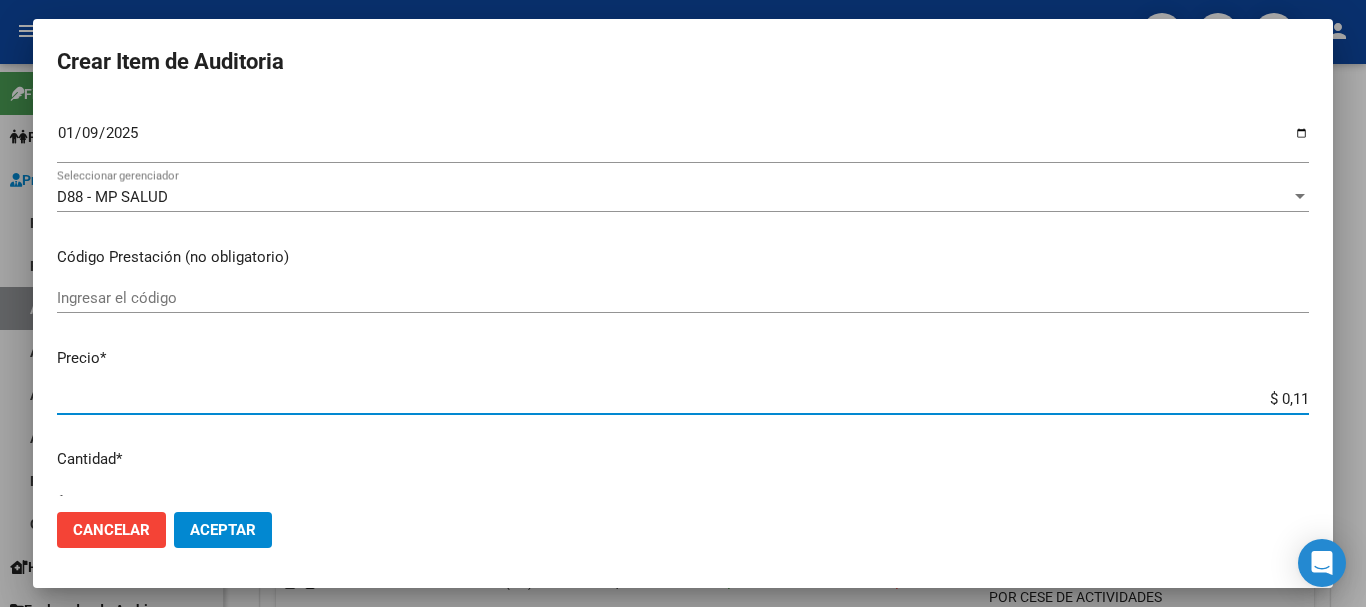 type on "$ 1,18" 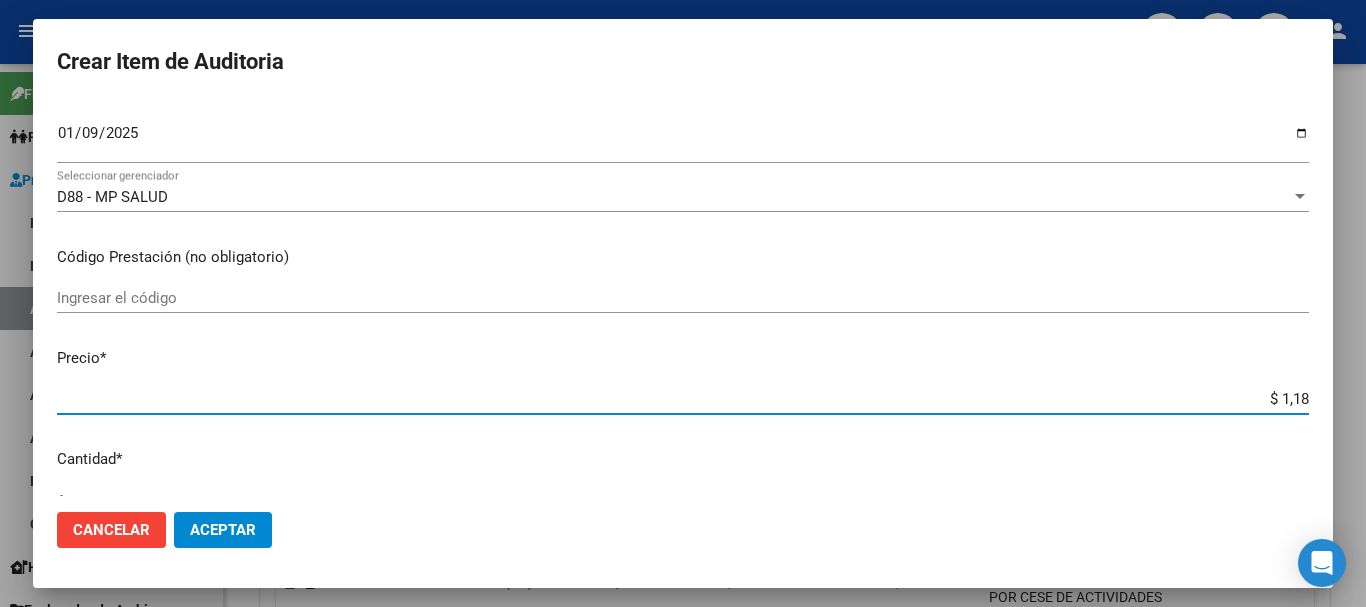 type on "$ 1,18" 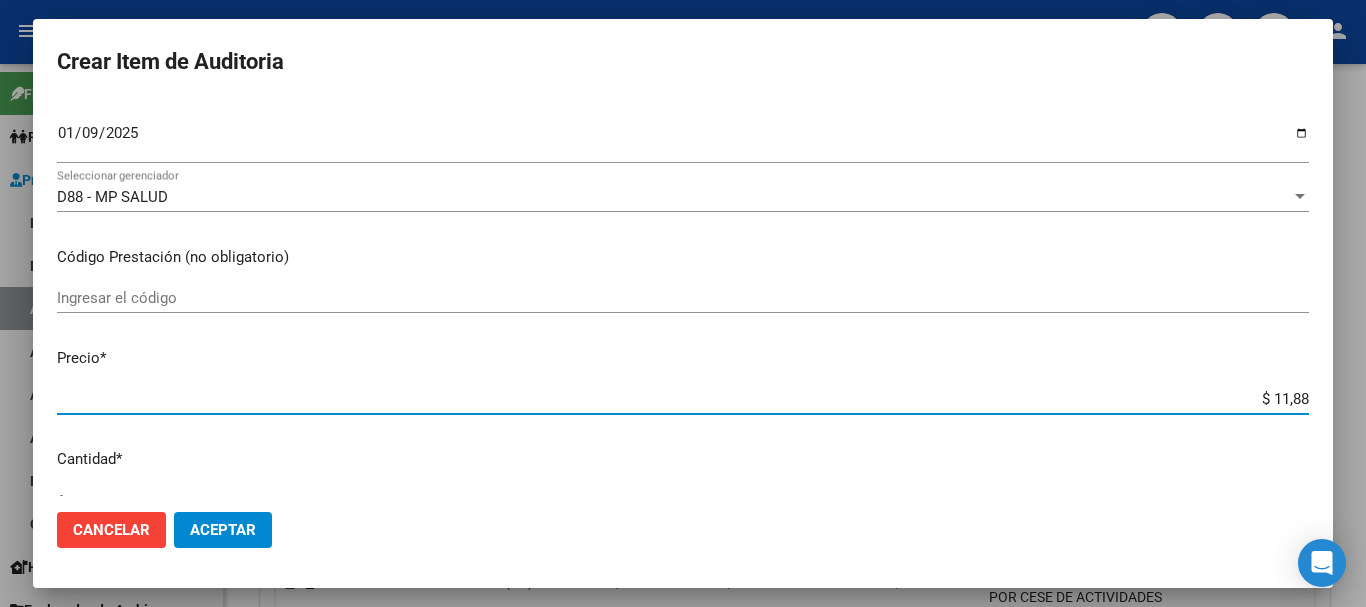type on "$ 118,89" 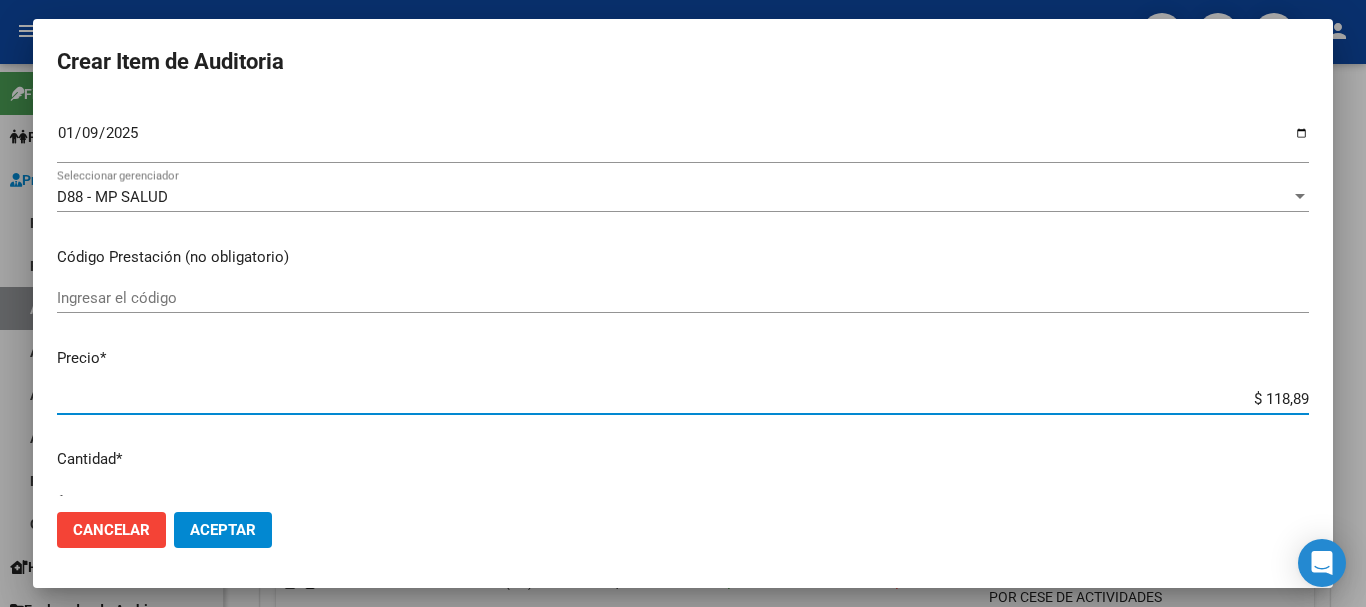 type on "$ 1.188,90" 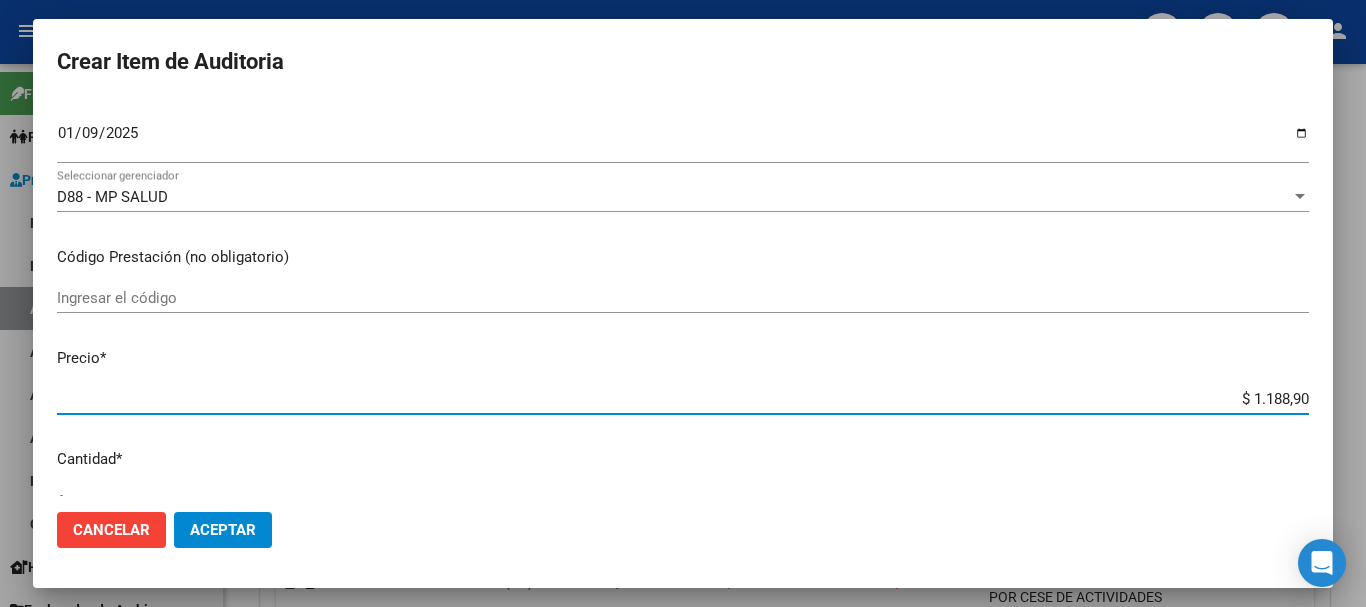 type on "$ 11.889,00" 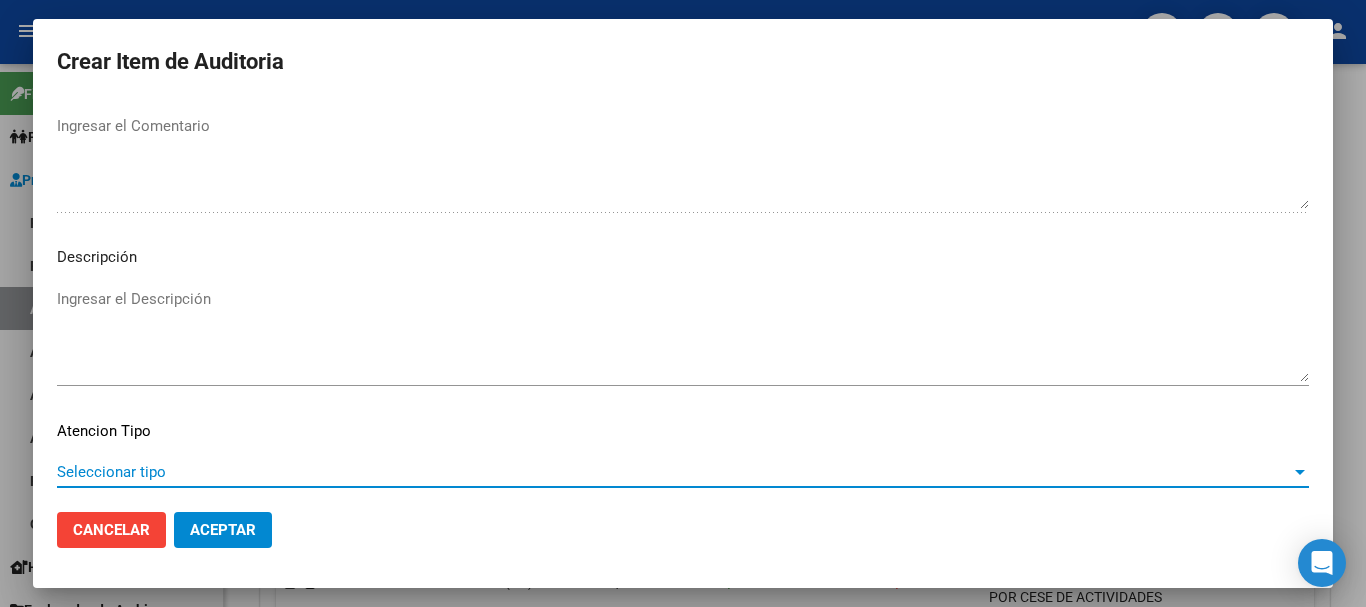 scroll, scrollTop: 1233, scrollLeft: 0, axis: vertical 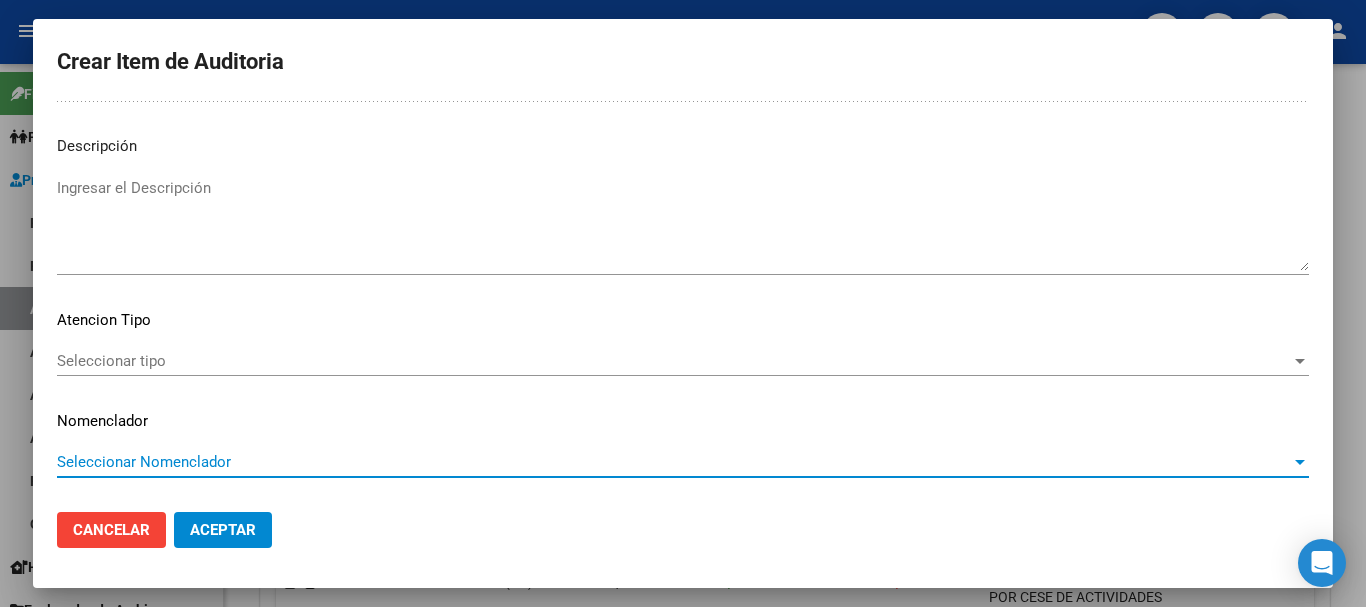 type 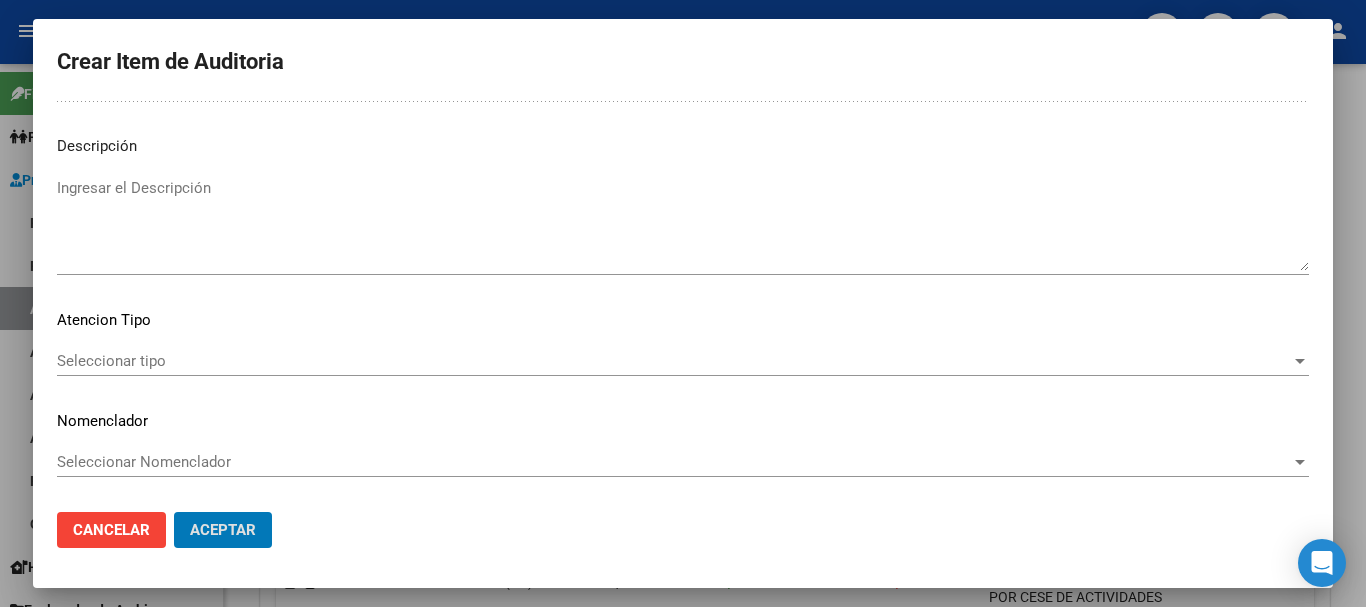 type 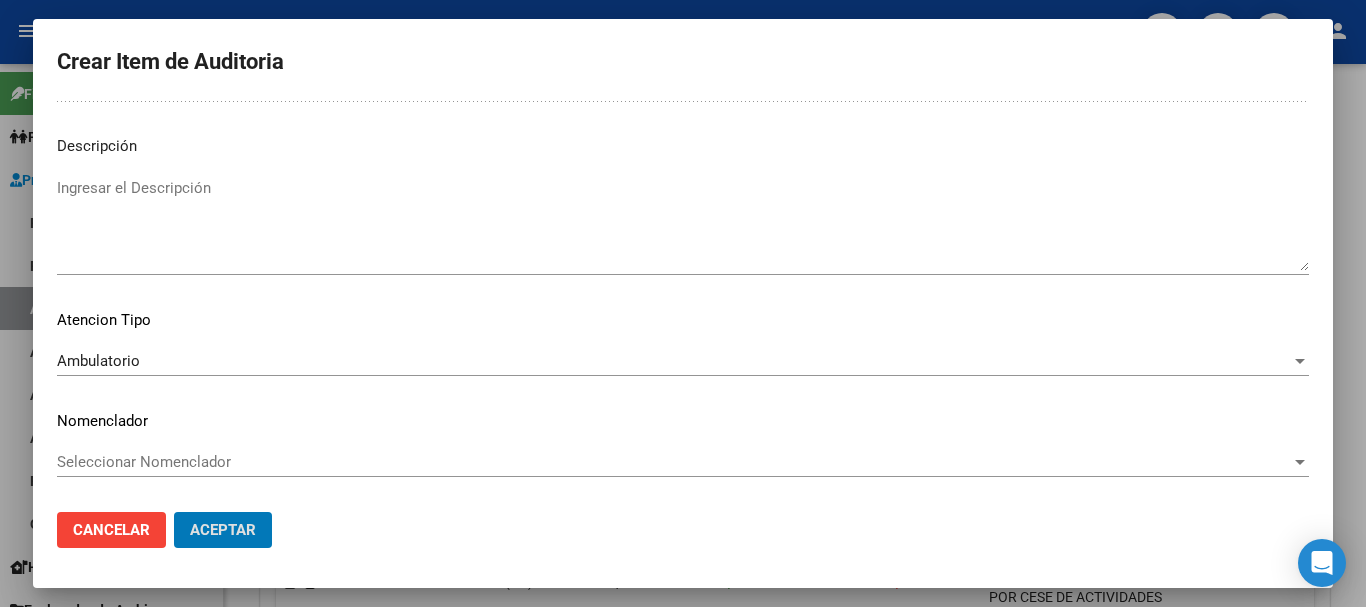 click on "Aceptar" 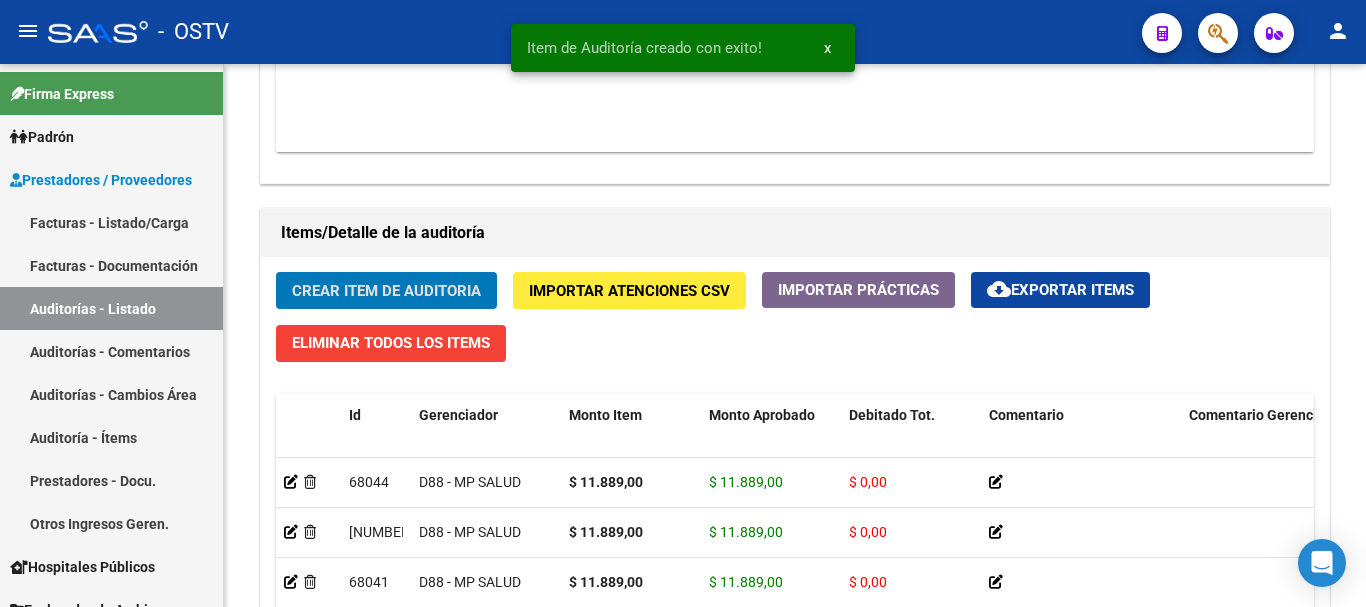 click on "Crear Item de Auditoria" 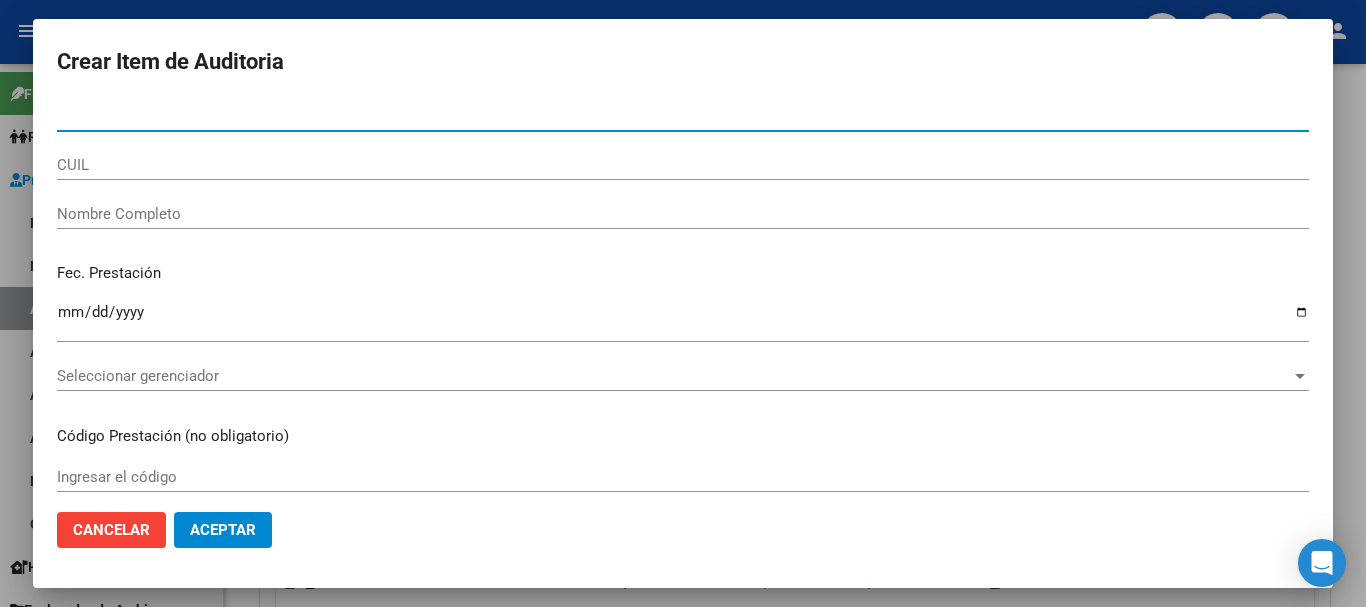 paste on "[NUMBER]" 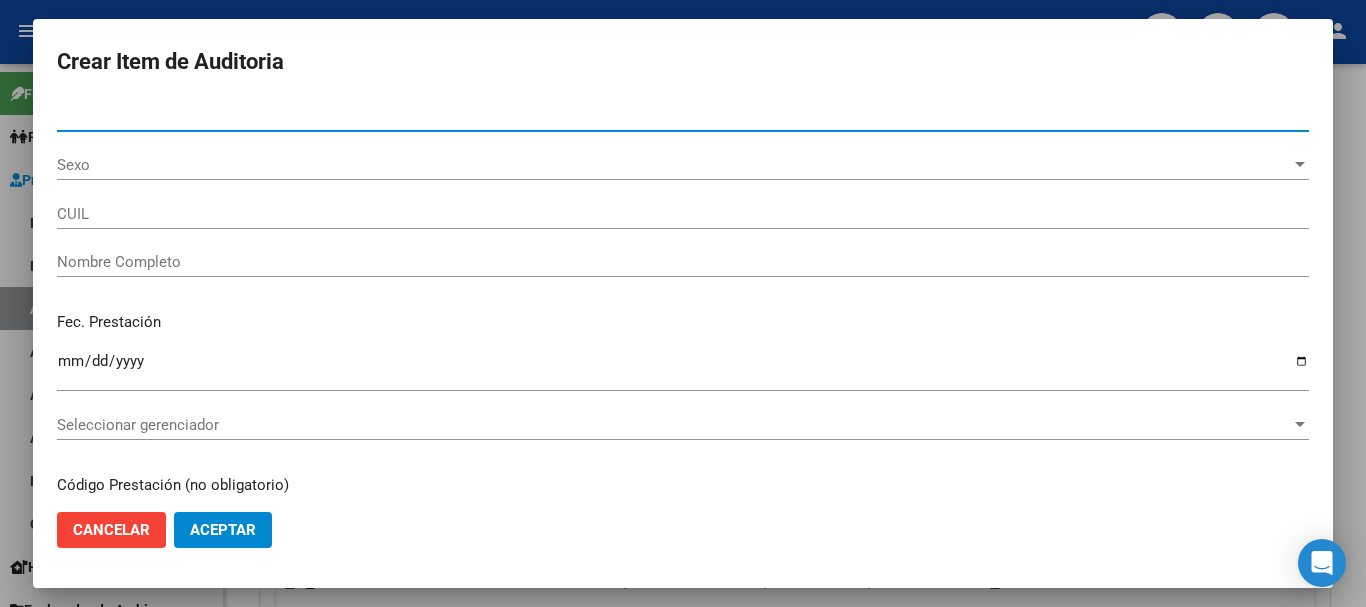 type on "[NUMBER]" 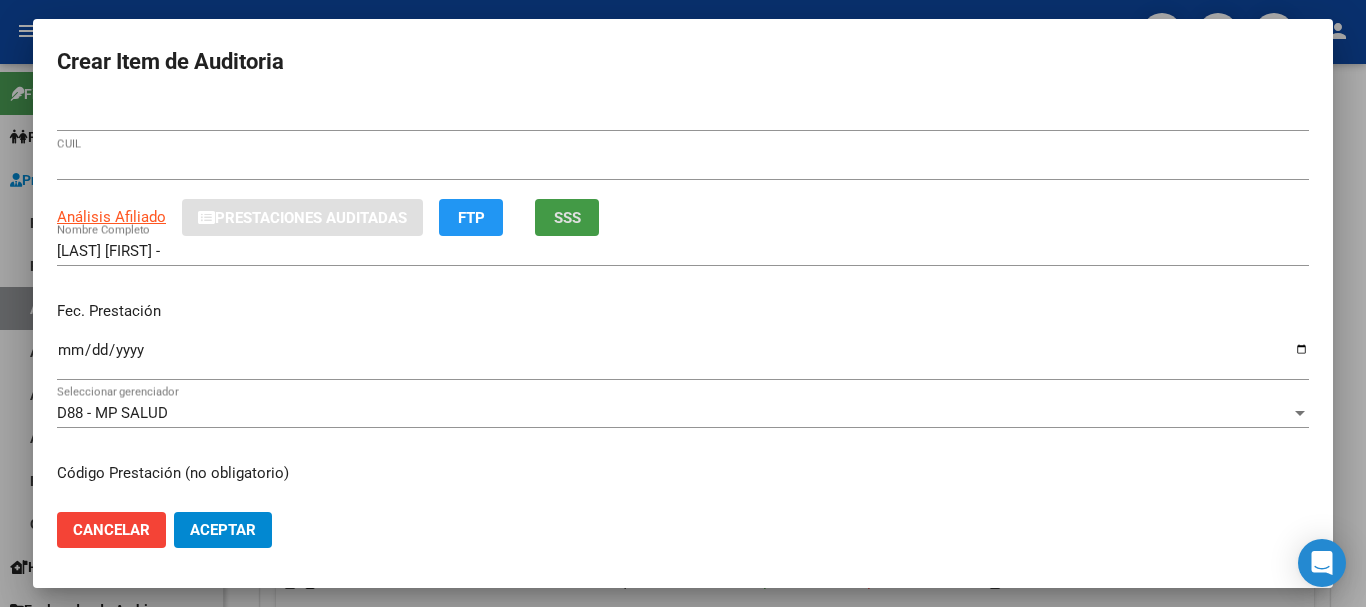 type 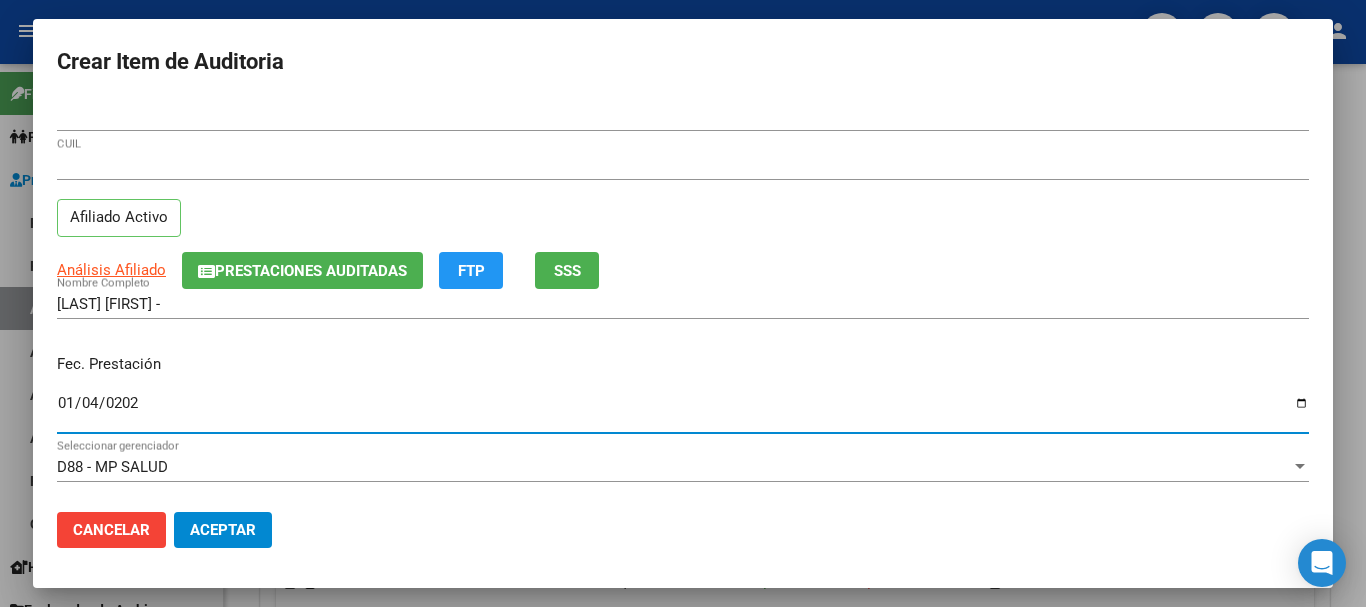 type on "2025-01-04" 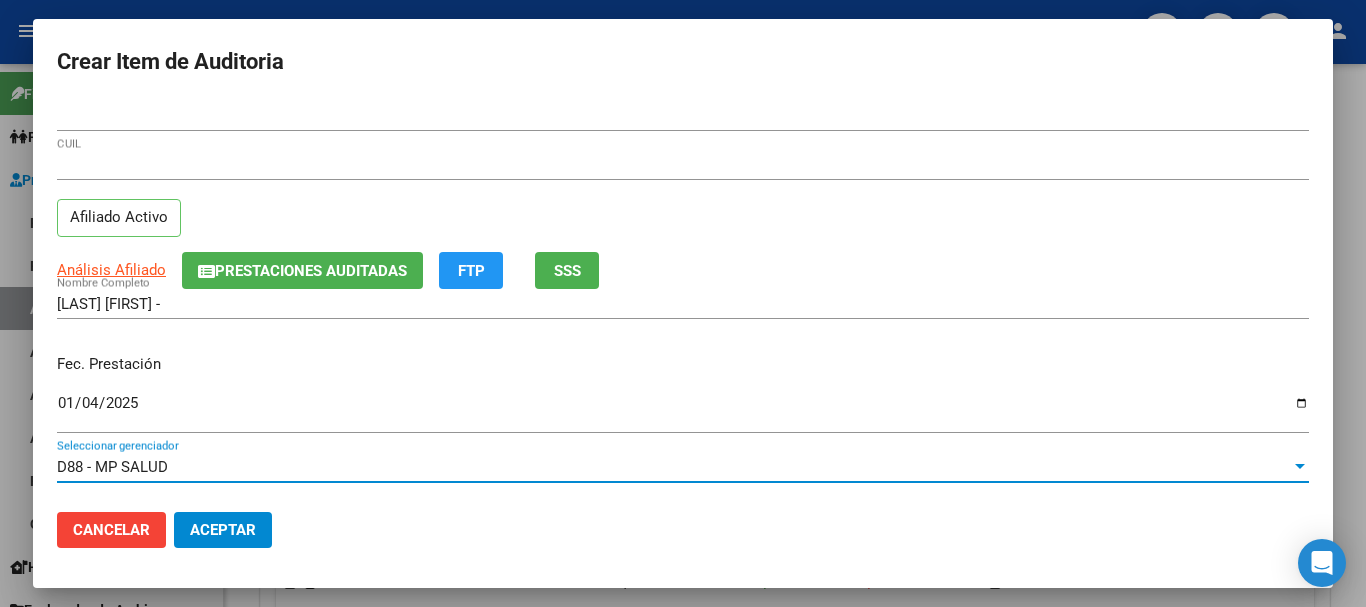 scroll, scrollTop: 270, scrollLeft: 0, axis: vertical 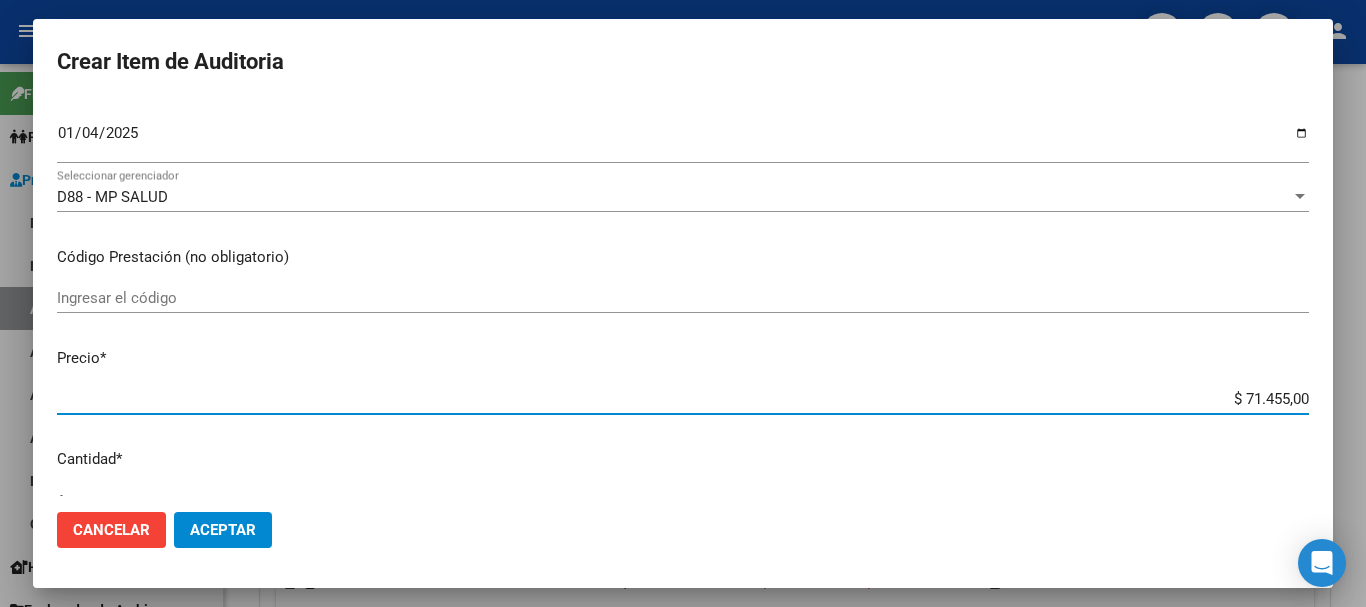 type on "$ 0,07" 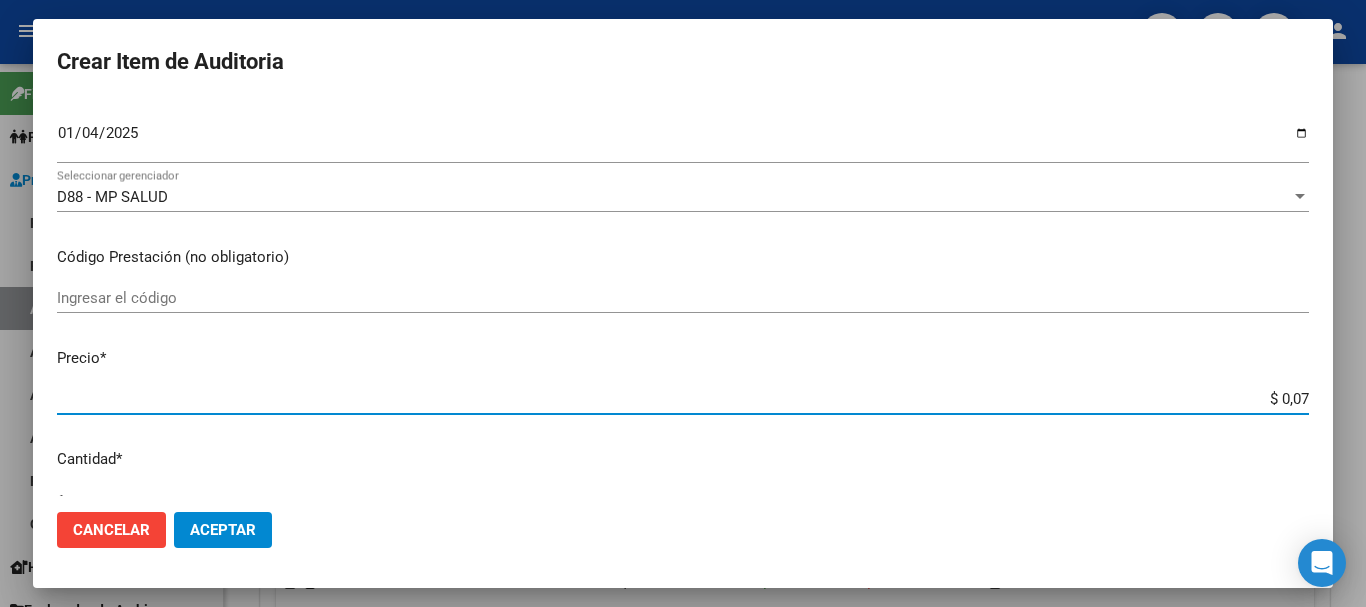 type on "$ 0,72" 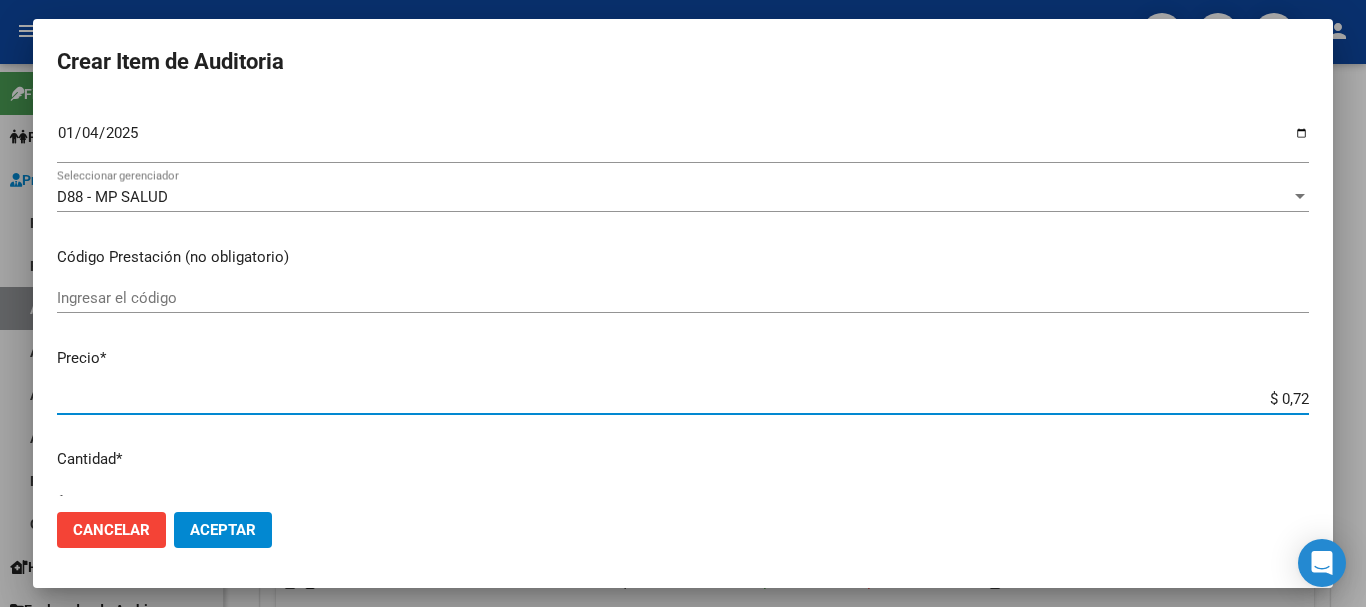type on "$ 7,24" 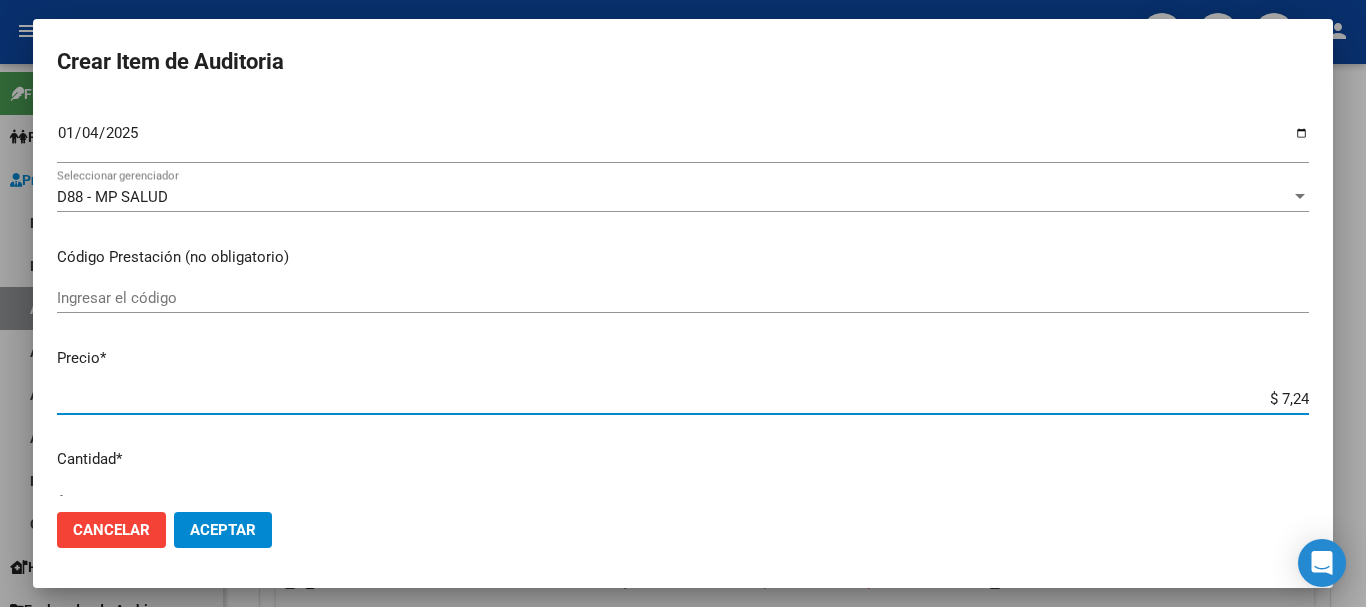 type on "$ 72,44" 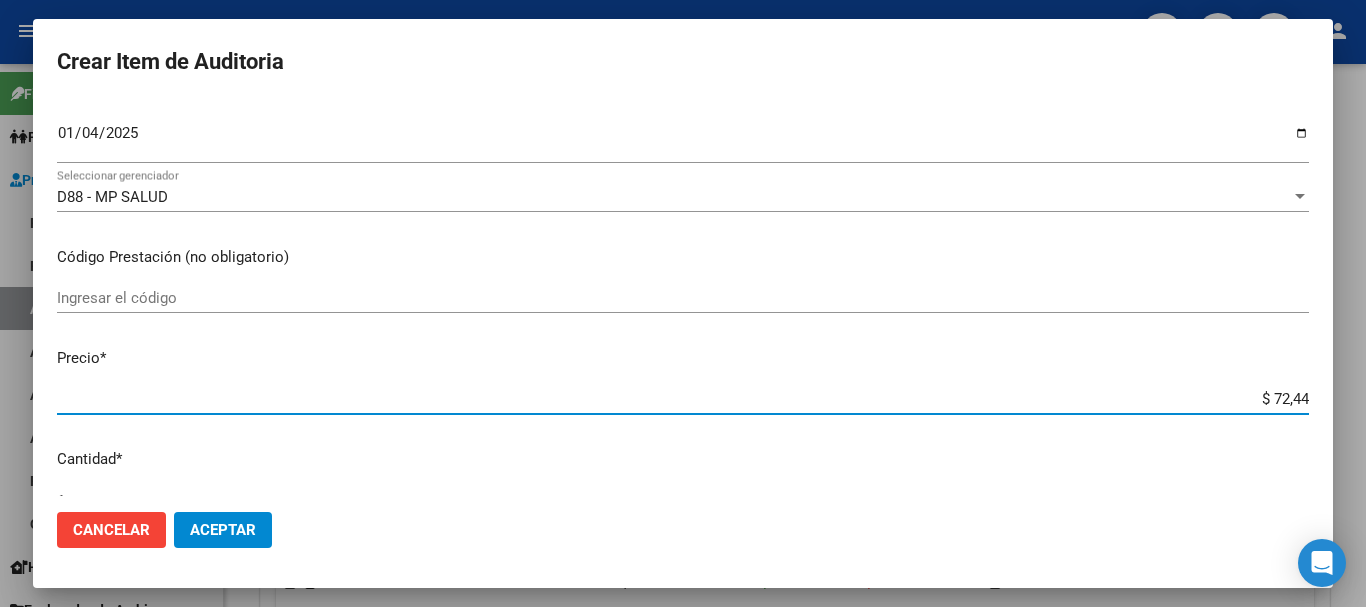 type on "$ 724,40" 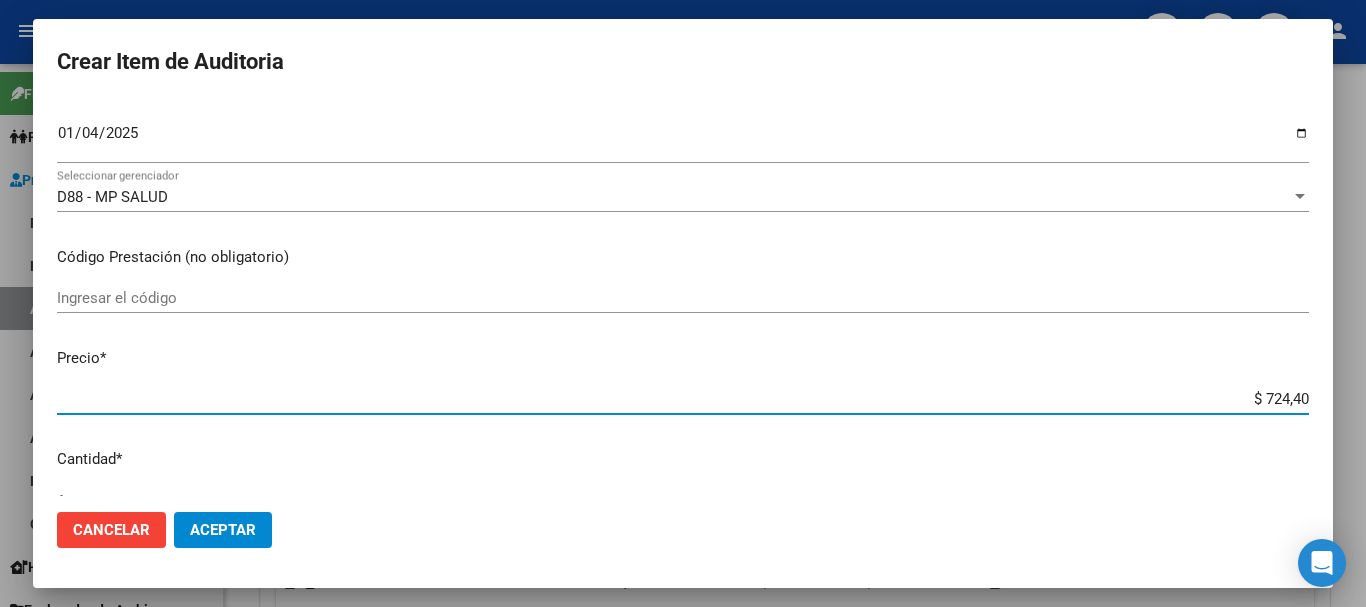 type on "$ 7.244,00" 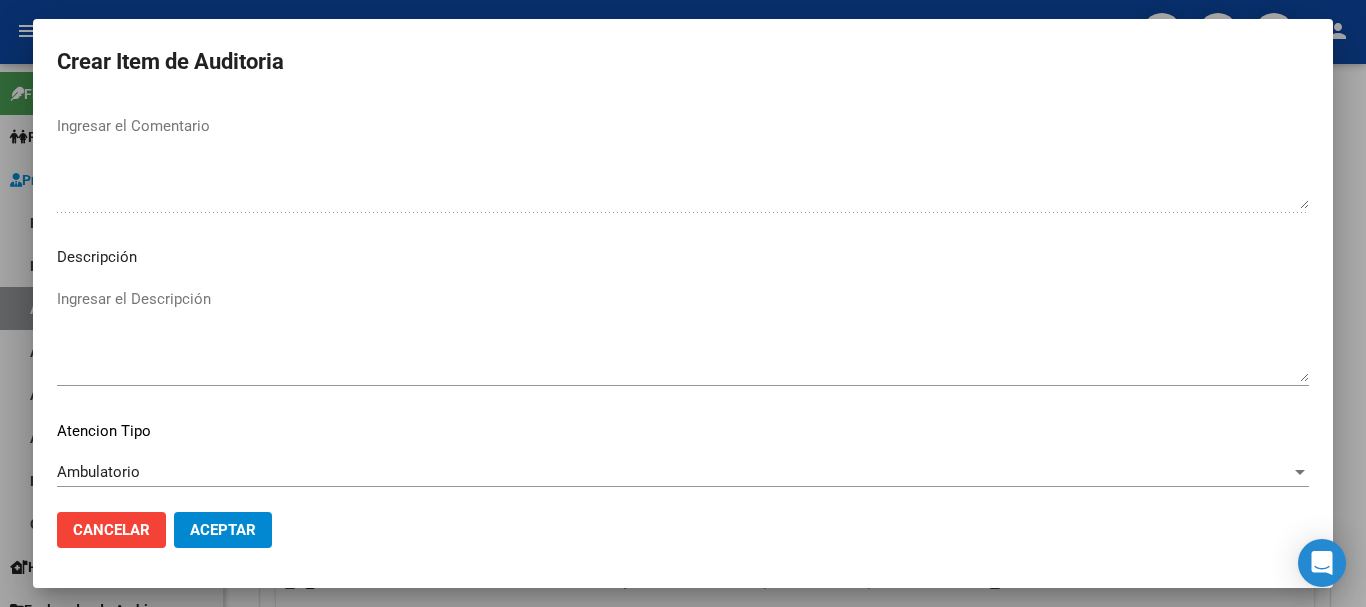 scroll, scrollTop: 1233, scrollLeft: 0, axis: vertical 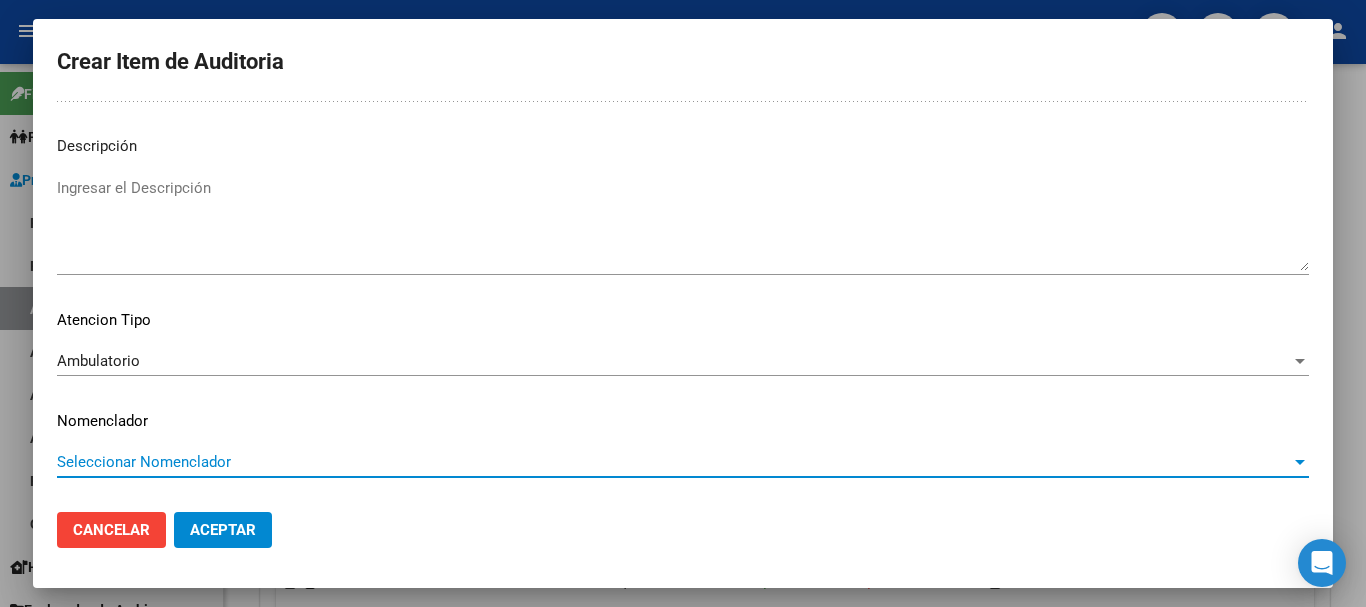 type 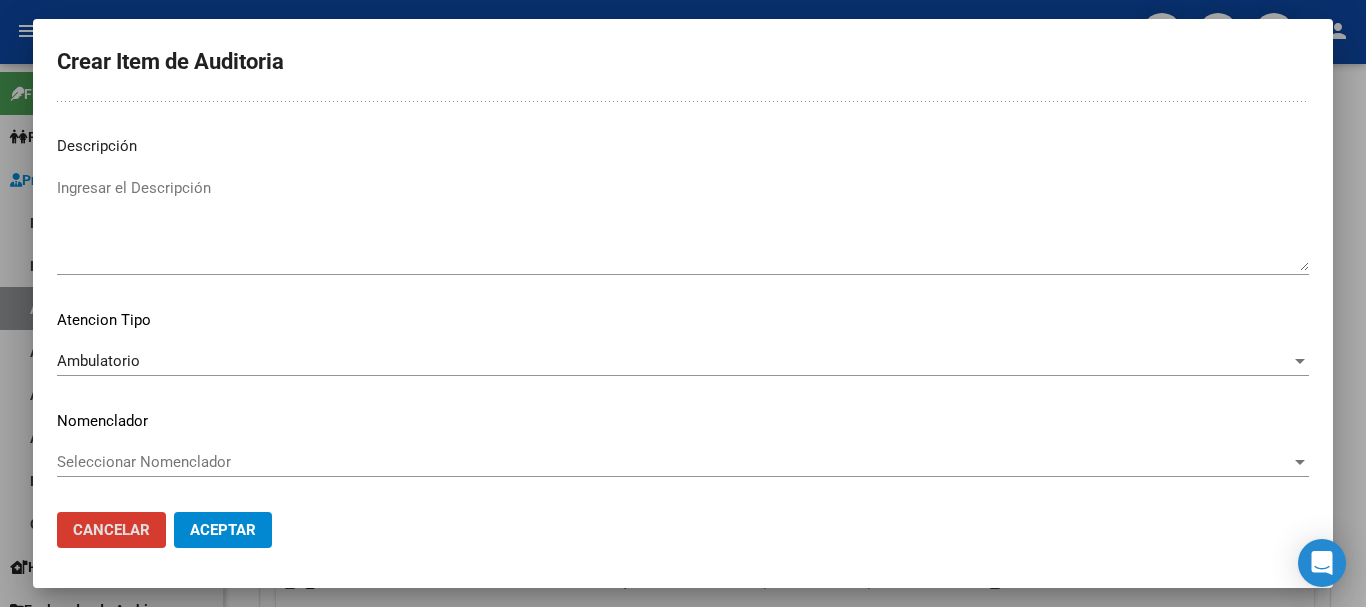 type 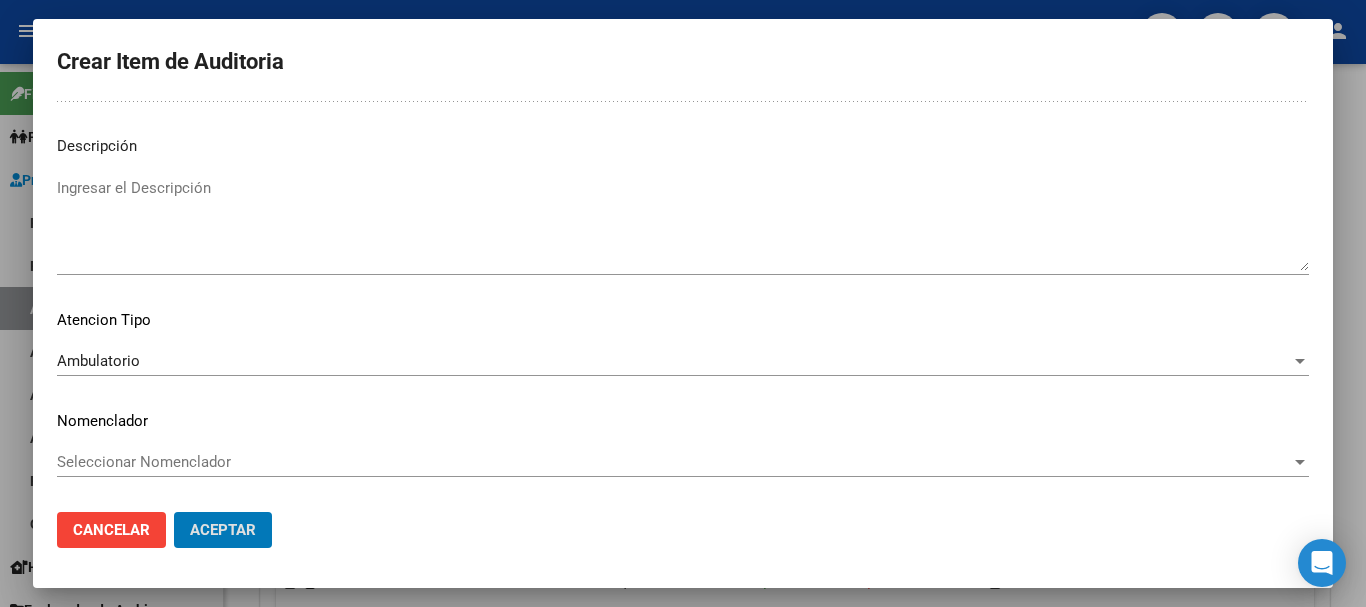 click on "Aceptar" 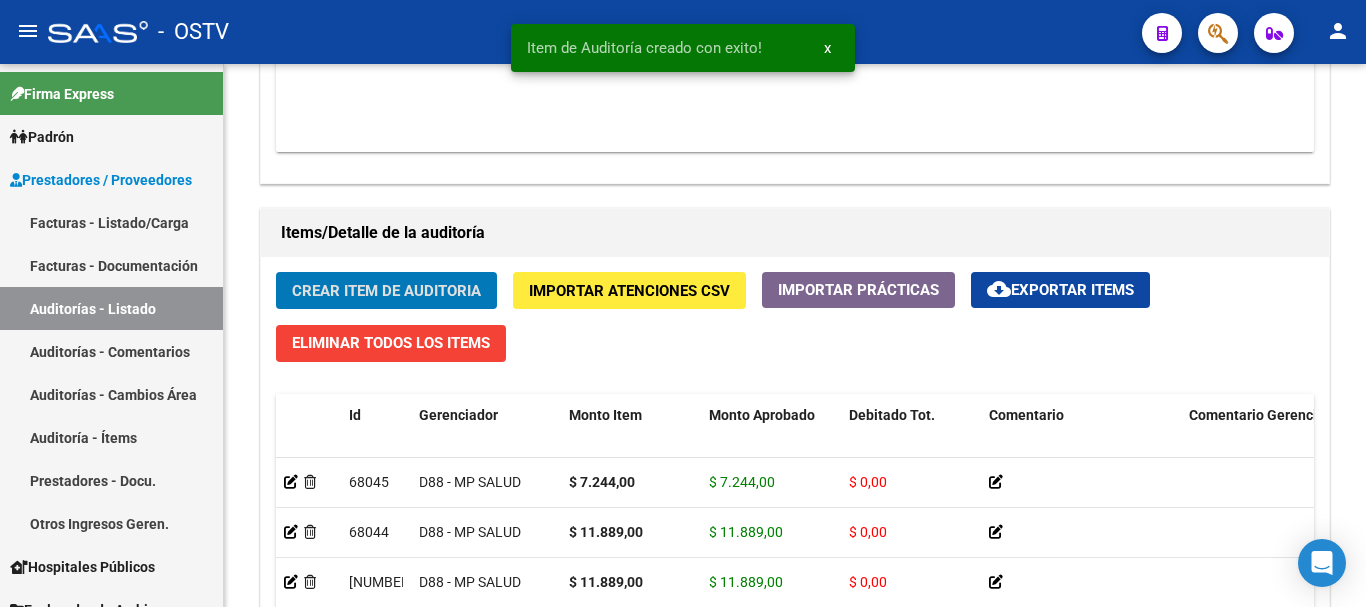 click on "Crear Item de Auditoria" 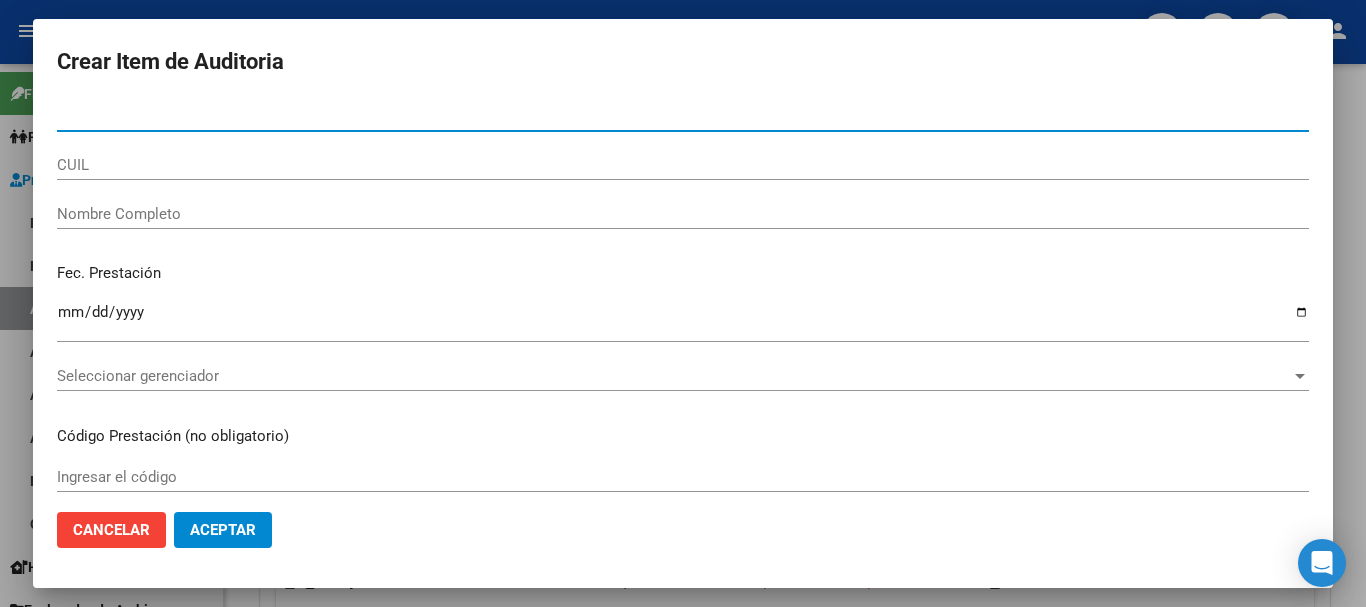 paste on "[PHONE]" 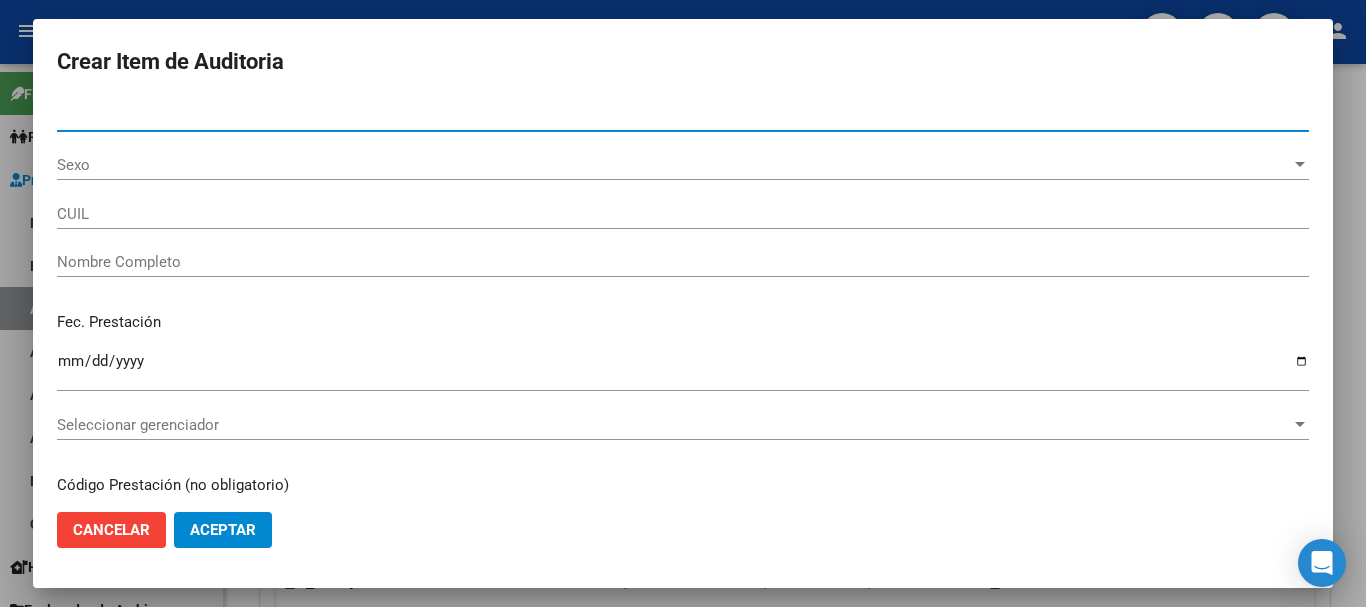 type on "[PHONE]" 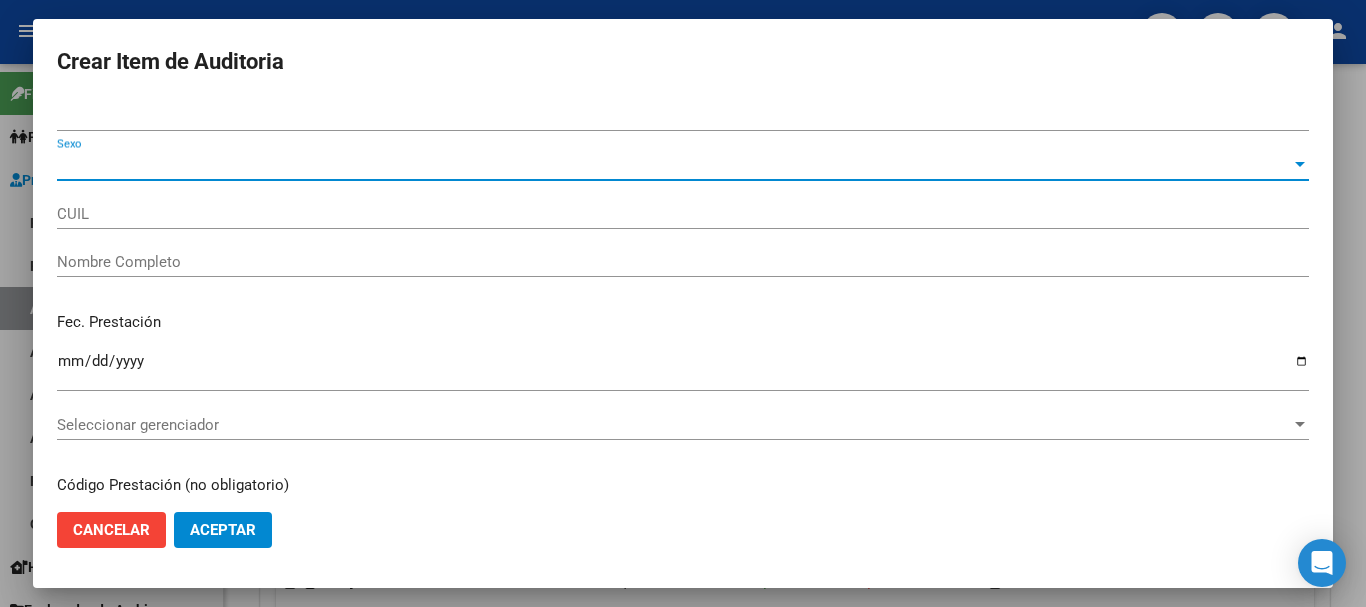 type on "[NUMBER]" 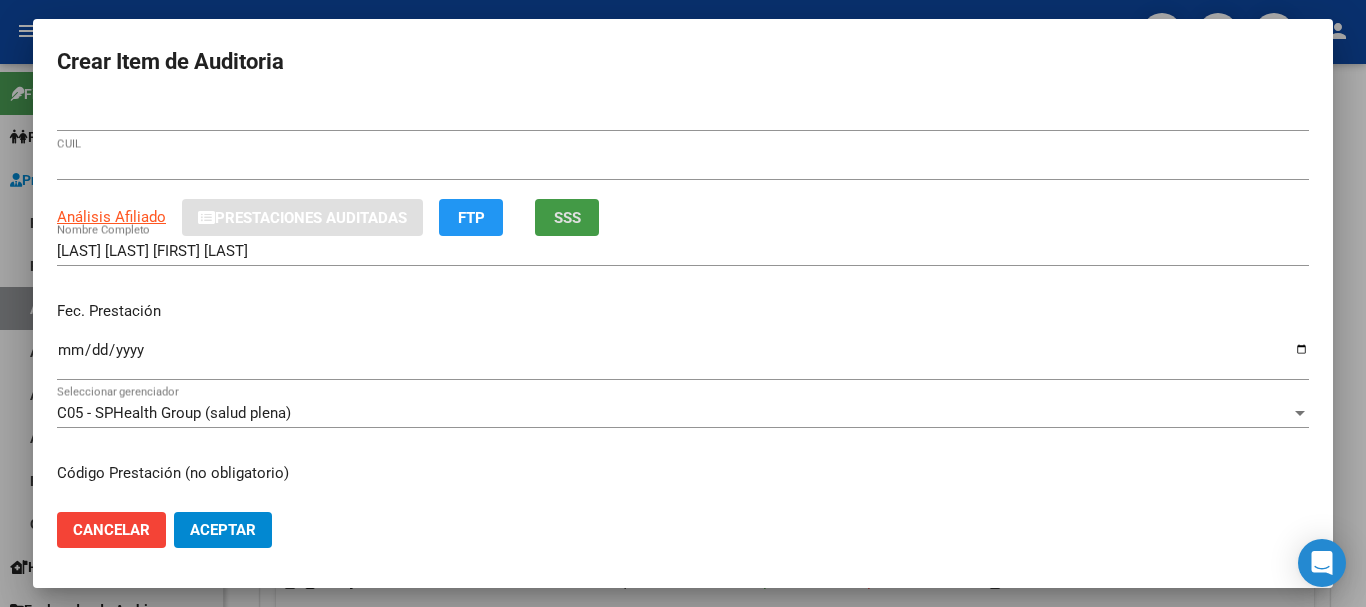 type 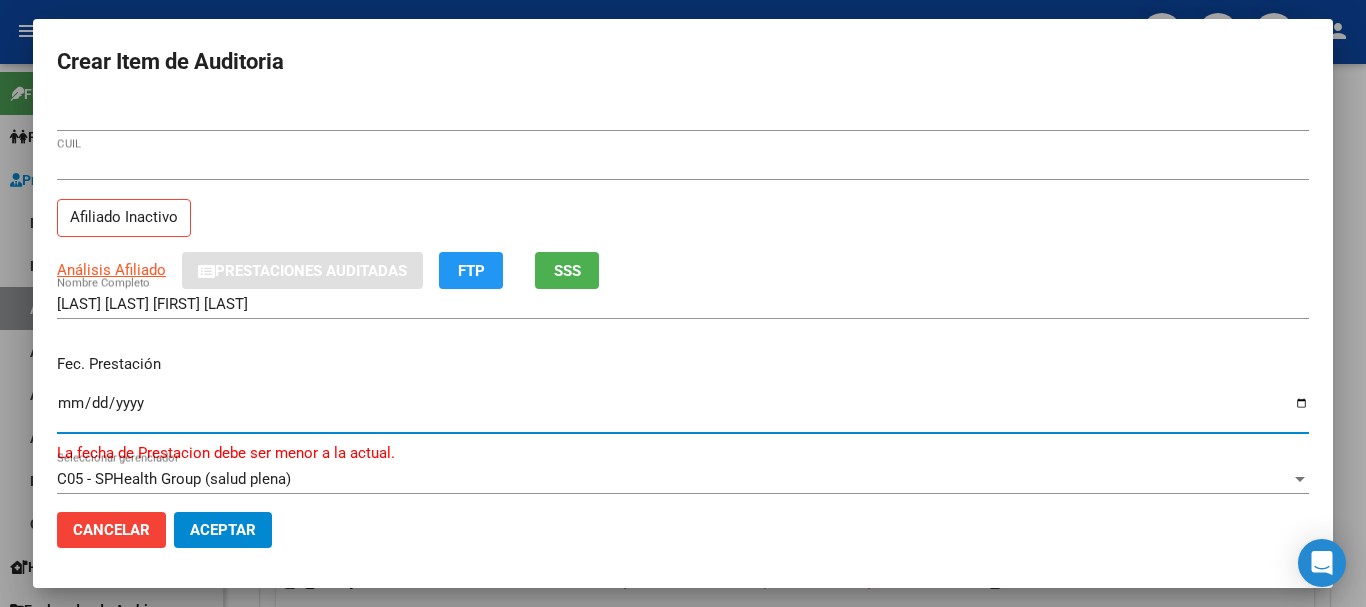 type on "2024-09-13" 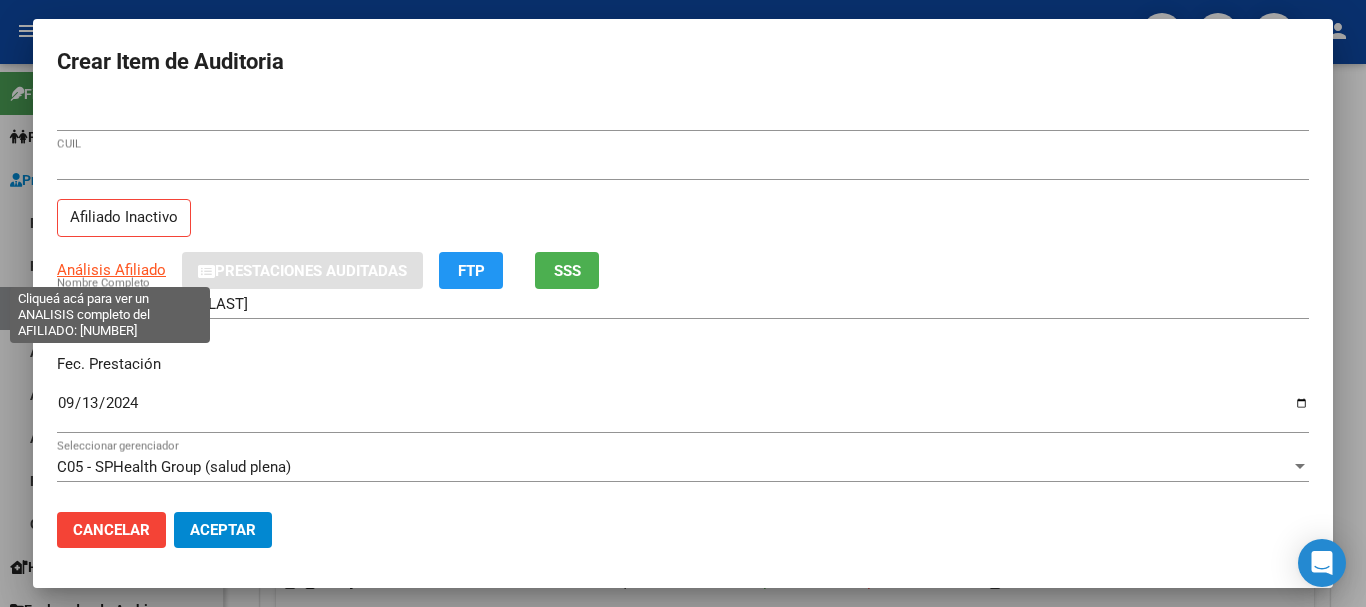 click on "Análisis Afiliado" at bounding box center (111, 270) 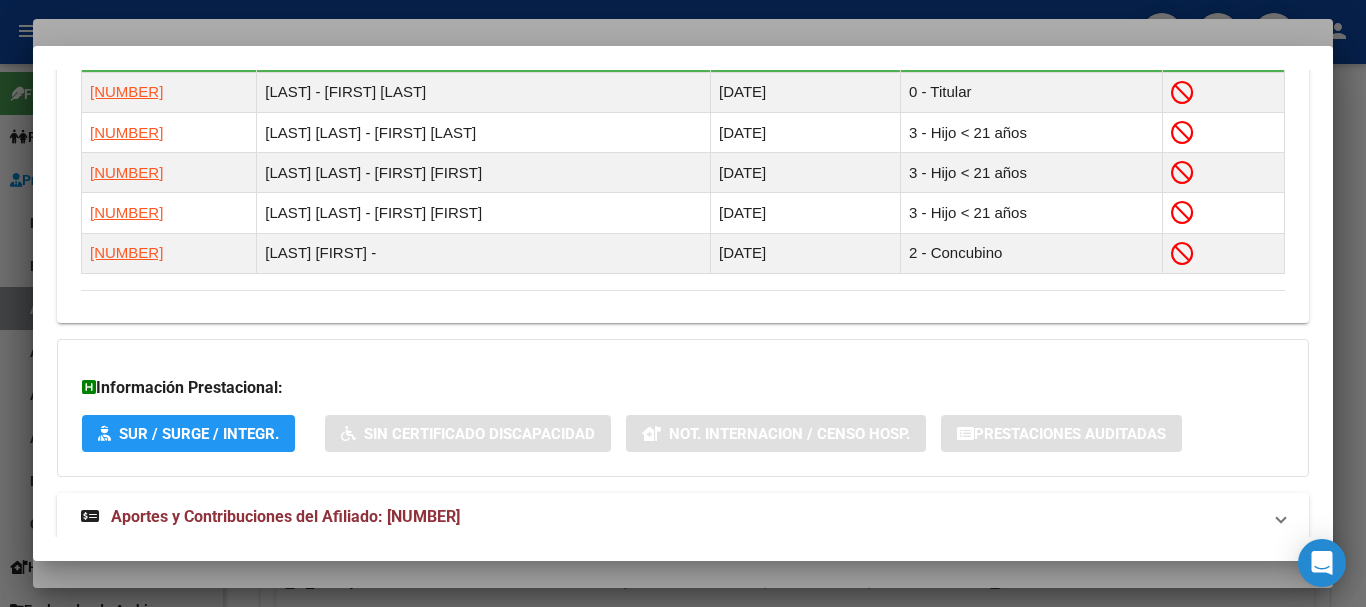 scroll, scrollTop: 1348, scrollLeft: 0, axis: vertical 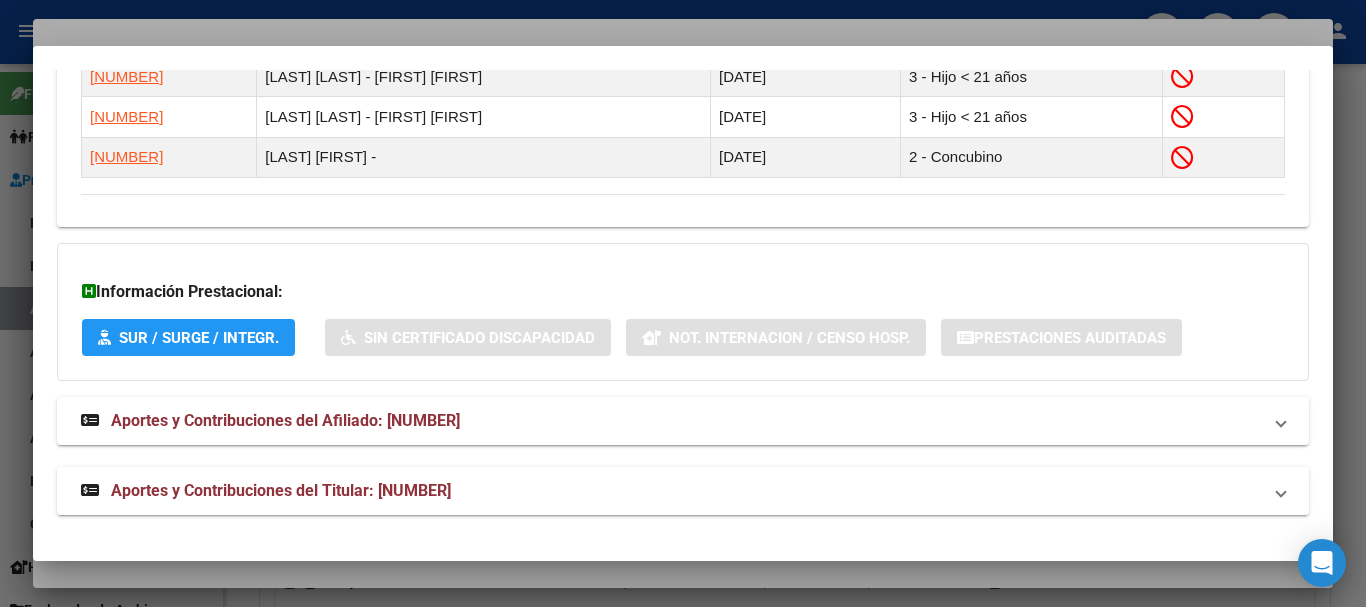 click on "Aportes y Contribuciones del Titular: [NUMBER]" at bounding box center (683, 491) 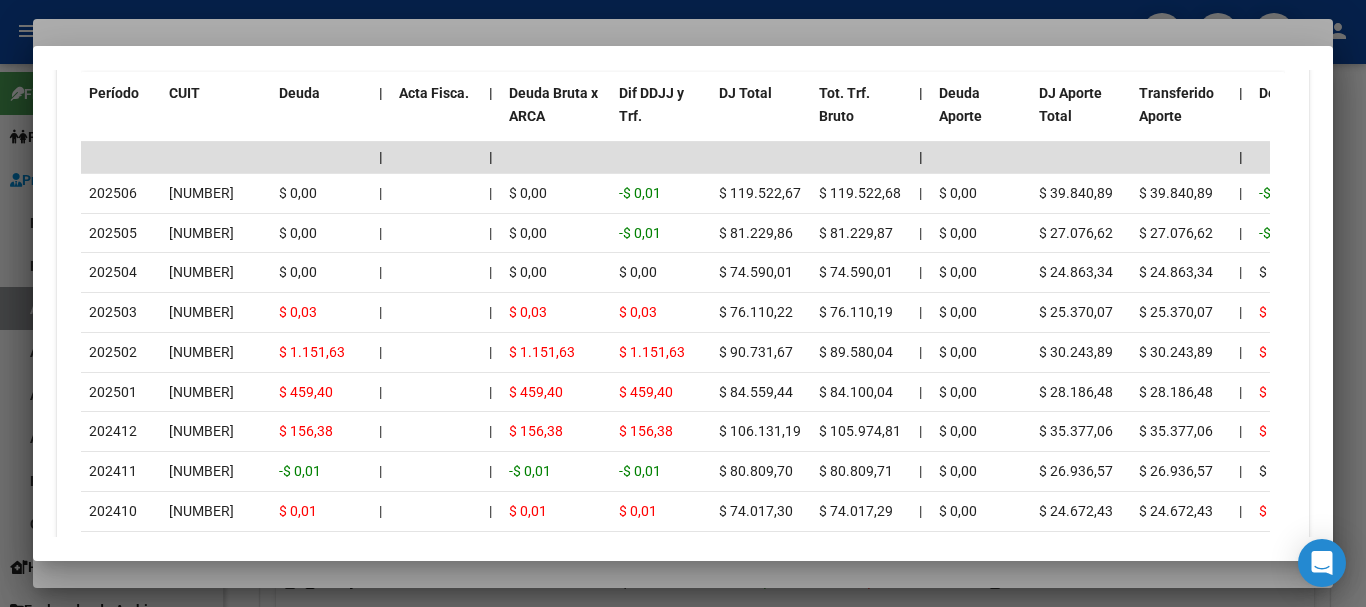 scroll, scrollTop: 2251, scrollLeft: 0, axis: vertical 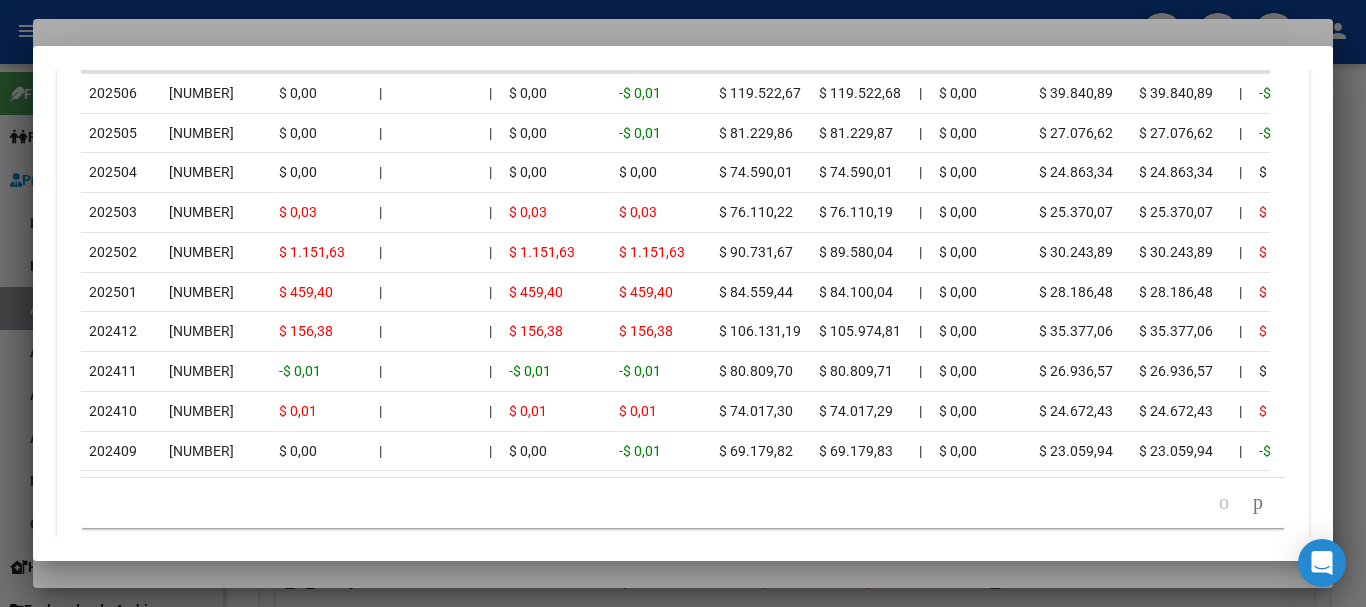 click at bounding box center [683, 303] 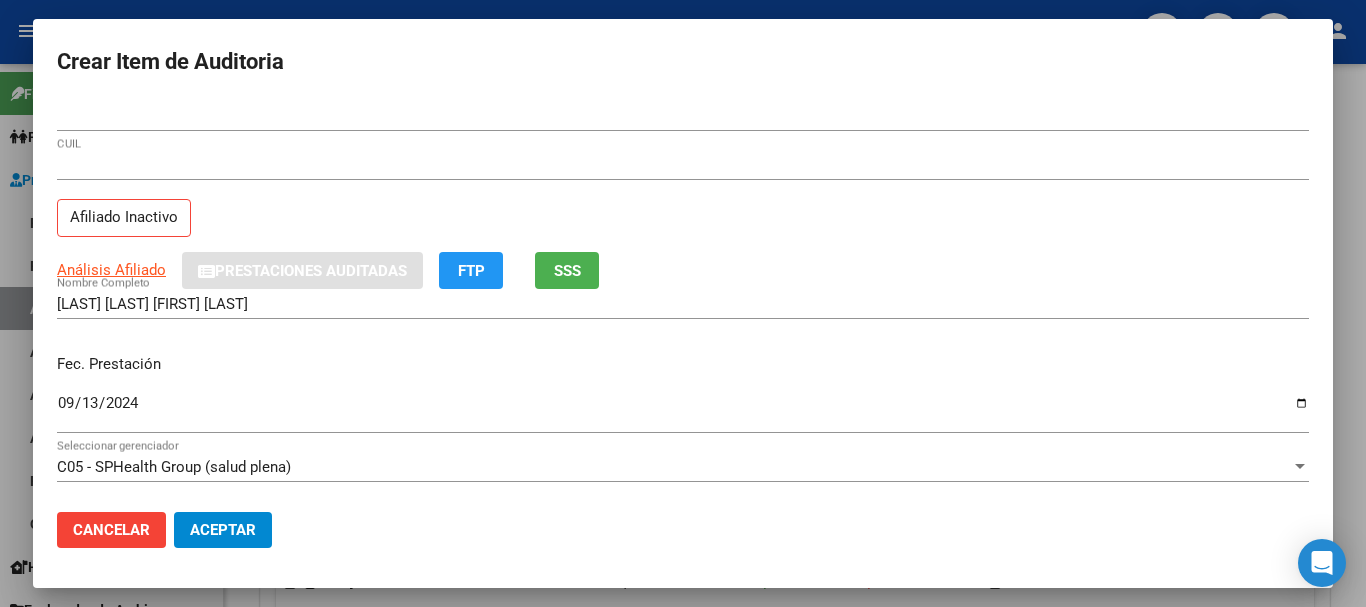 click on "[NUMBER] Nro Documento" at bounding box center (683, 116) 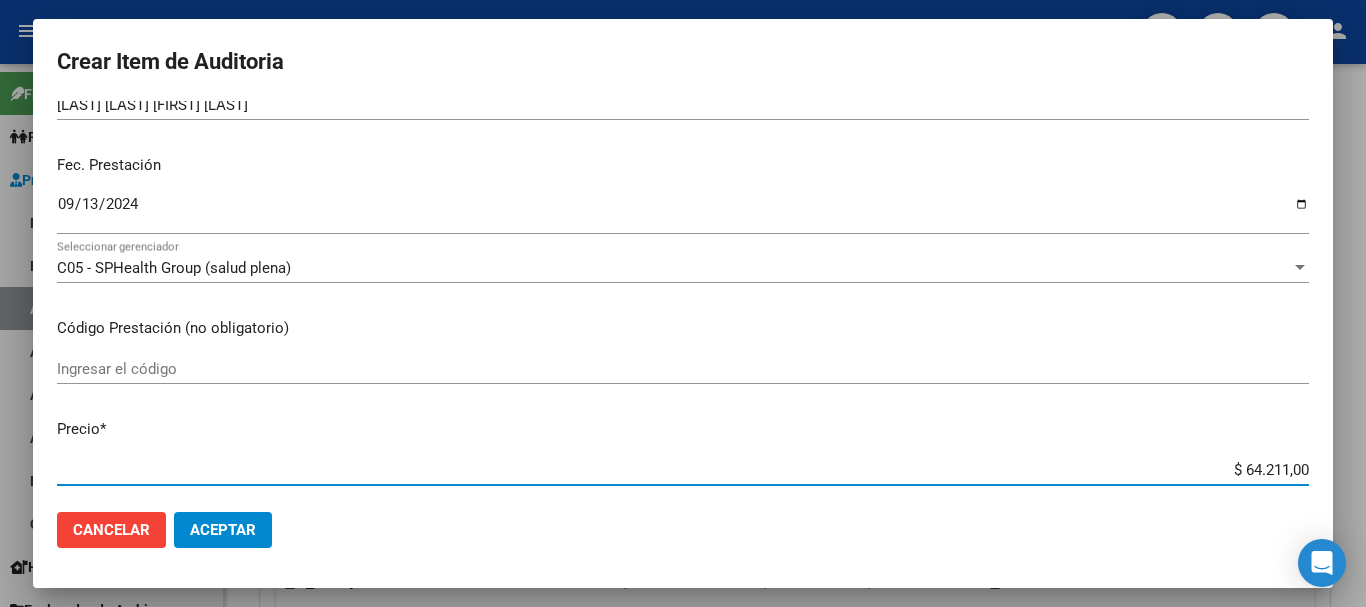 scroll, scrollTop: 170, scrollLeft: 0, axis: vertical 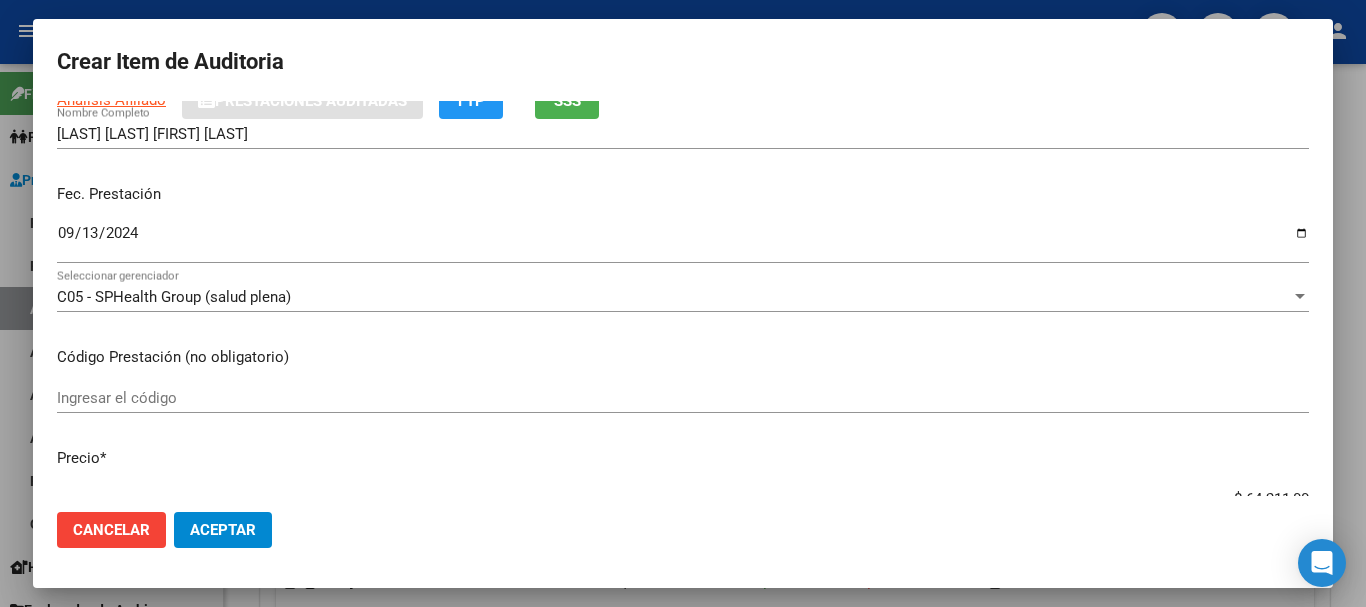 type on "$ 0,04" 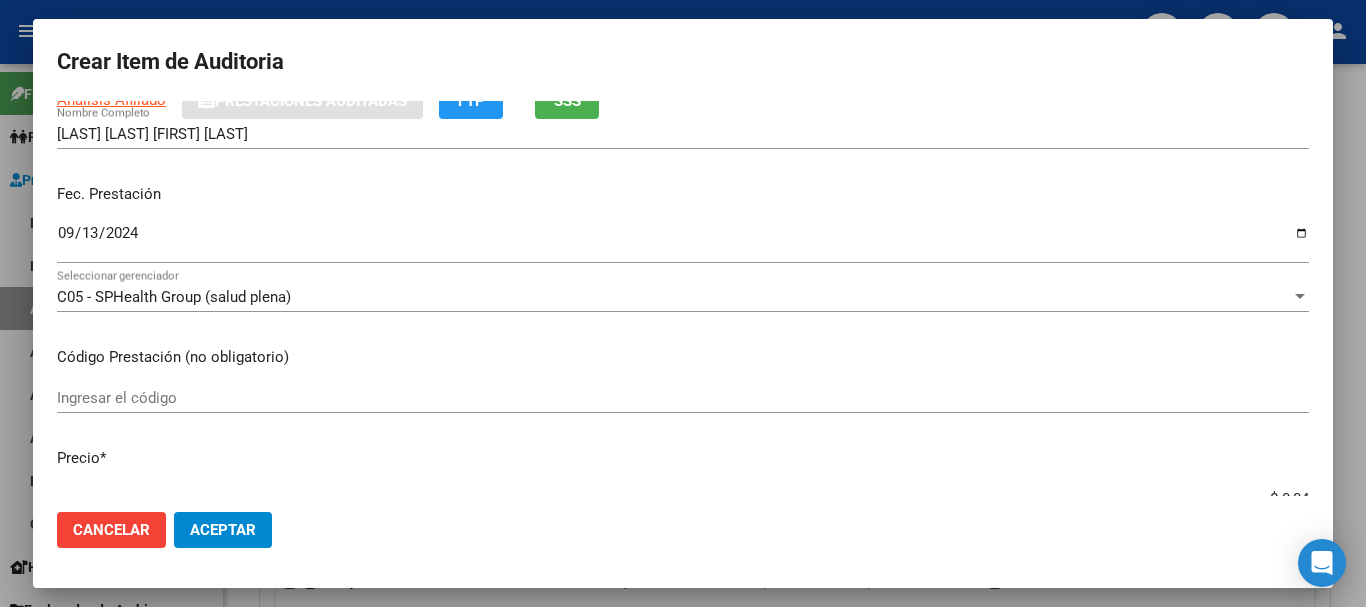 type on "$ 0,40" 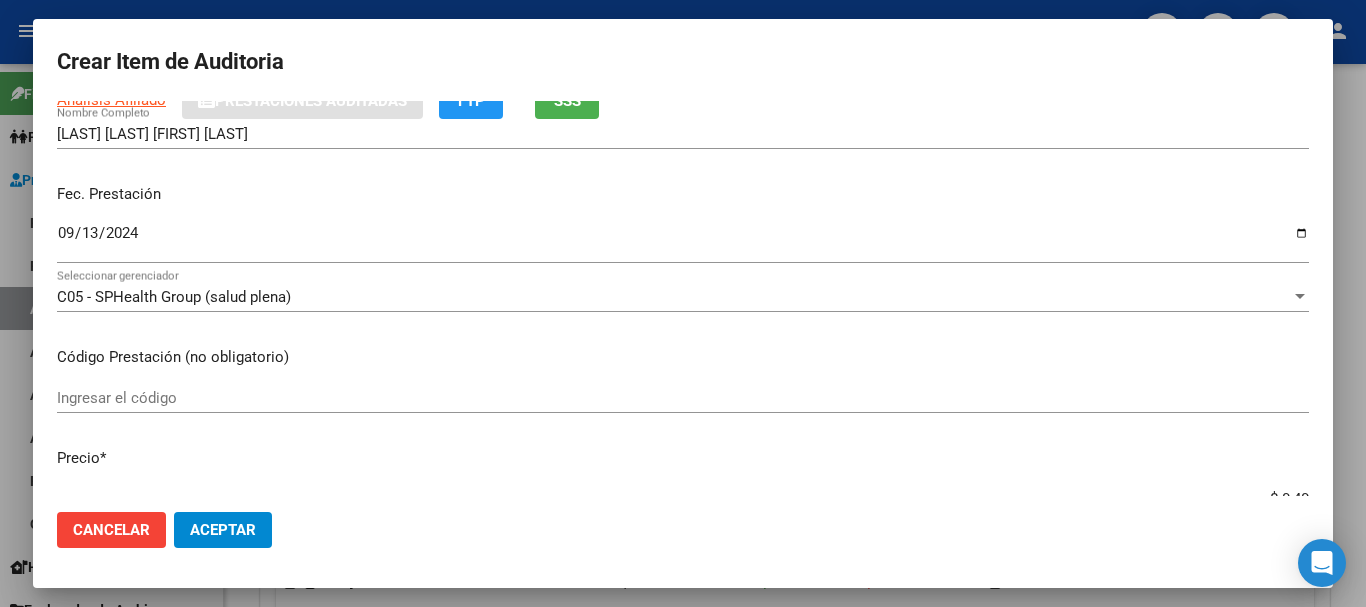 type on "$ 4,02" 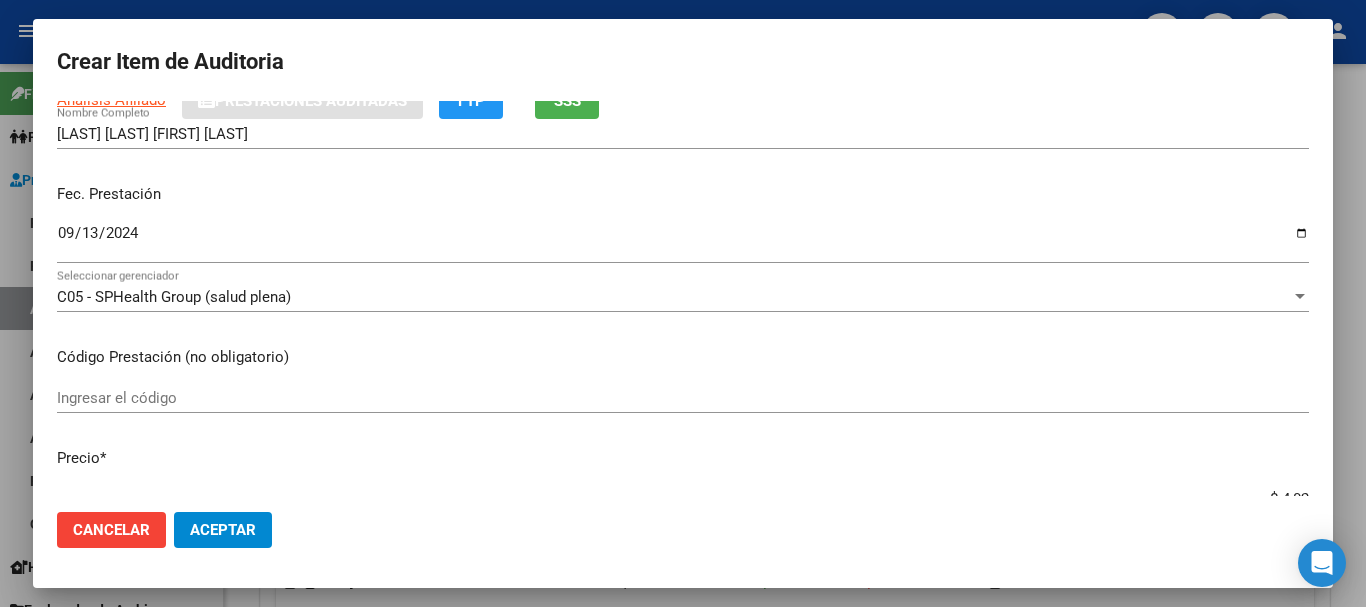 type on "$ 40,29" 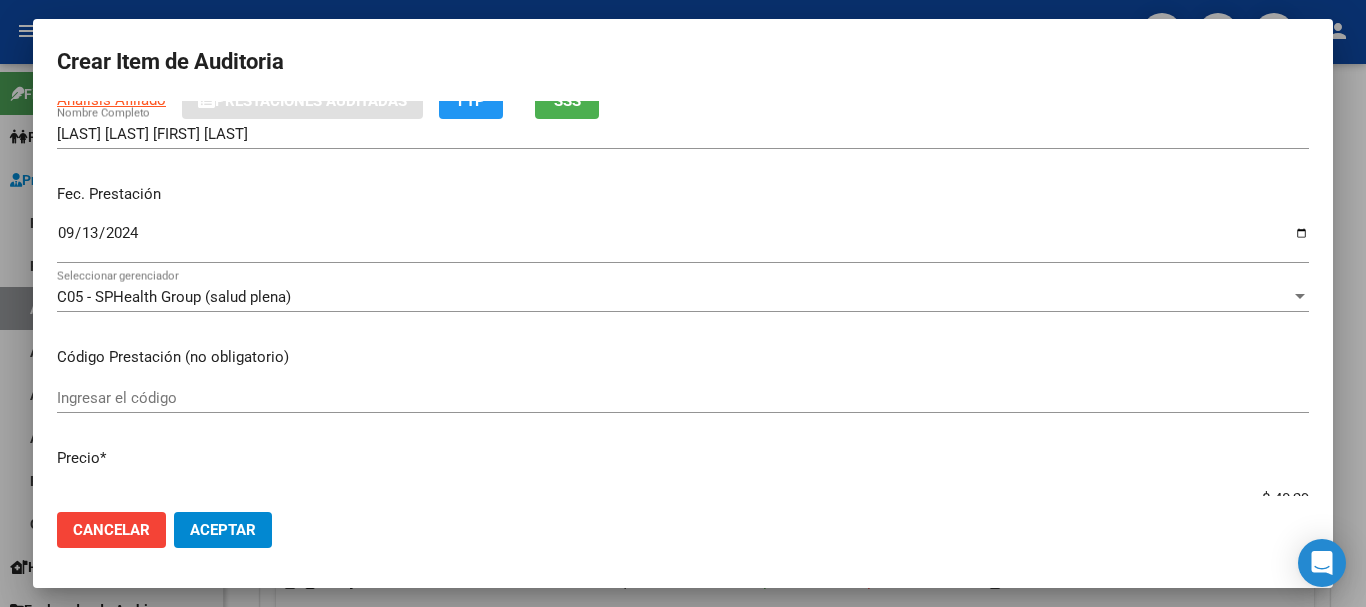 type on "$ [AMOUNT]" 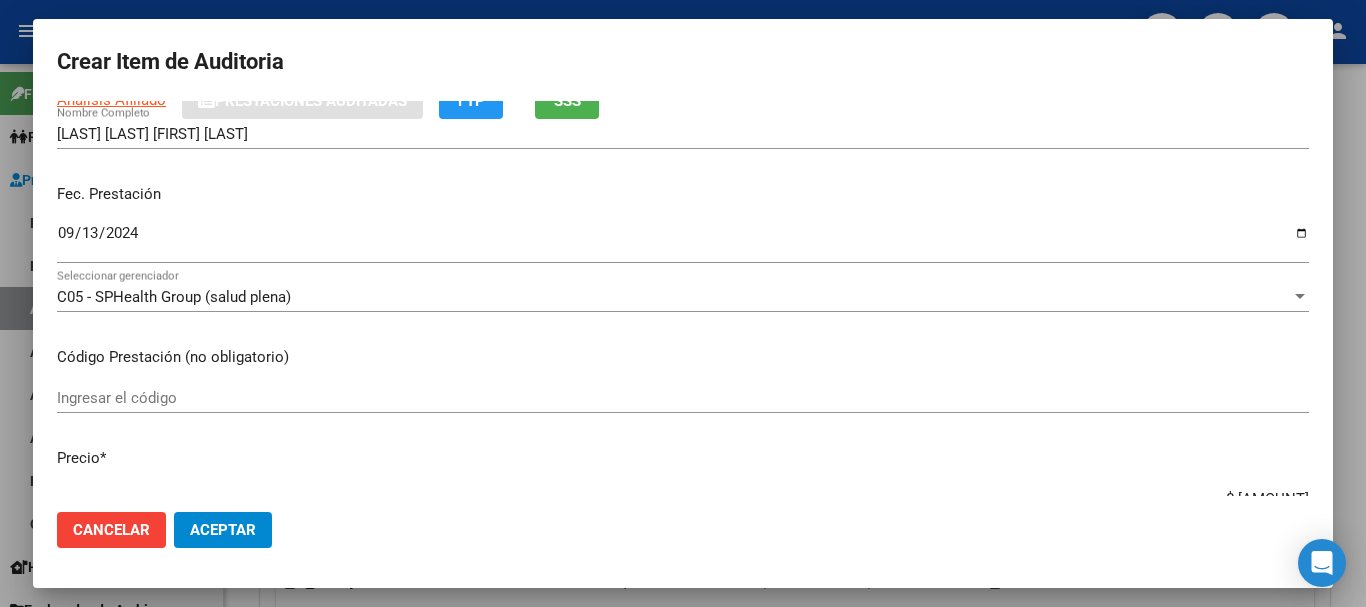 type on "$ [AMOUNT]" 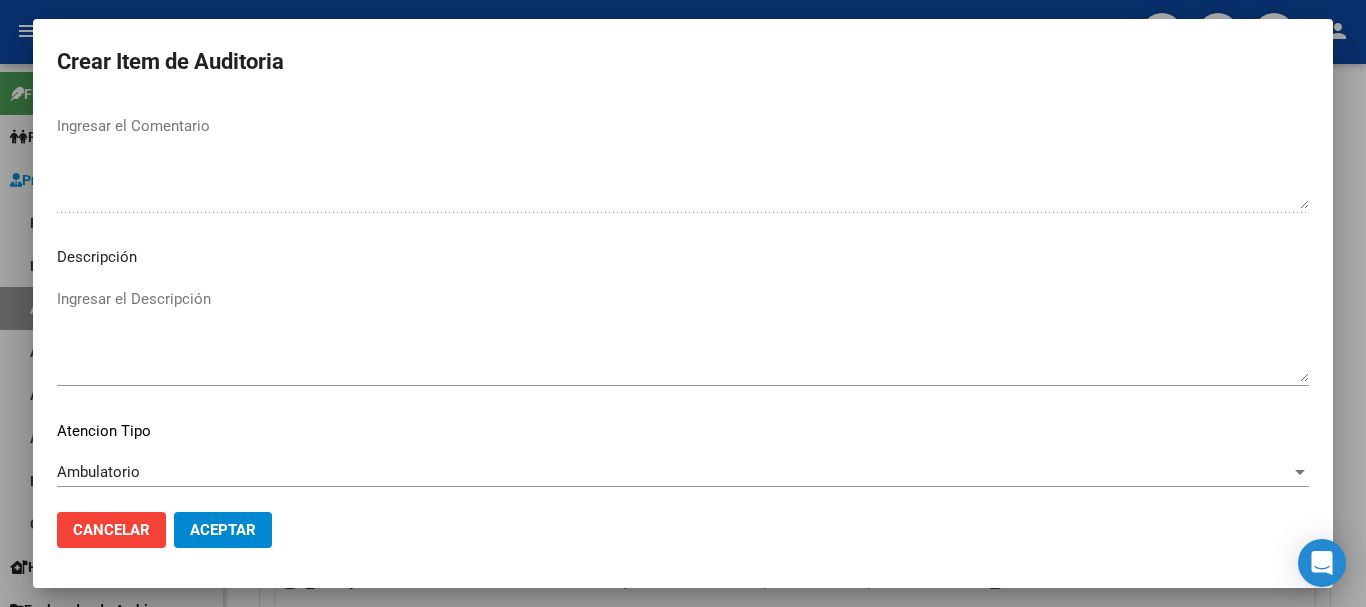 scroll, scrollTop: 1233, scrollLeft: 0, axis: vertical 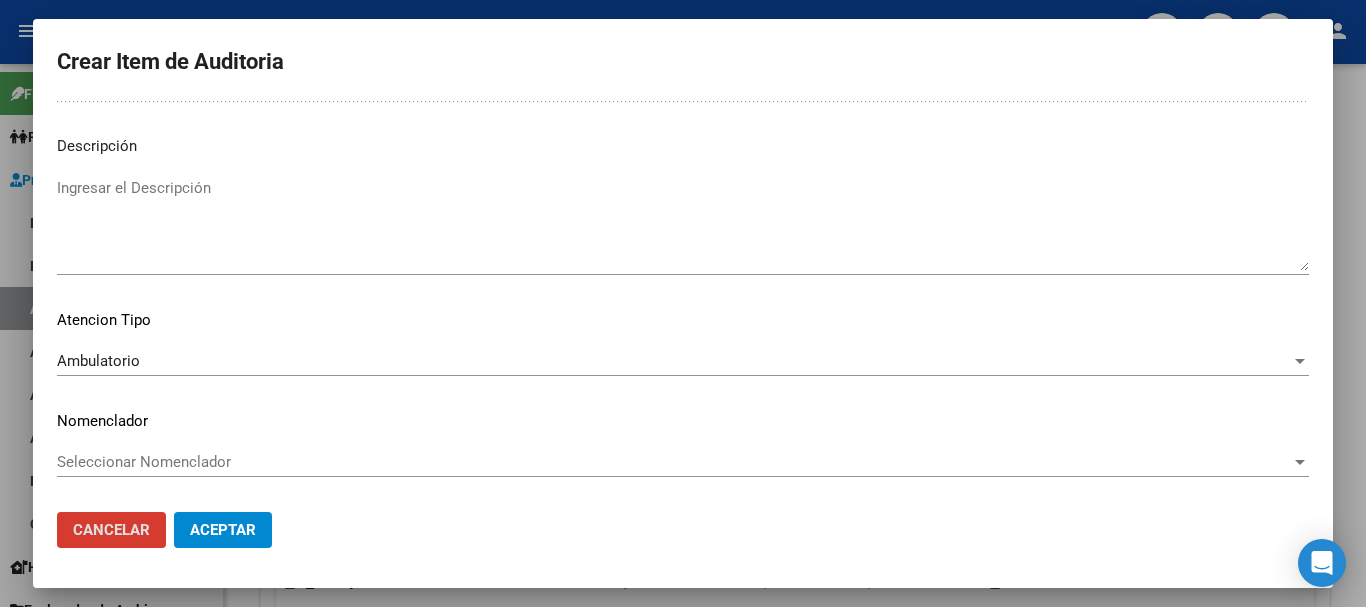 type 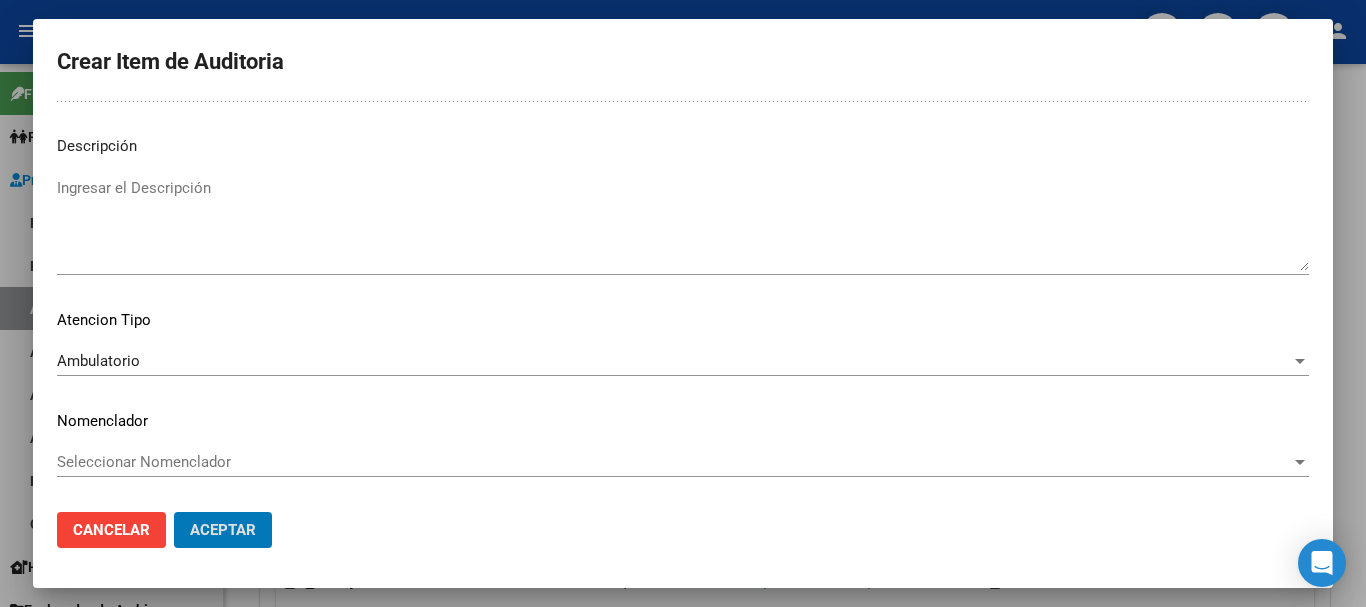 click on "Aceptar" 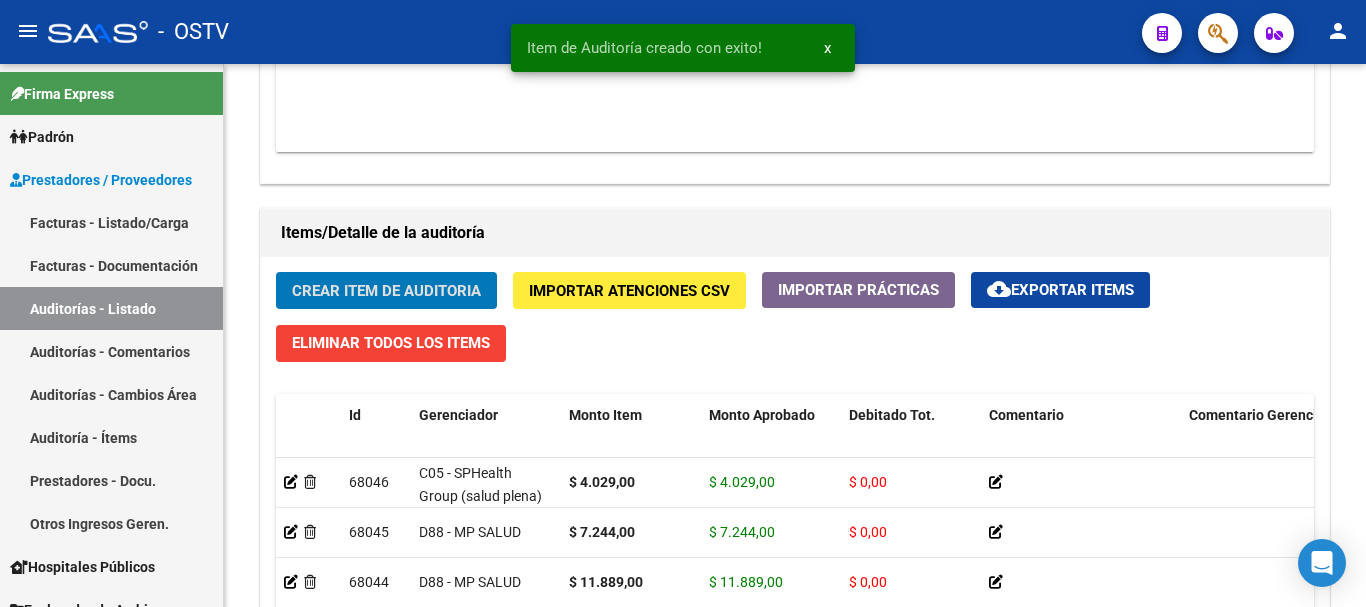 click on "Crear Item de Auditoria" 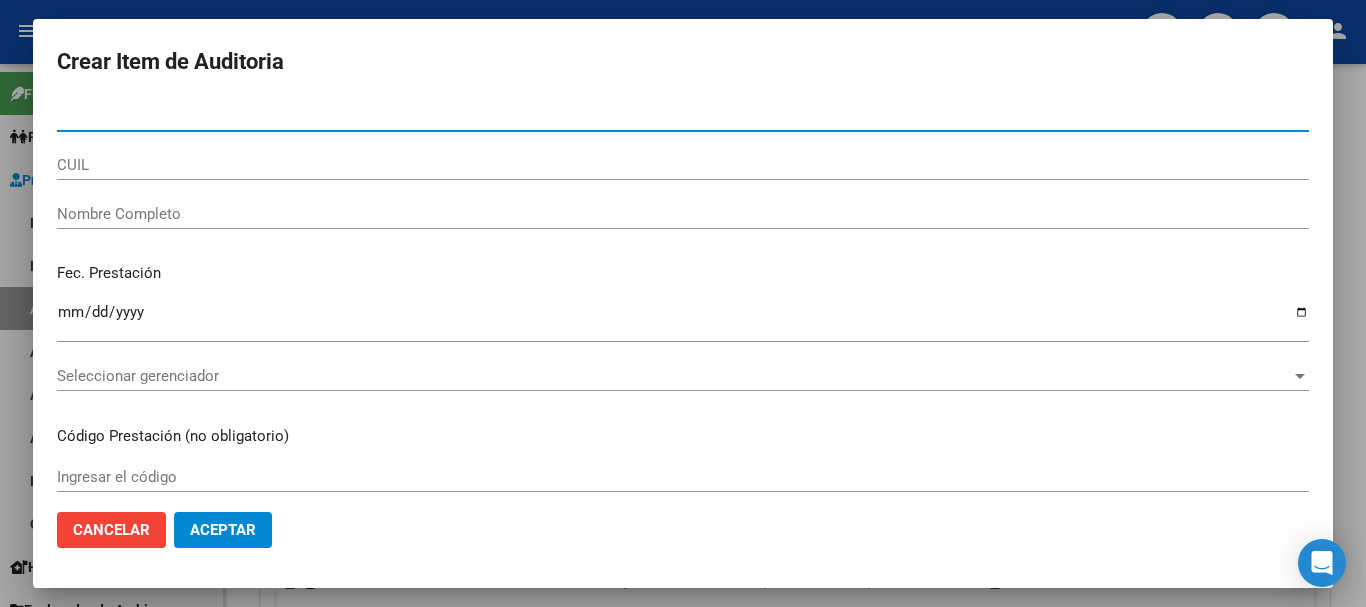 paste on "[NUMBER]" 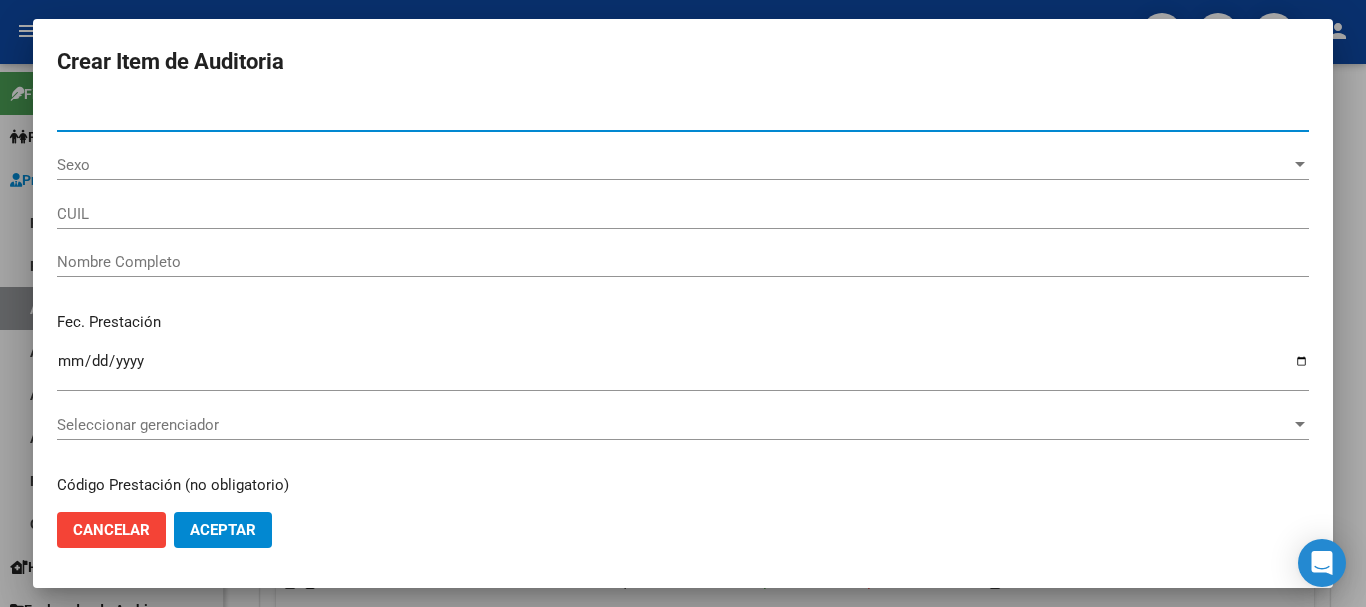 type on "[NUMBER]" 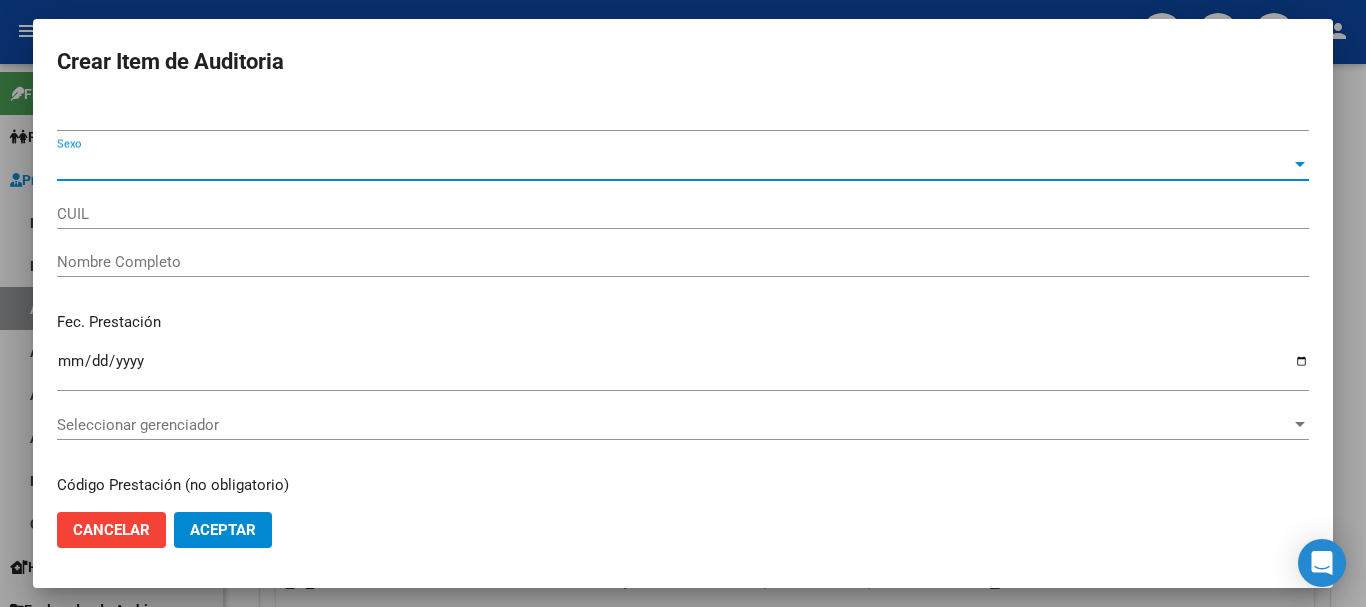type on "[NUMBER]" 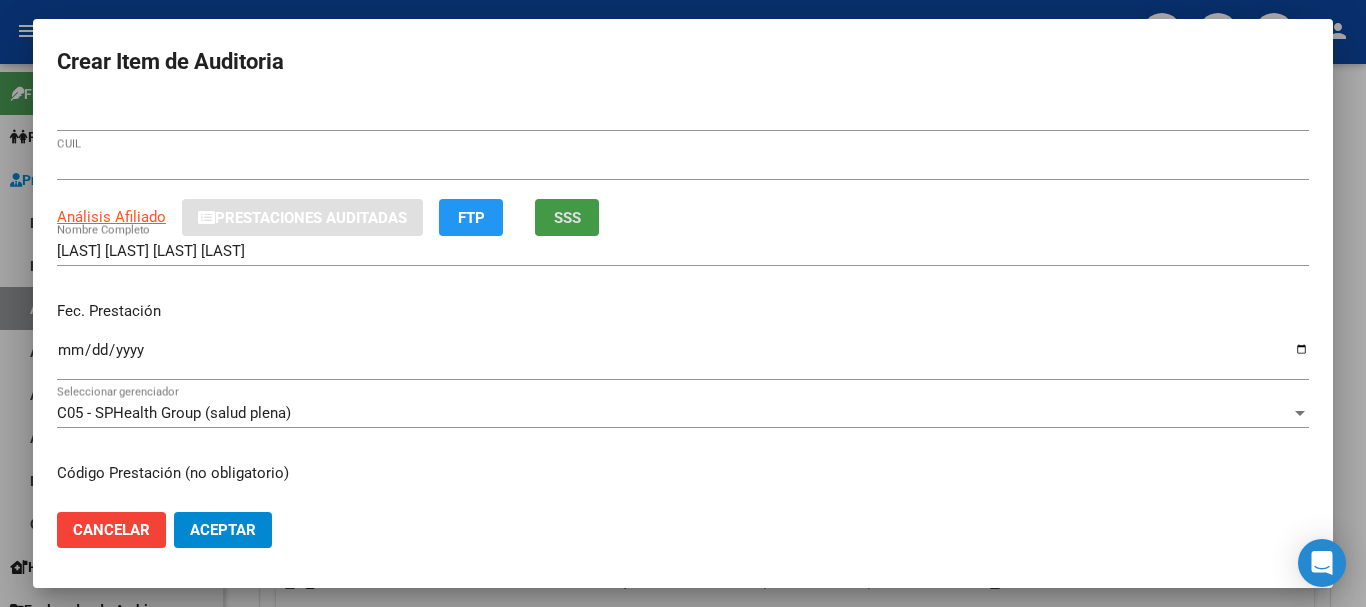 type 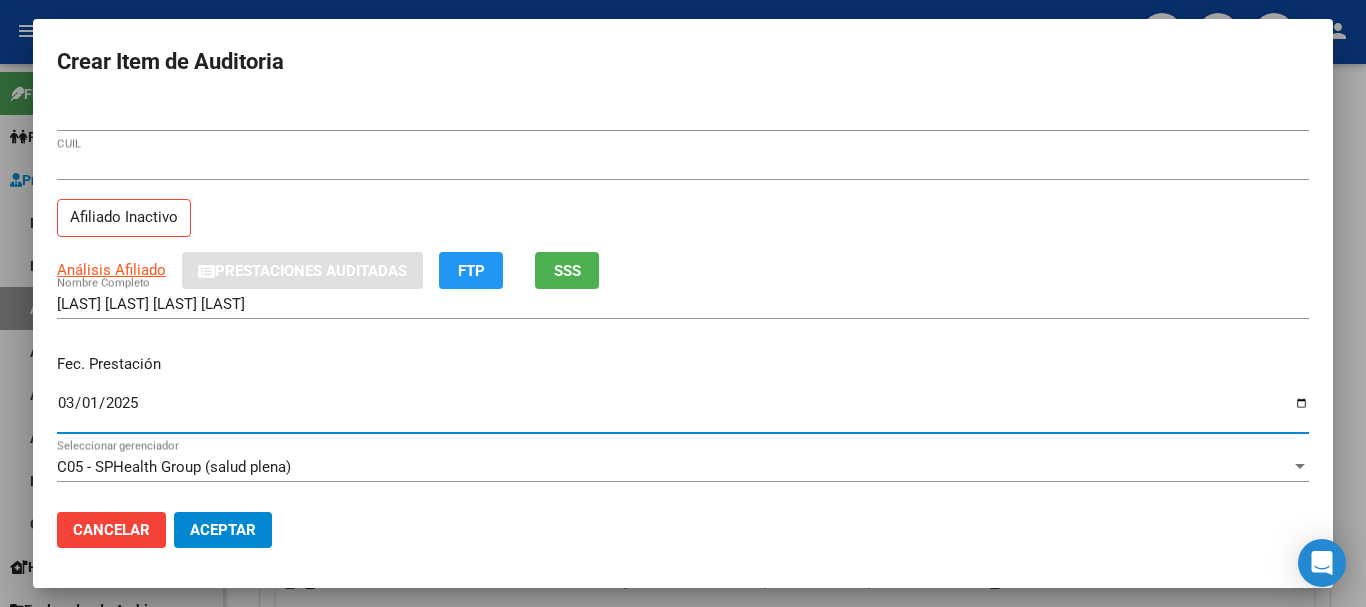 type on "[DATE]" 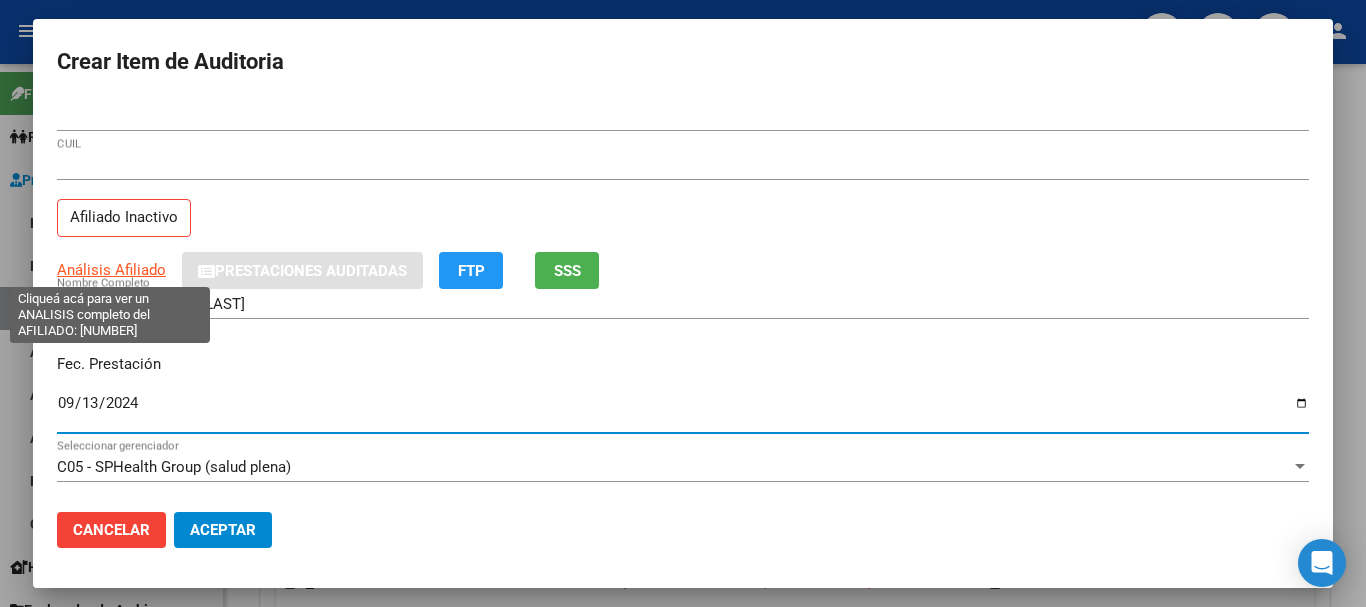 click on "Análisis Afiliado" at bounding box center [111, 270] 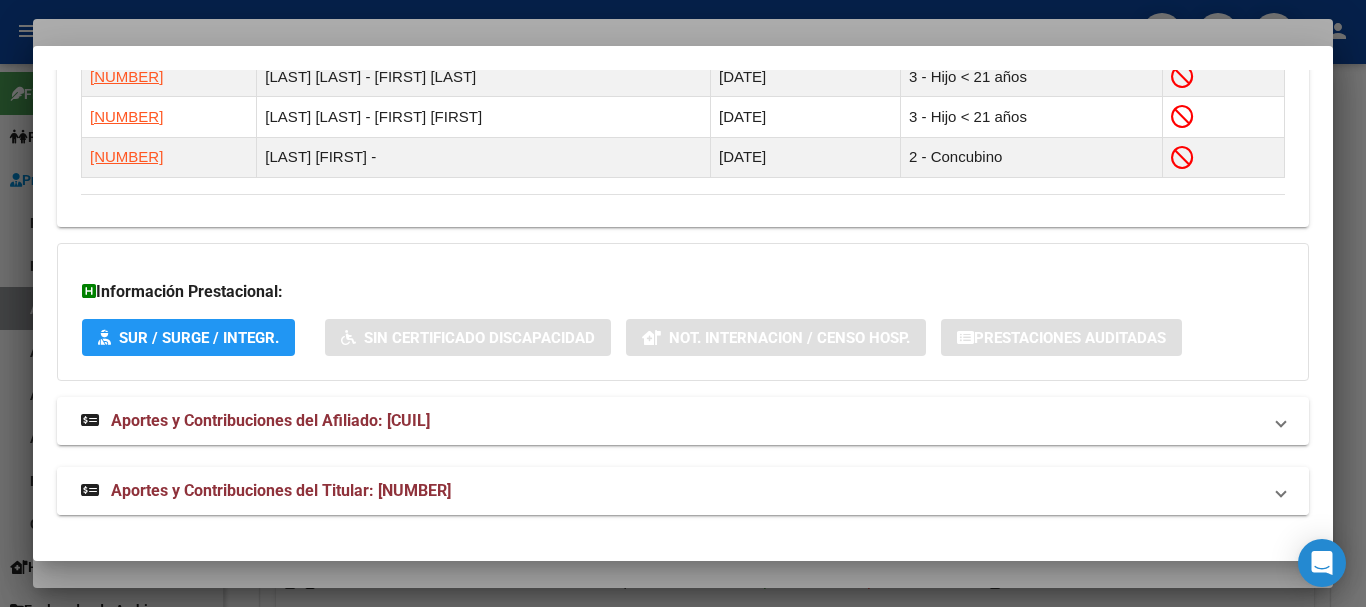 click on "Aportes y Contribuciones del Titular: [NUMBER]" at bounding box center [281, 490] 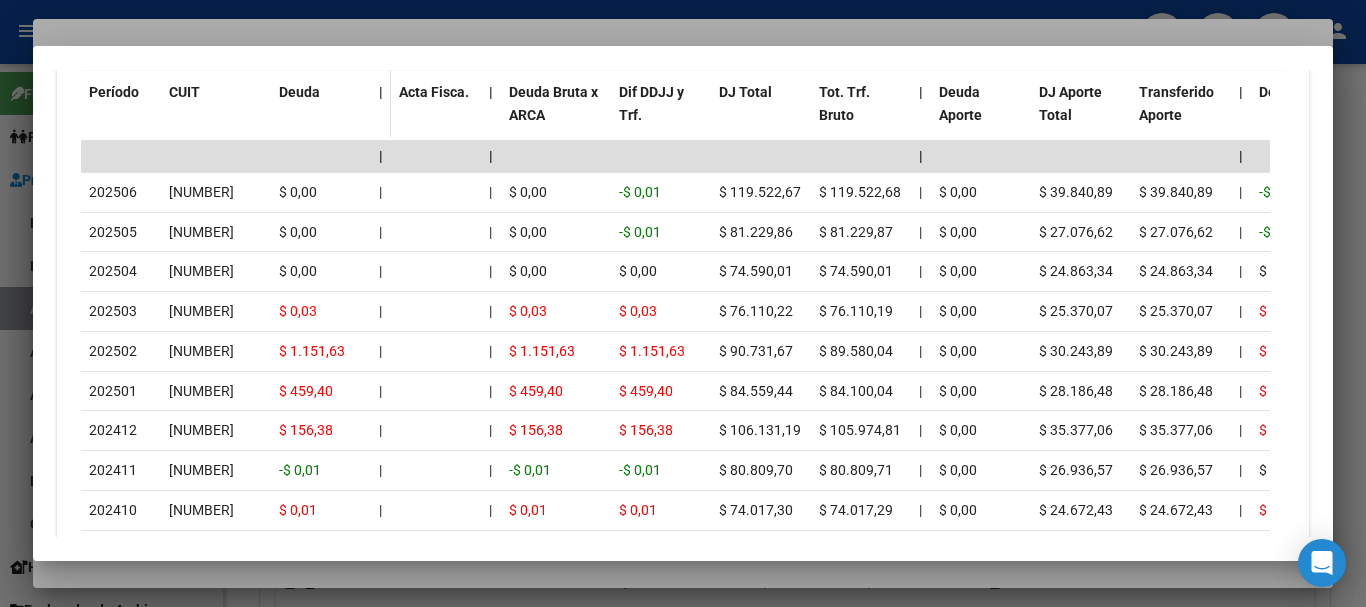 scroll, scrollTop: 2235, scrollLeft: 0, axis: vertical 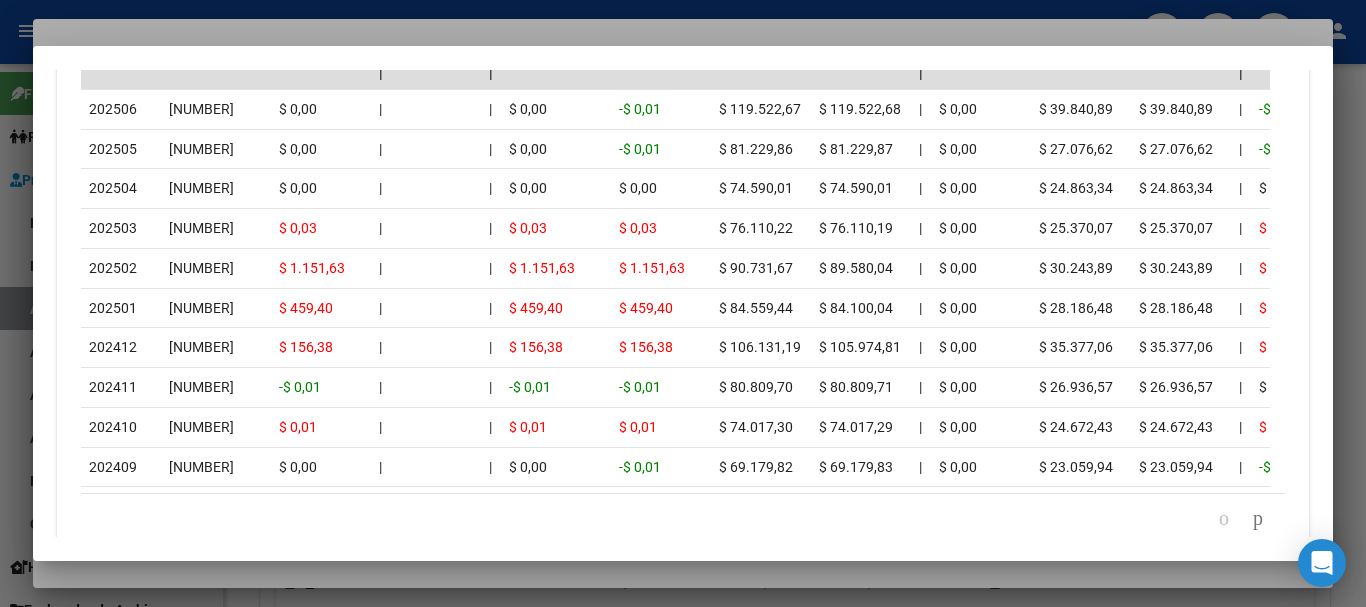 click at bounding box center [683, 303] 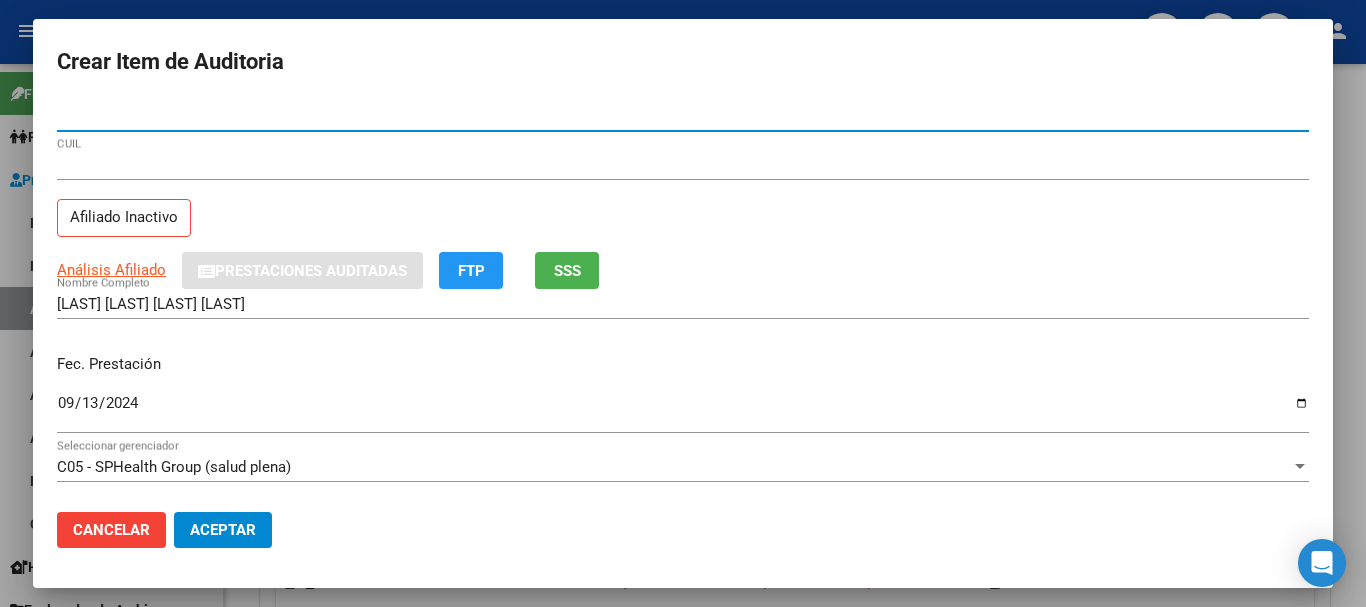 click on "[NUMBER]" at bounding box center (683, 116) 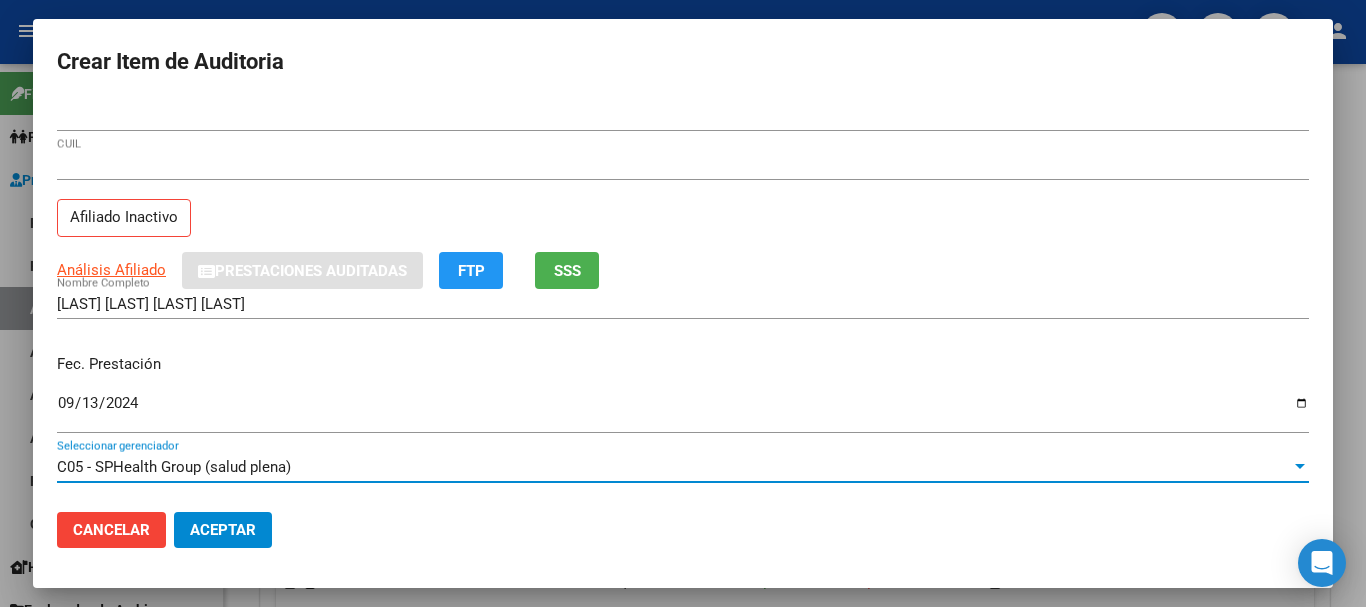scroll, scrollTop: 270, scrollLeft: 0, axis: vertical 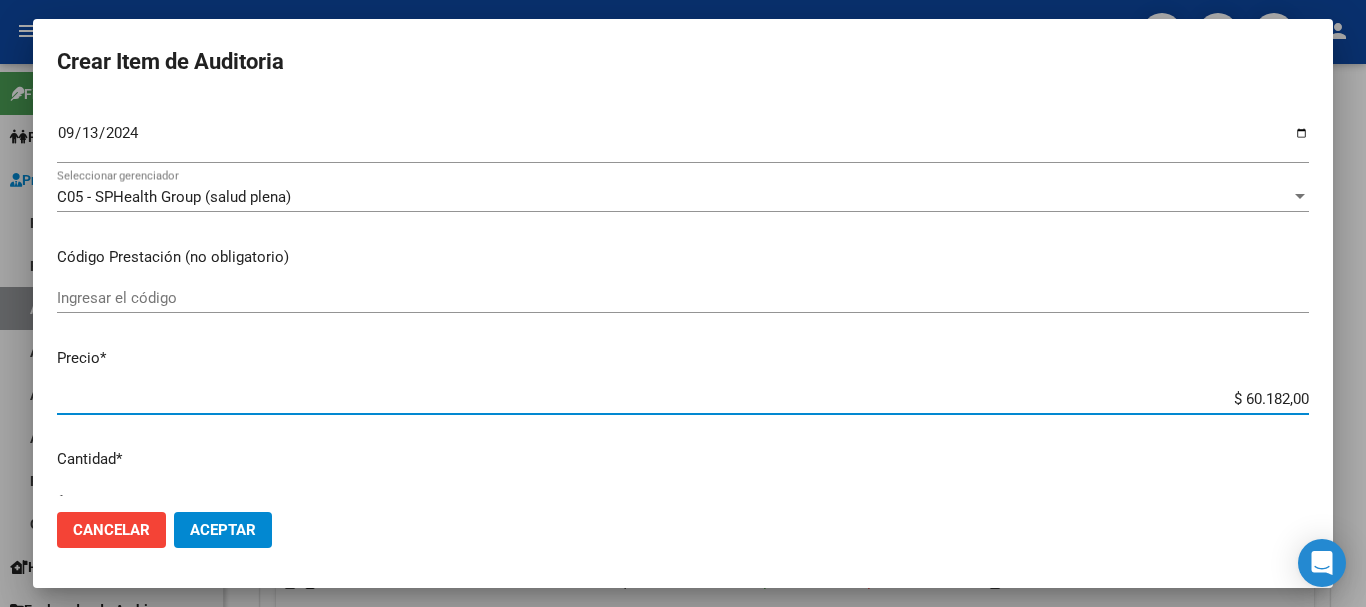 type on "$ 0,04" 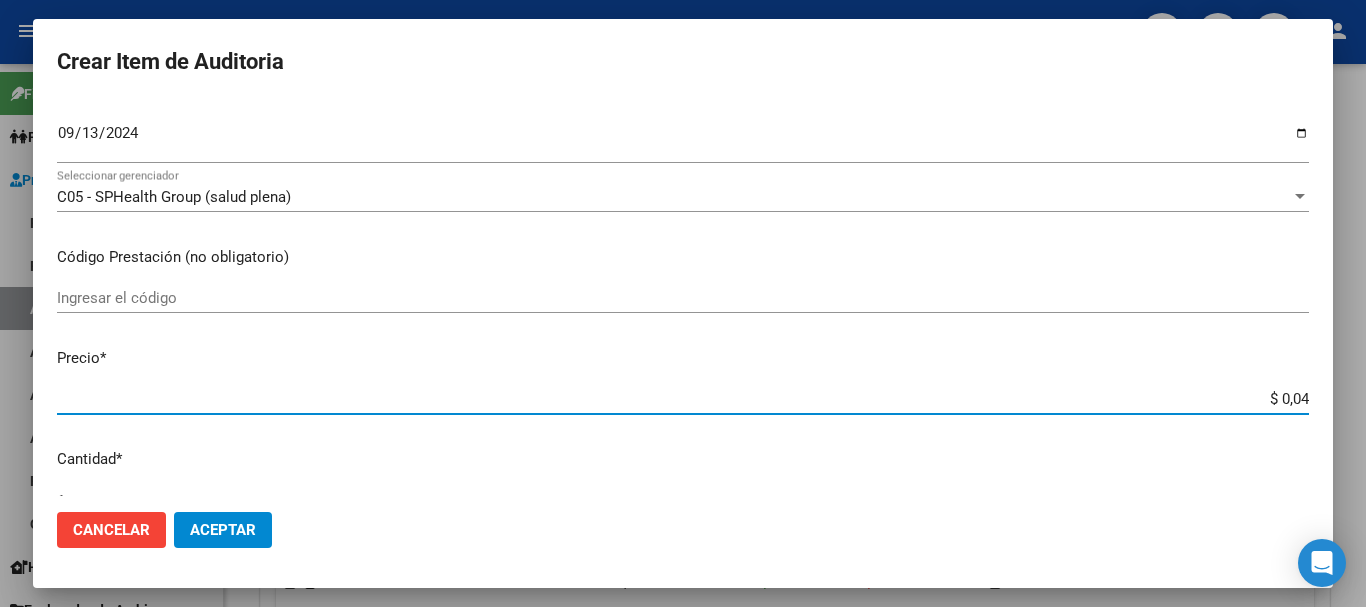 type on "$ 0,40" 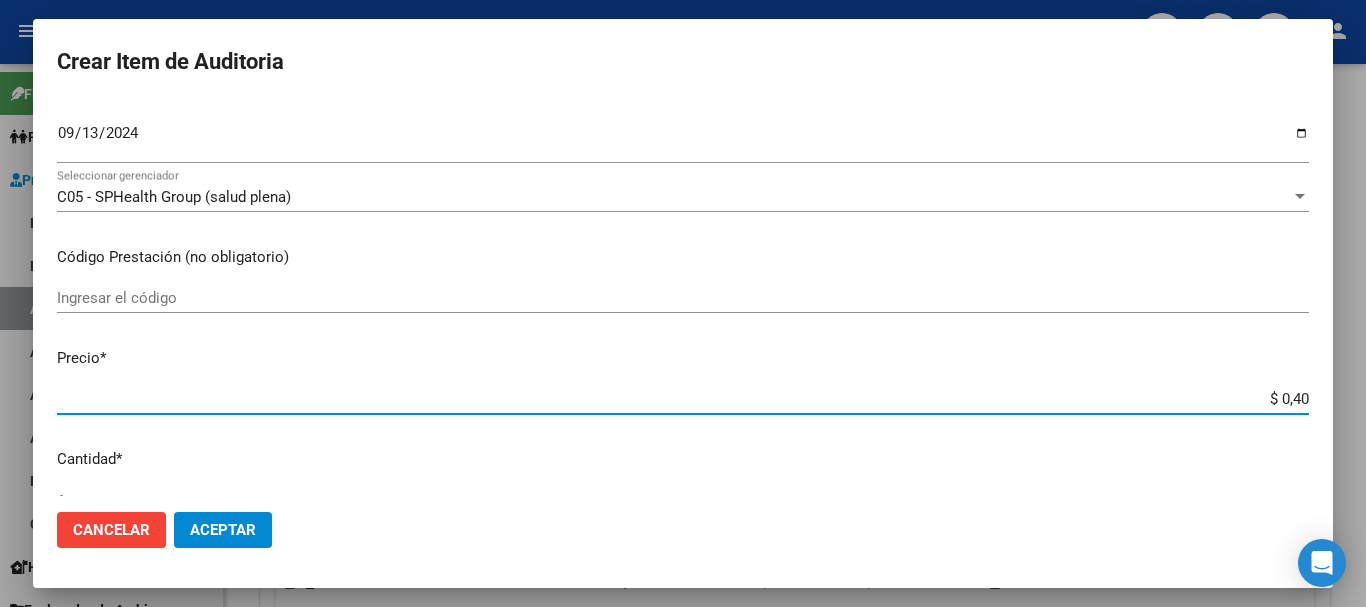 type on "$ 0,40" 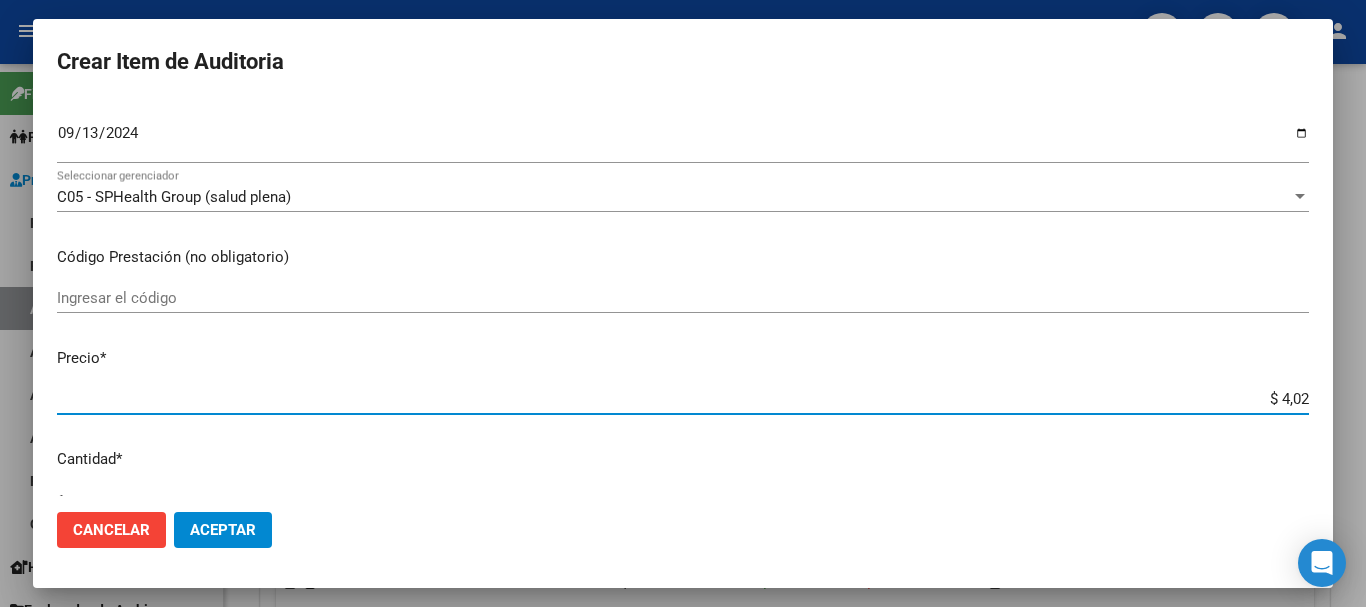 type on "$ 40,29" 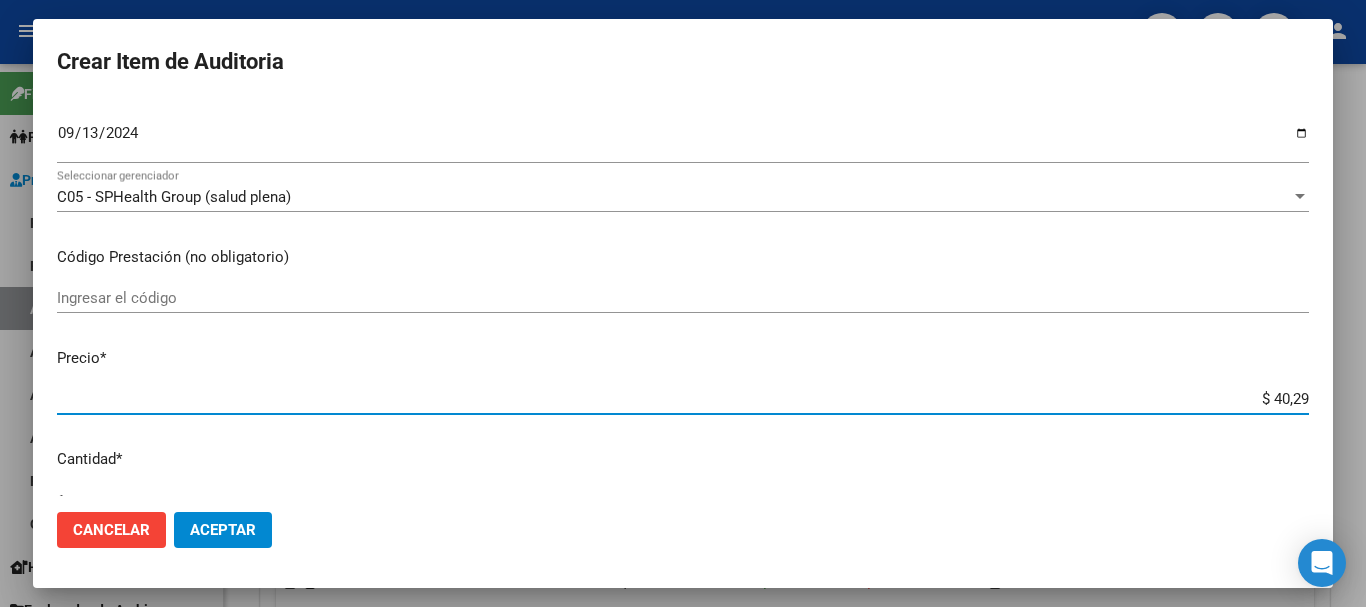 type on "$ [AMOUNT]" 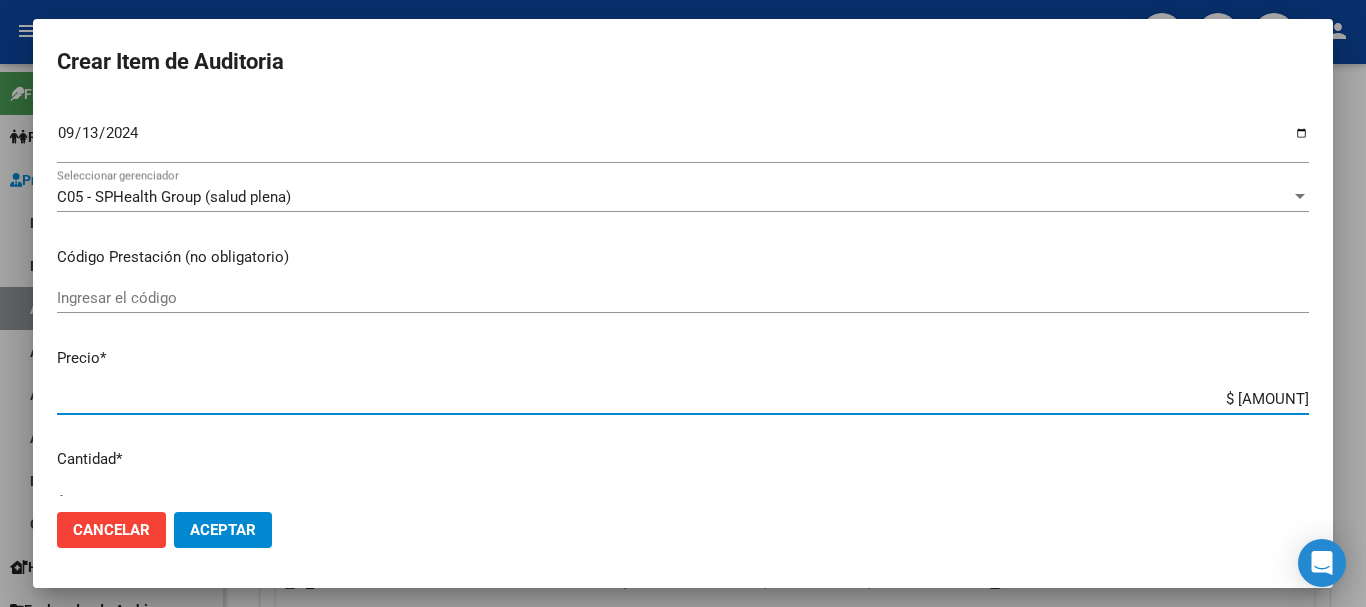 type on "$ [AMOUNT]" 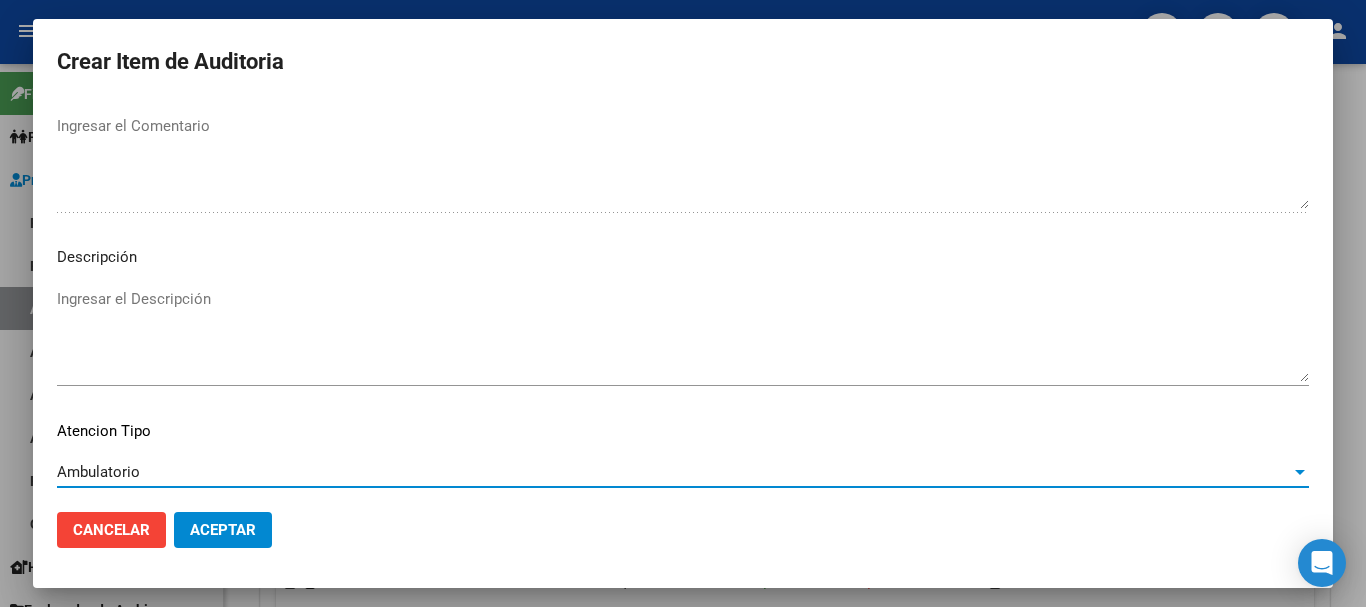 scroll, scrollTop: 1233, scrollLeft: 0, axis: vertical 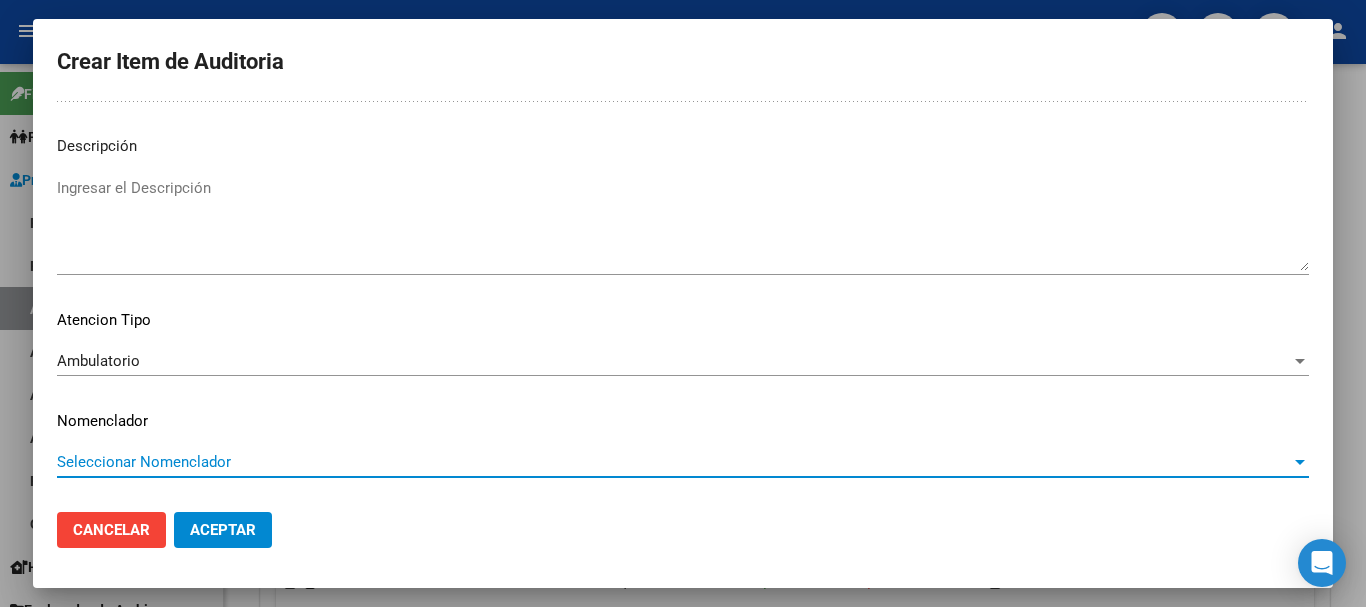 type 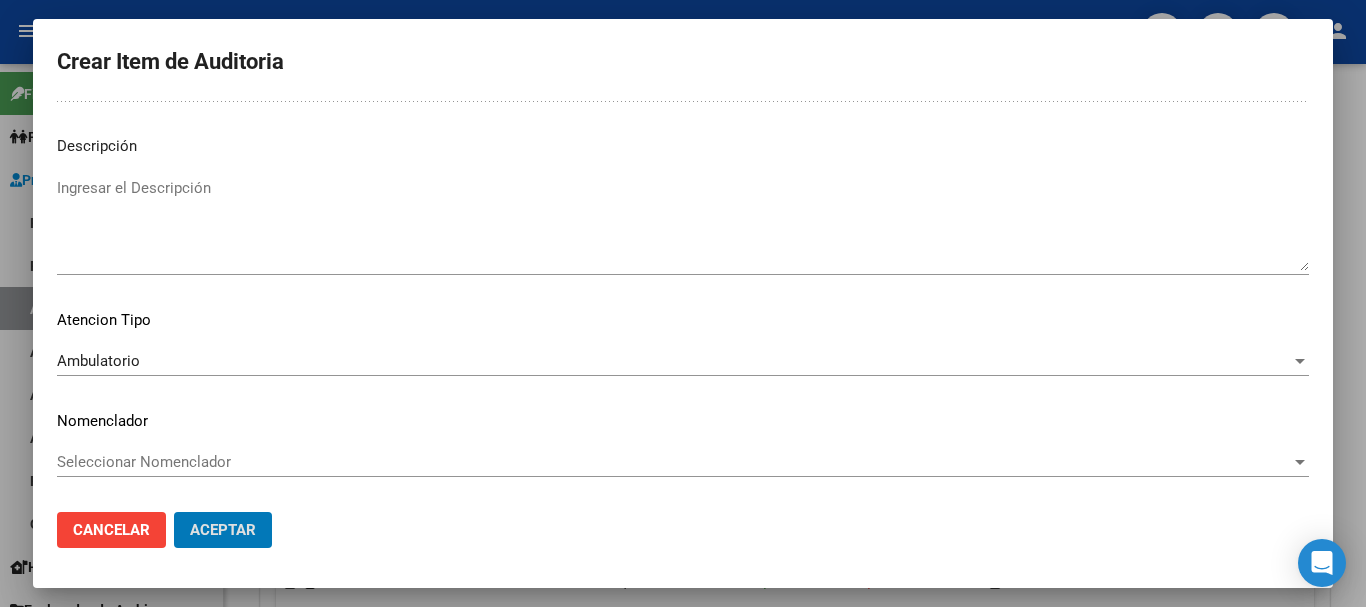 type 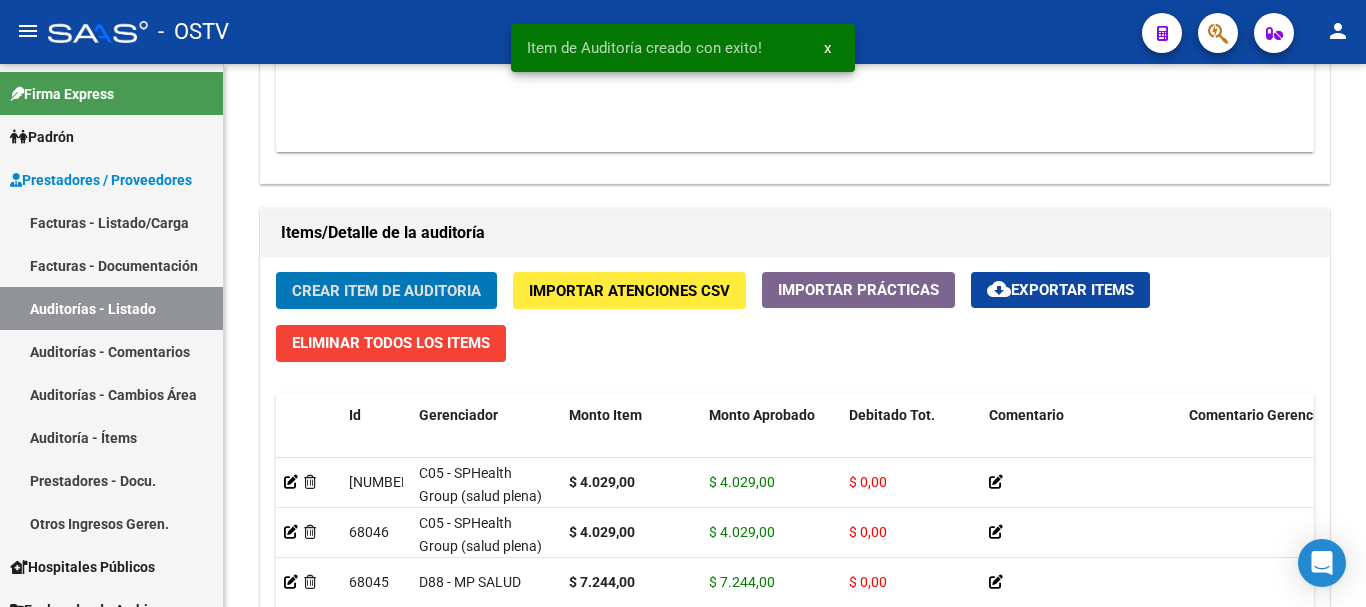 click on "Crear Item de Auditoria" 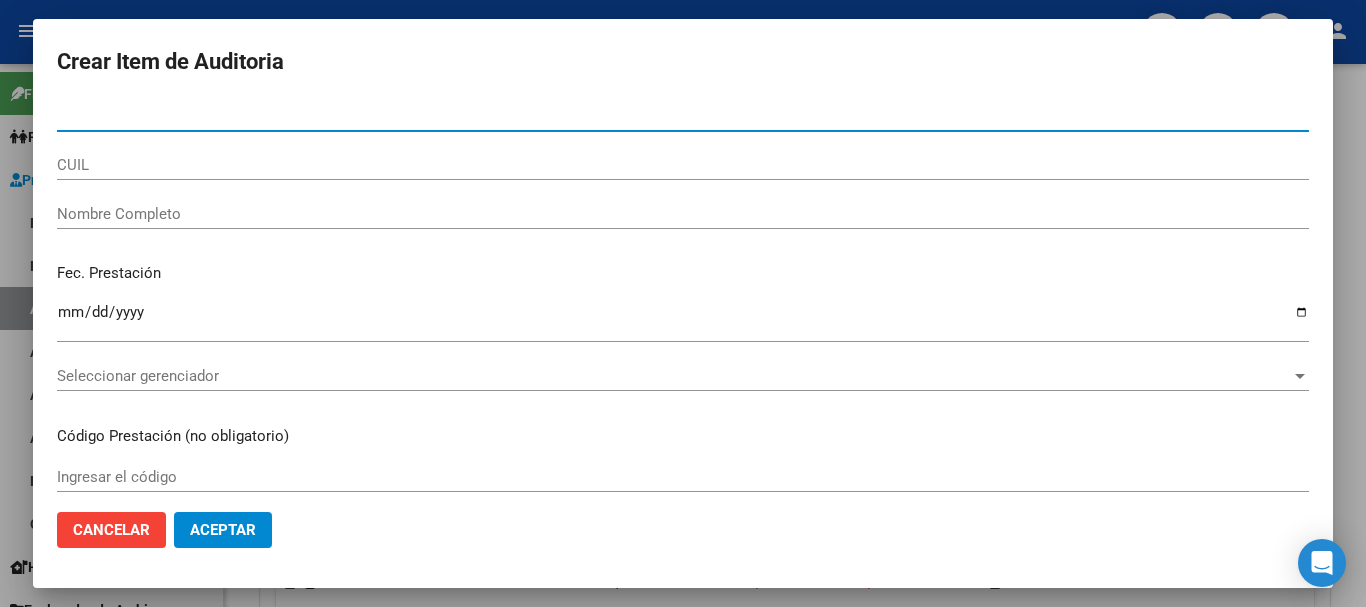 paste on "[PHONE]" 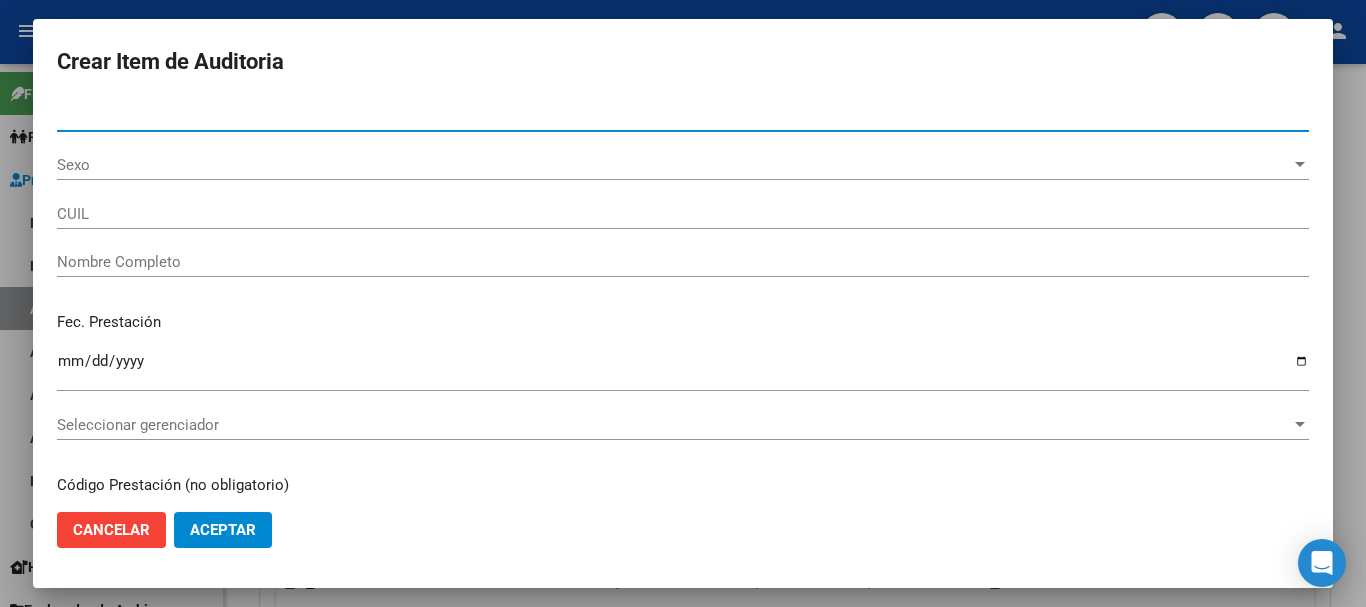 type on "[PHONE]" 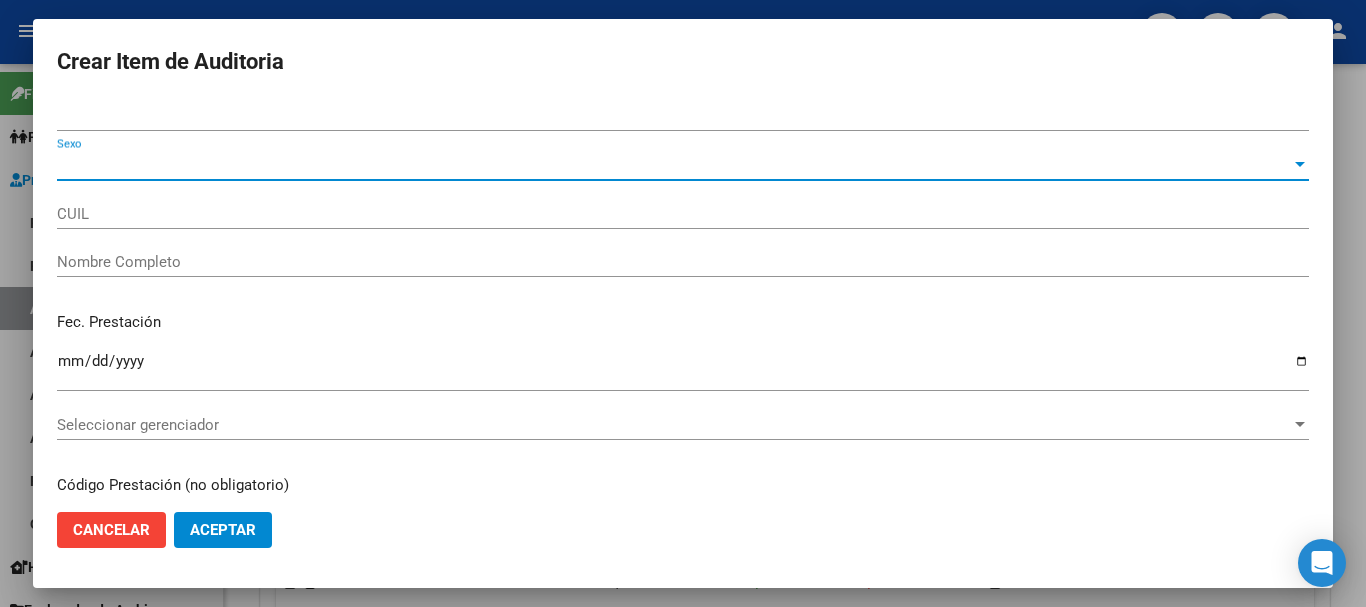 type on "[NUMBER]" 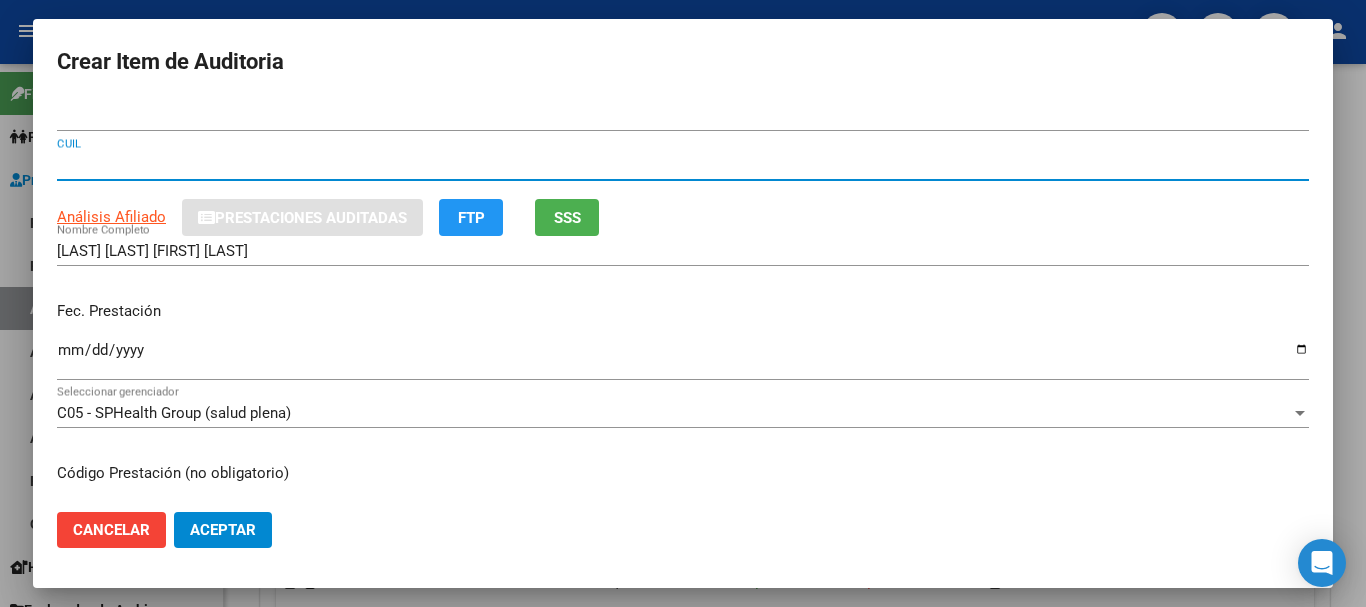type 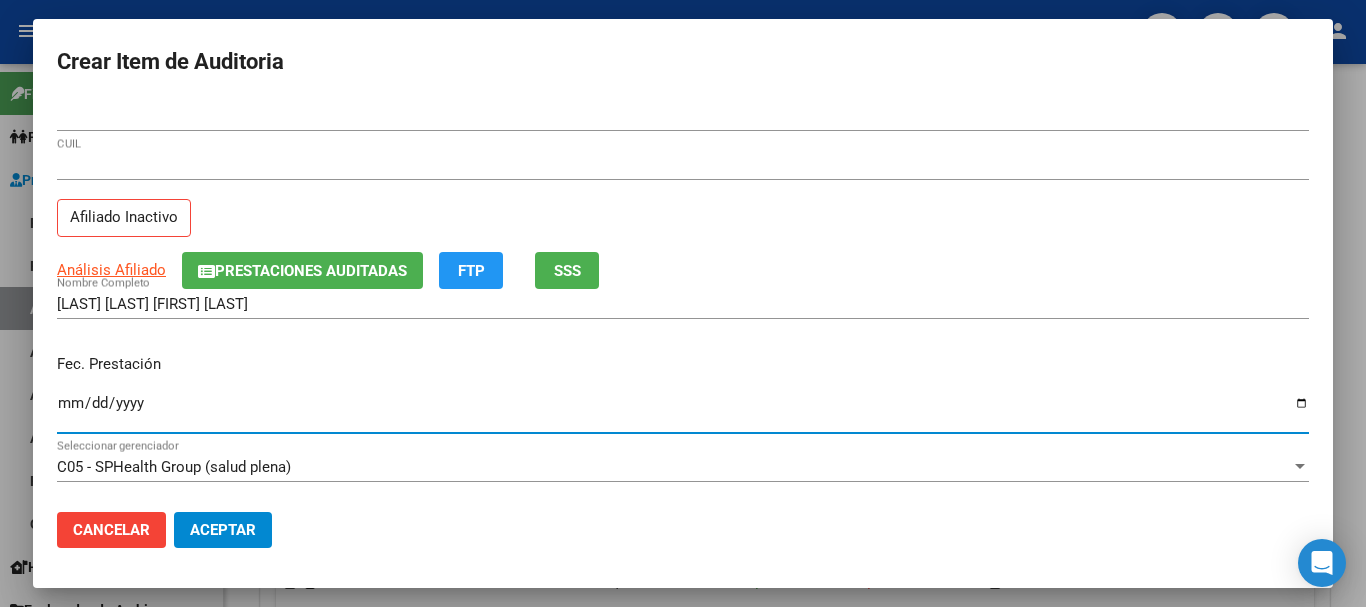 type on "[DATE]" 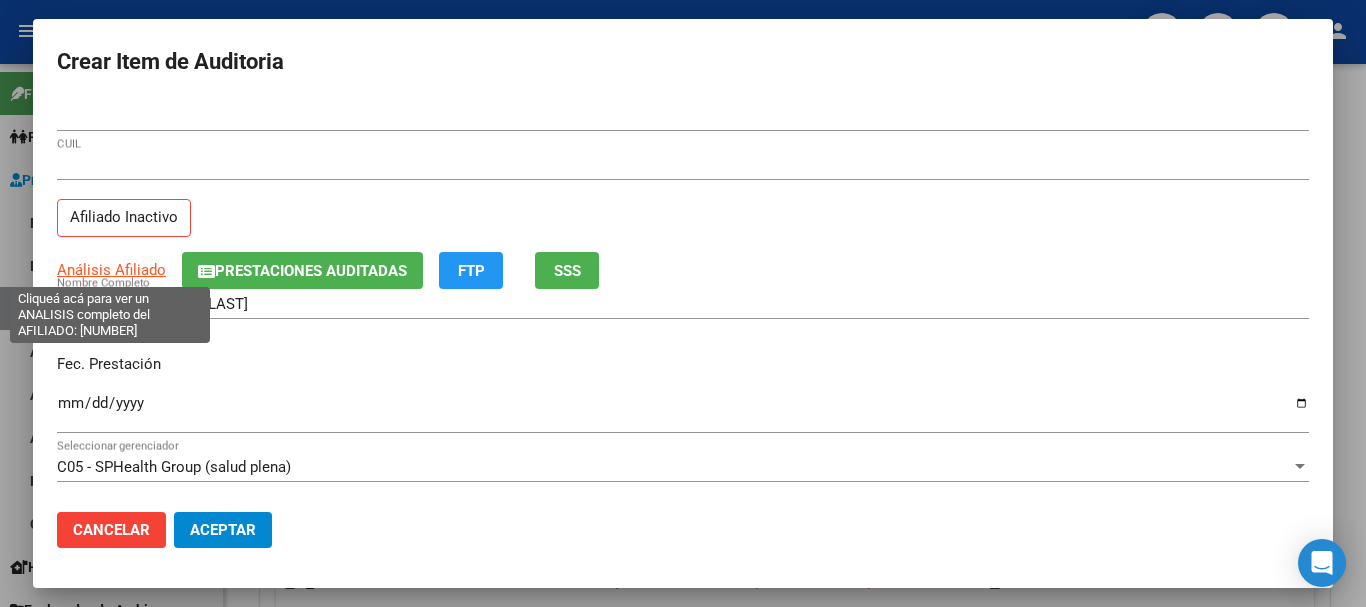 click on "Análisis Afiliado" at bounding box center (111, 270) 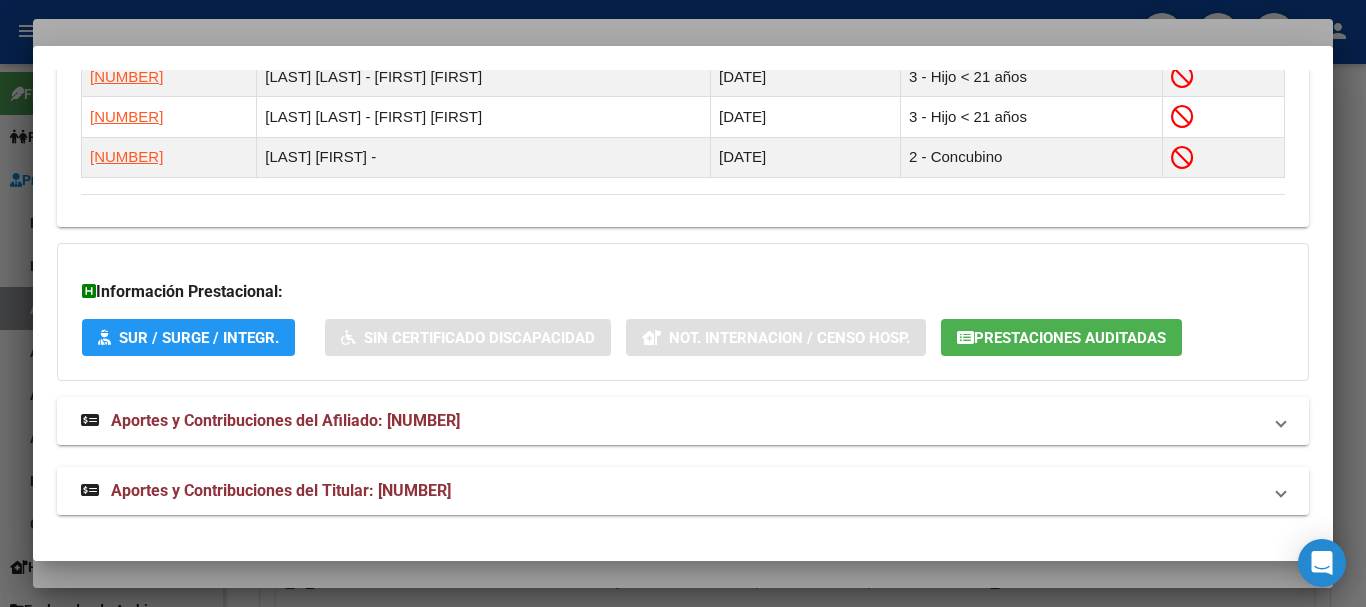 click on "Aportes y Contribuciones del Titular: [NUMBER]" at bounding box center [683, 491] 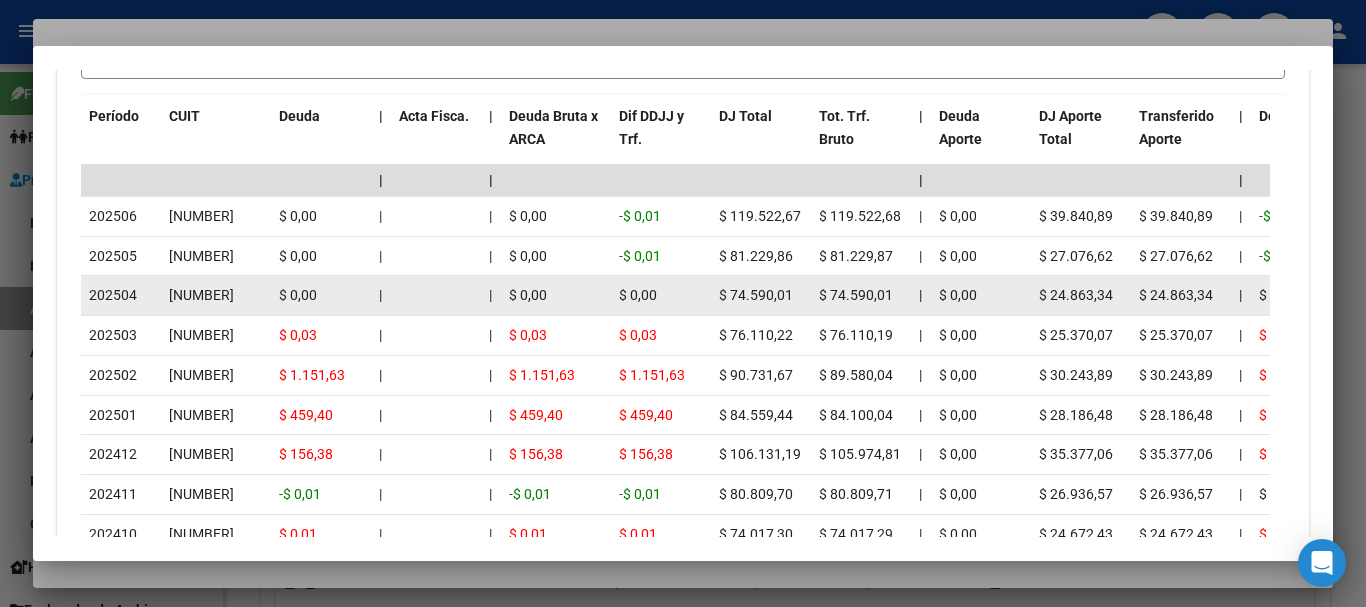 scroll, scrollTop: 2135, scrollLeft: 0, axis: vertical 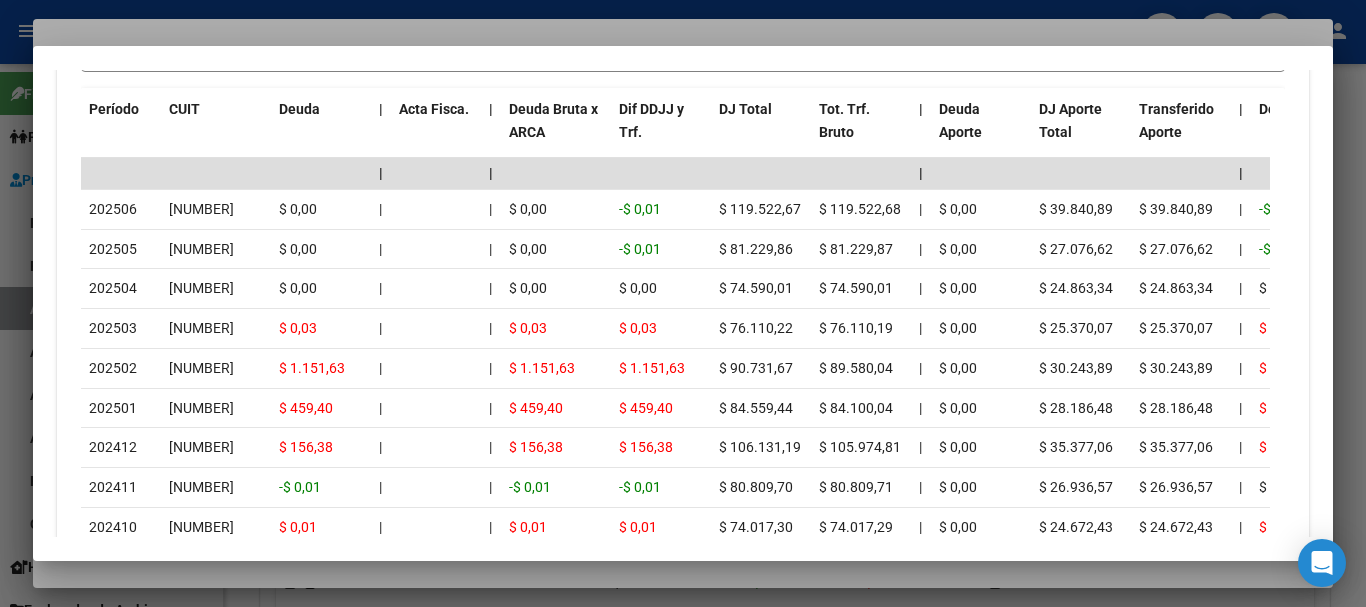 click at bounding box center (683, 303) 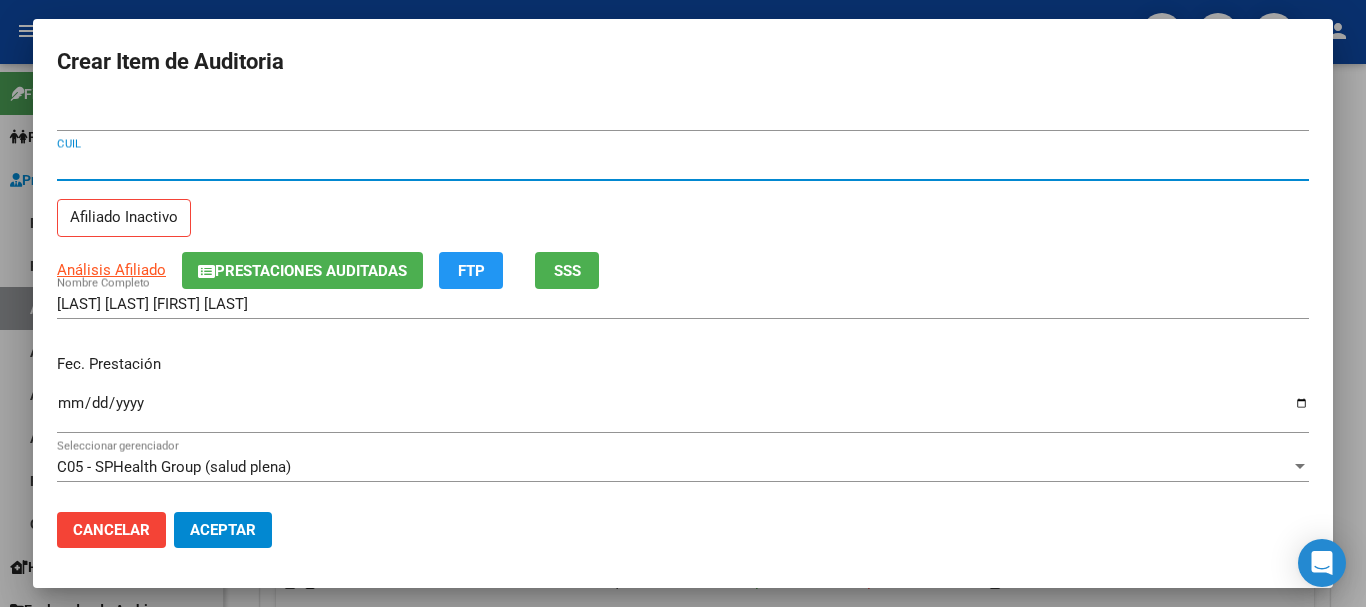 type 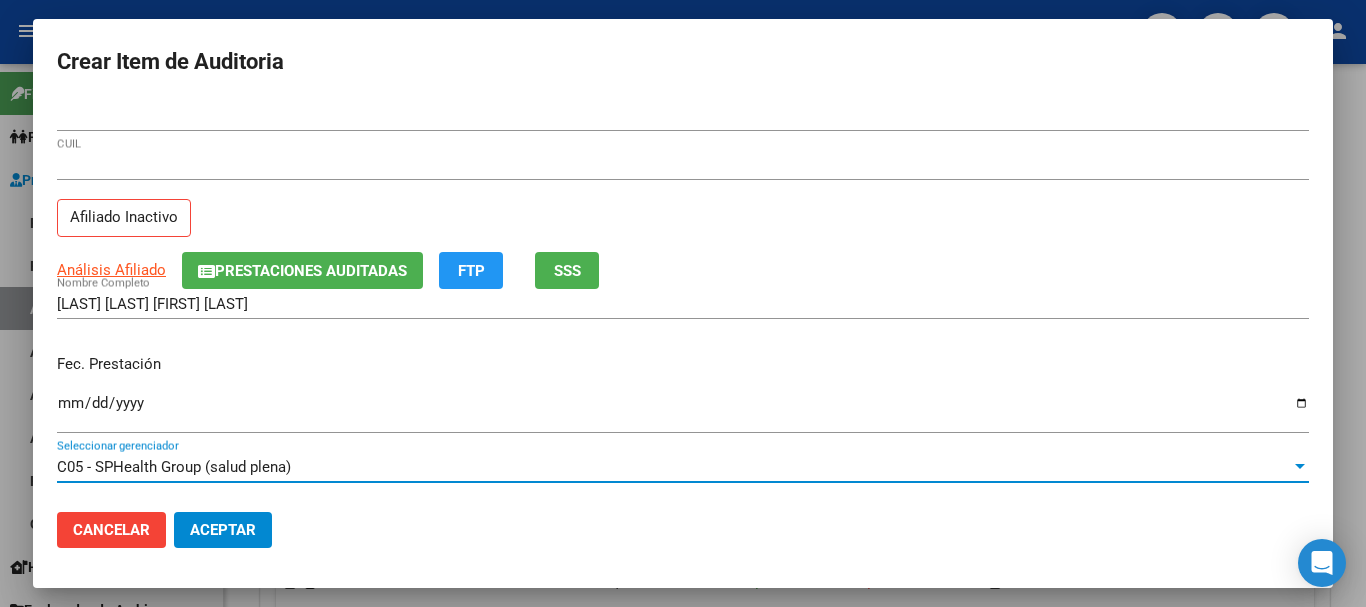 scroll, scrollTop: 270, scrollLeft: 0, axis: vertical 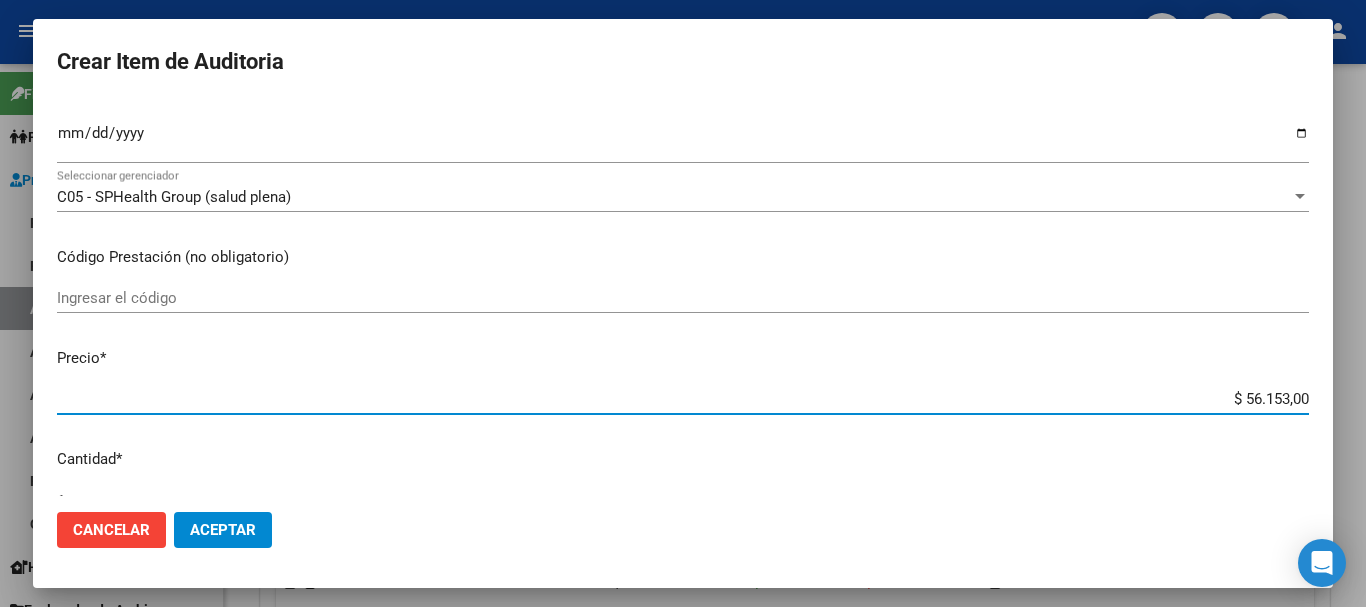 type on "$ 0,07" 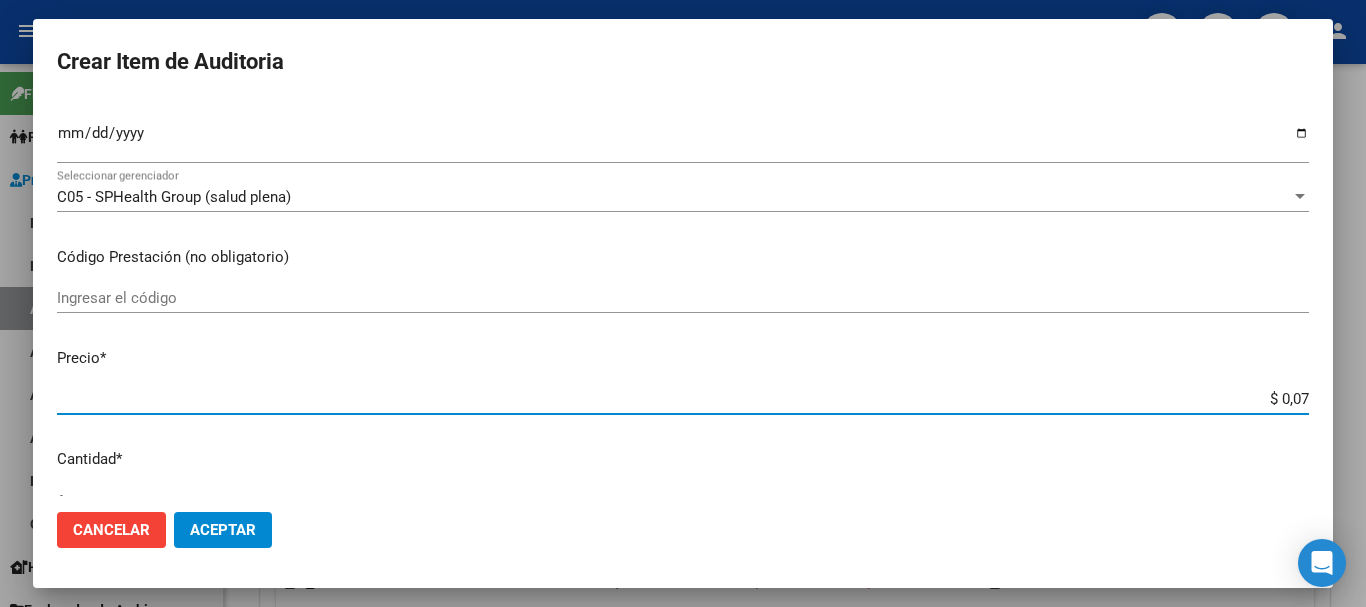 type on "$ 0,72" 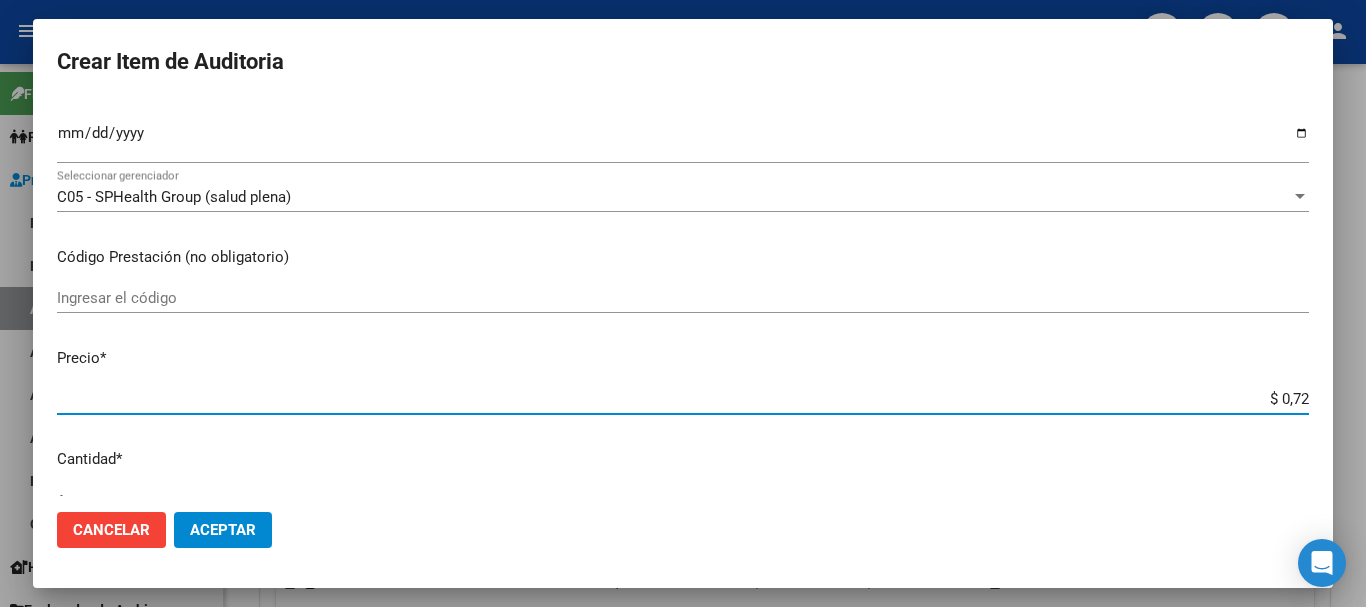 type on "$ 7,24" 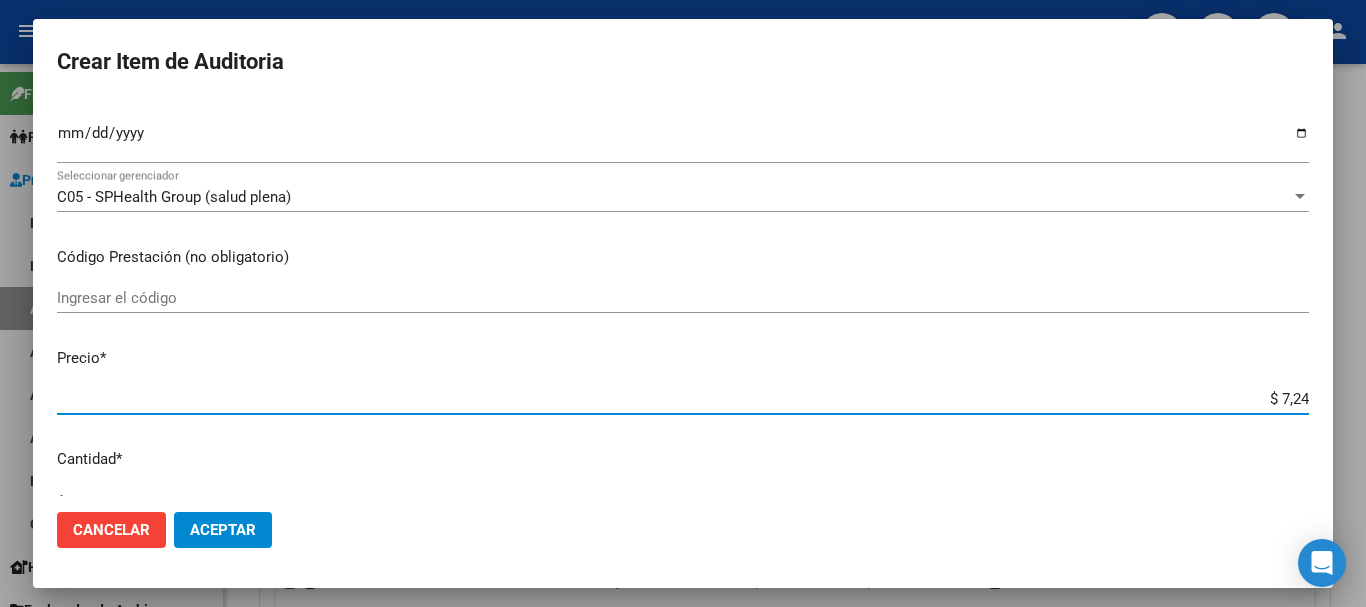 type on "$ 72,44" 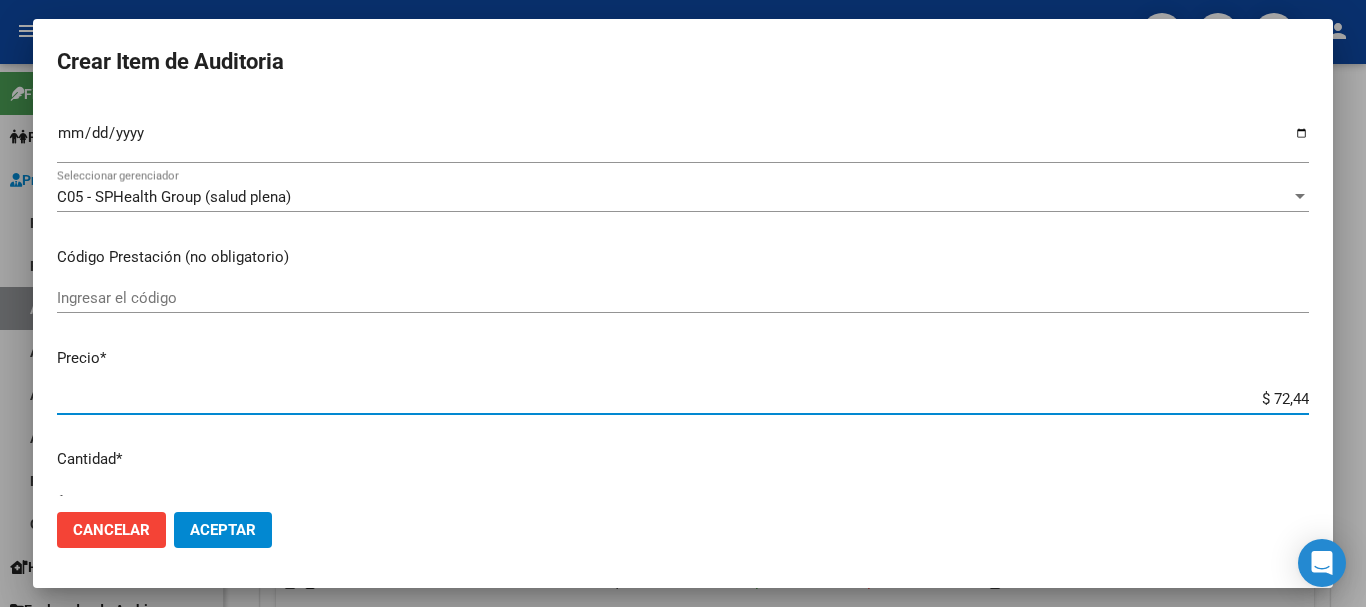 type on "$ 724,40" 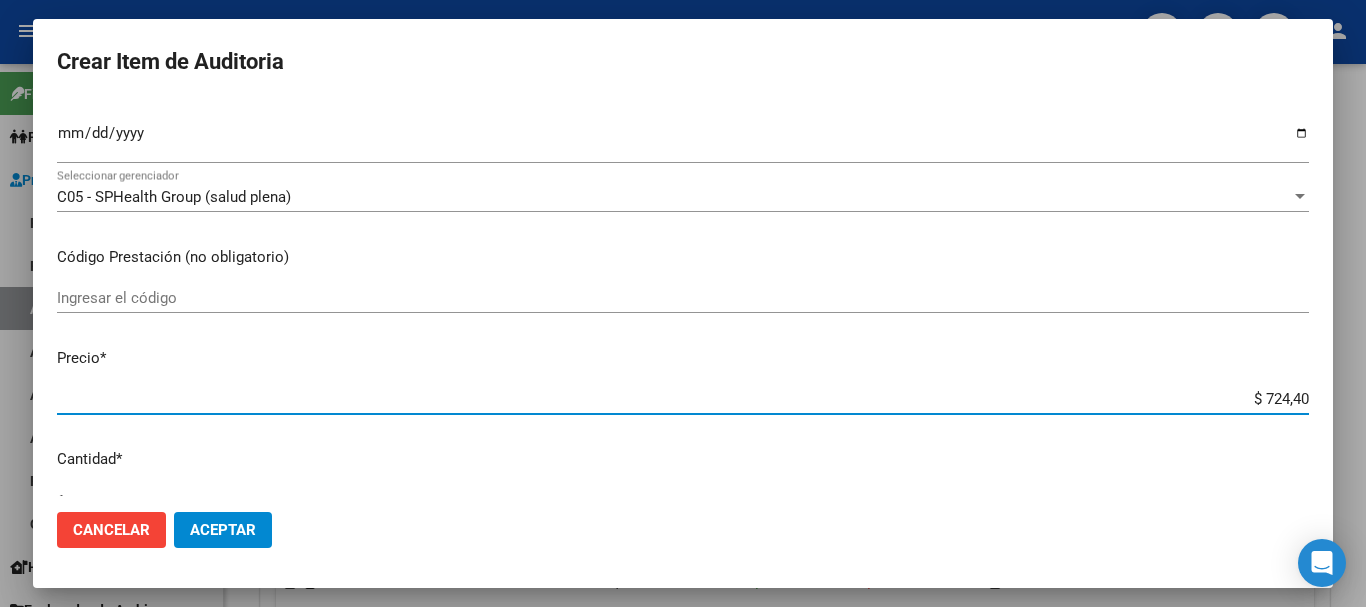 type on "$ 7.244,00" 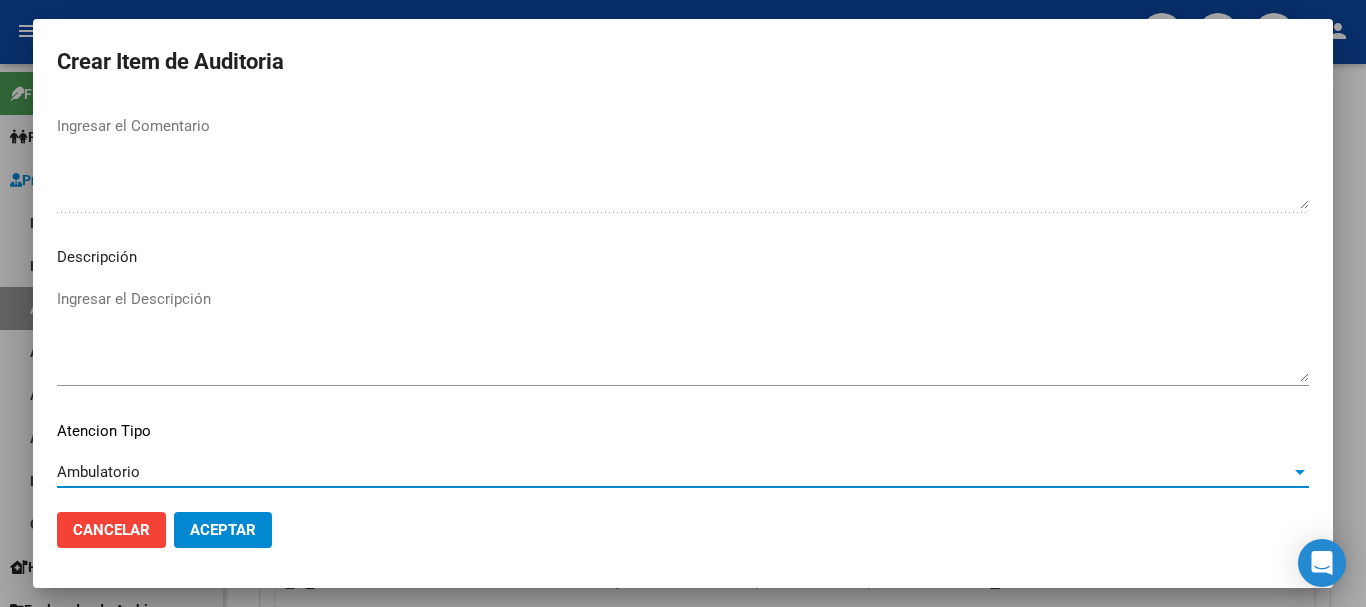 scroll, scrollTop: 1233, scrollLeft: 0, axis: vertical 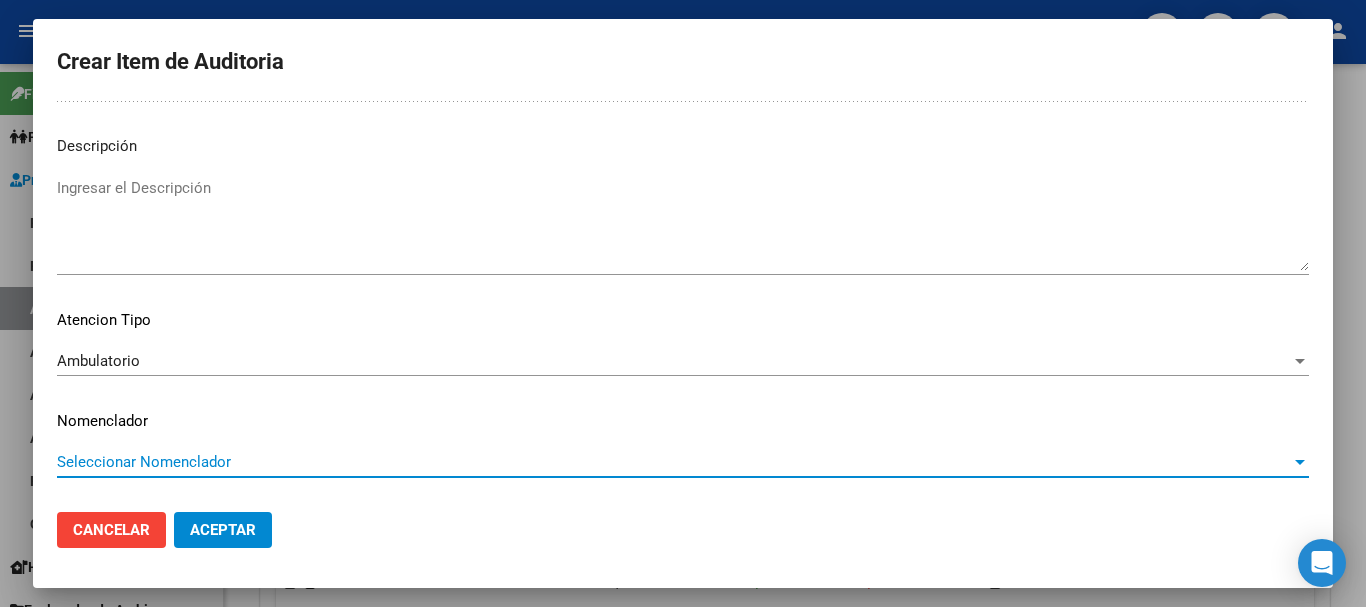type 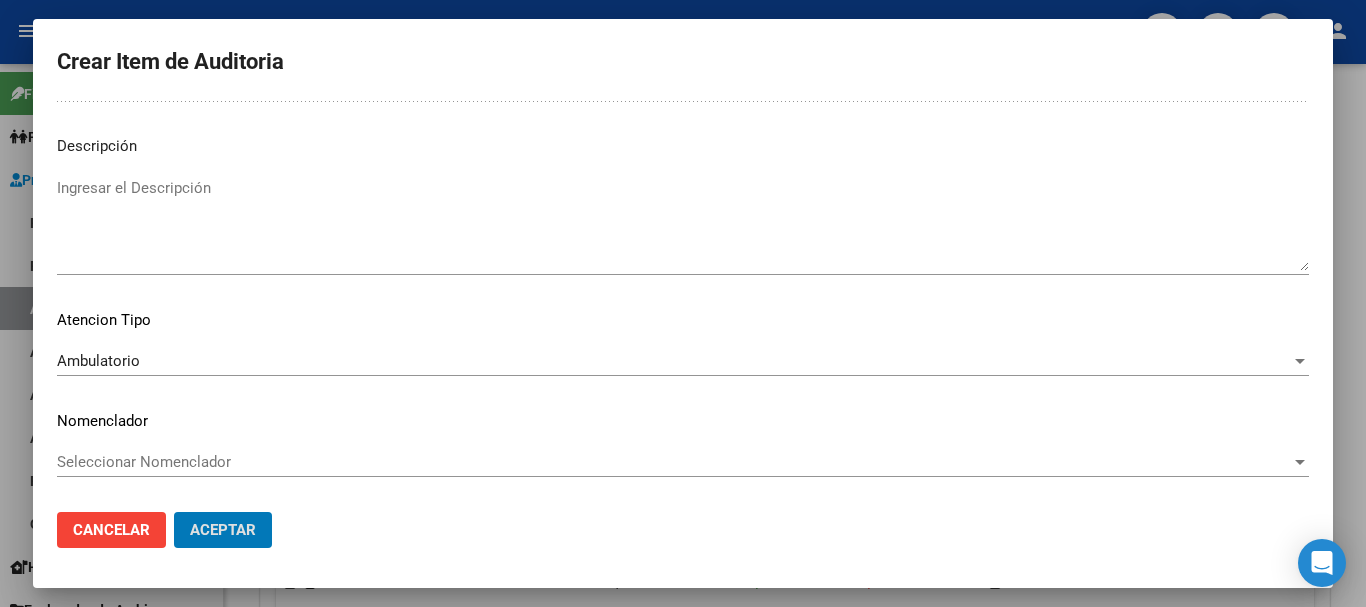 type 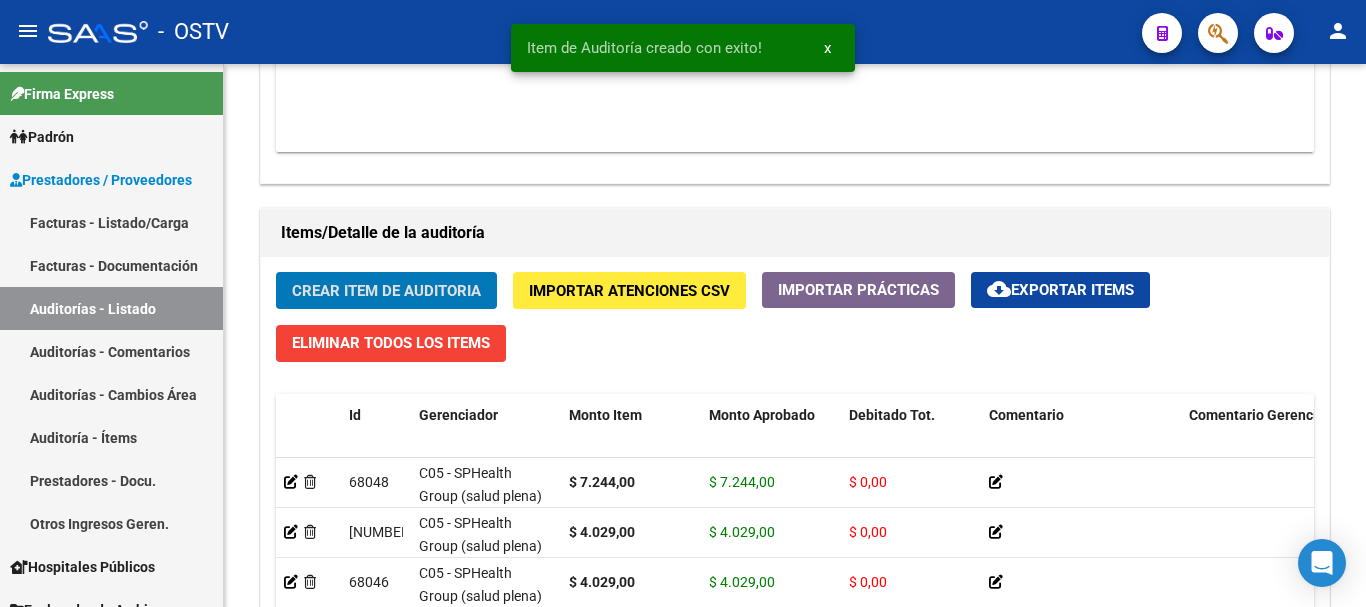 click on "Crear Item de Auditoria" 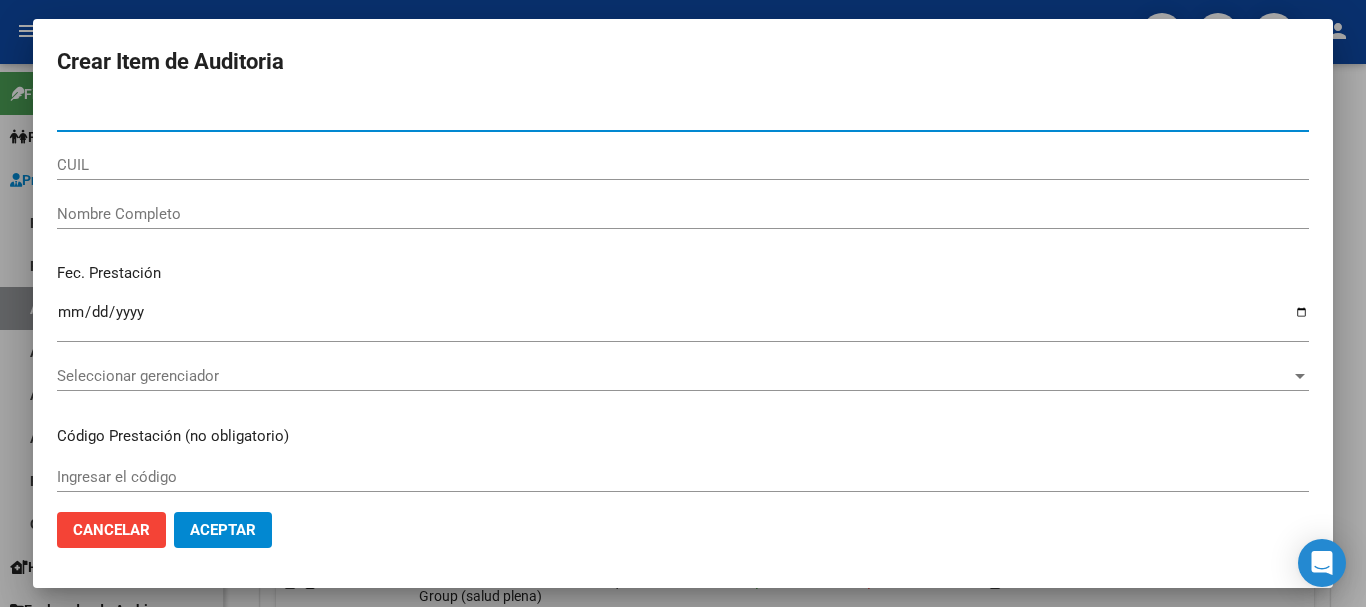 paste on "[NUMBER]" 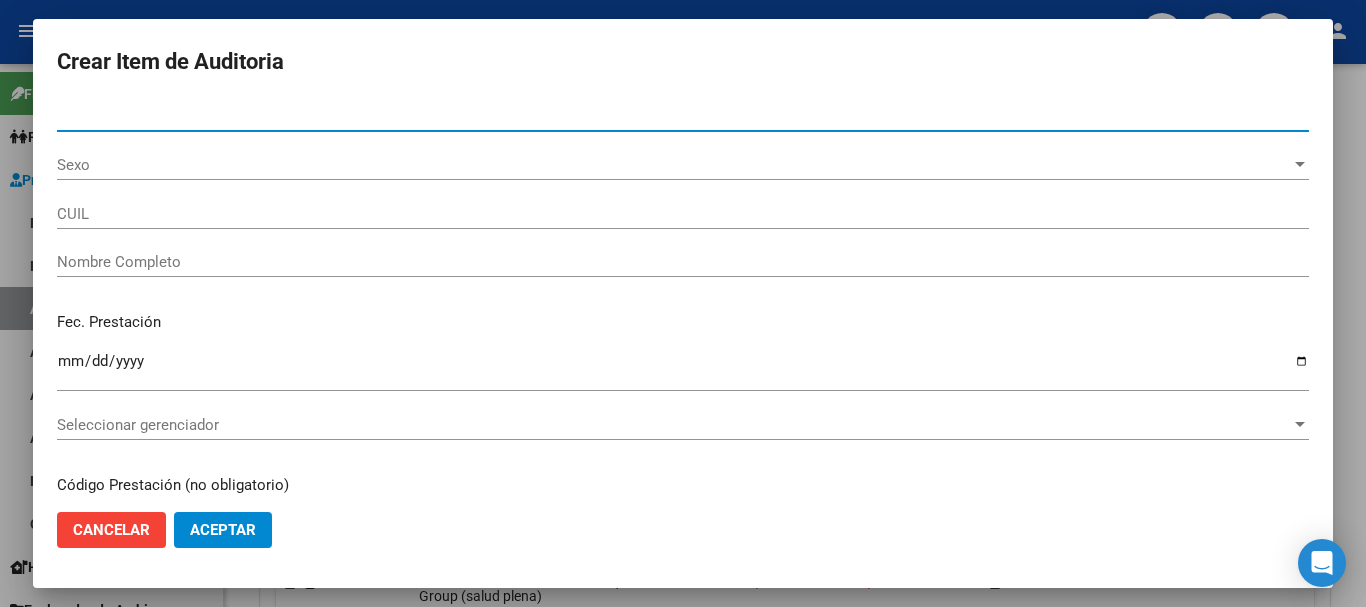 type on "[NUMBER]" 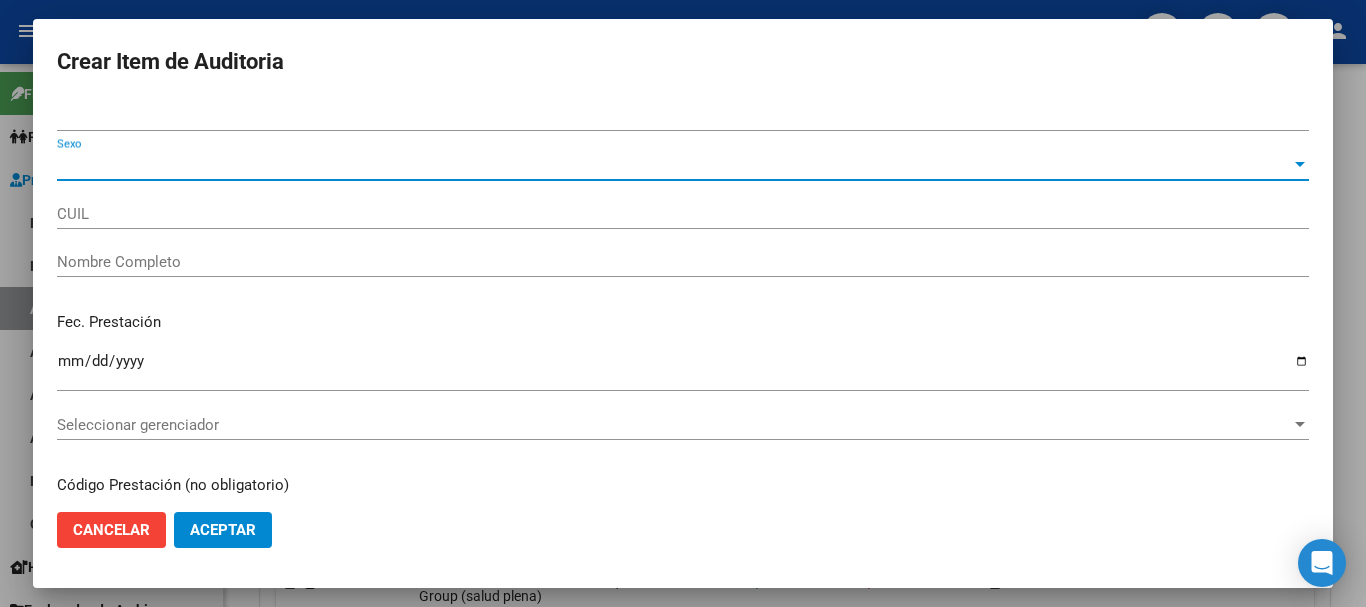 type on "[CUIL]" 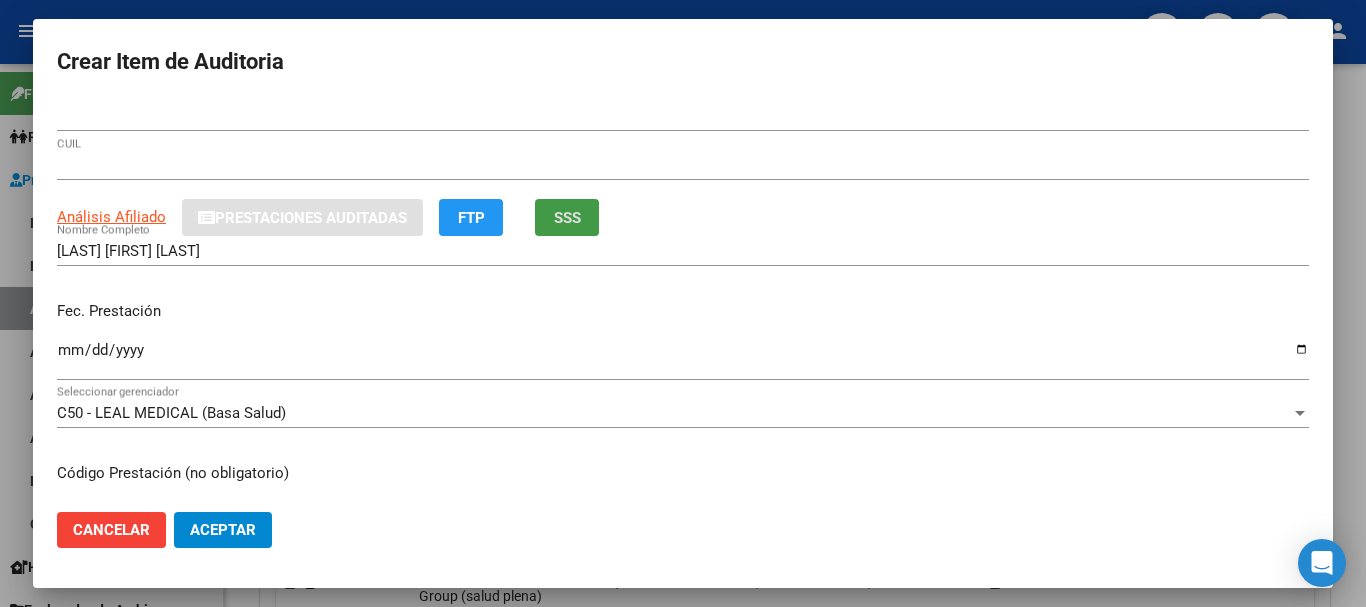 type 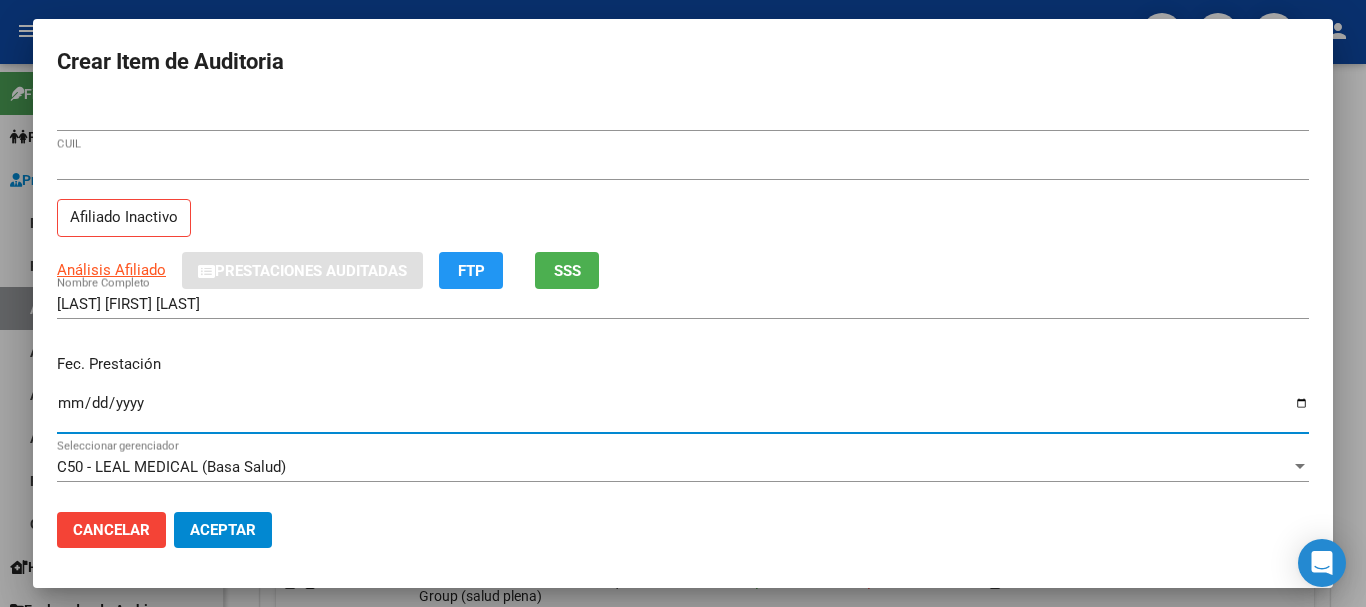type on "[DATE]" 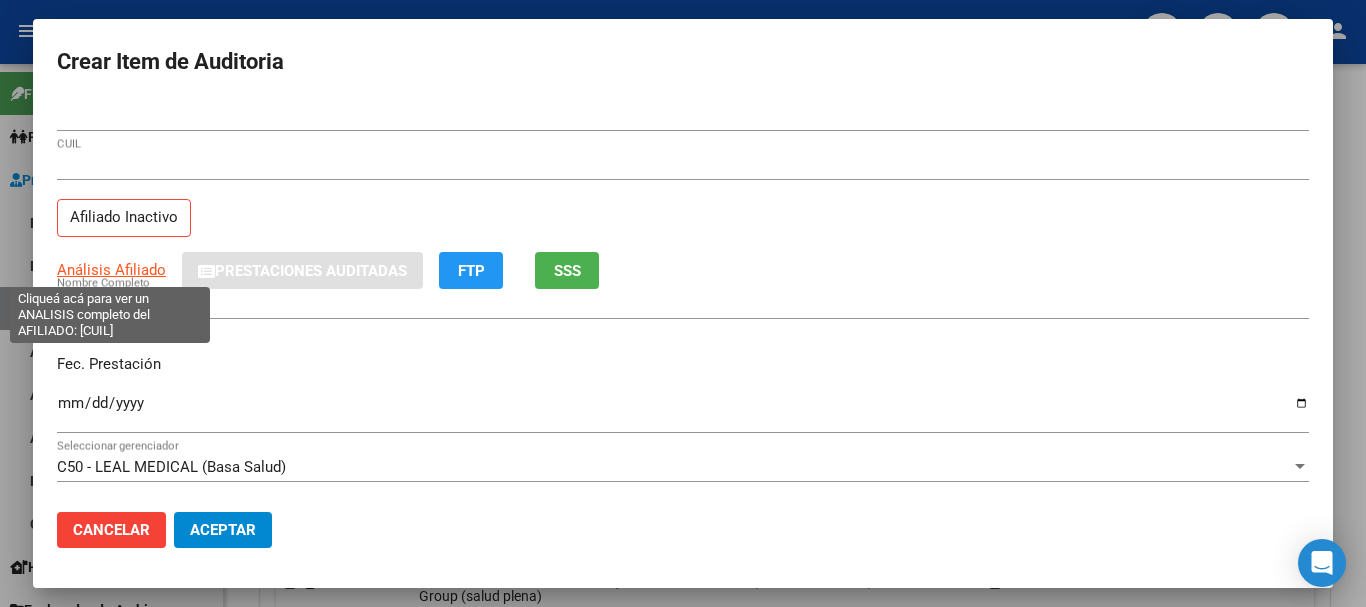 click on "Análisis Afiliado" at bounding box center (111, 270) 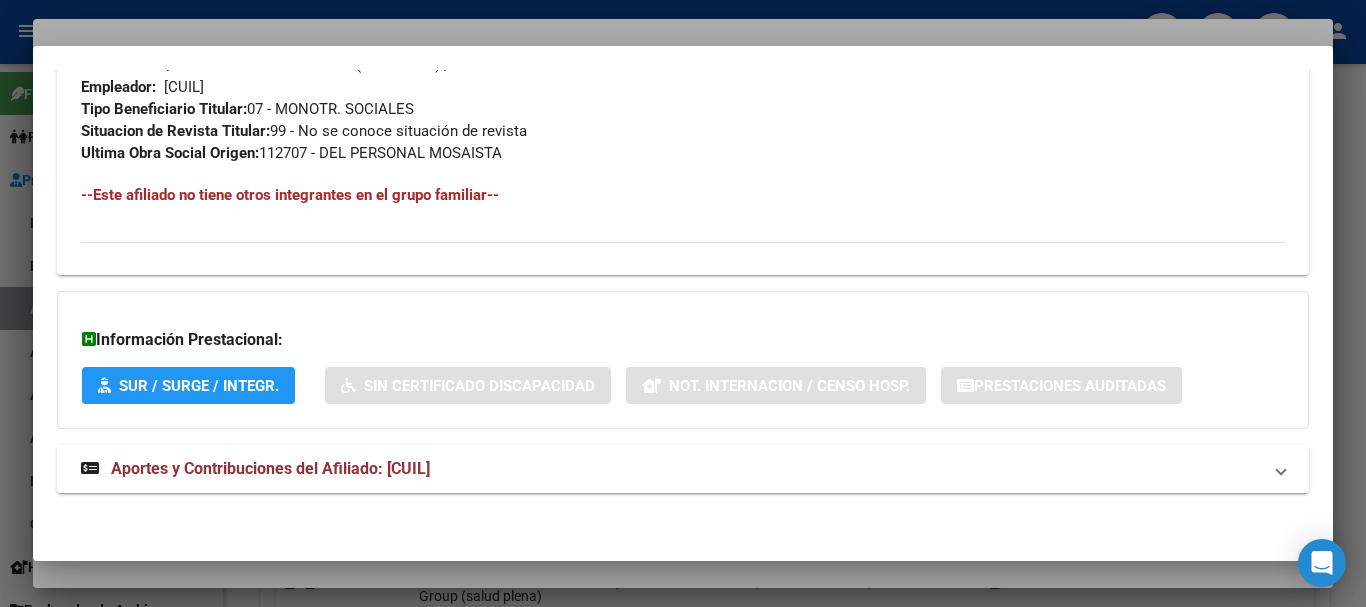 click on "Aportes y Contribuciones del Afiliado: [CUIL]" at bounding box center (683, 469) 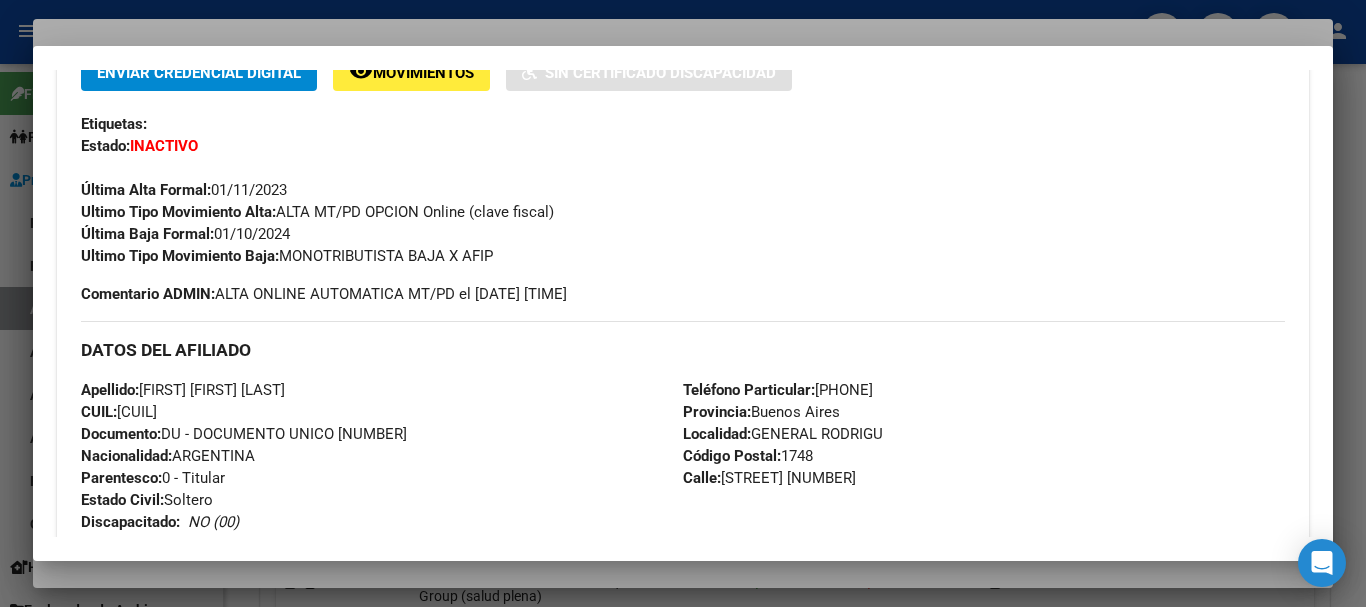 scroll, scrollTop: 0, scrollLeft: 0, axis: both 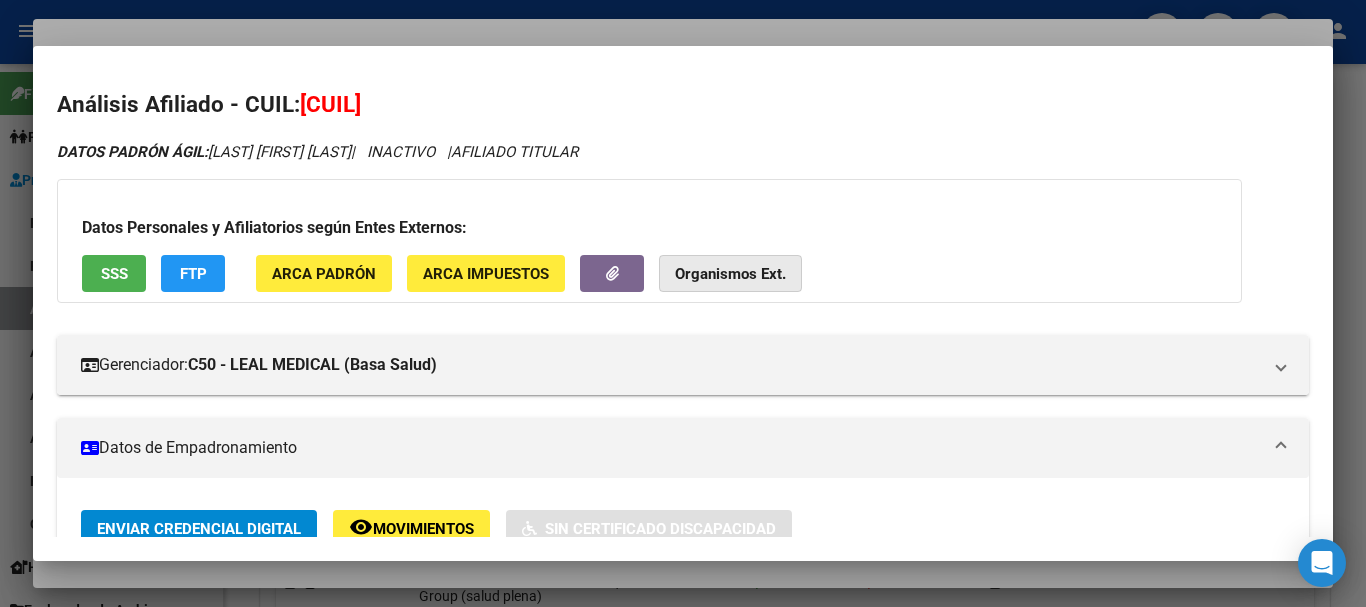 click on "Organismos Ext." 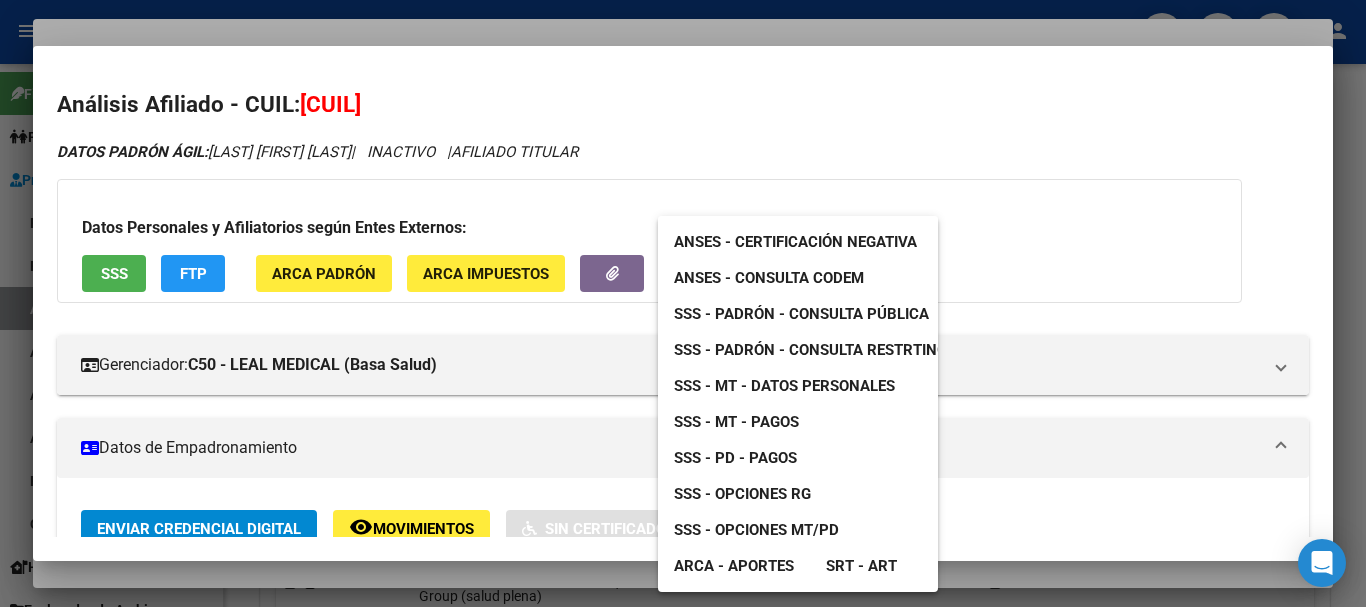 click on "SSS - MT - Datos Personales" at bounding box center (784, 386) 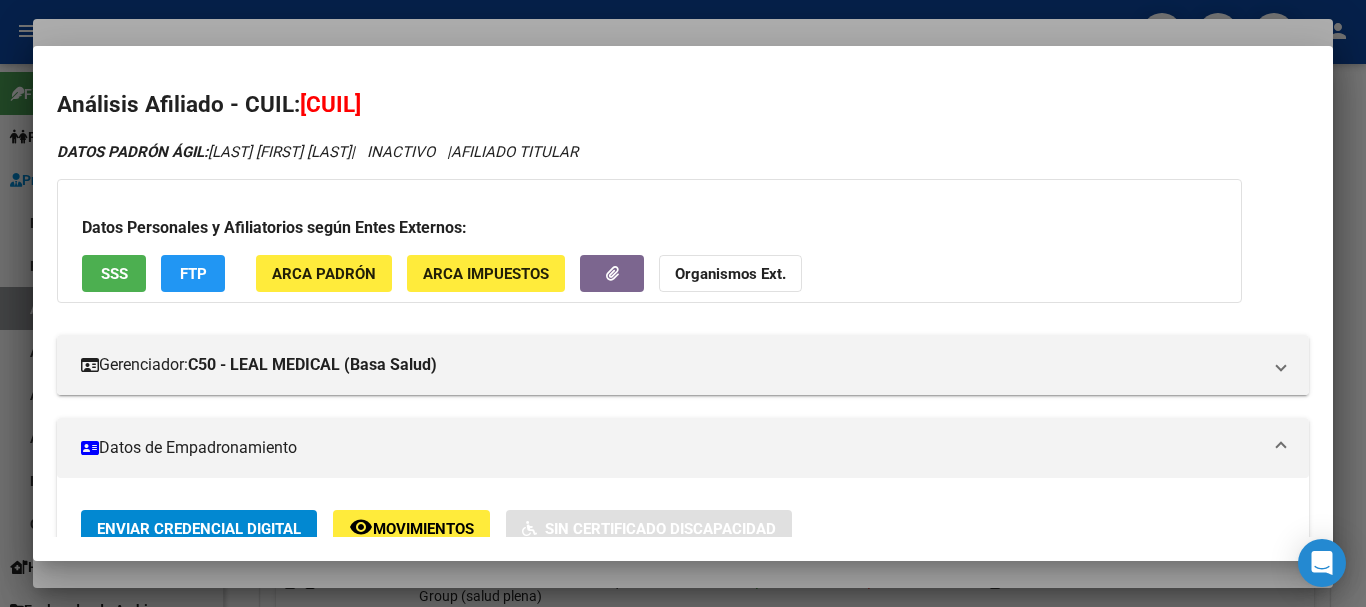 click at bounding box center (683, 303) 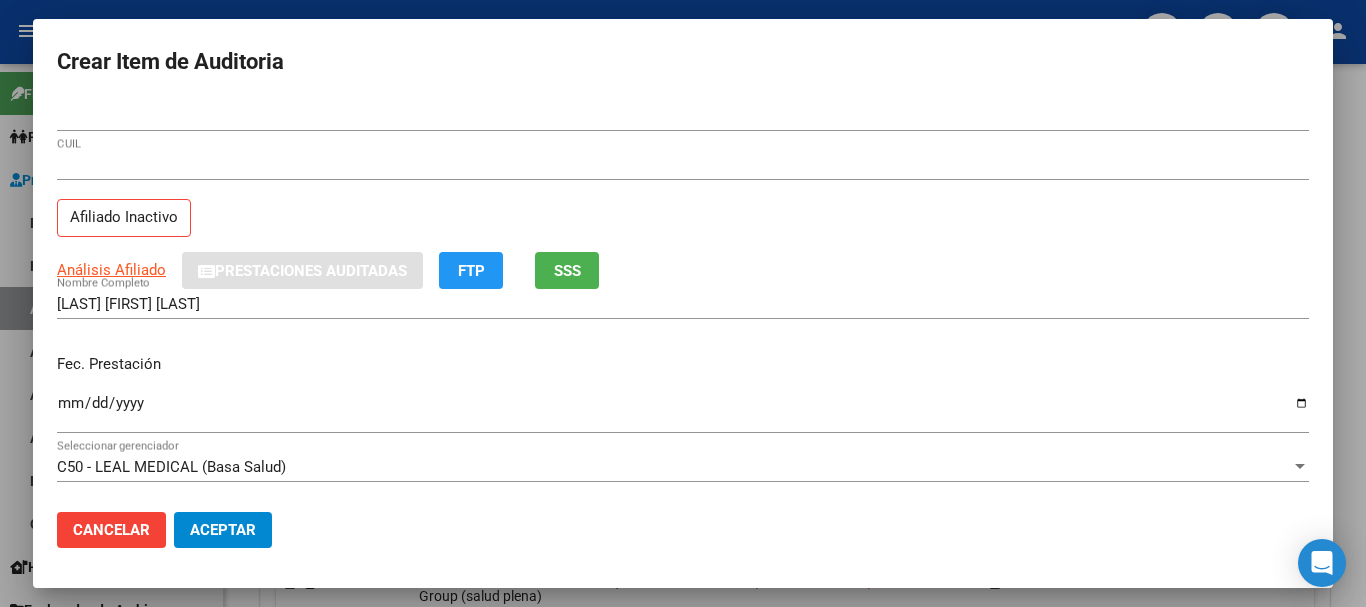 click on "[NUMBER] CUIL" at bounding box center [683, 165] 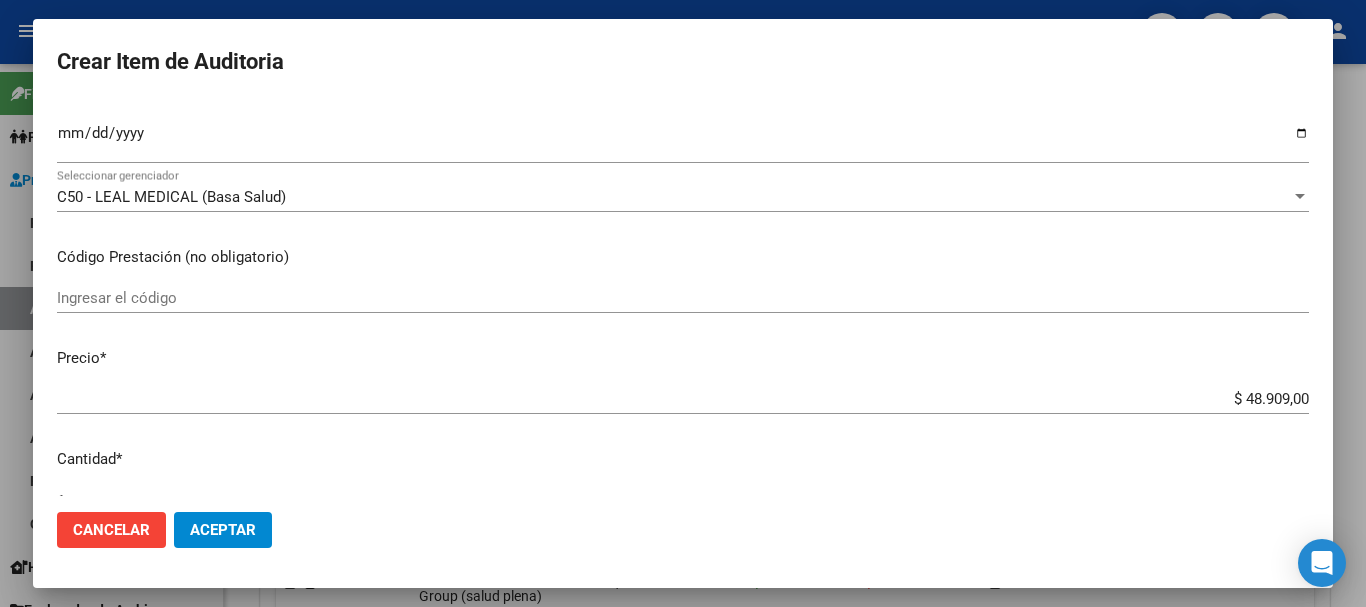 scroll, scrollTop: 284, scrollLeft: 0, axis: vertical 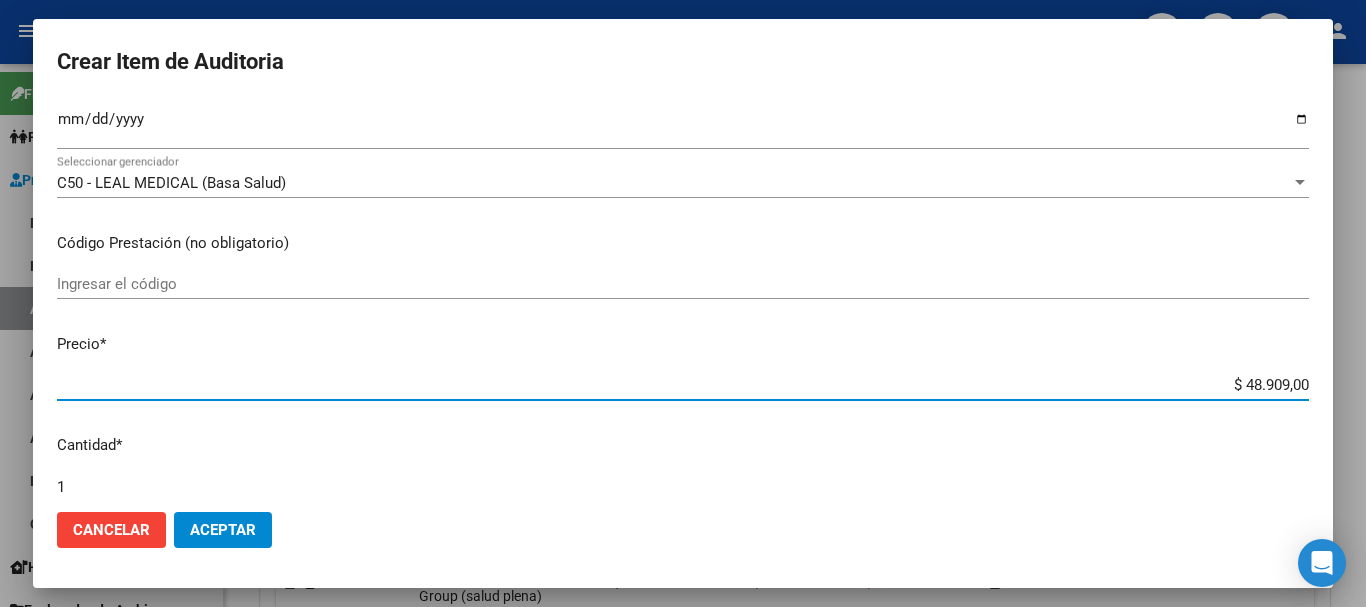type on "$ 0,07" 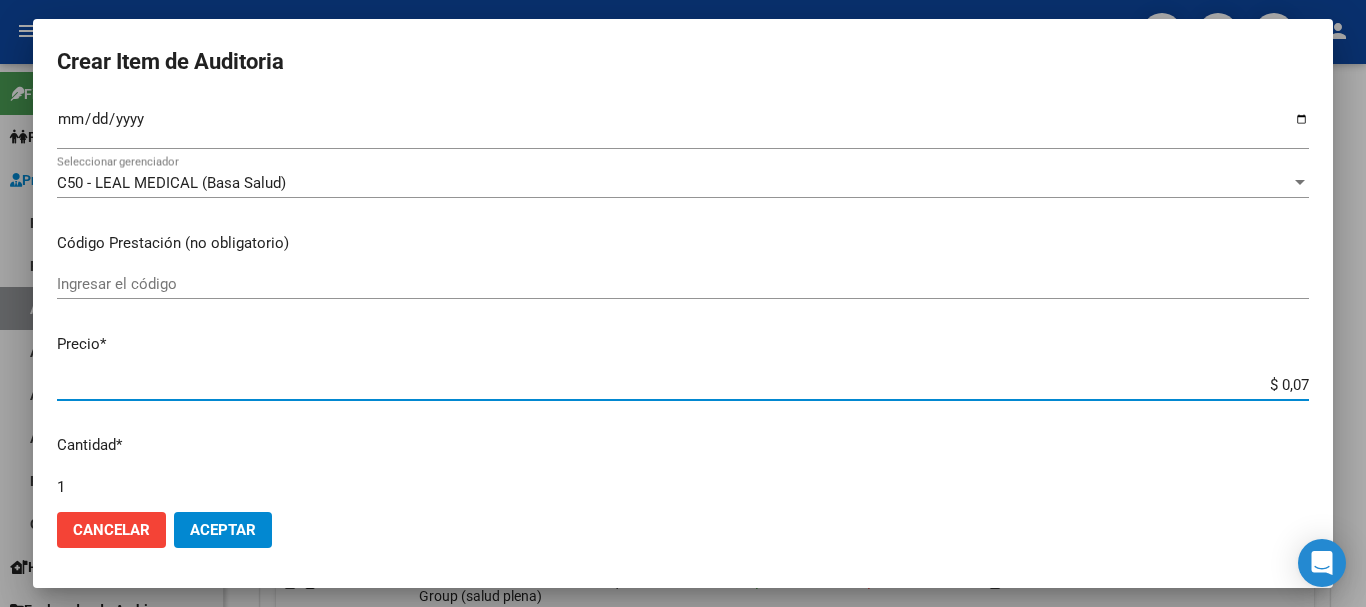 type on "$ 0,72" 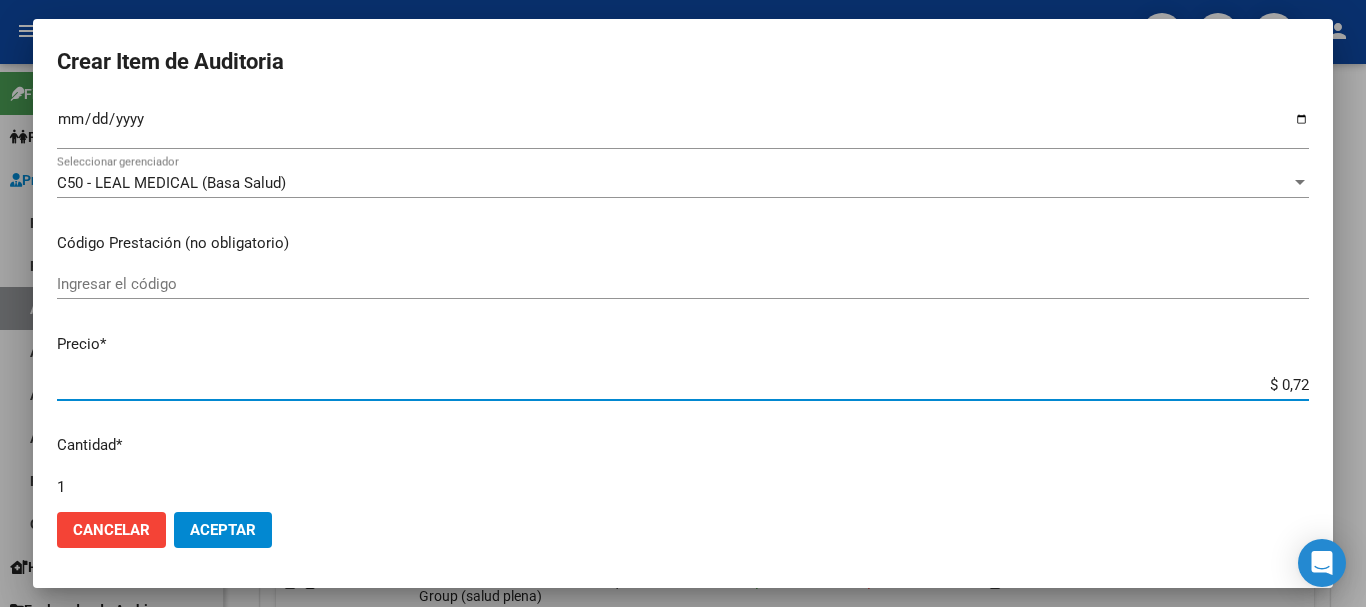 type on "$ 7,24" 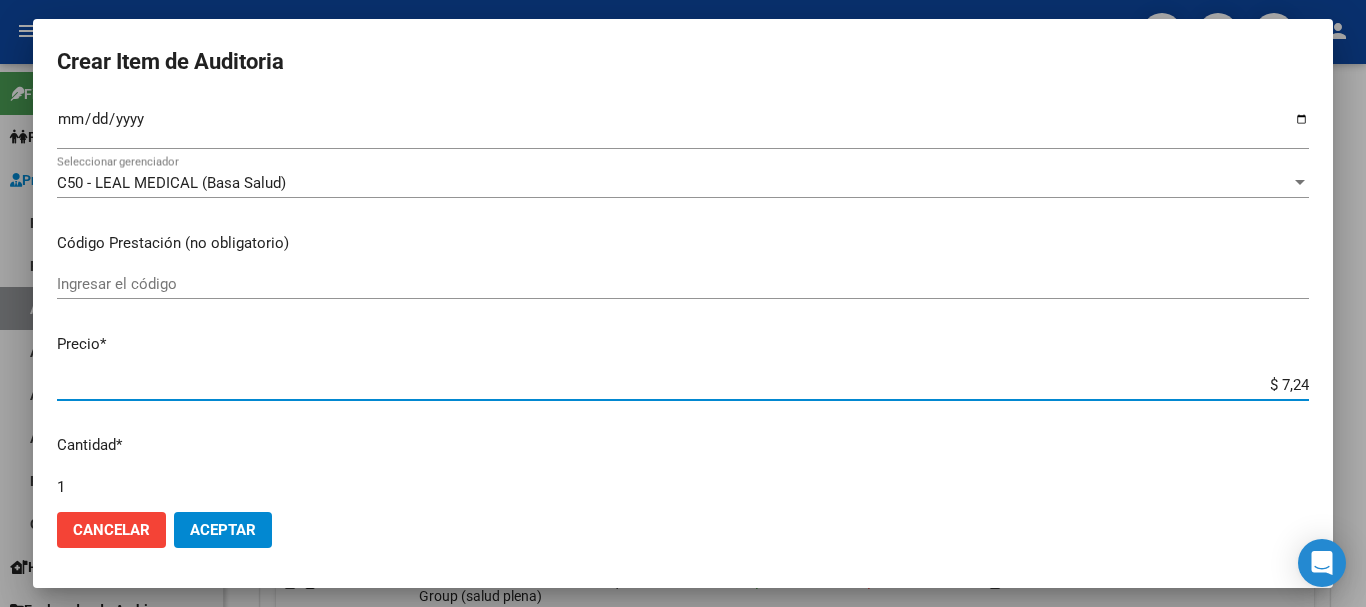 type on "$ 72,44" 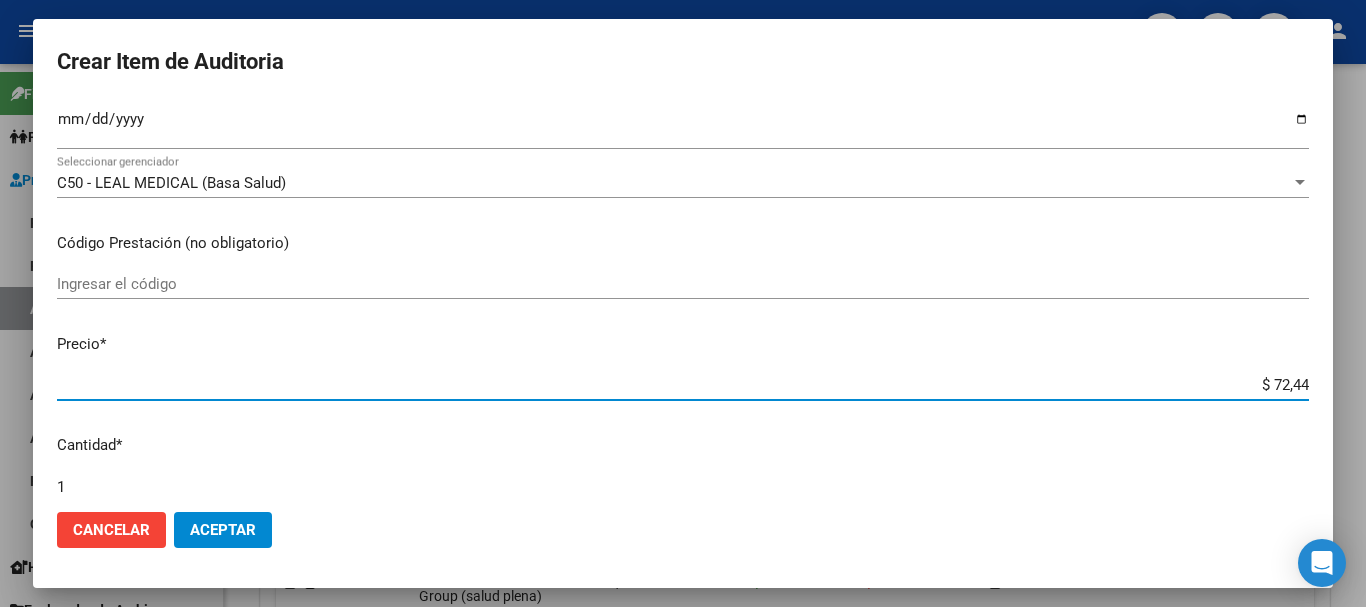 type on "$ 724,40" 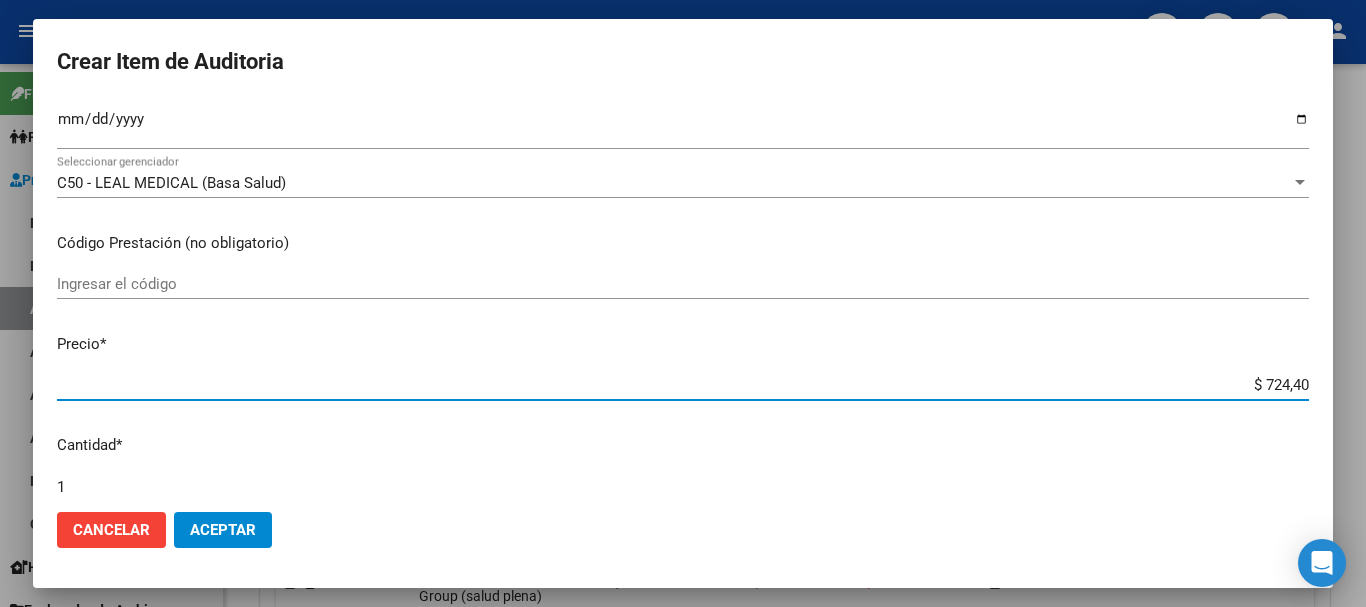 type on "$ 7.244,00" 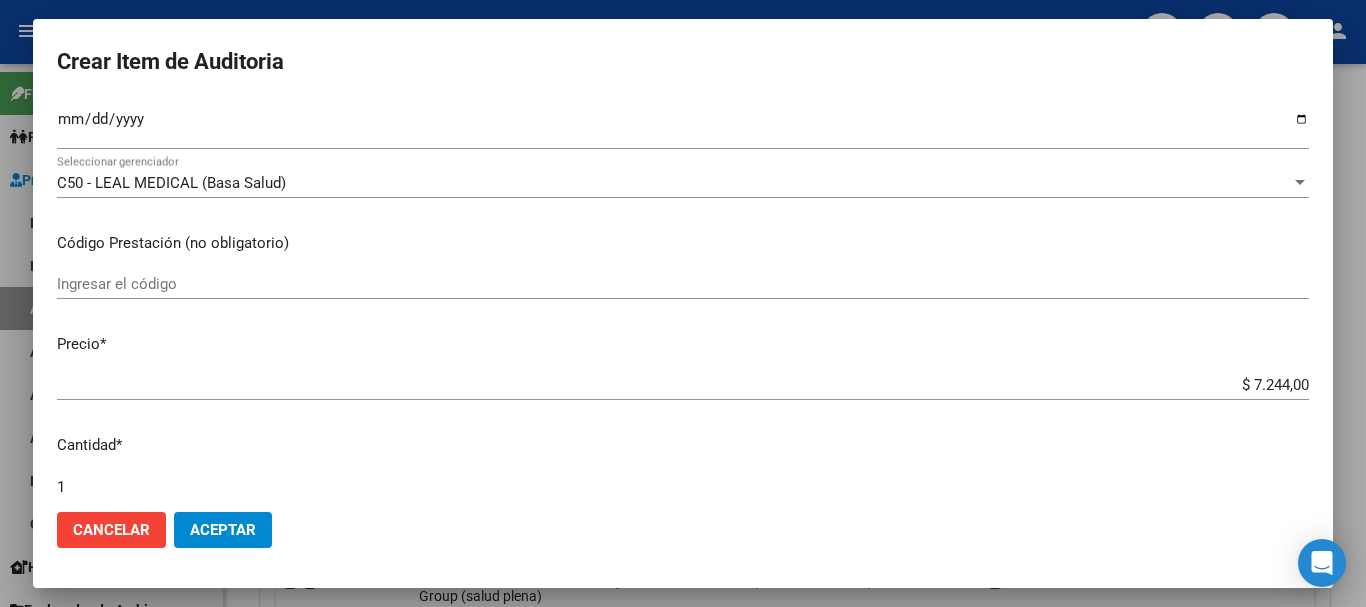 scroll, scrollTop: 675, scrollLeft: 0, axis: vertical 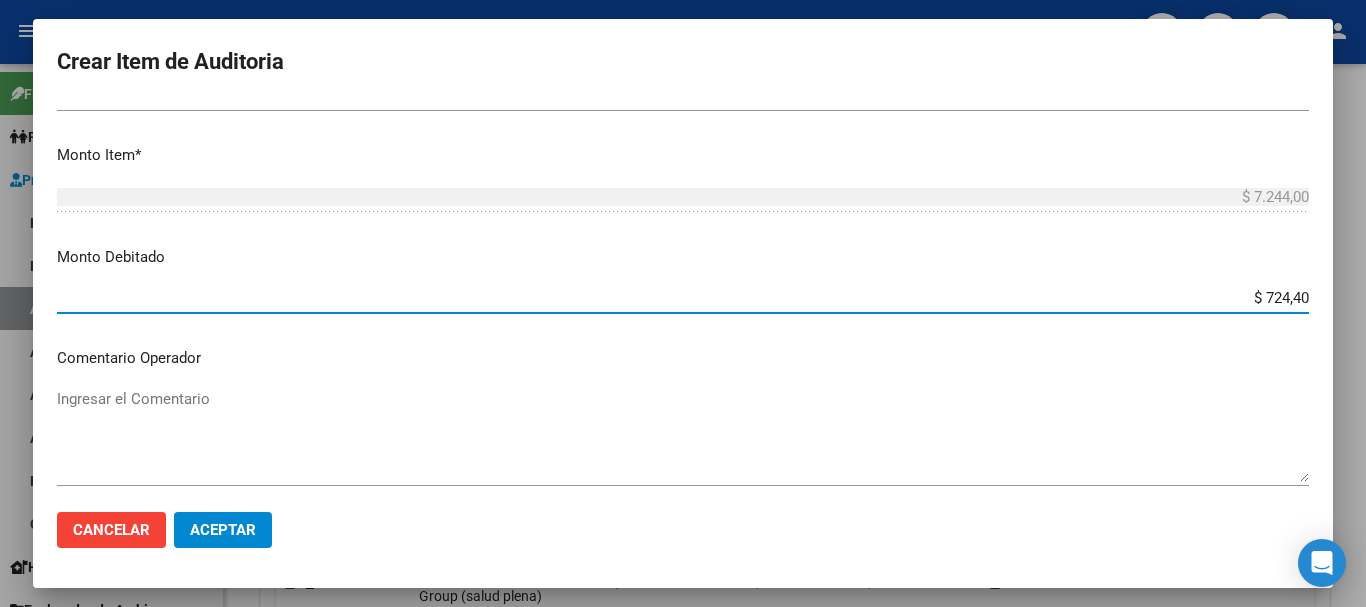 type on "$ 7.244,00" 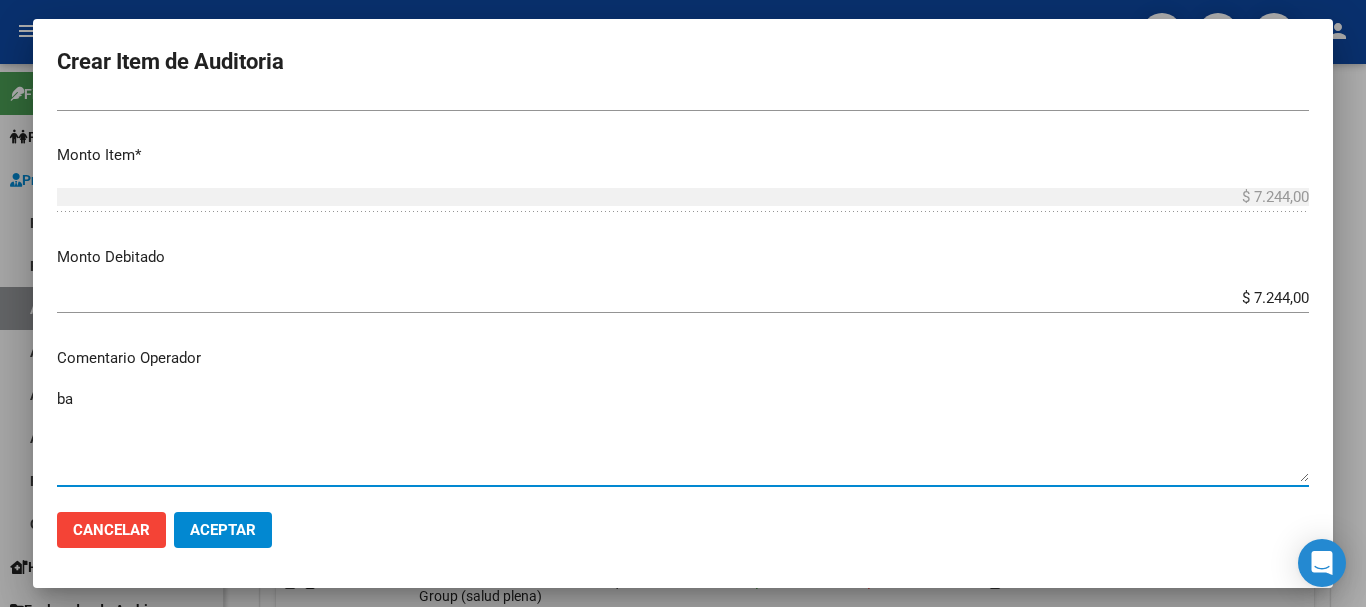 type on "b" 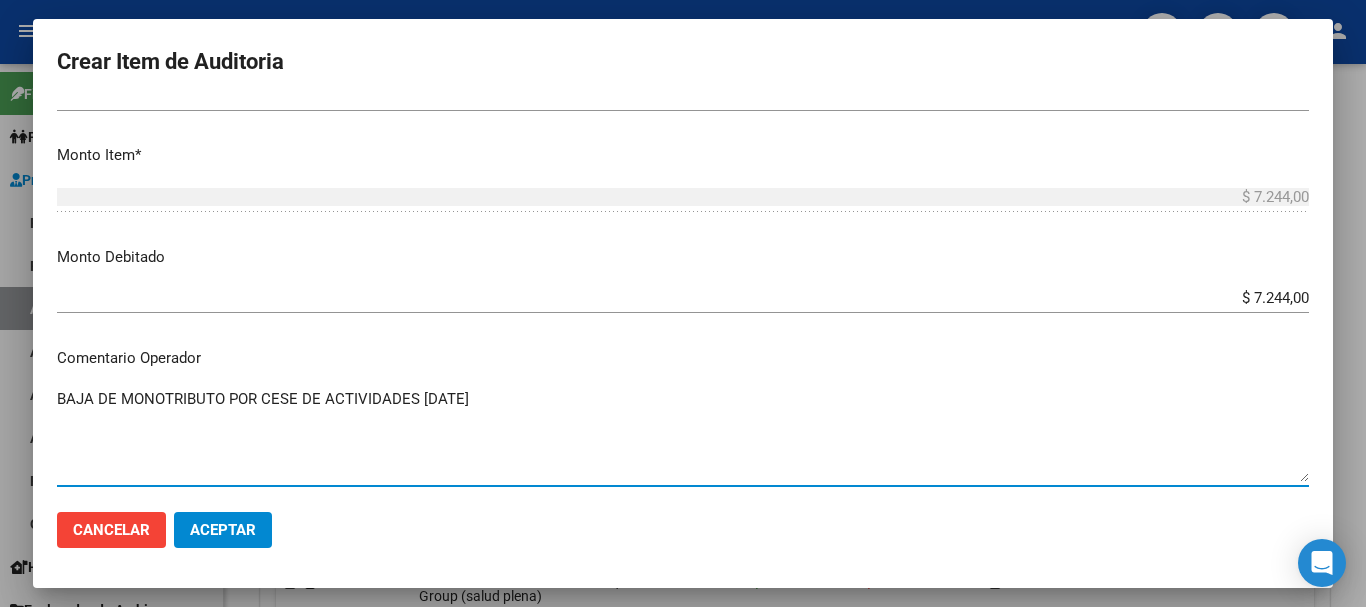 type on "BAJA DE MONOTRIBUTO POR CESE DE ACTIVIDADES [DATE]" 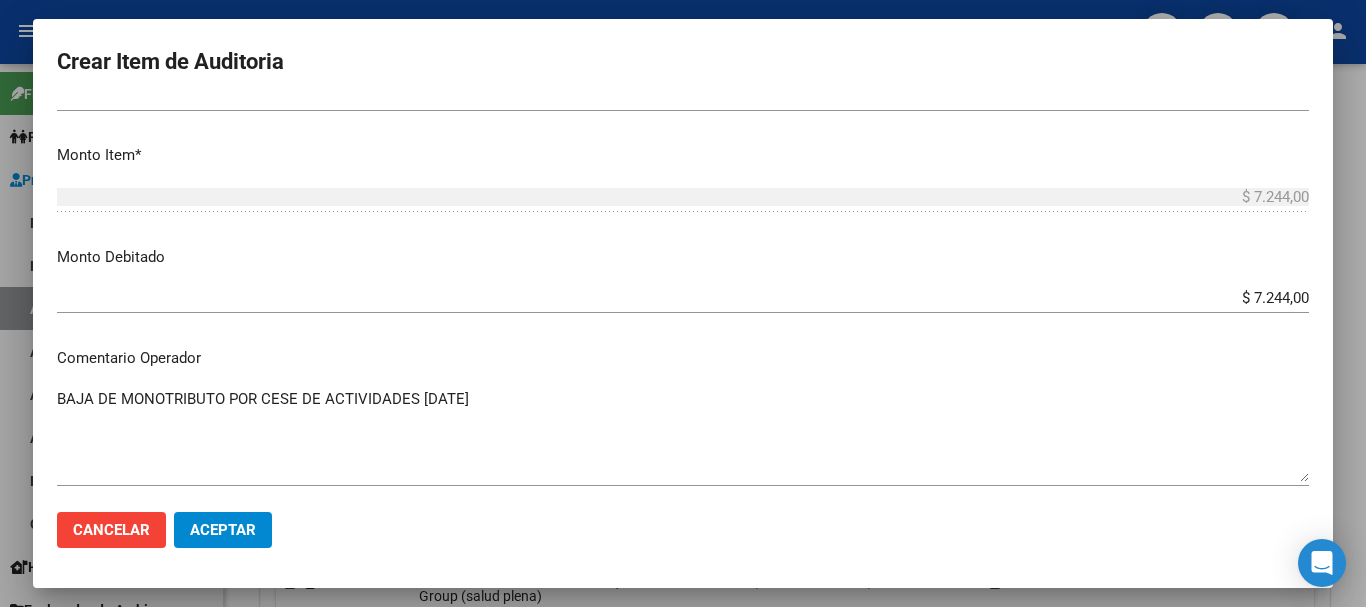 scroll, scrollTop: 1233, scrollLeft: 0, axis: vertical 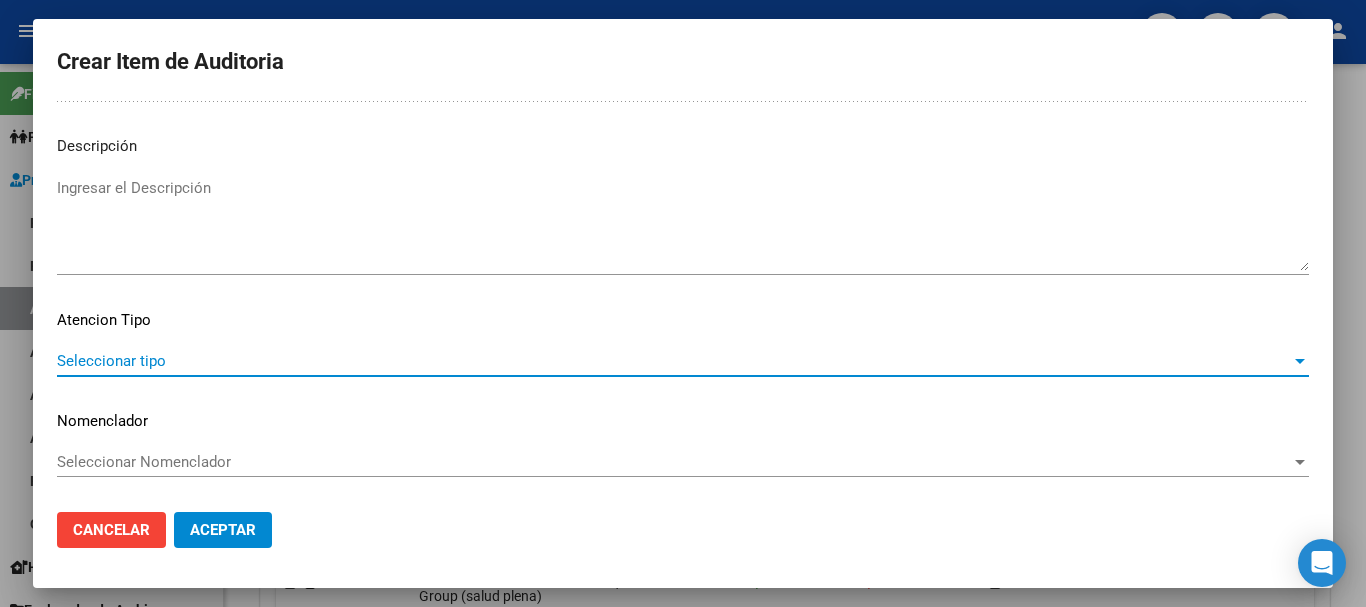 type on "A" 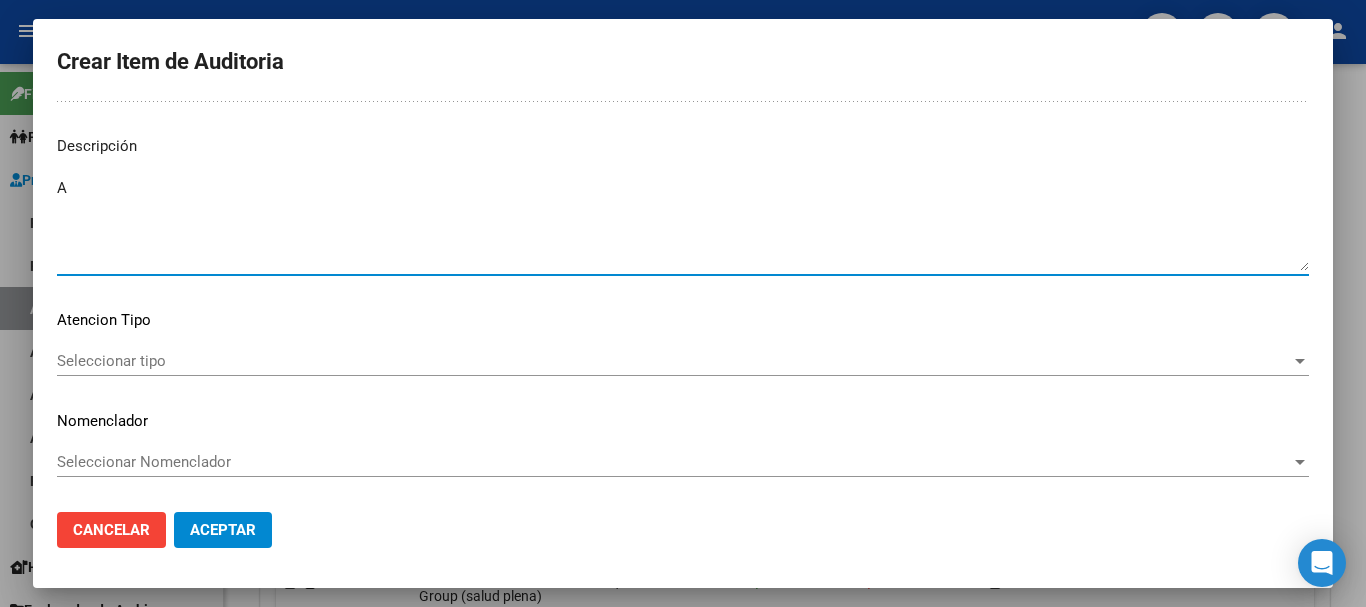 type 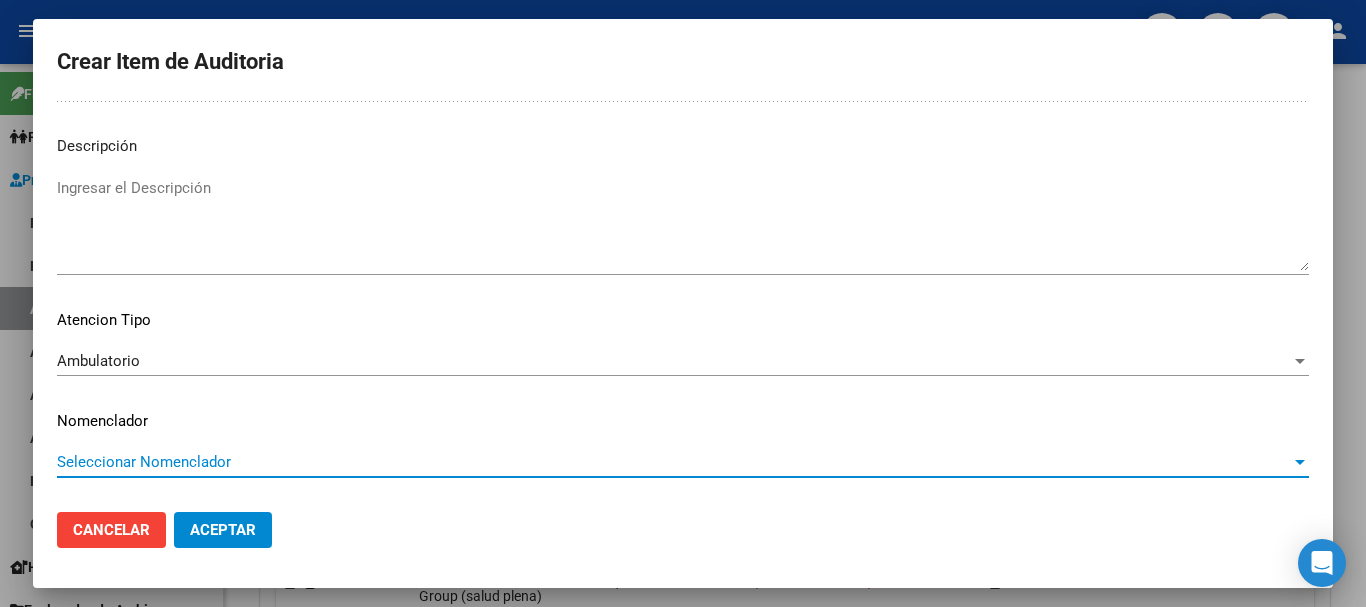 type 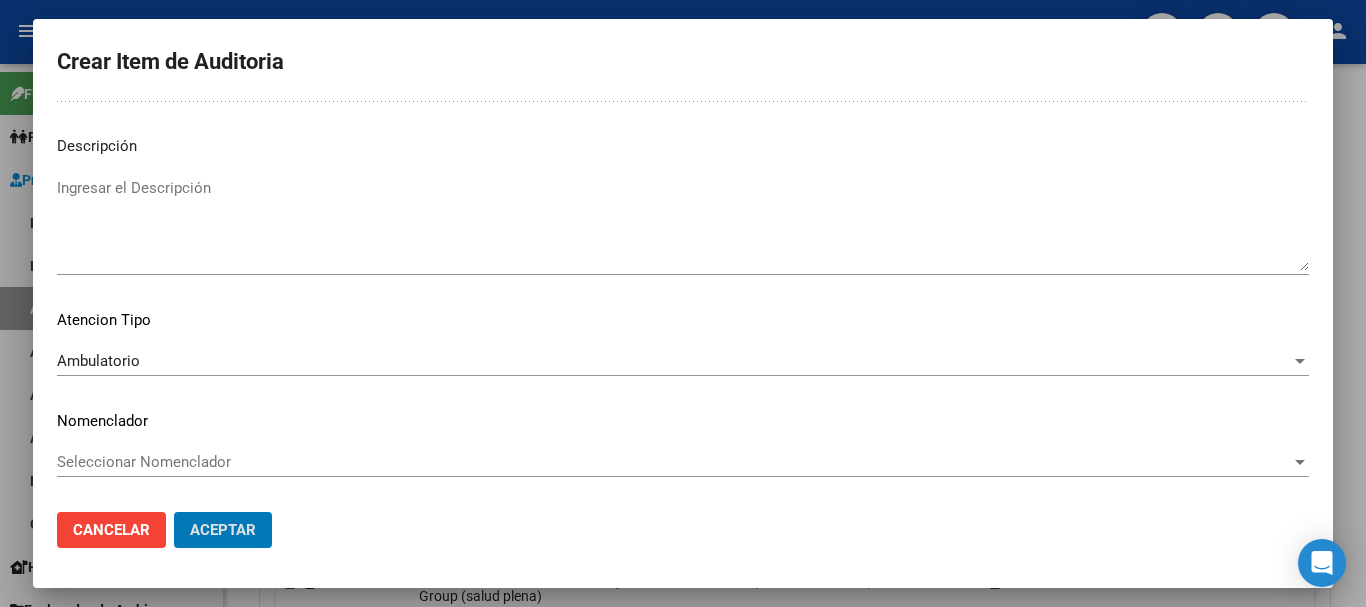 click on "Aceptar" 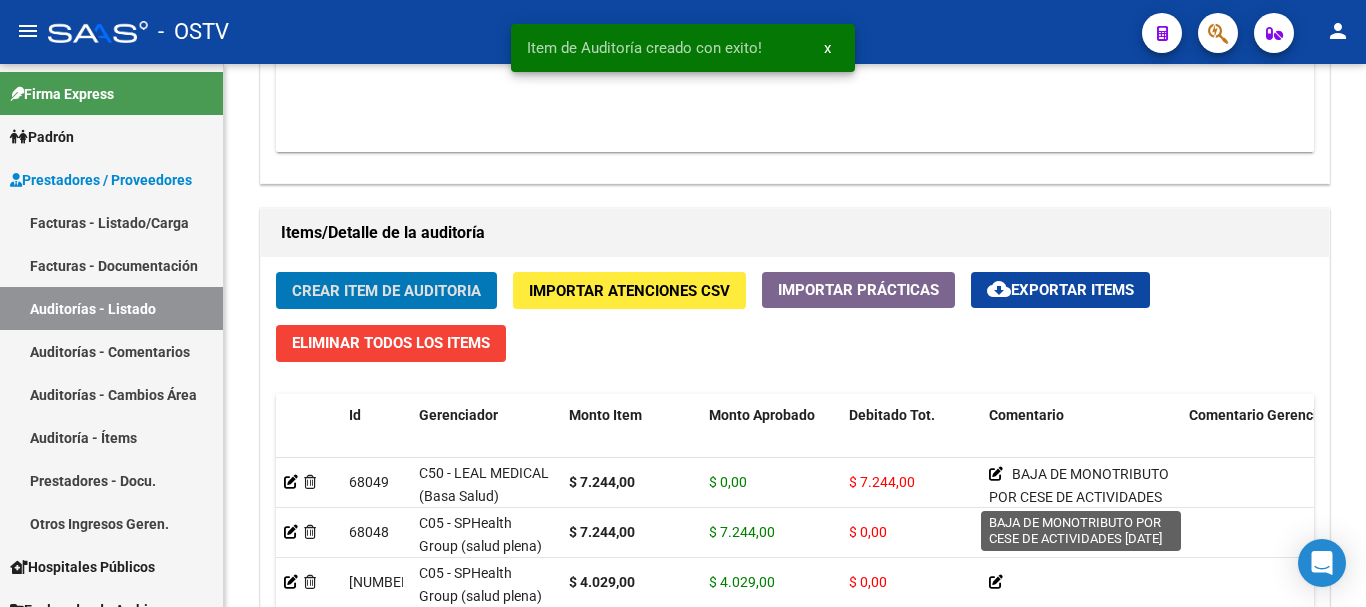 click on "Crear Item de Auditoria" 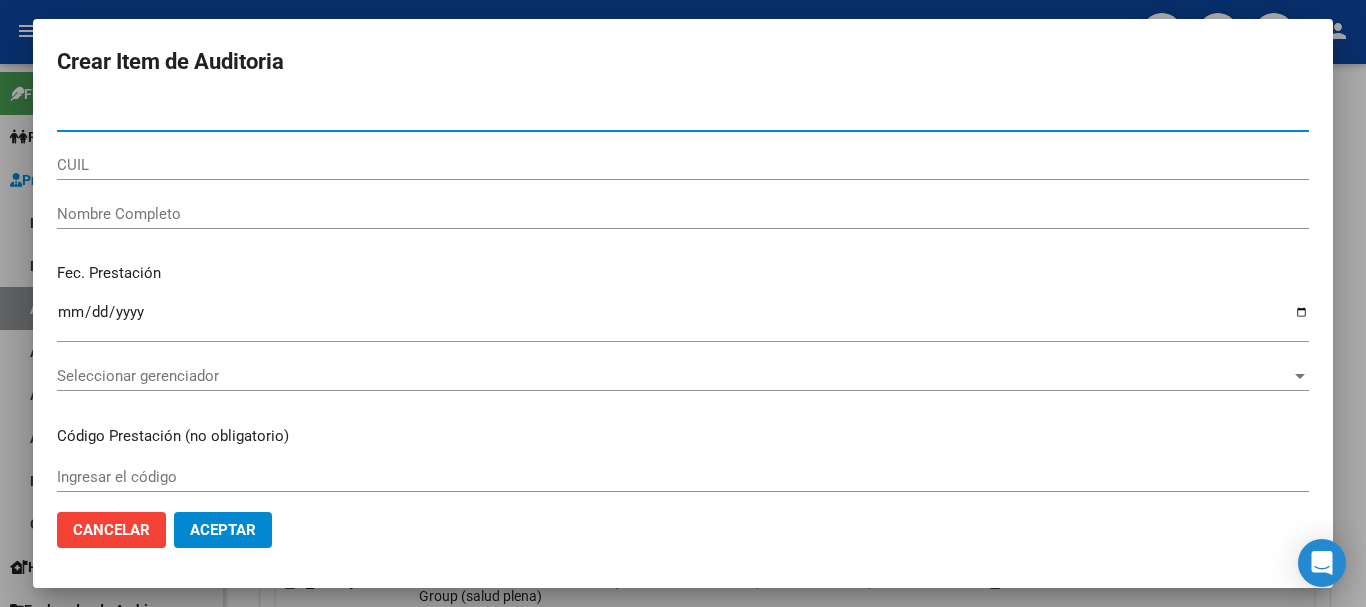 paste on "18899298" 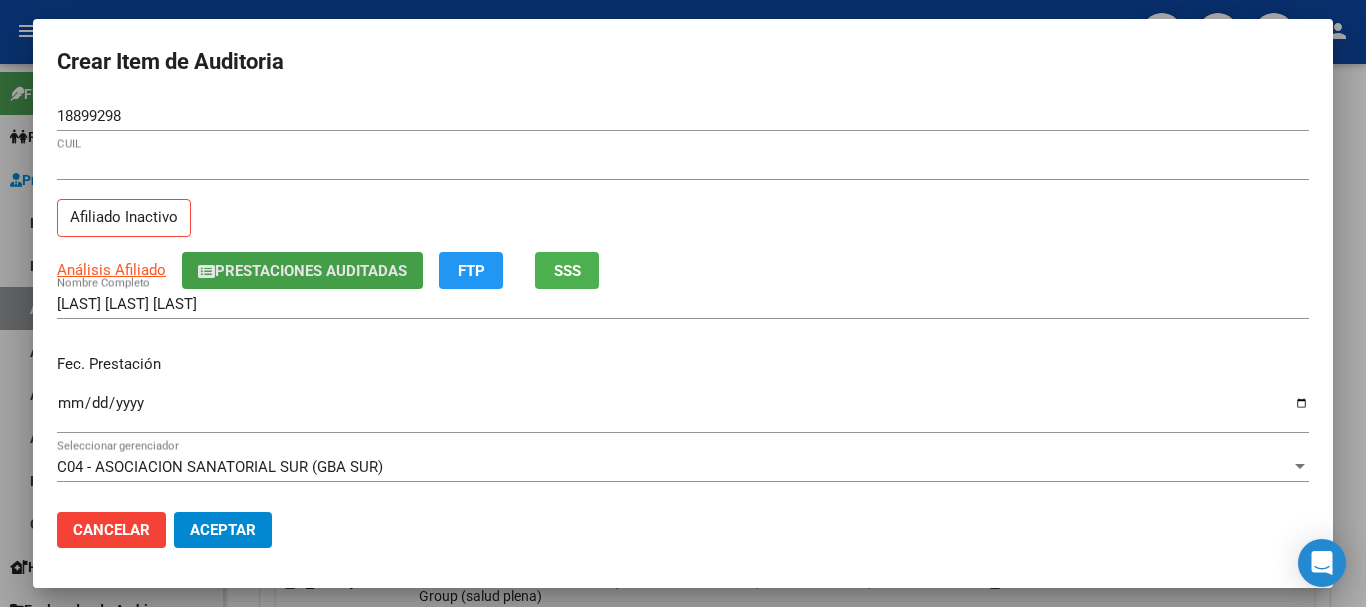 click on "Prestaciones Auditadas" 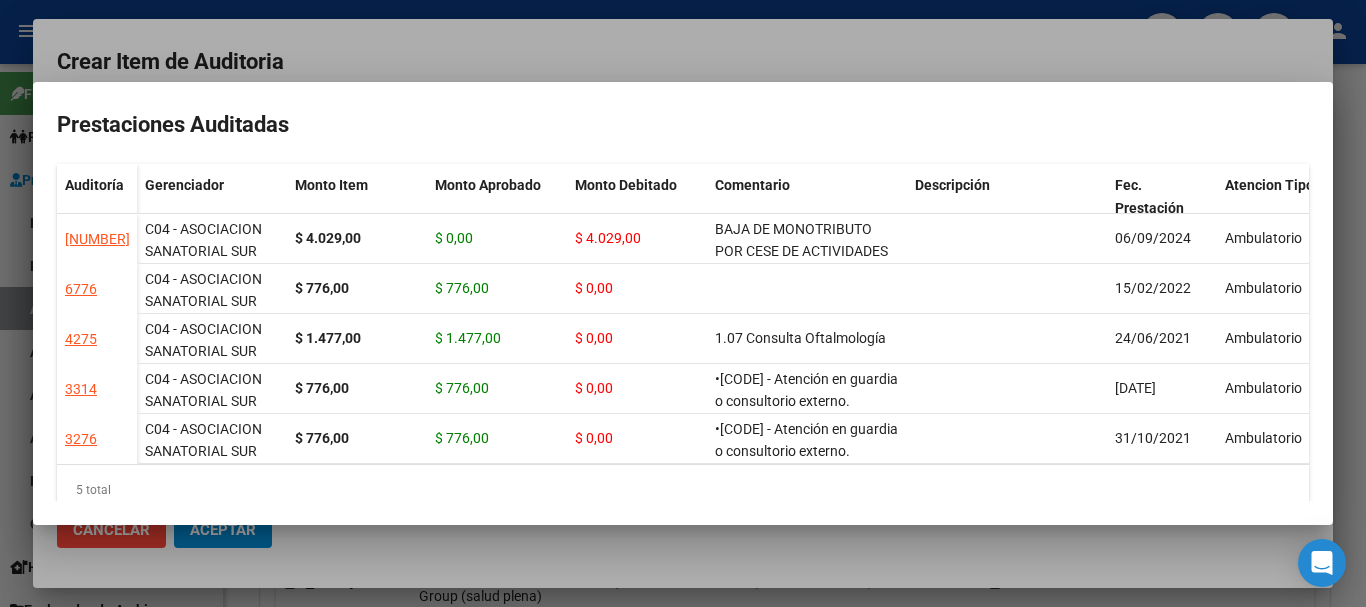 click at bounding box center [683, 303] 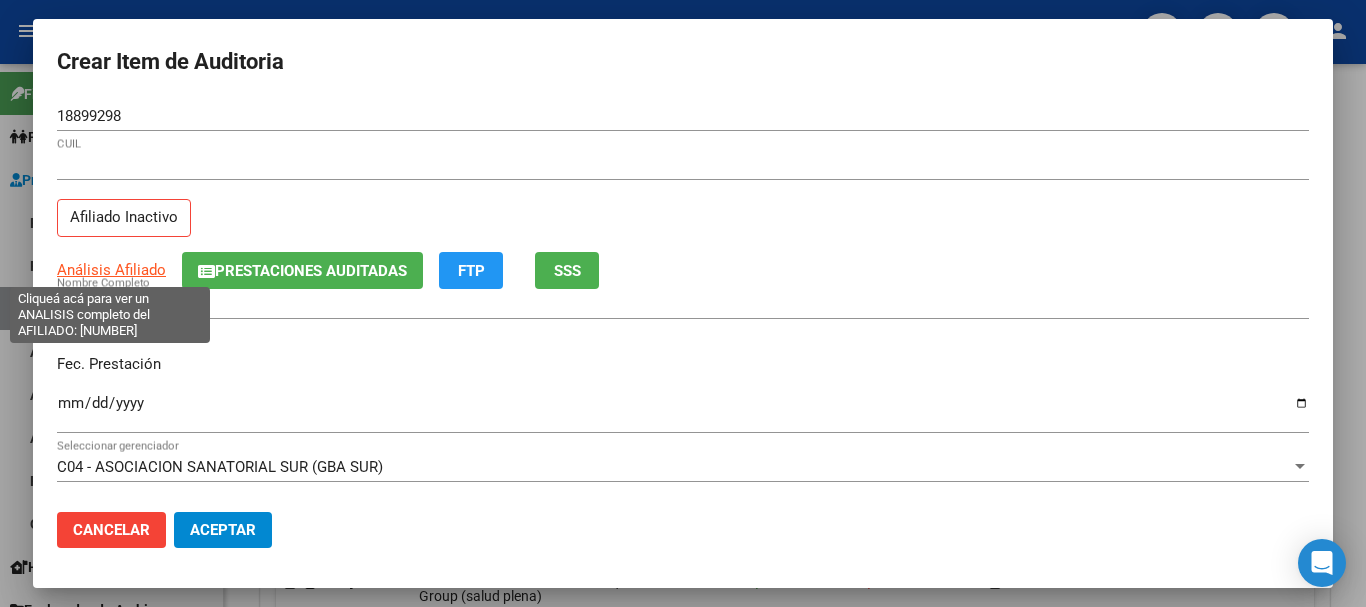 click on "Análisis Afiliado" at bounding box center (111, 270) 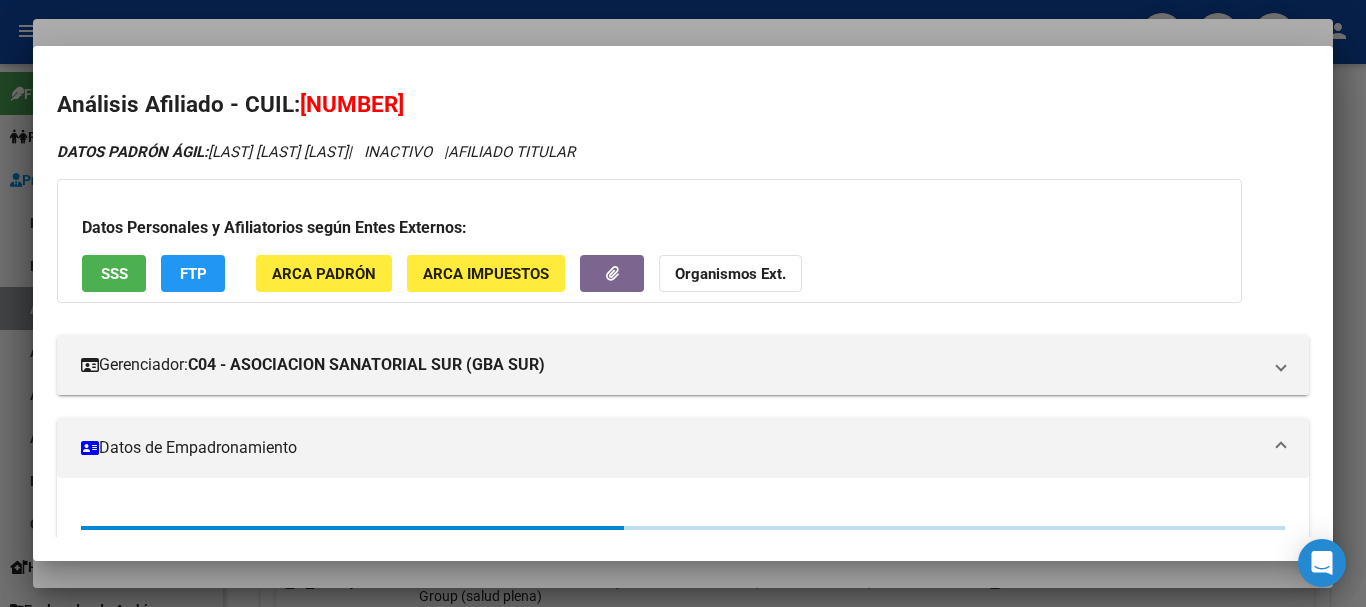 click on "Organismos Ext." 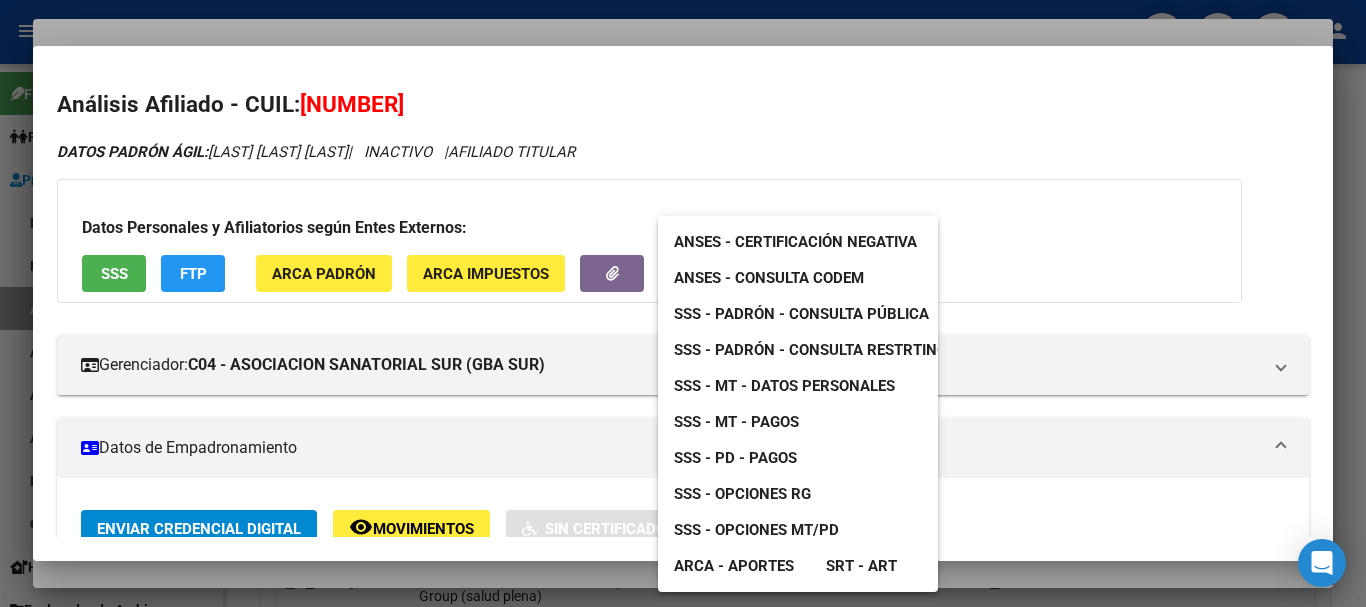 click on "SSS - MT - Datos Personales" at bounding box center (784, 386) 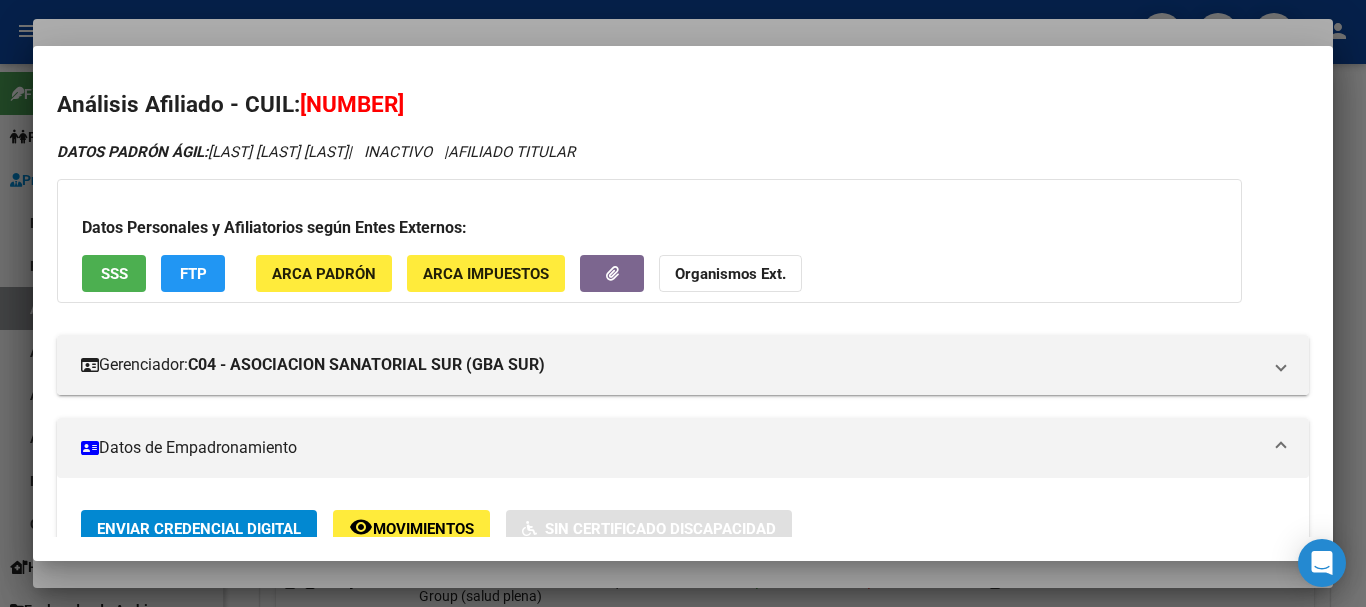 click at bounding box center [683, 303] 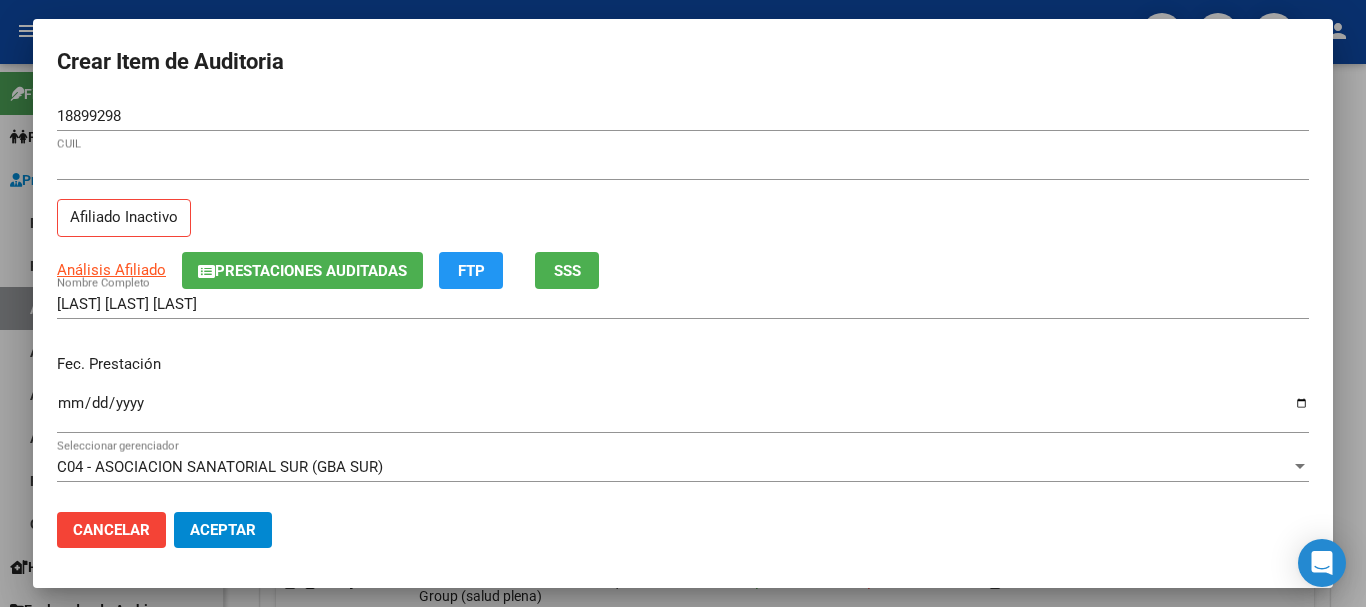 click on "[NUMBER] Nro Documento" at bounding box center [683, 116] 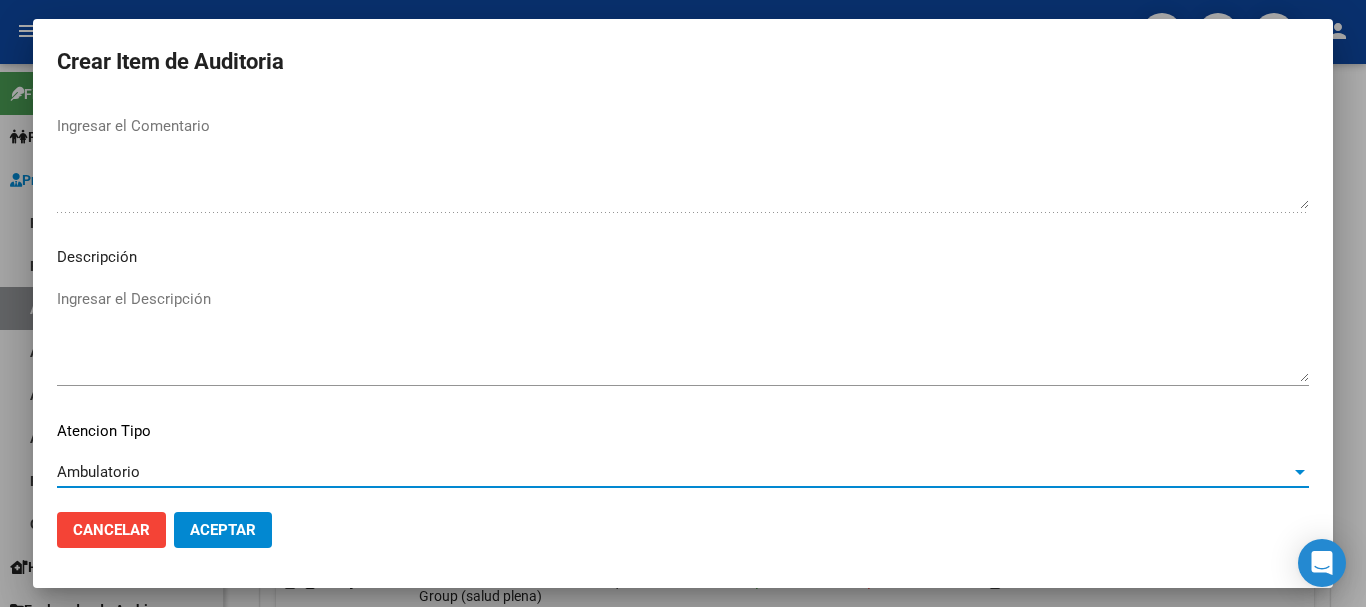 scroll, scrollTop: 1233, scrollLeft: 0, axis: vertical 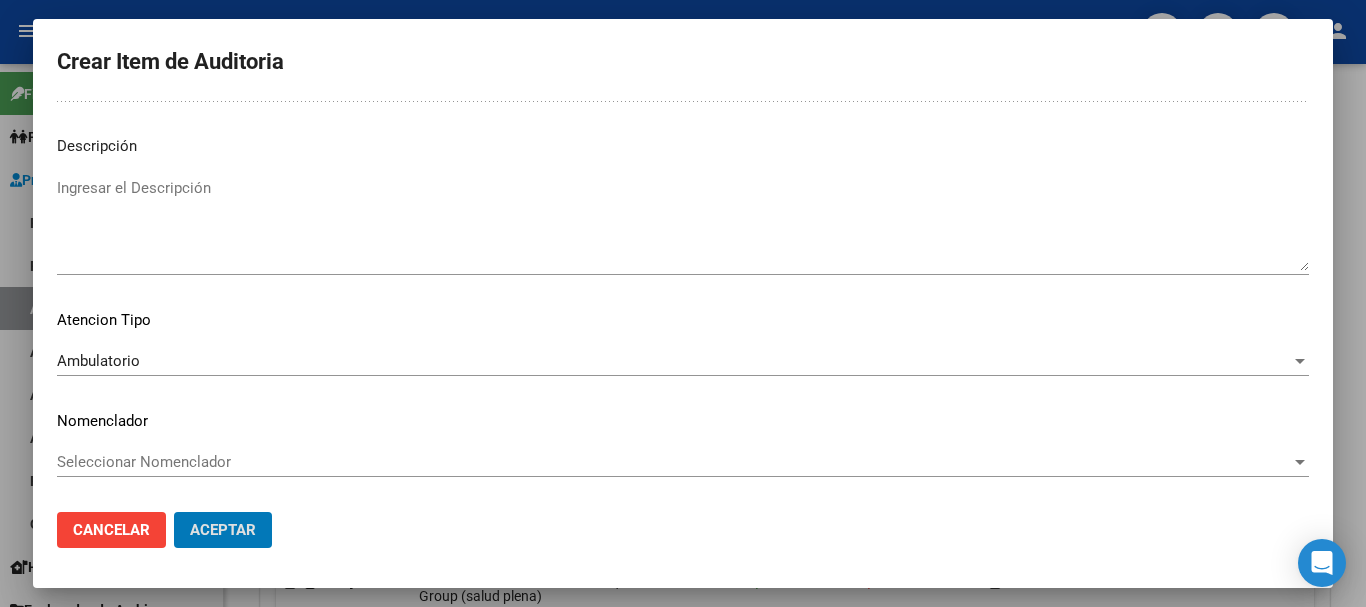 click on "Aceptar" 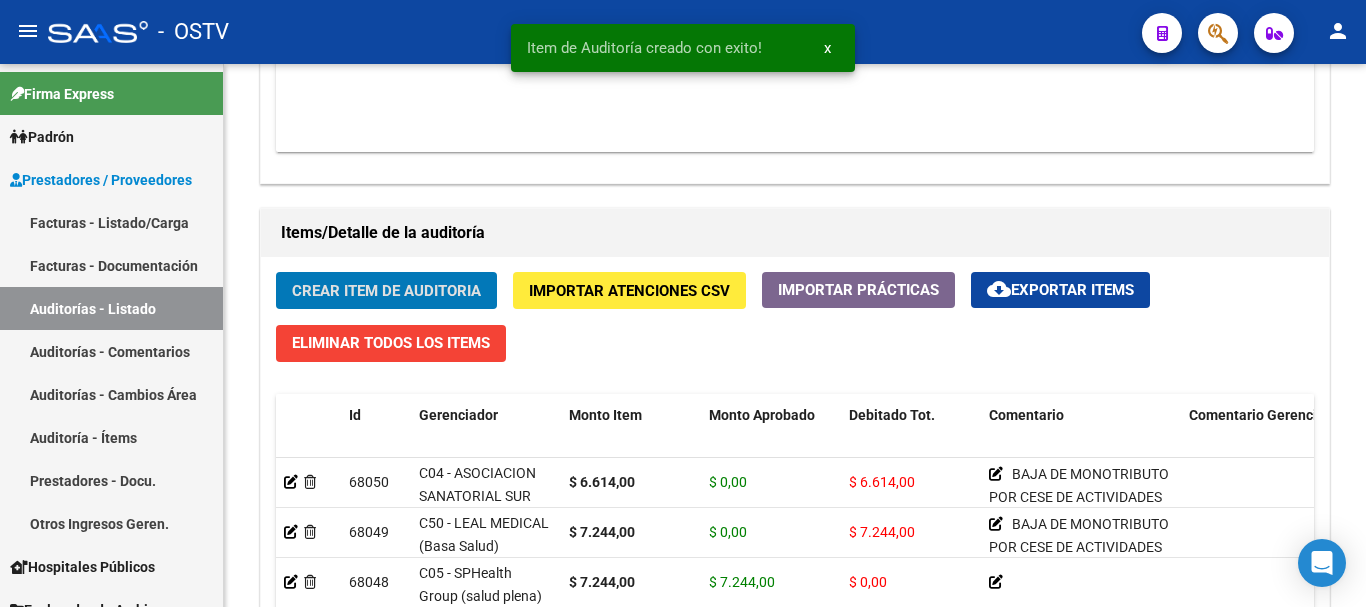 click on "Crear Item de Auditoria" 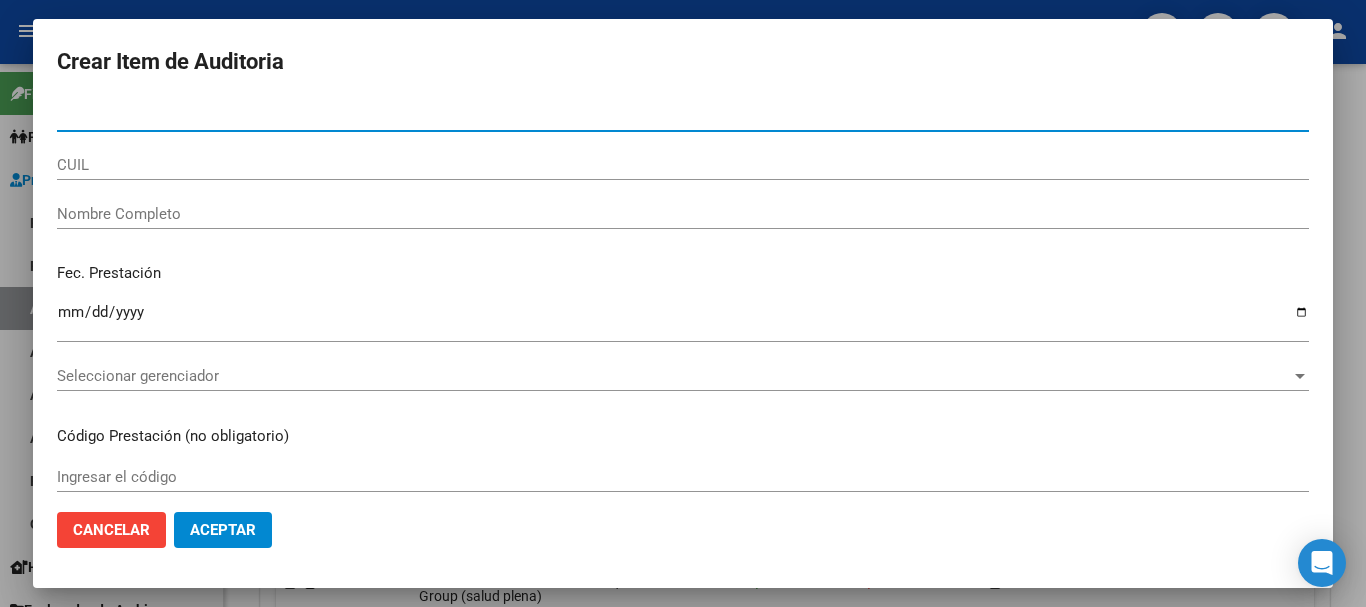paste on "[NUMBER]" 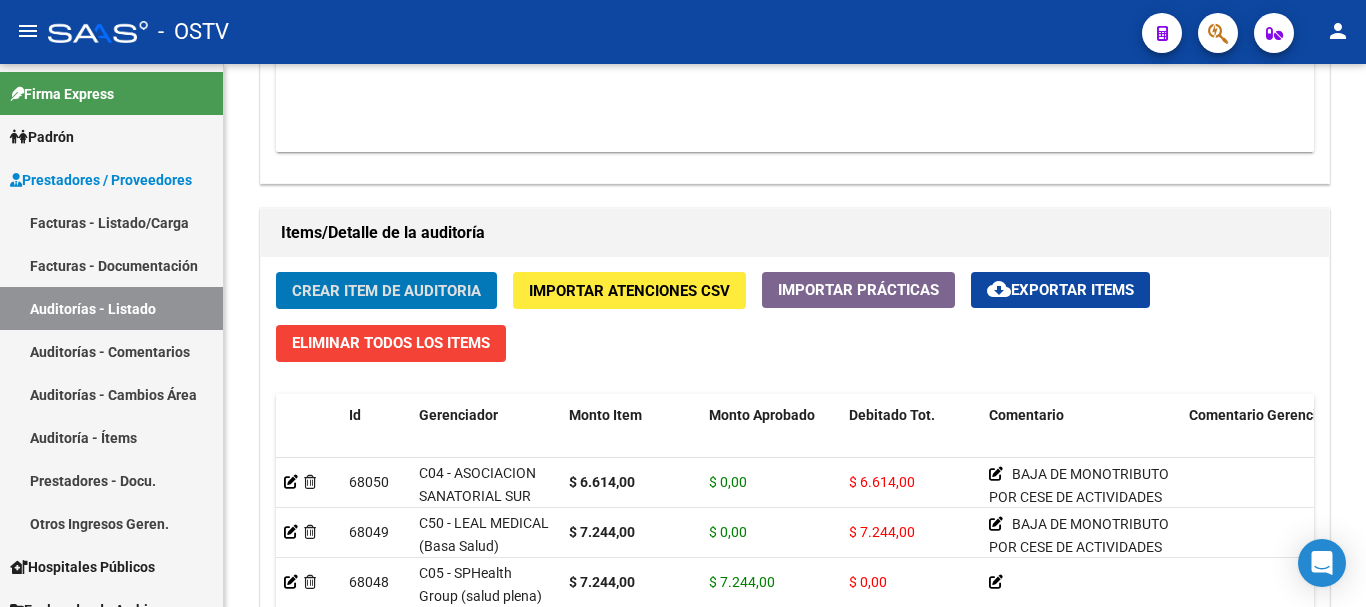 click on "Crear Item de Auditoria" 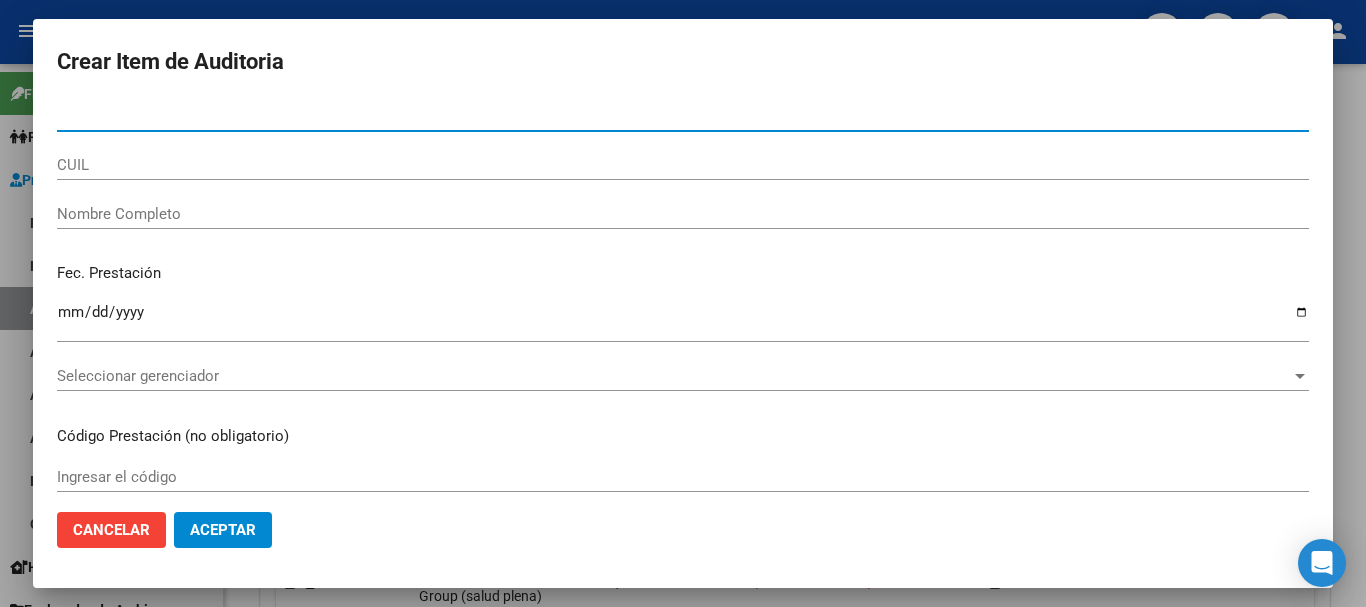 paste on "[NUMBER]" 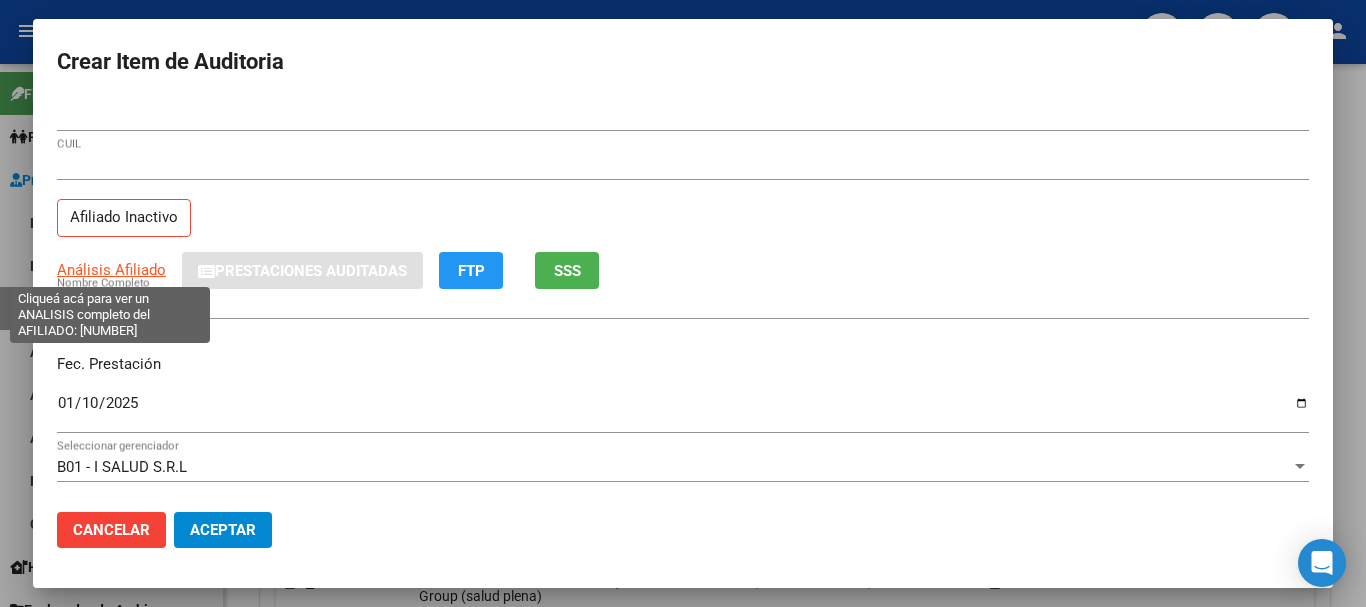 click on "Análisis Afiliado" at bounding box center [111, 270] 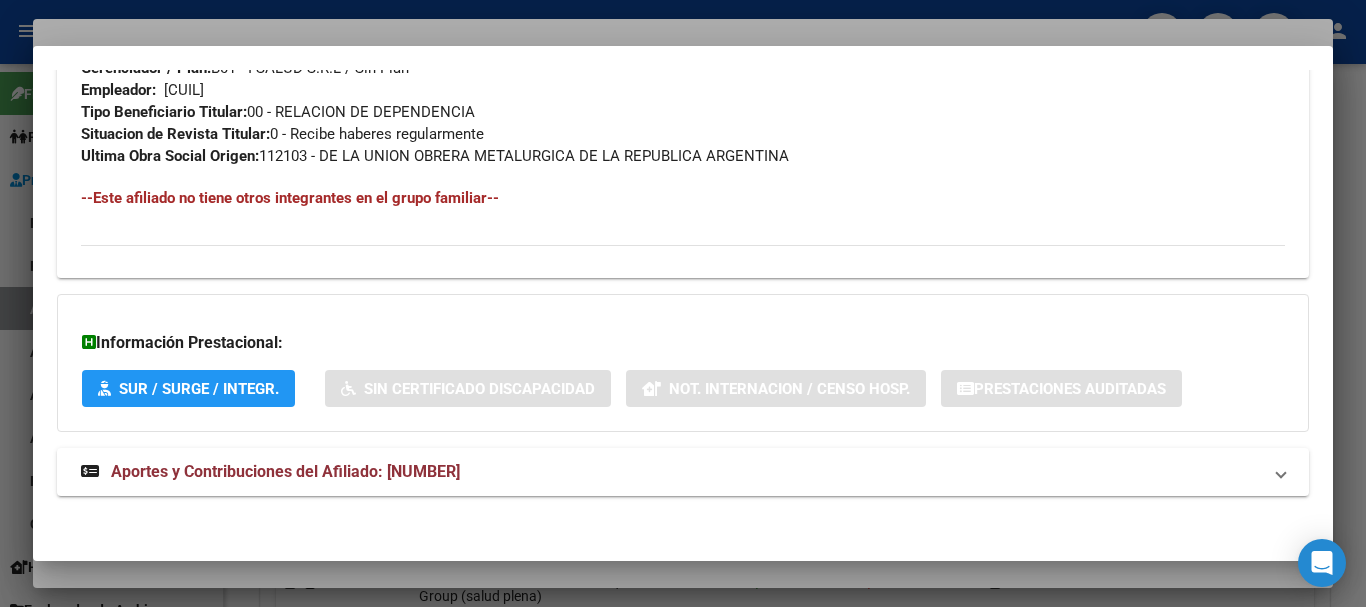 scroll, scrollTop: 1075, scrollLeft: 0, axis: vertical 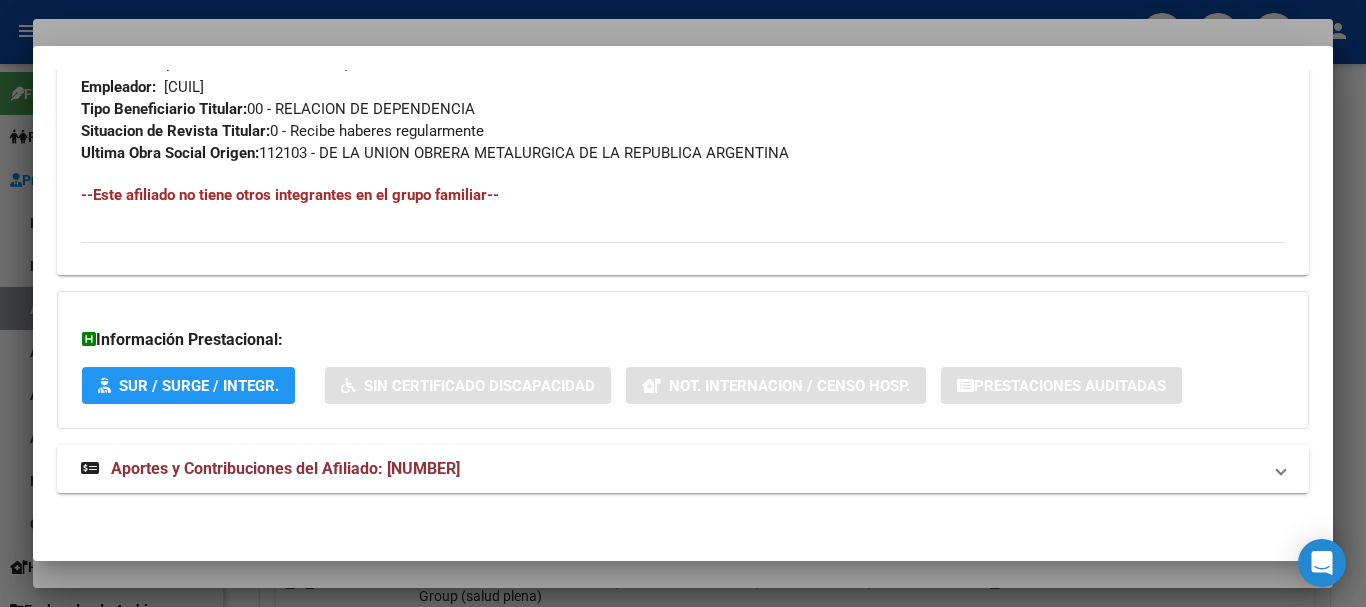 drag, startPoint x: 464, startPoint y: 447, endPoint x: 466, endPoint y: 457, distance: 10.198039 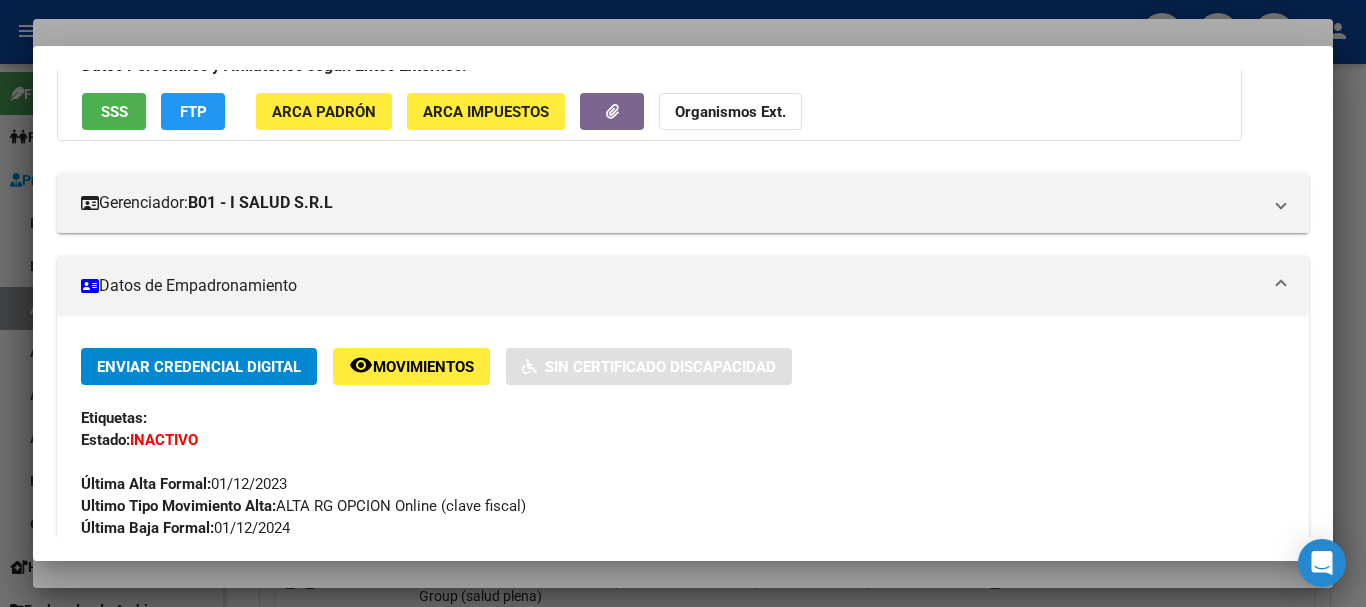 scroll, scrollTop: 100, scrollLeft: 0, axis: vertical 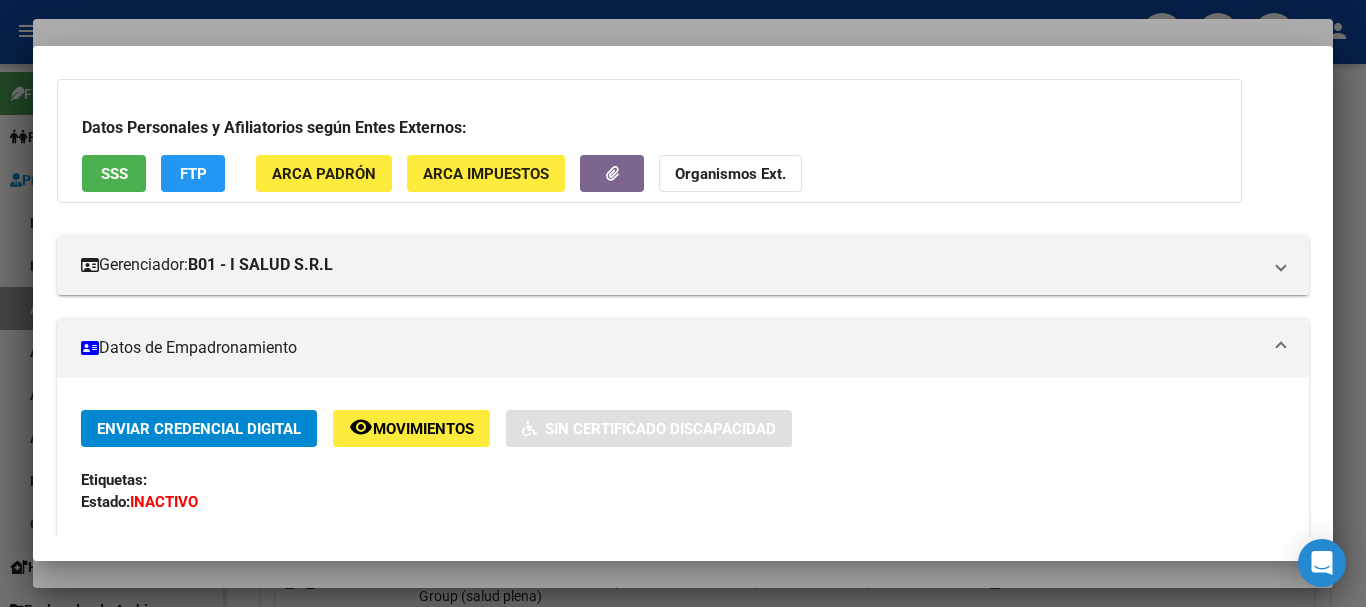click on "Datos Personales y Afiliatorios según Entes Externos: SSS FTP ARCA Padrón ARCA Impuestos Organismos Ext." at bounding box center [649, 141] 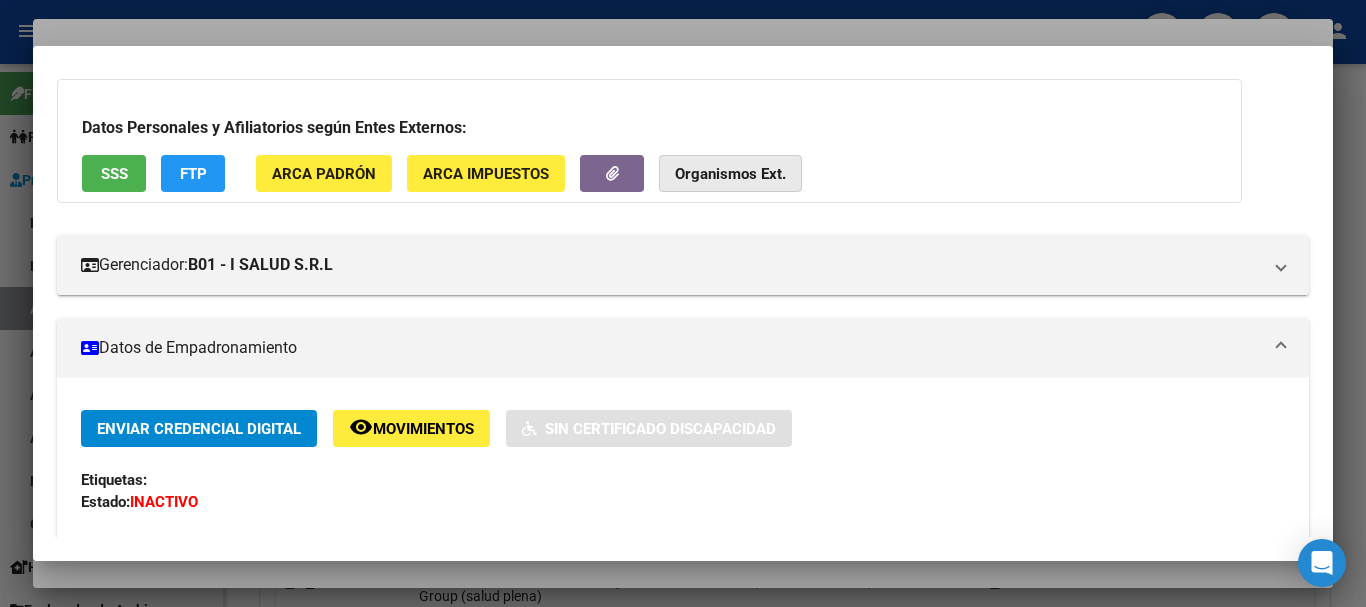 click on "Organismos Ext." 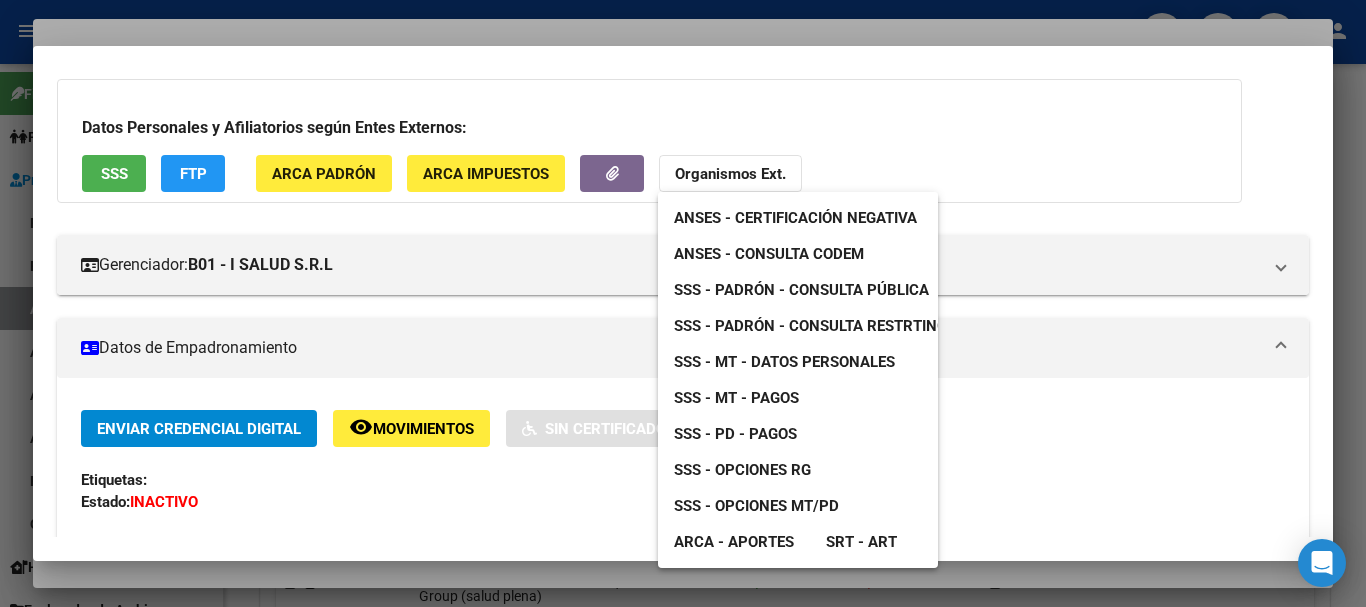 click on "SSS - Padrón - Consulta Pública" at bounding box center (801, 290) 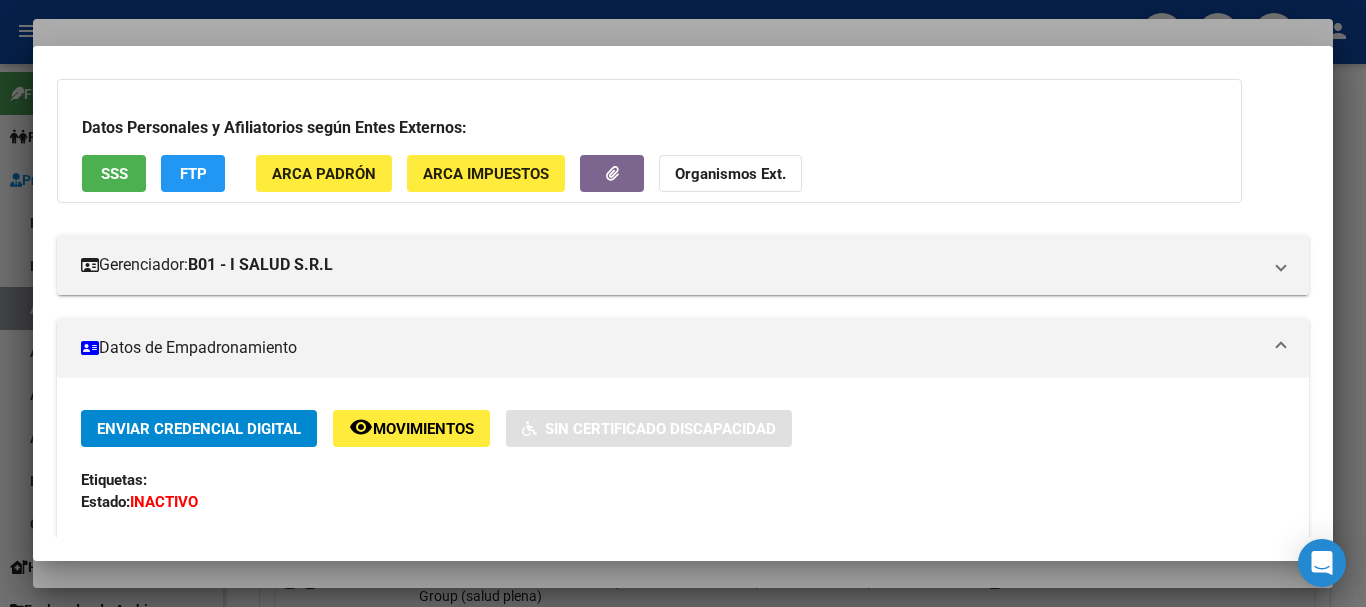 click at bounding box center [683, 303] 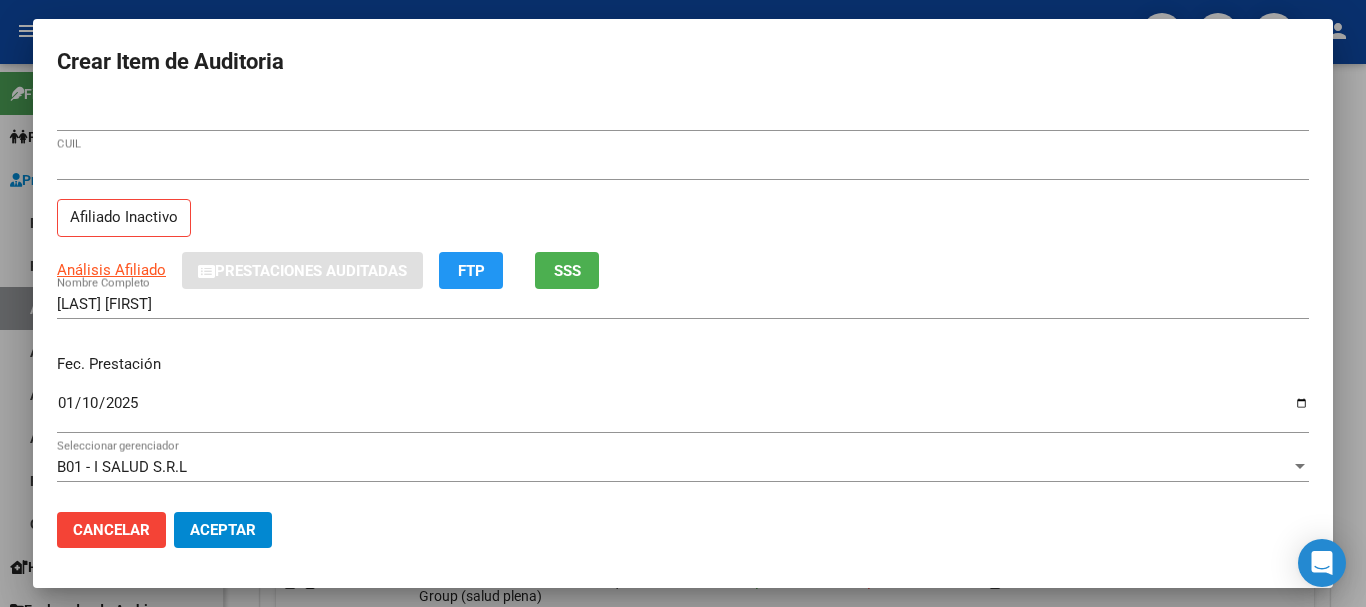 click on "[NUMBER] CUIL Afiliado Inactivo" at bounding box center (683, 201) 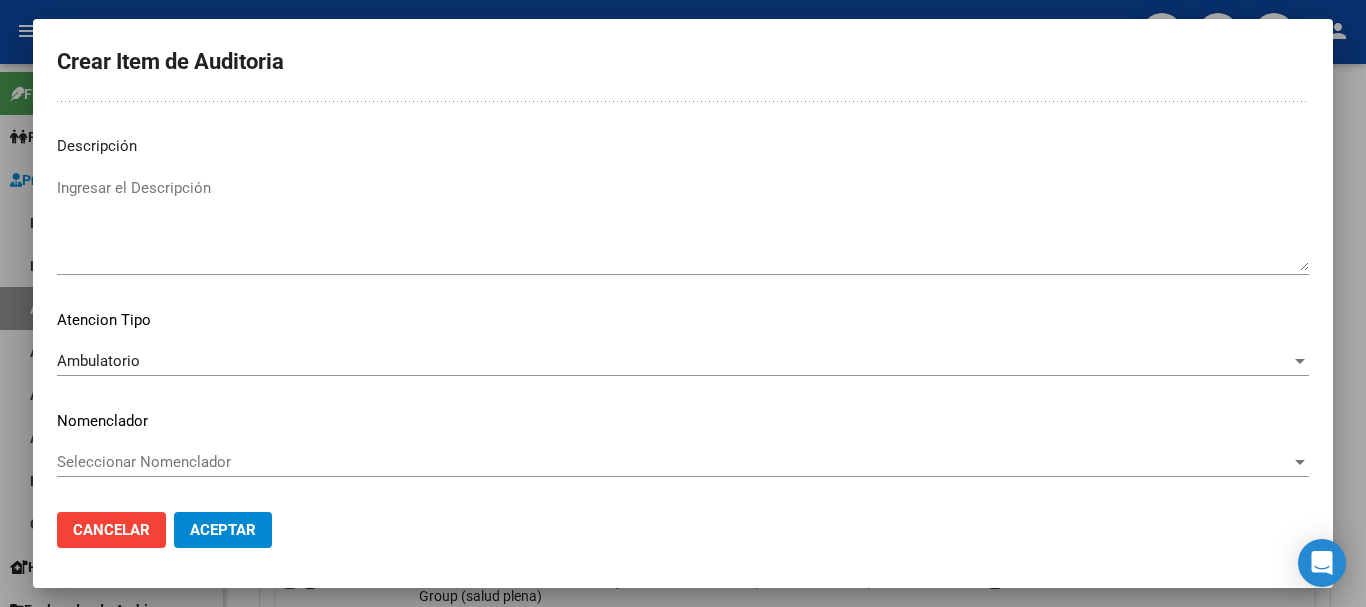 scroll, scrollTop: 0, scrollLeft: 0, axis: both 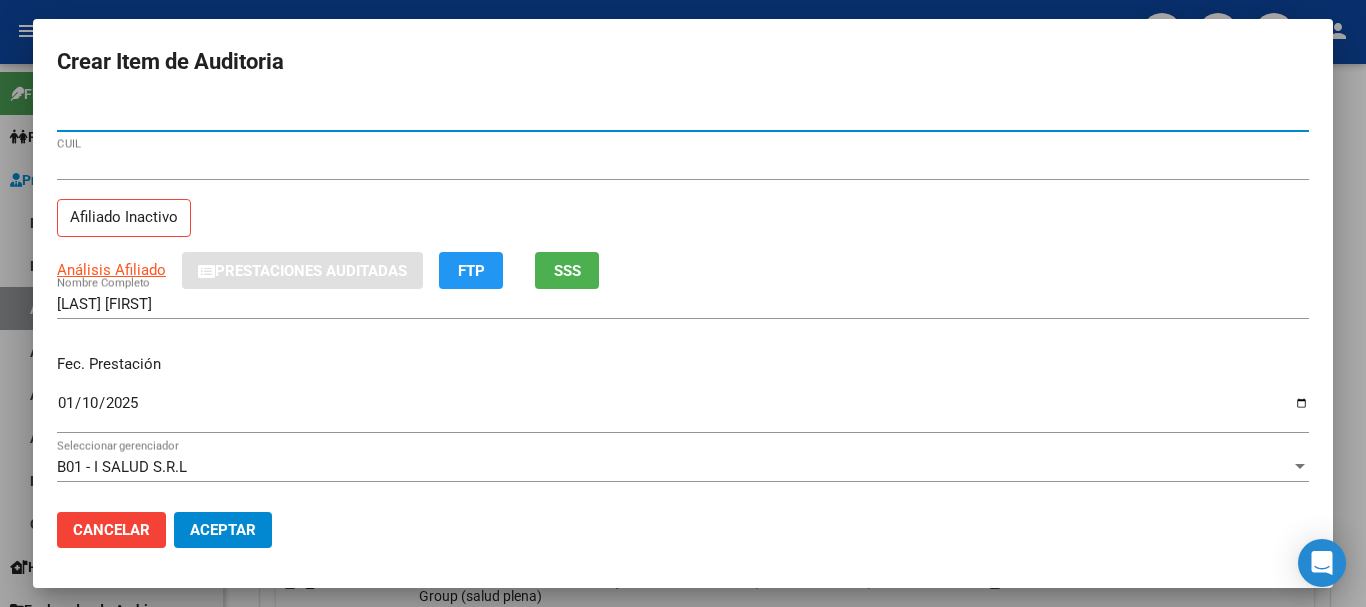 click on "Aceptar" 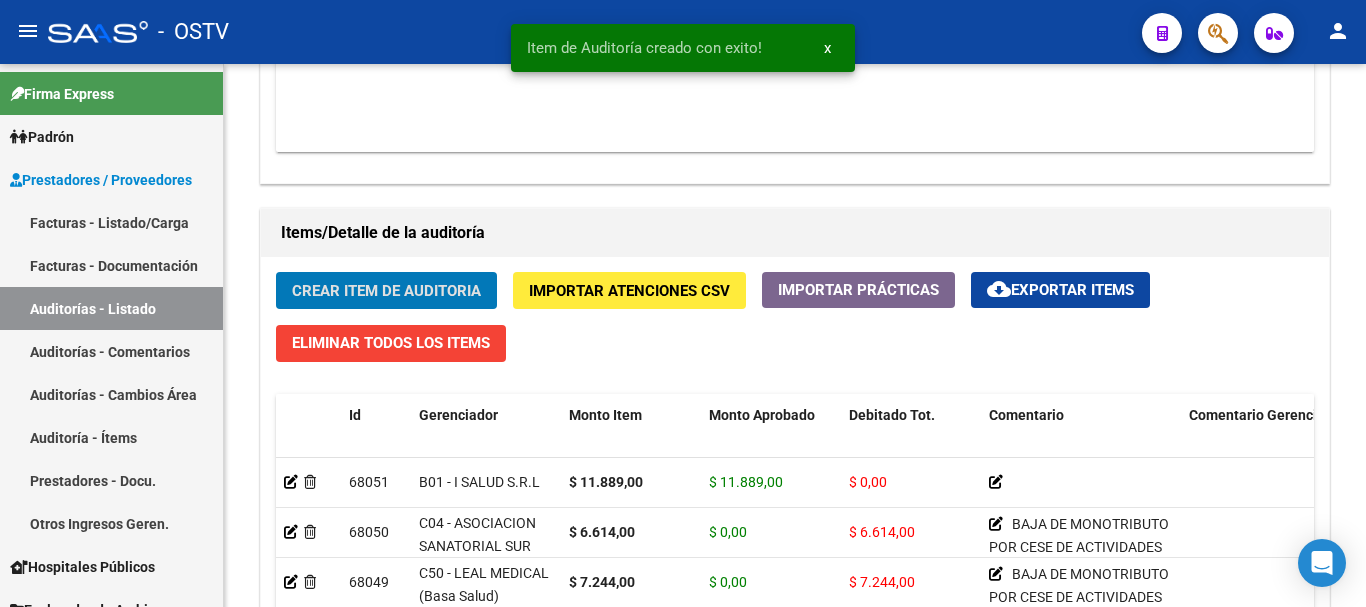 click on "Crear Item de Auditoria" 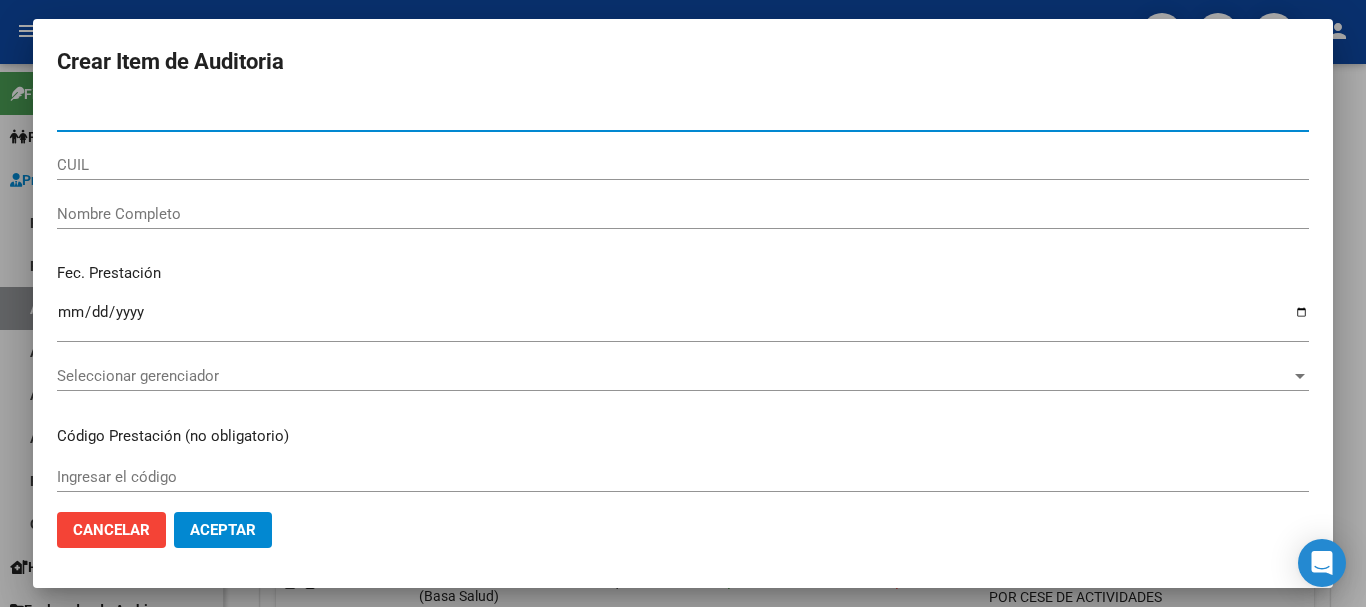paste on "[NUMBER]" 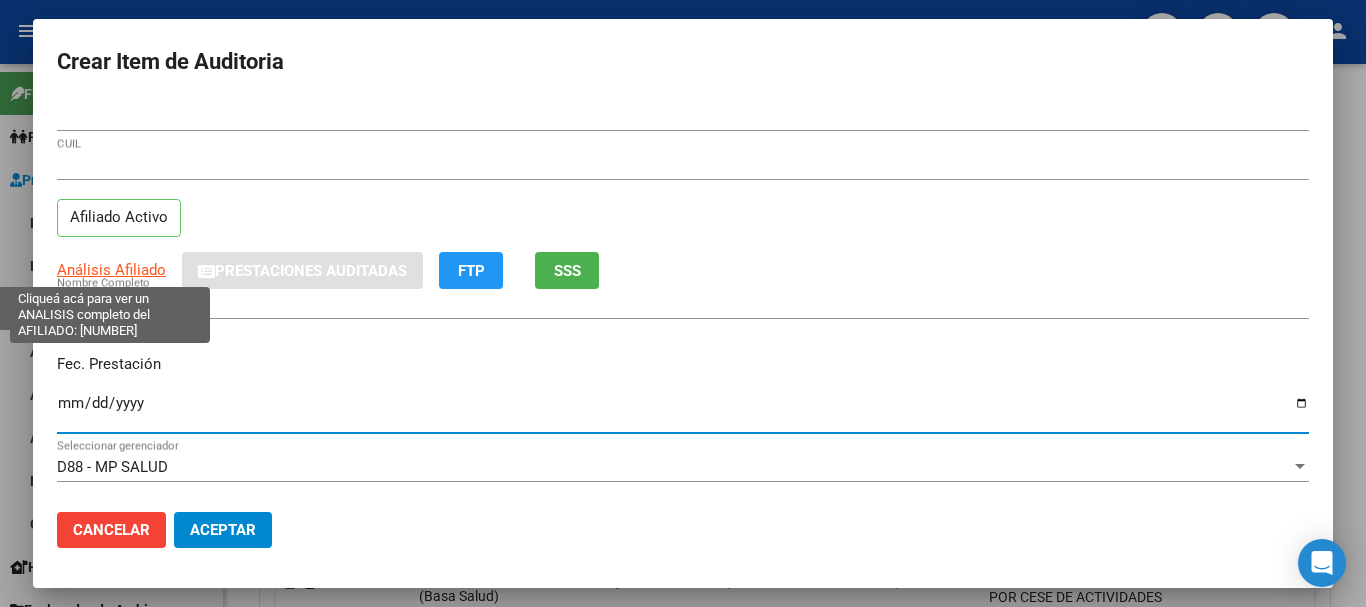 click on "Análisis Afiliado" at bounding box center [111, 270] 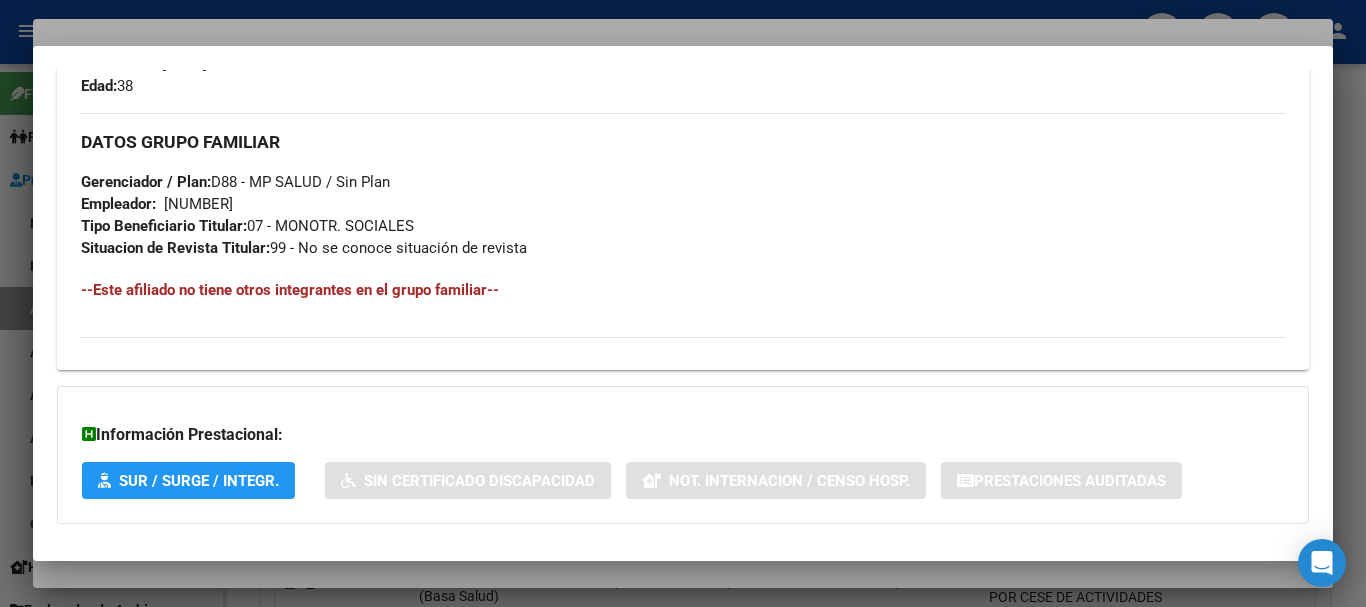scroll, scrollTop: 1009, scrollLeft: 0, axis: vertical 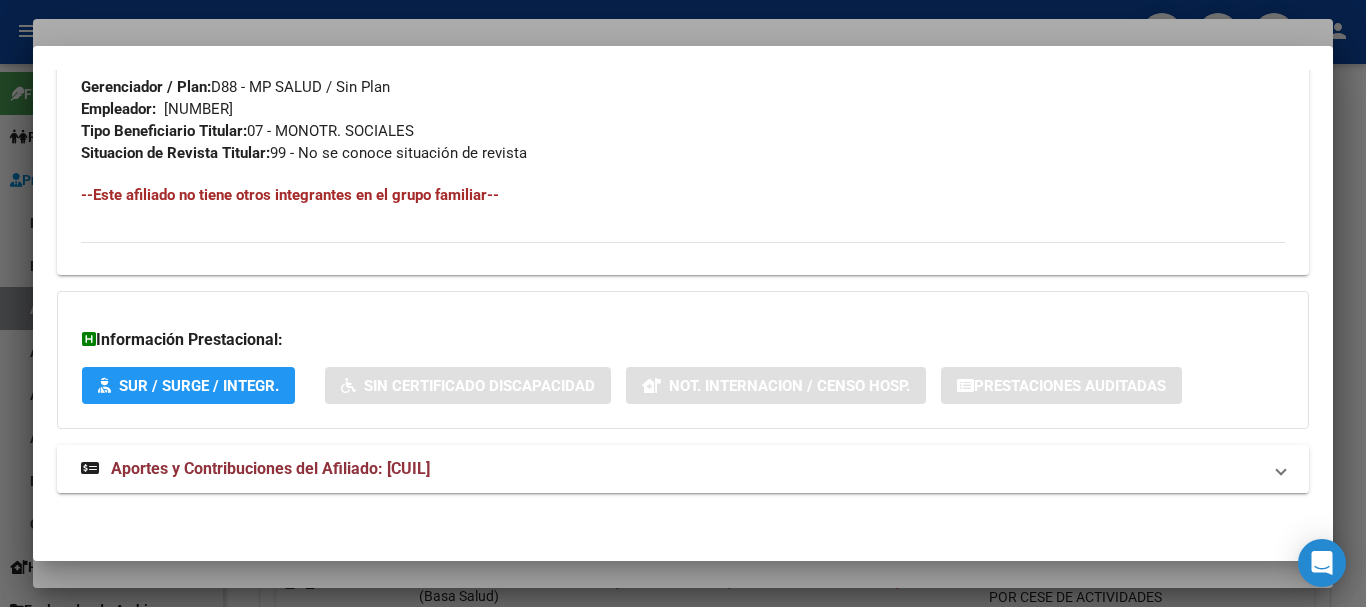 click on "Aportes y Contribuciones del Afiliado: [CUIL]" at bounding box center (671, 469) 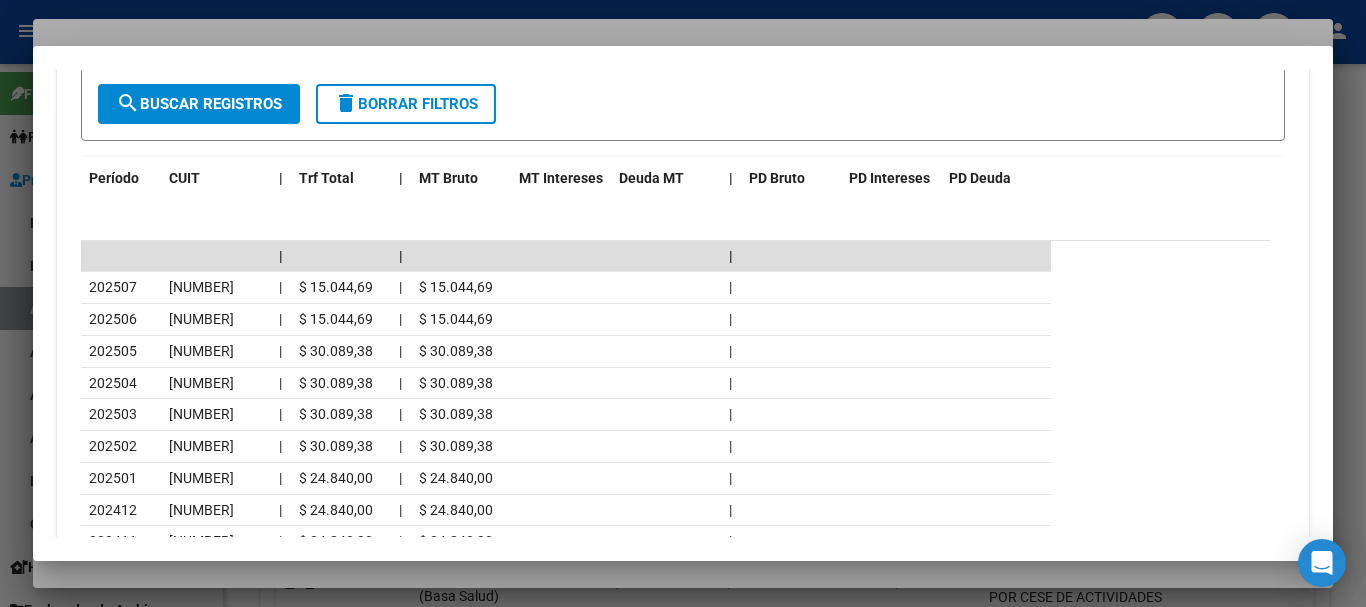 scroll, scrollTop: 1757, scrollLeft: 0, axis: vertical 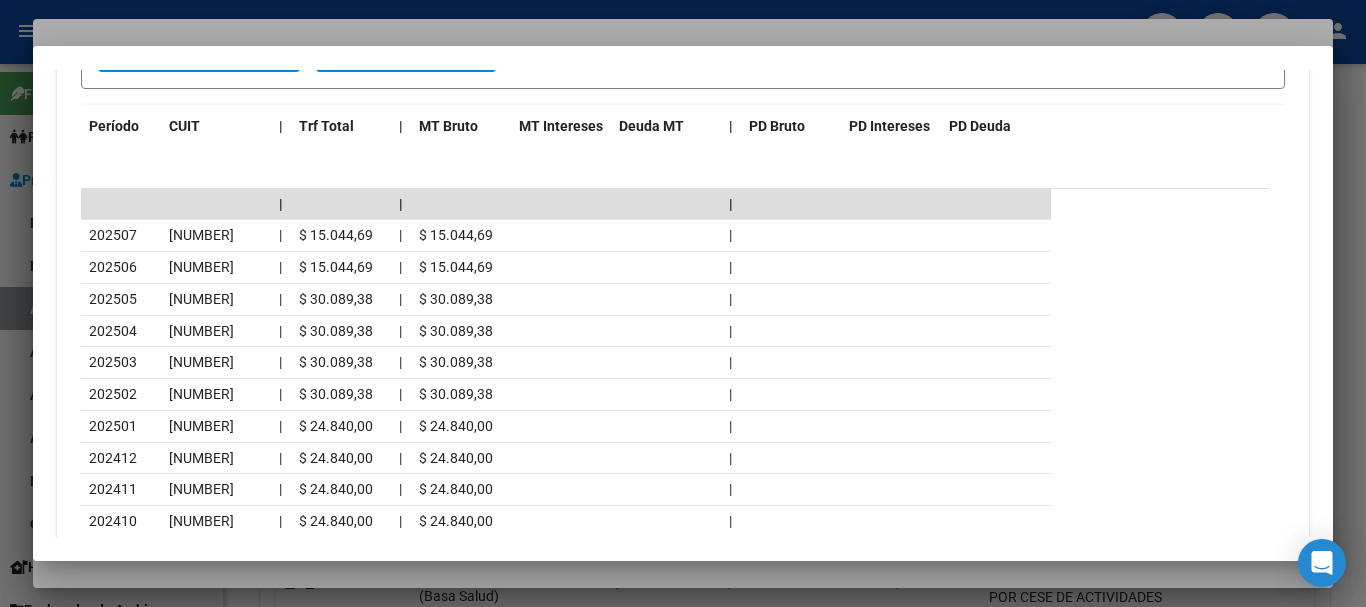click at bounding box center [683, 303] 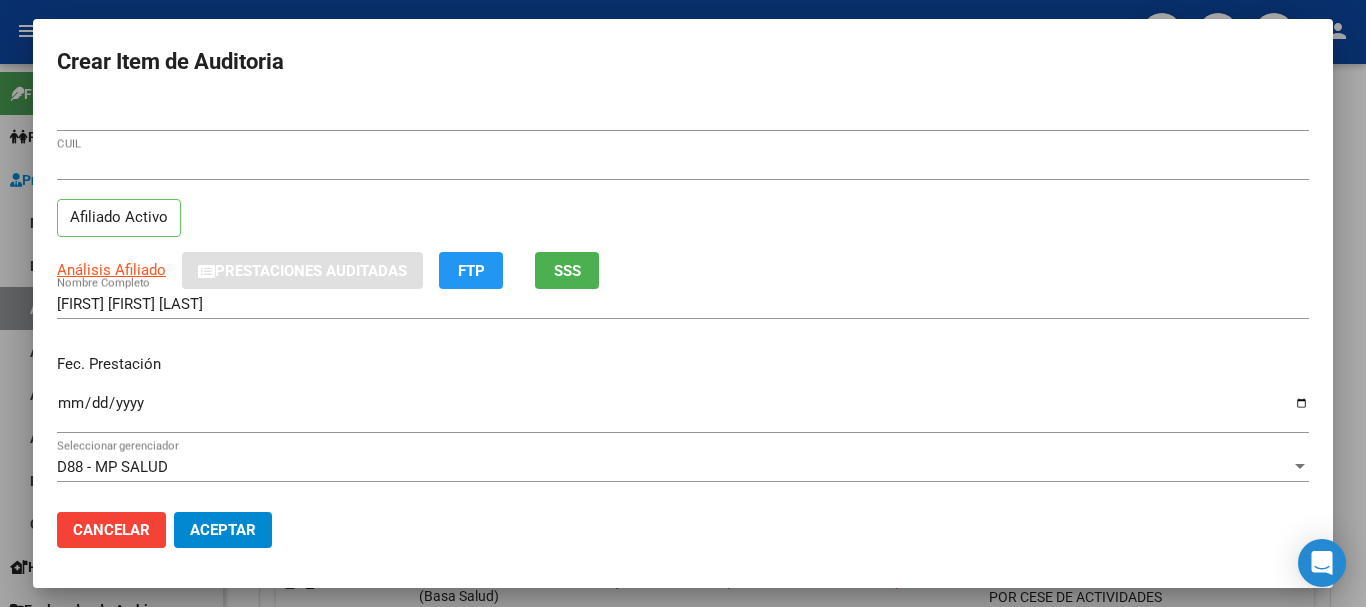 click on "[NUMBER]" at bounding box center (683, 165) 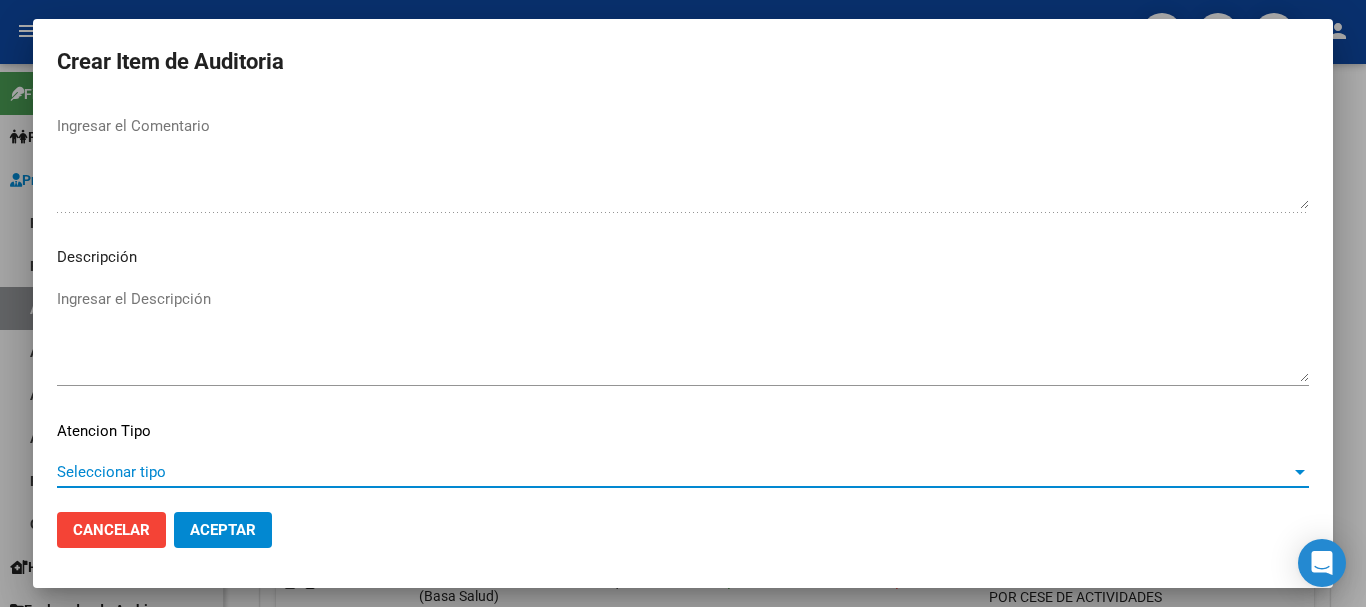 scroll, scrollTop: 1233, scrollLeft: 0, axis: vertical 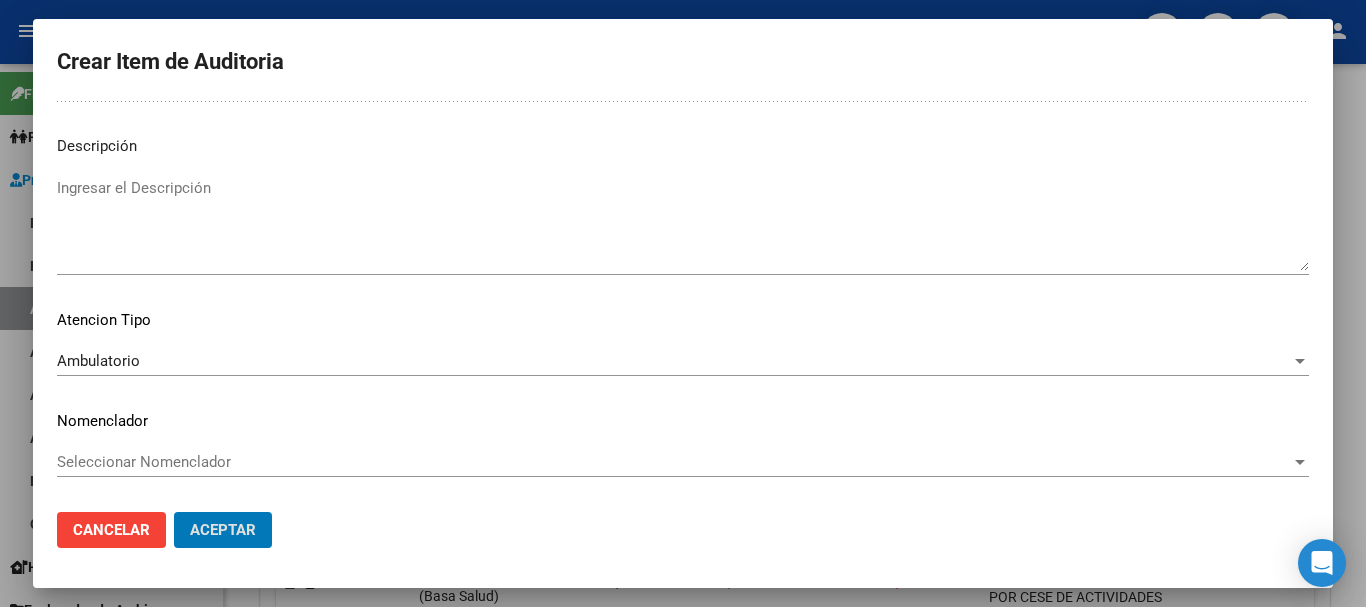 click on "Aceptar" 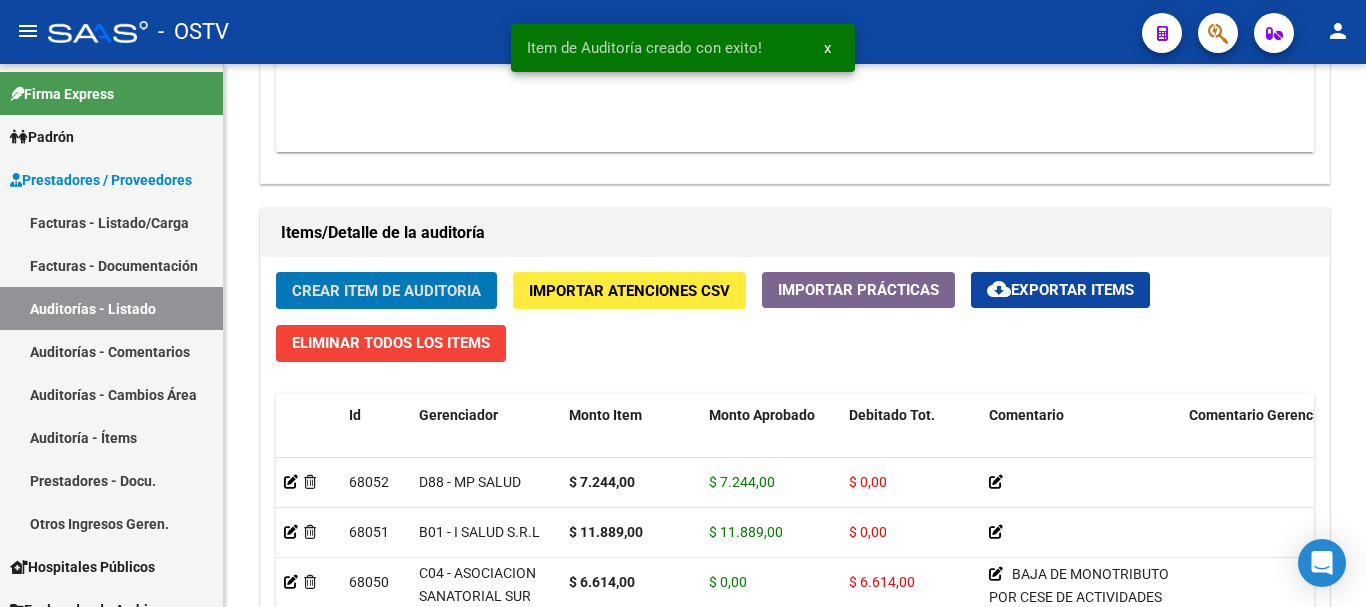 click on "Crear Item de Auditoria" 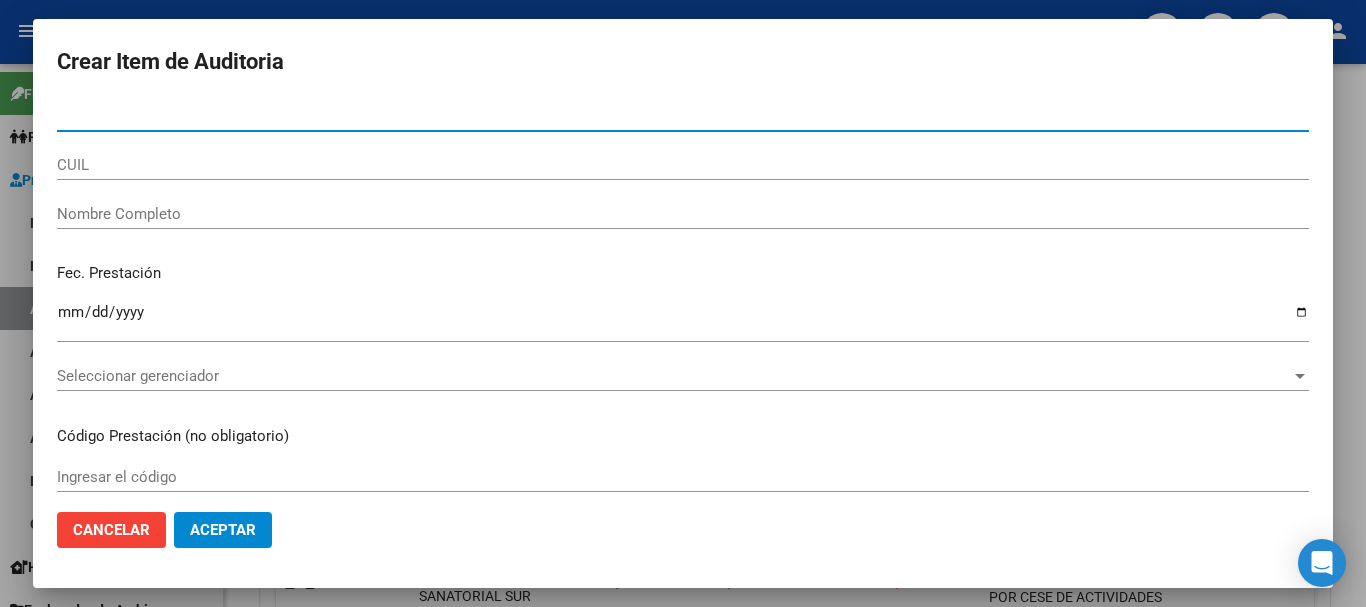paste on "[NUMBER]" 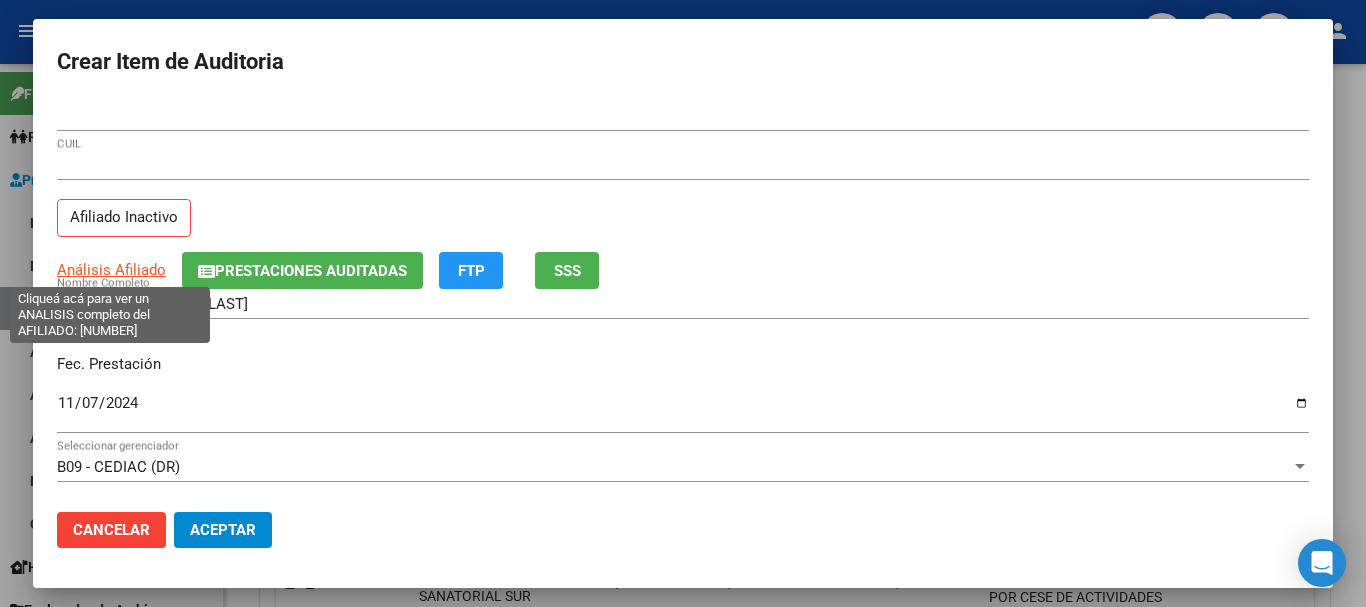 click on "Análisis Afiliado" at bounding box center [111, 270] 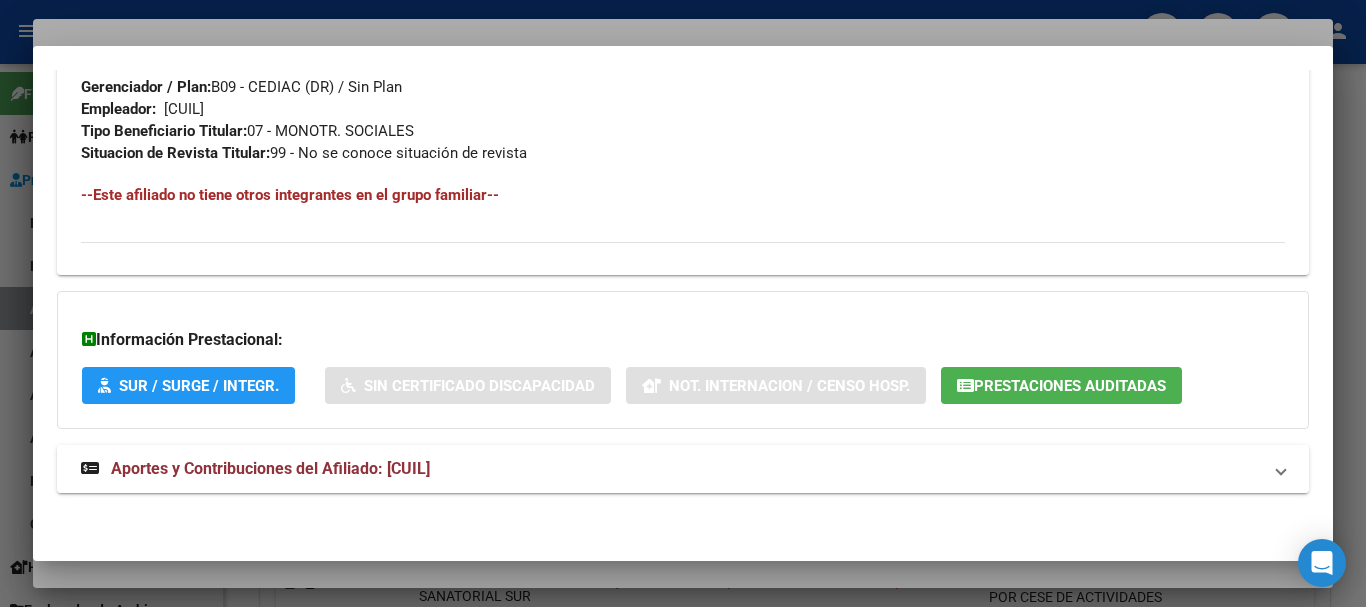 click on "Aportes y Contribuciones del Afiliado: [CUIL]" at bounding box center (270, 468) 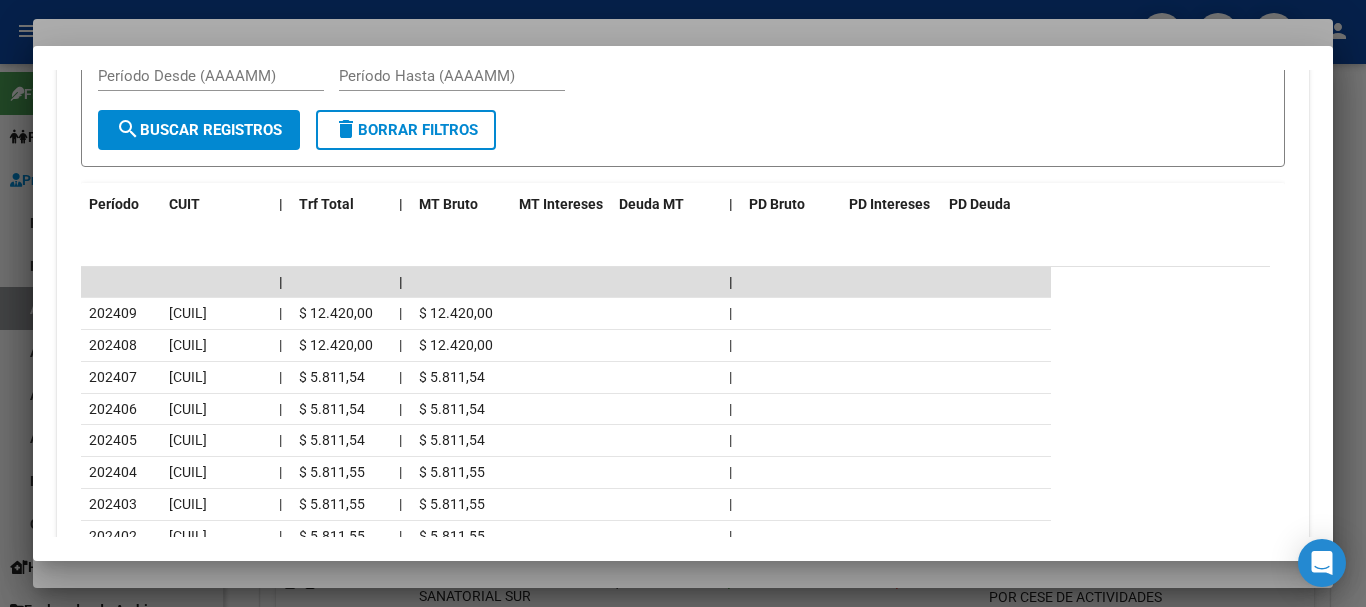 scroll, scrollTop: 1770, scrollLeft: 0, axis: vertical 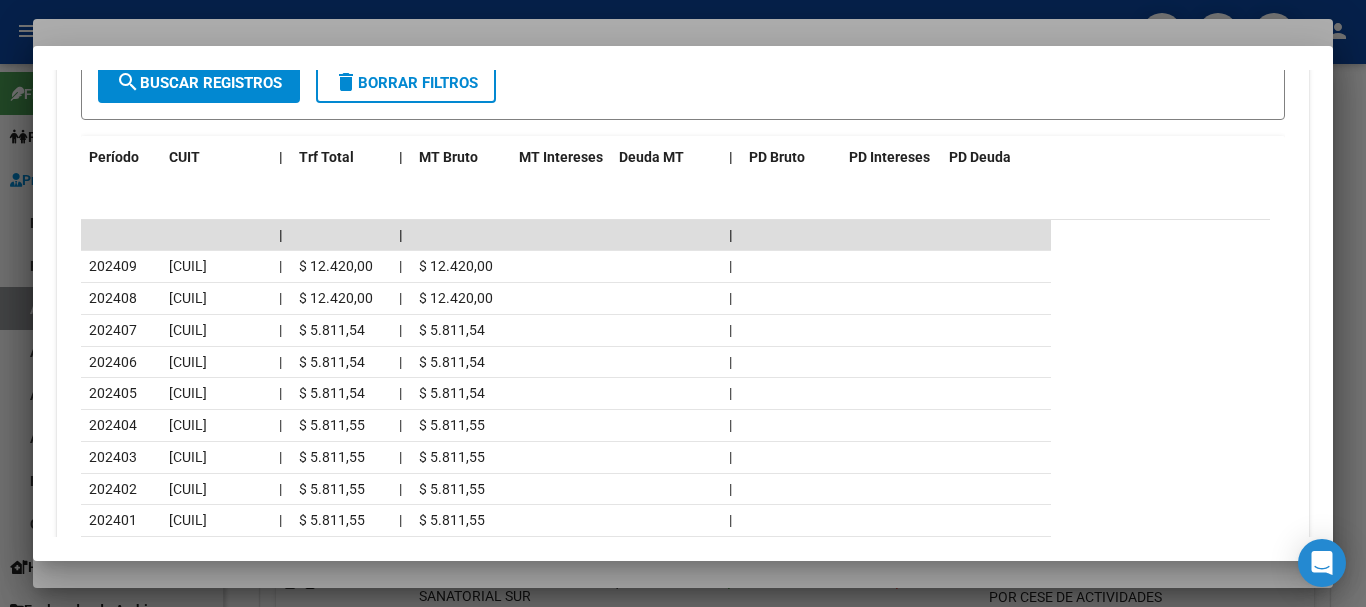click at bounding box center (683, 303) 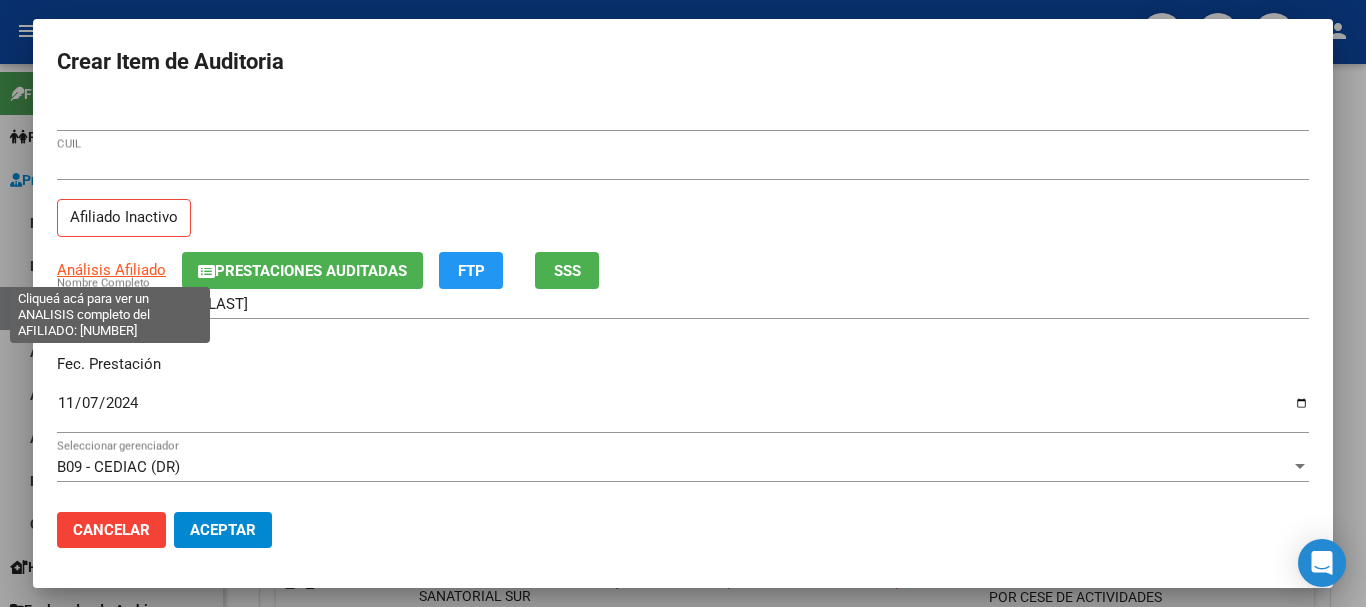 click on "Análisis Afiliado" at bounding box center [111, 270] 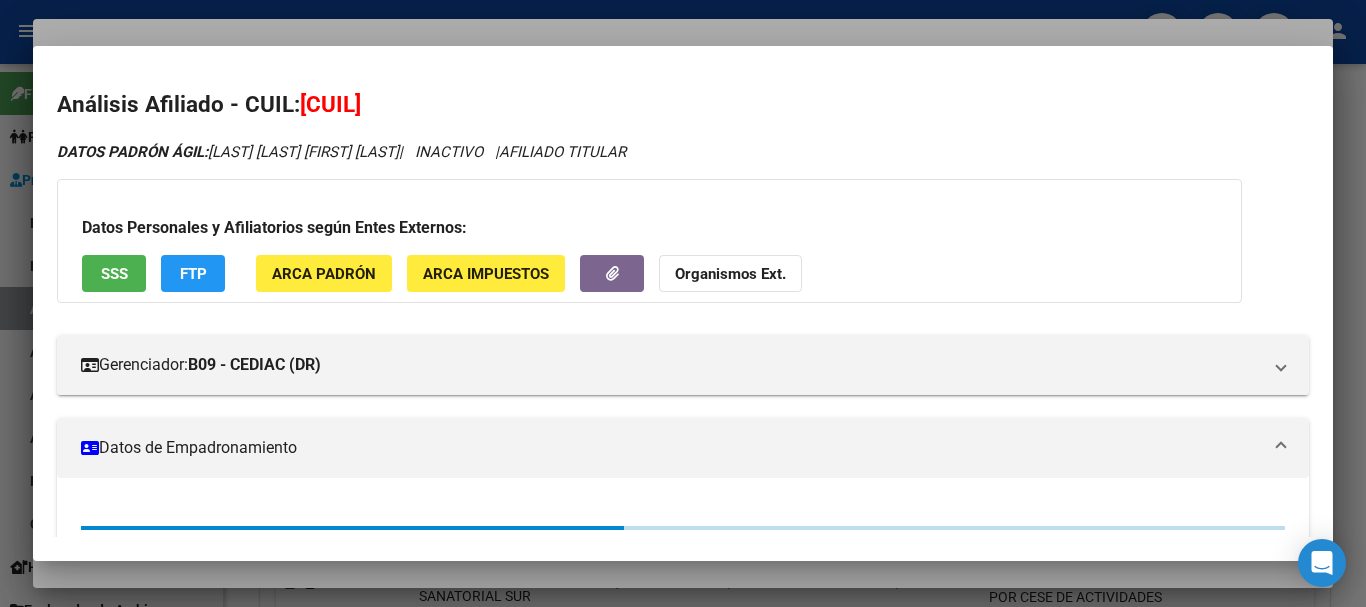 click on "Organismos Ext." 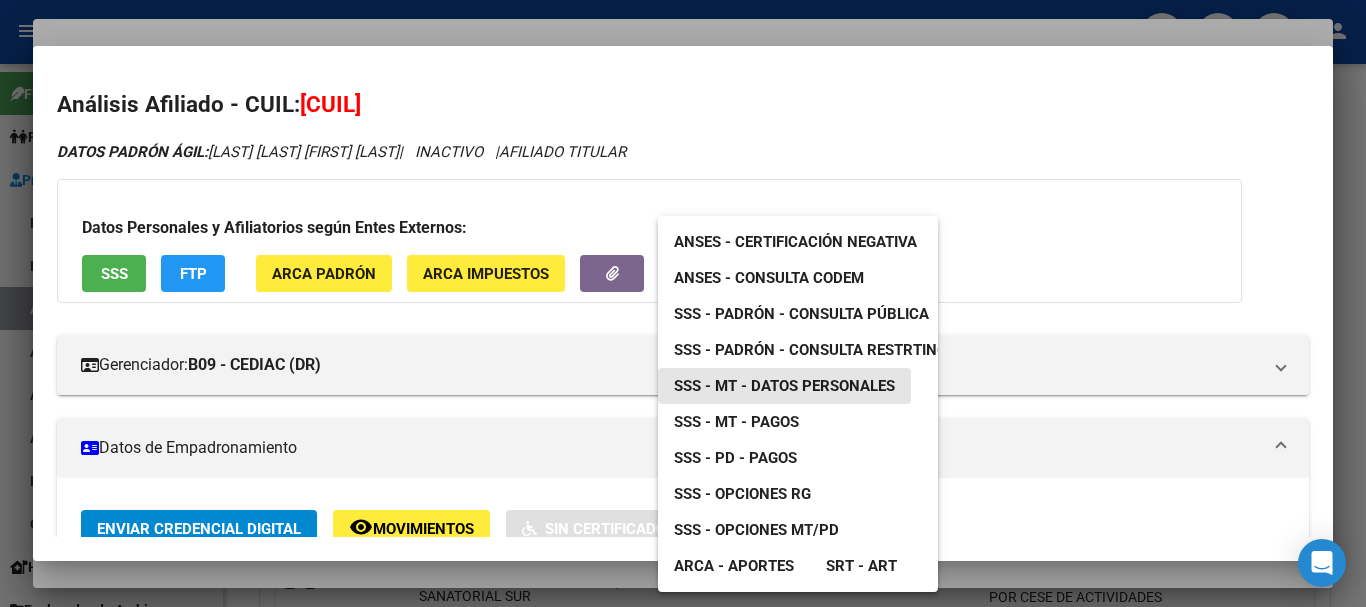 click on "SSS - MT - Datos Personales" at bounding box center (784, 386) 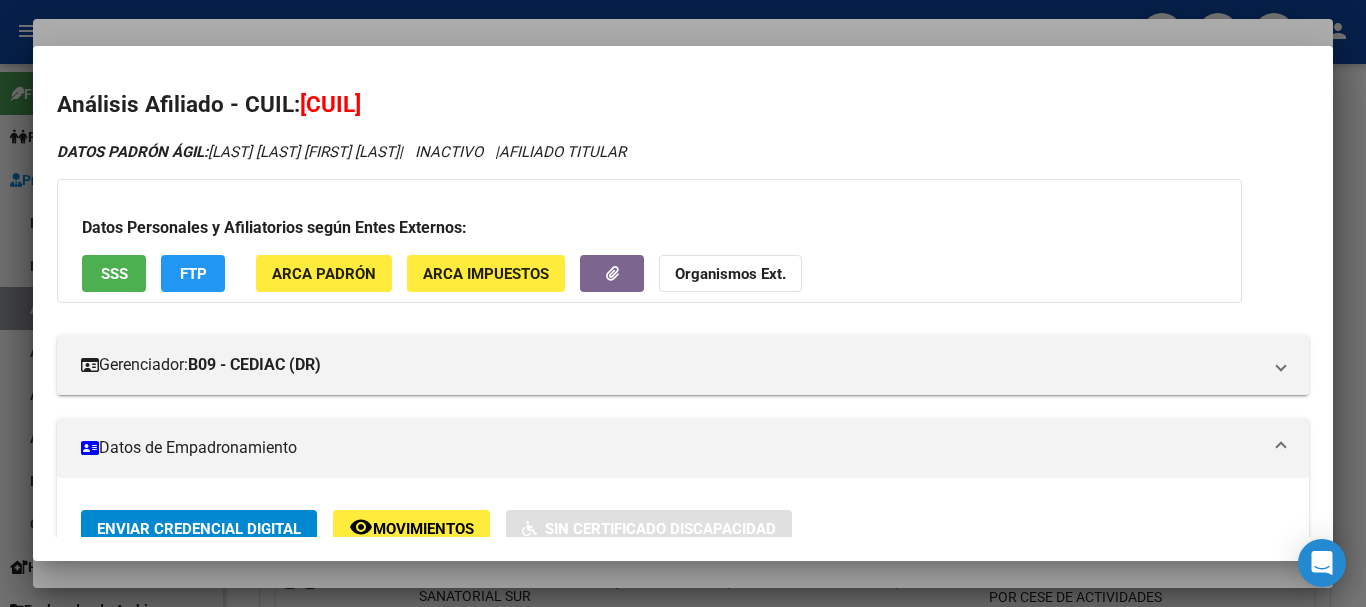 click at bounding box center (683, 303) 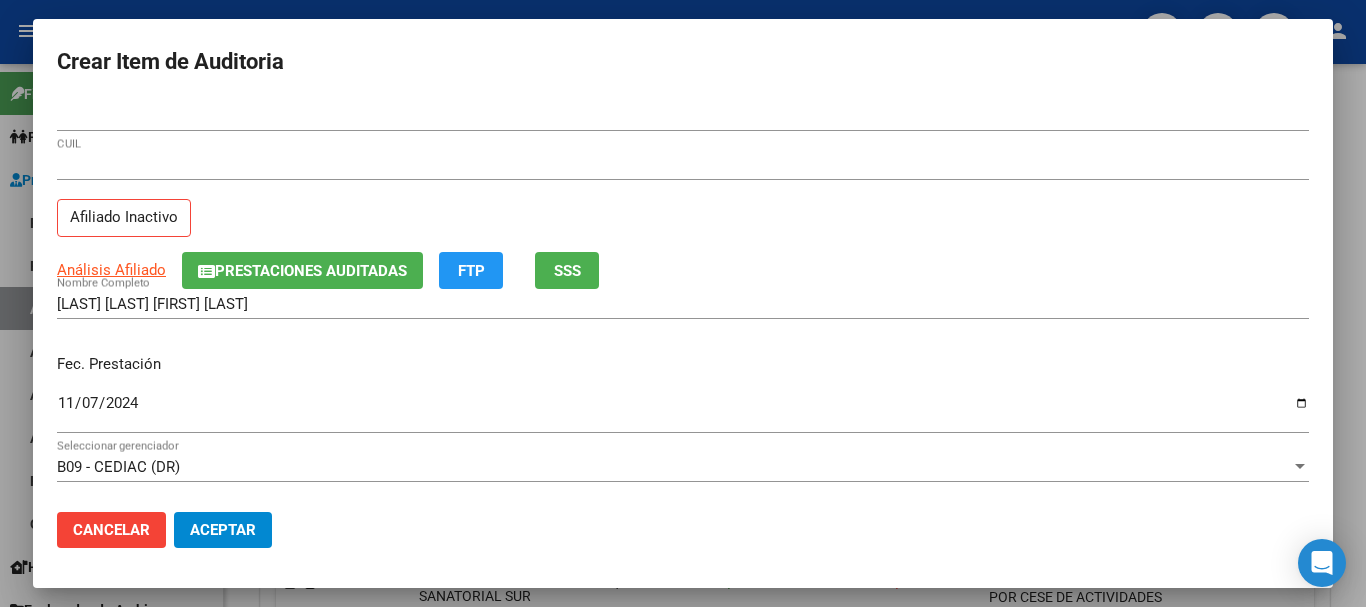 click on "44528374 Nro Documento    [NUMBER] CUIL   Afiliado Inactivo  Análisis Afiliado  Prestaciones Auditadas FTP SSS   [LAST] [LAST] [LAST] [LAST] Nombre Completo  Fec. Prestación    [DATE] Ingresar la fecha  B09 - CEDIAC (DR) Seleccionar gerenciador Código Prestación (no obligatorio)    Ingresar el código  Precio  *   $ [AMOUNT] Ingresar el precio  Cantidad  *   1 Ingresar la cantidad  Monto Item  *   $ [AMOUNT] Ingresar el monto  Monto Debitado    $ [AMOUNT] Ingresar el monto  Comentario Operador    Ingresar el Comentario  Comentario Gerenciador    Ingresar el Comentario  Descripción    Ingresar el Descripción   Atencion Tipo  Seleccionar tipo Seleccionar tipo  Nomenclador  Seleccionar Nomenclador Seleccionar Nomenclador" at bounding box center [683, 298] 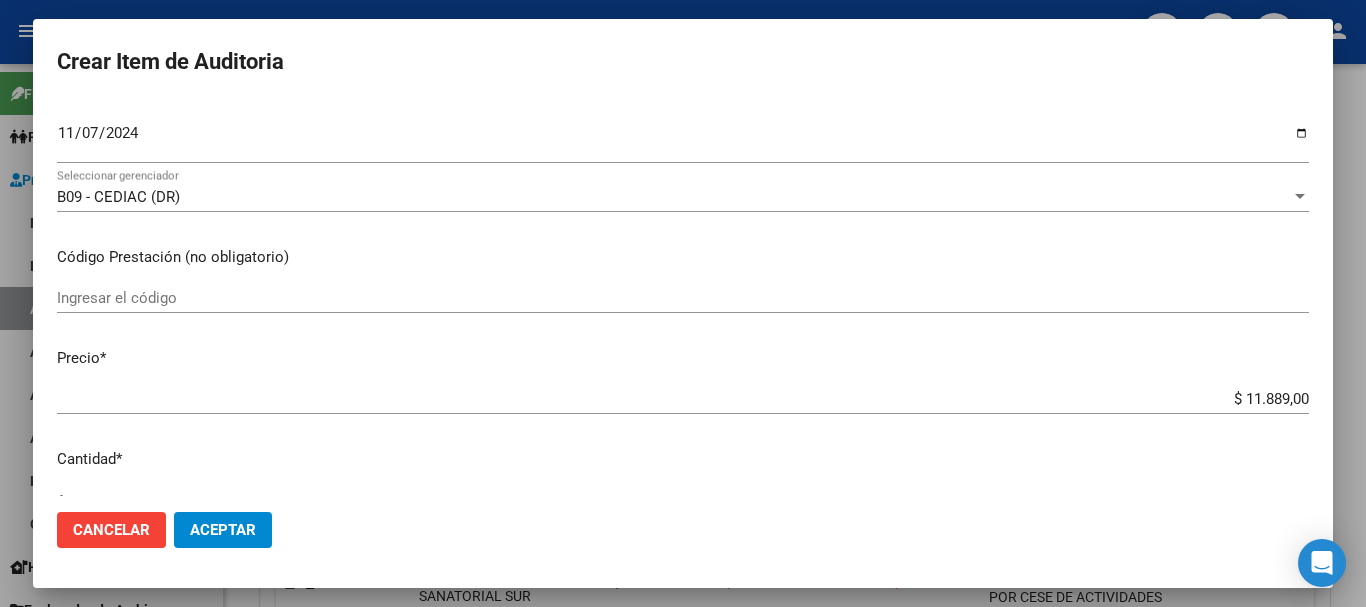 scroll, scrollTop: 675, scrollLeft: 0, axis: vertical 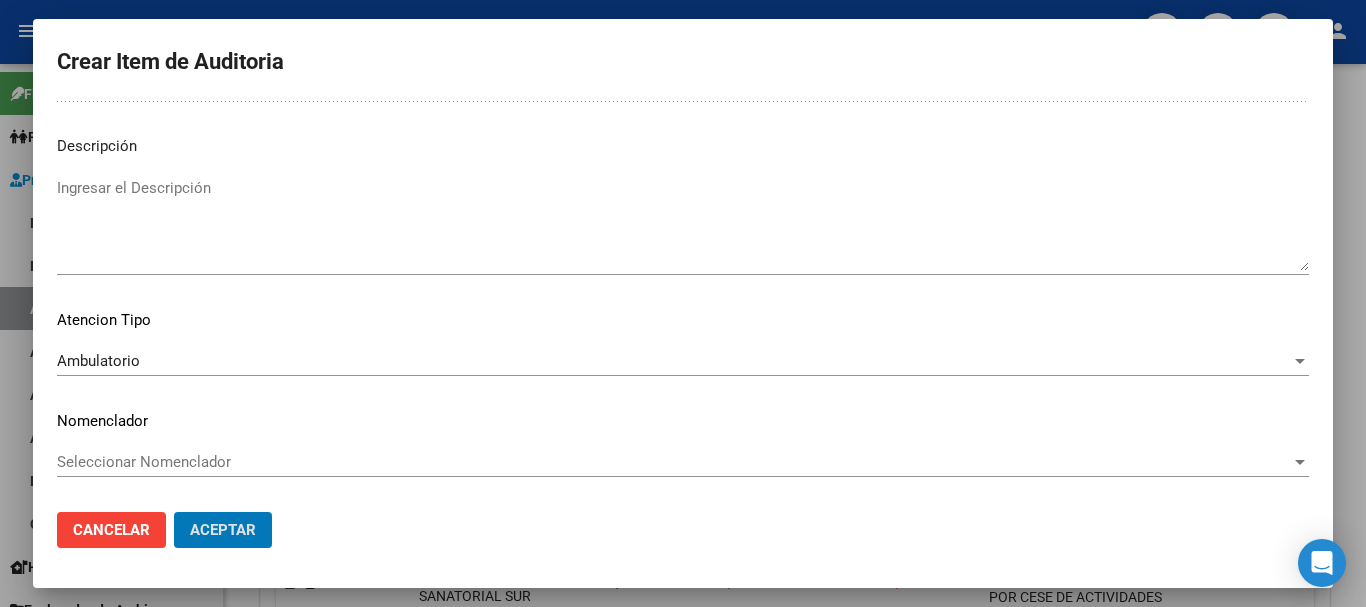 click on "Aceptar" 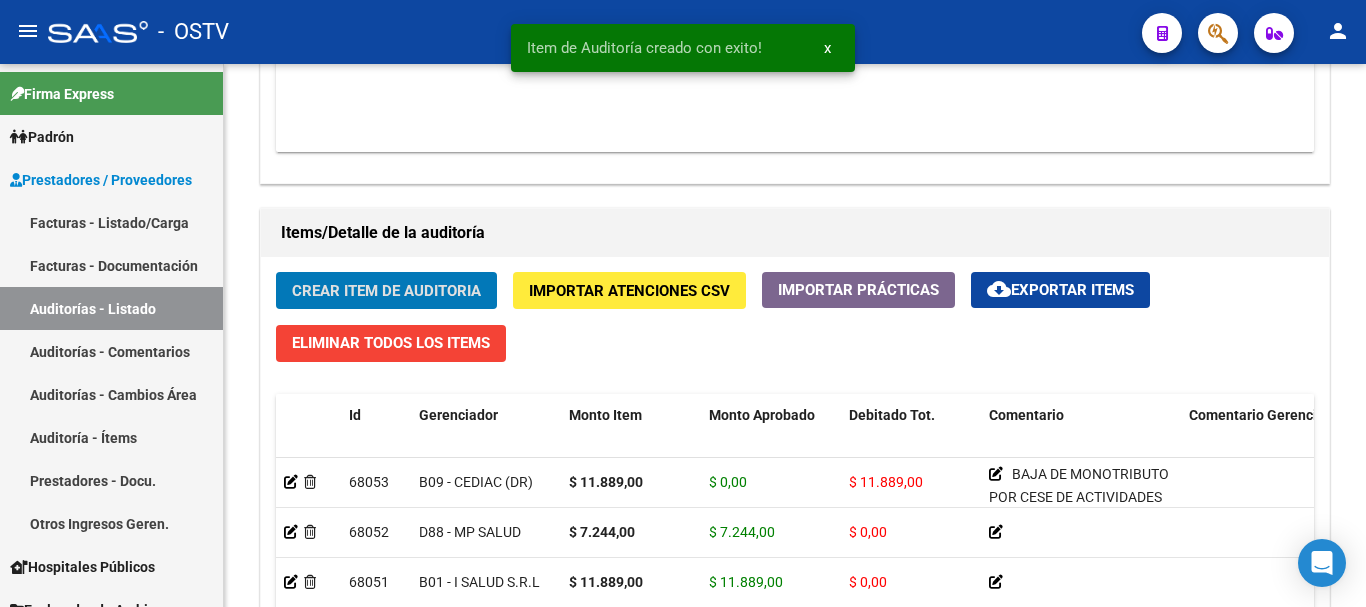 click on "Crear Item de Auditoria" 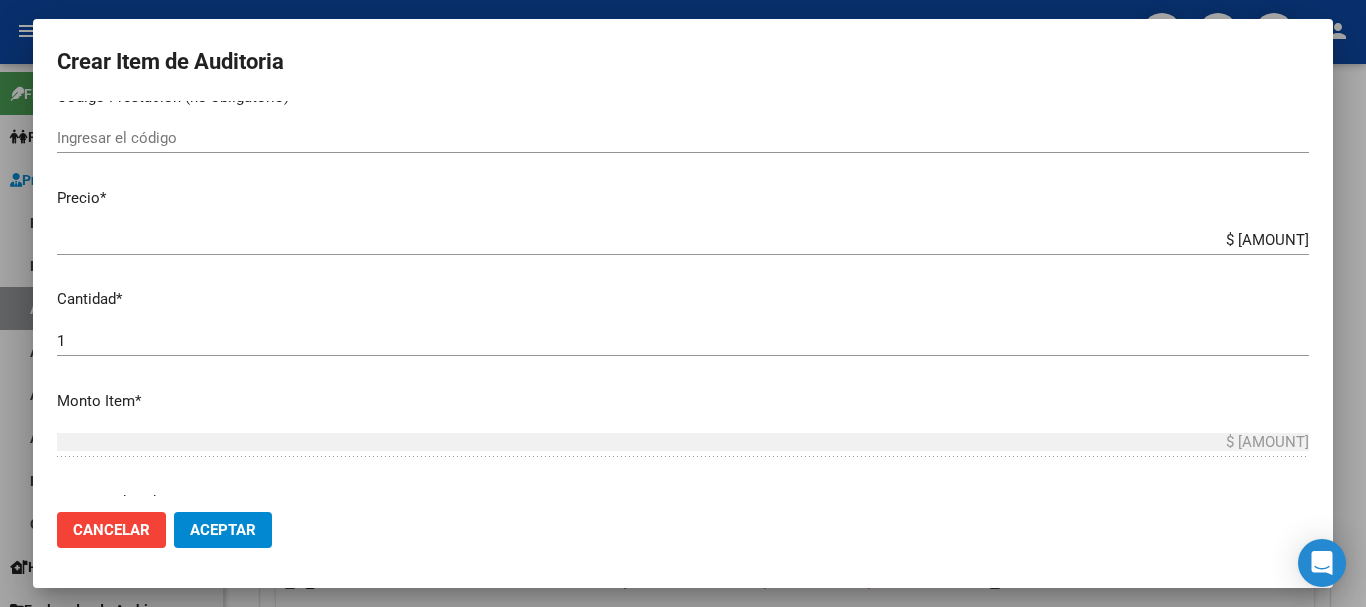 scroll, scrollTop: 400, scrollLeft: 0, axis: vertical 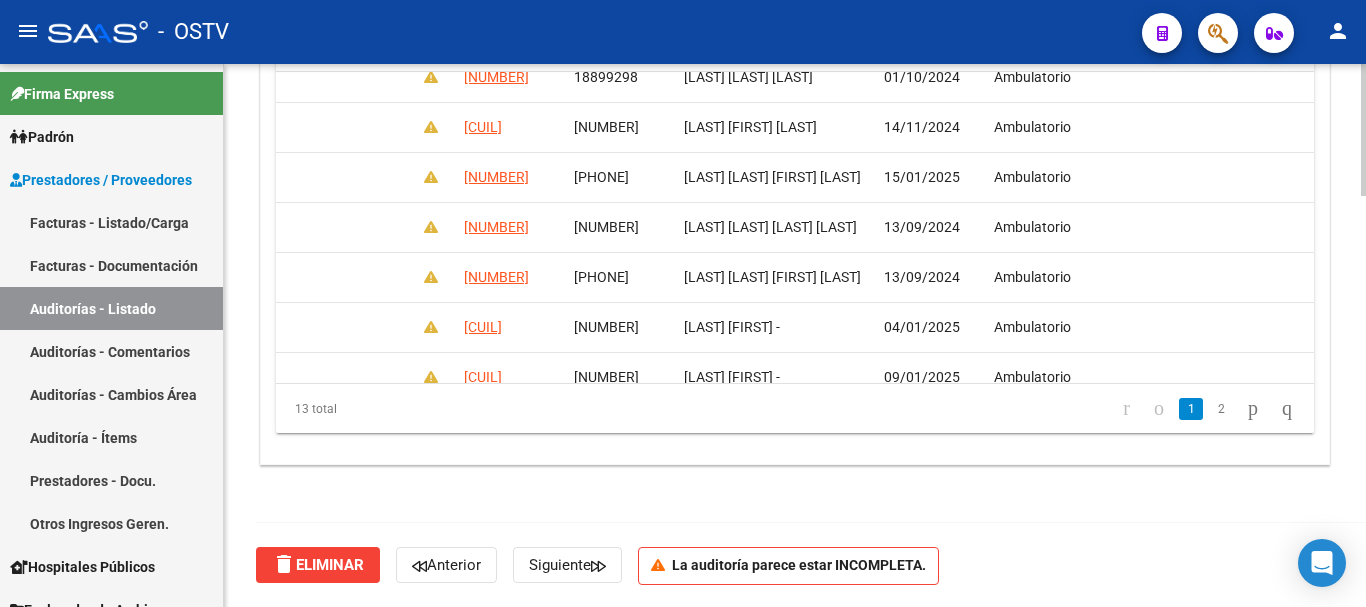 click on "Crear Item de Auditoria" 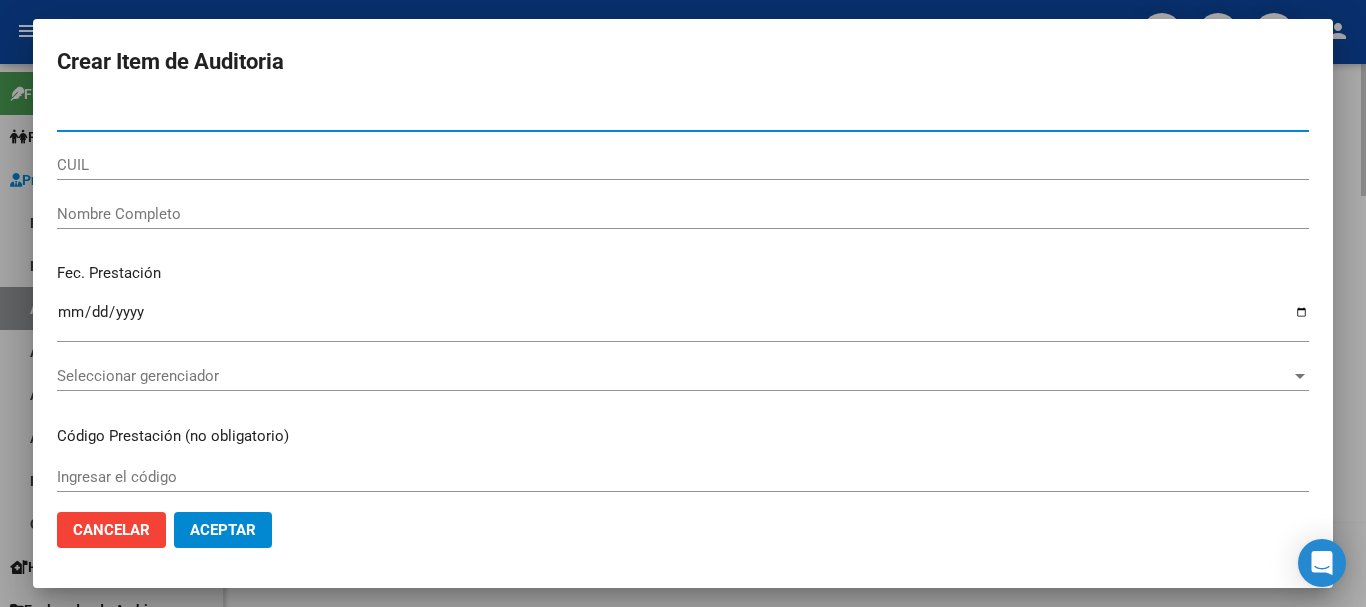paste on "[NUMBER]" 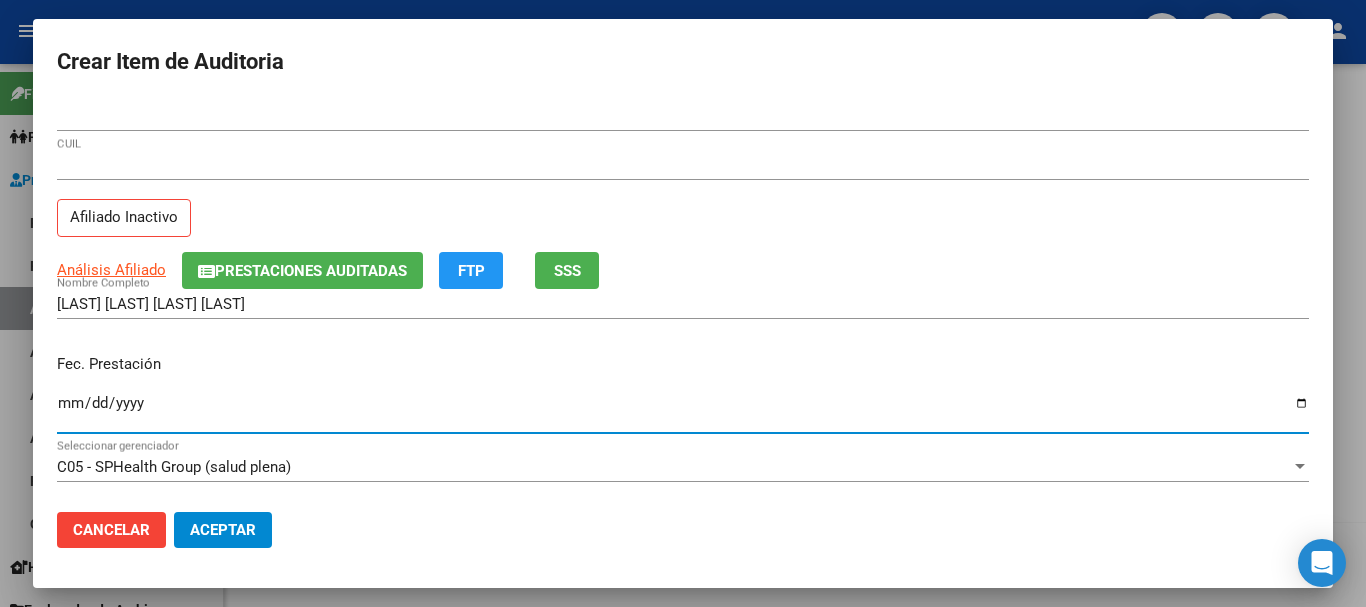 click on "Prestaciones Auditadas" 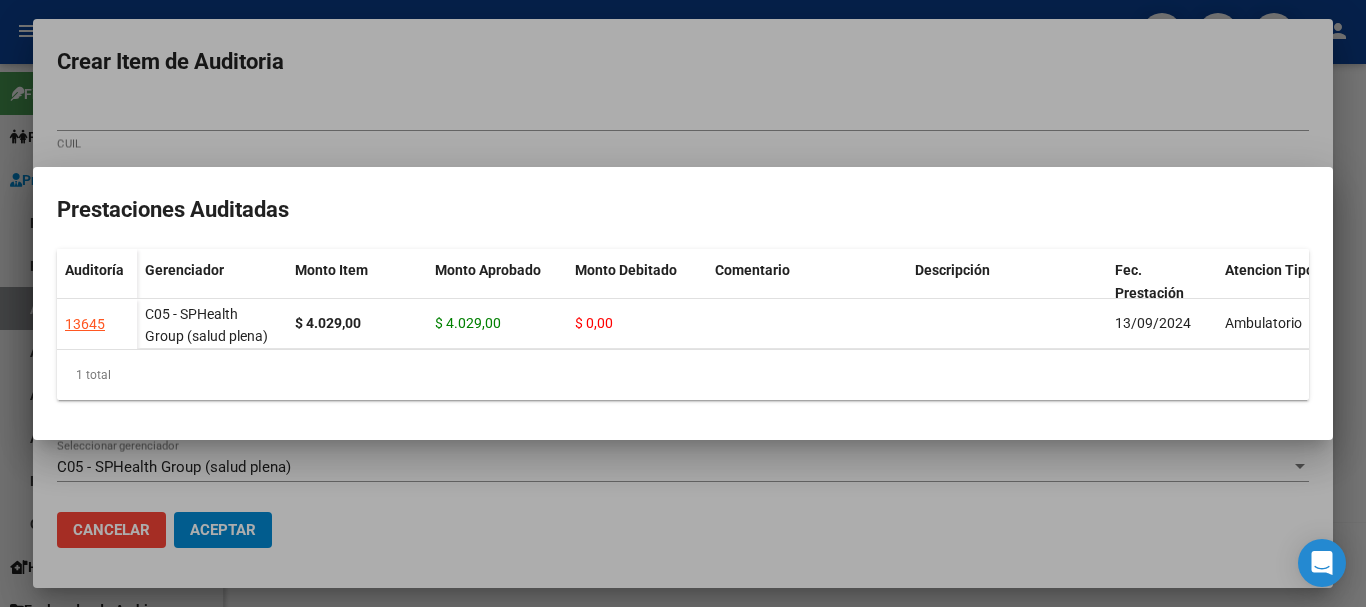 click at bounding box center (683, 303) 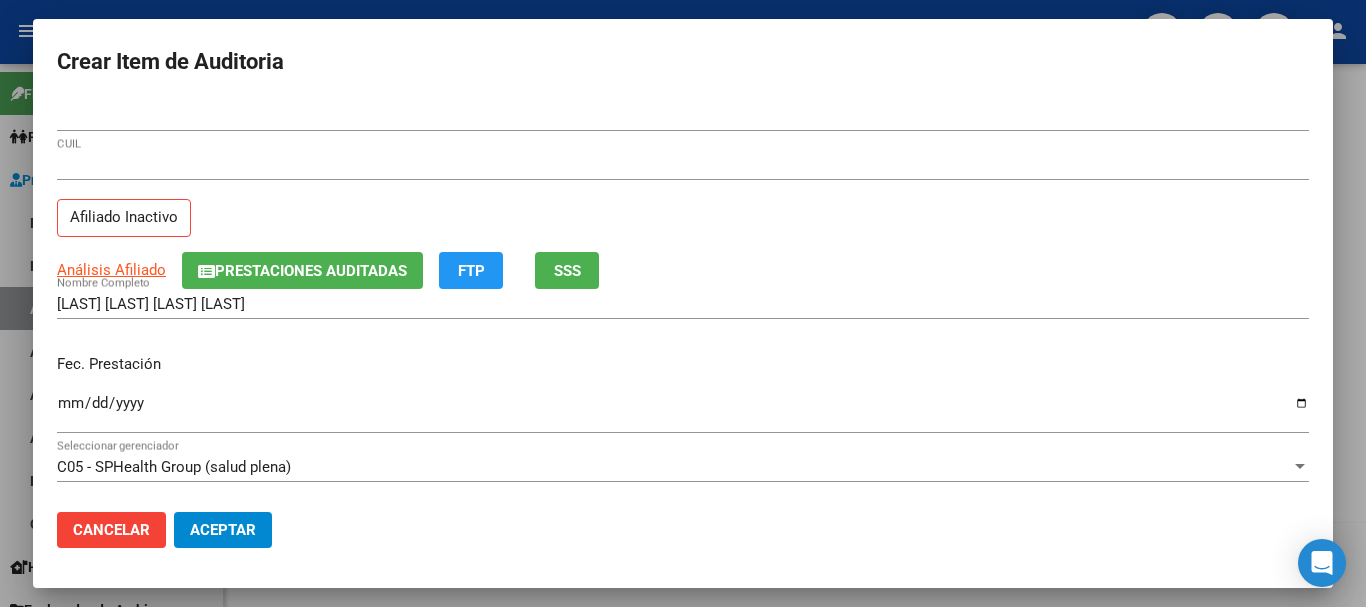 click on "Fec. Prestación" at bounding box center [683, 364] 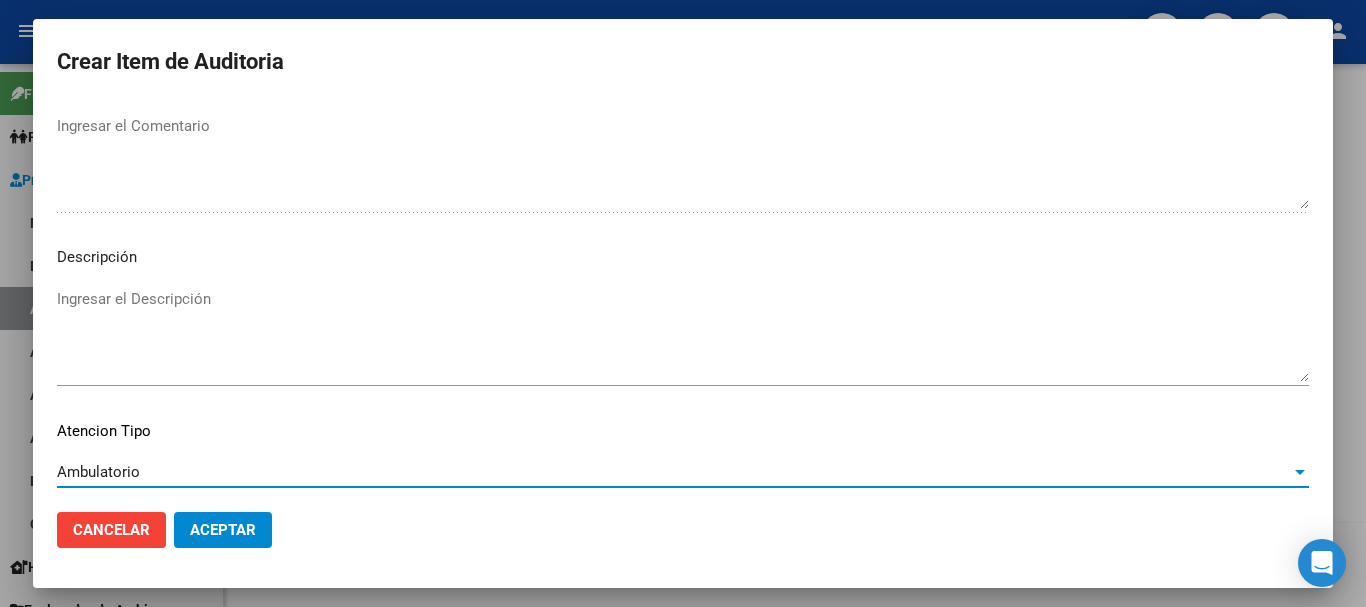 scroll, scrollTop: 1233, scrollLeft: 0, axis: vertical 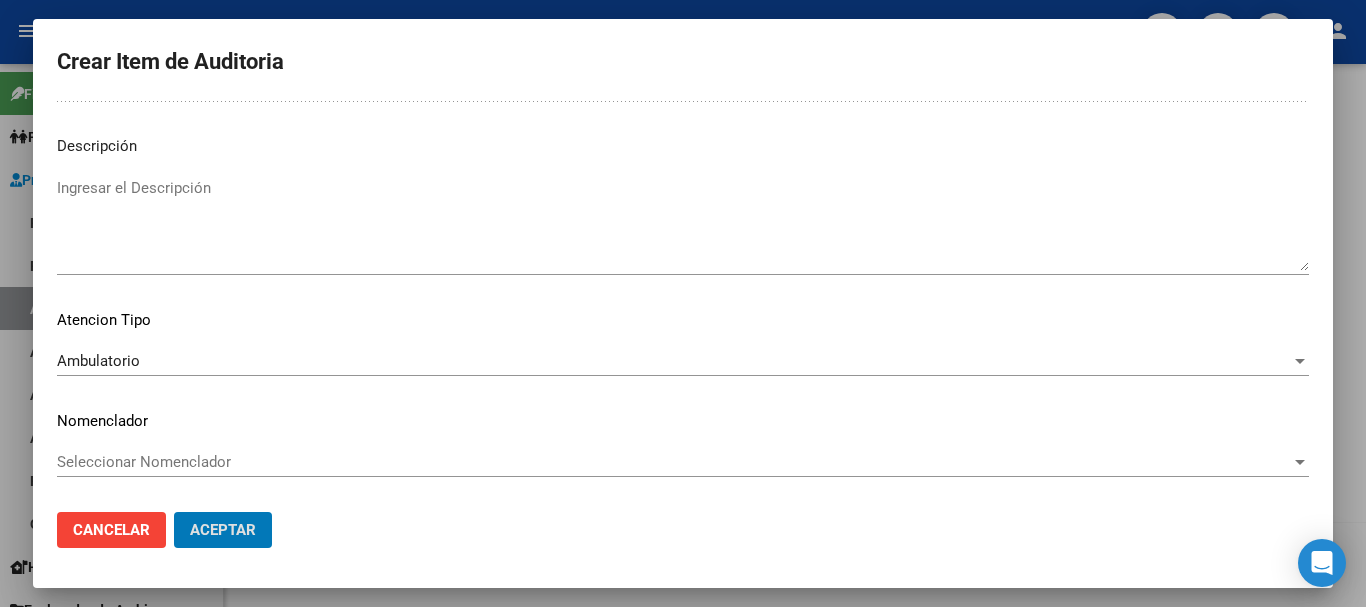 click on "Aceptar" 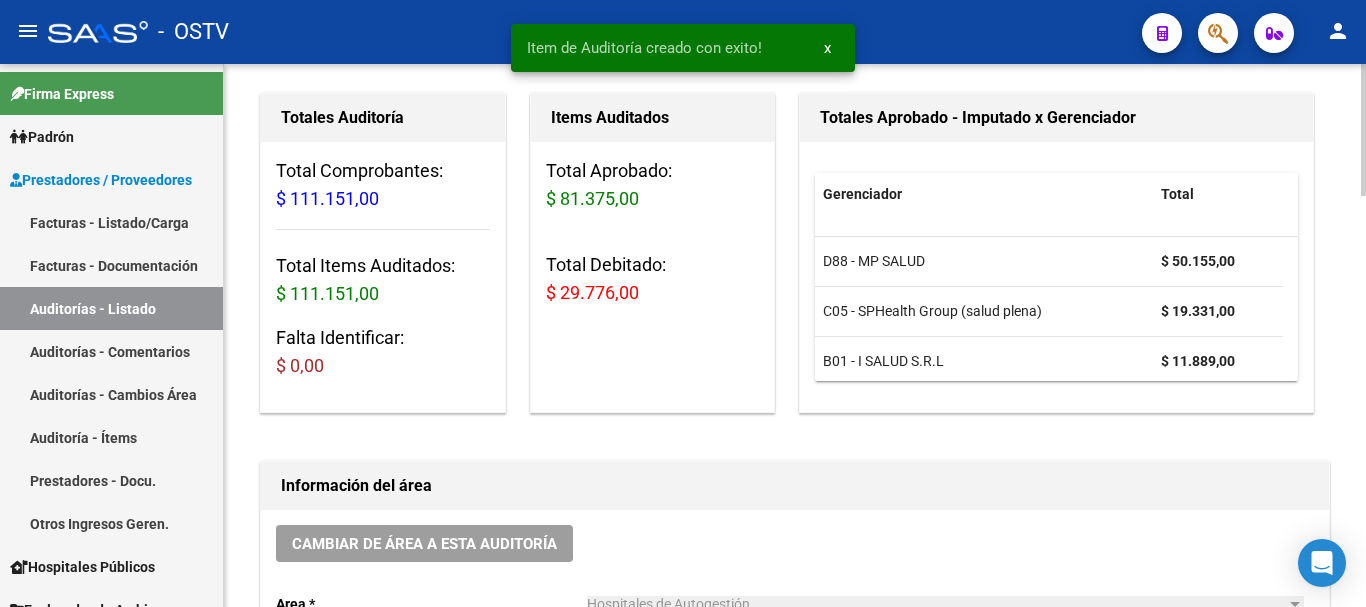 scroll, scrollTop: 0, scrollLeft: 0, axis: both 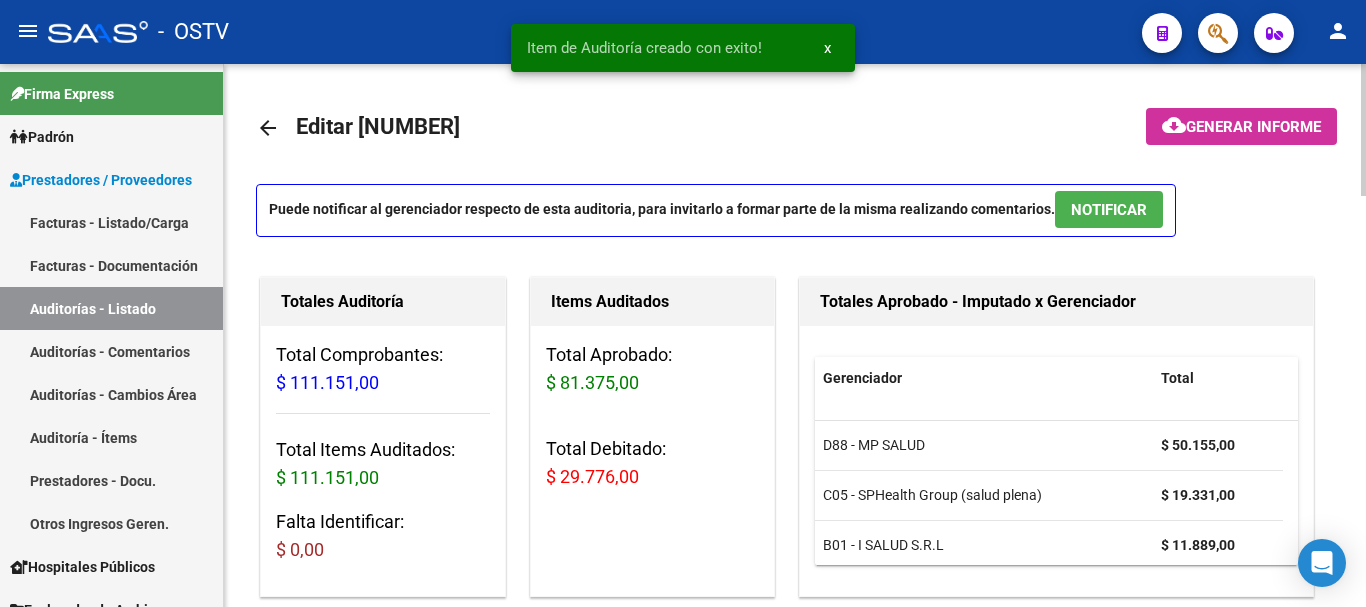 click on "Generar informe" 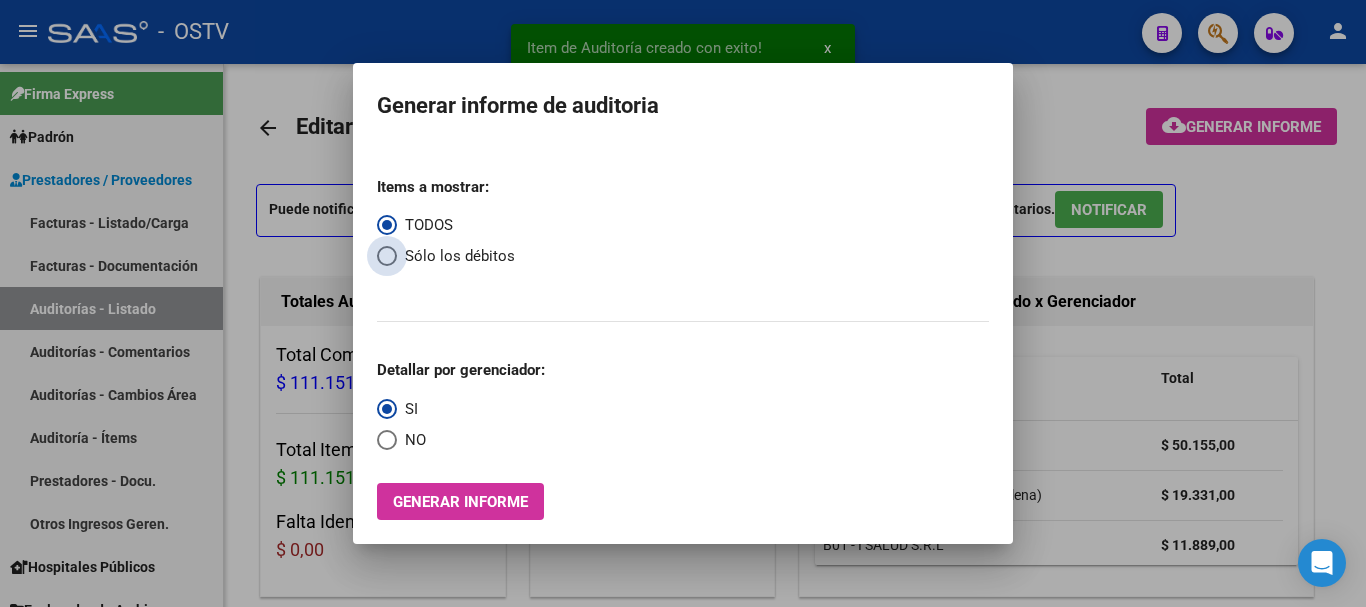 click at bounding box center (387, 256) 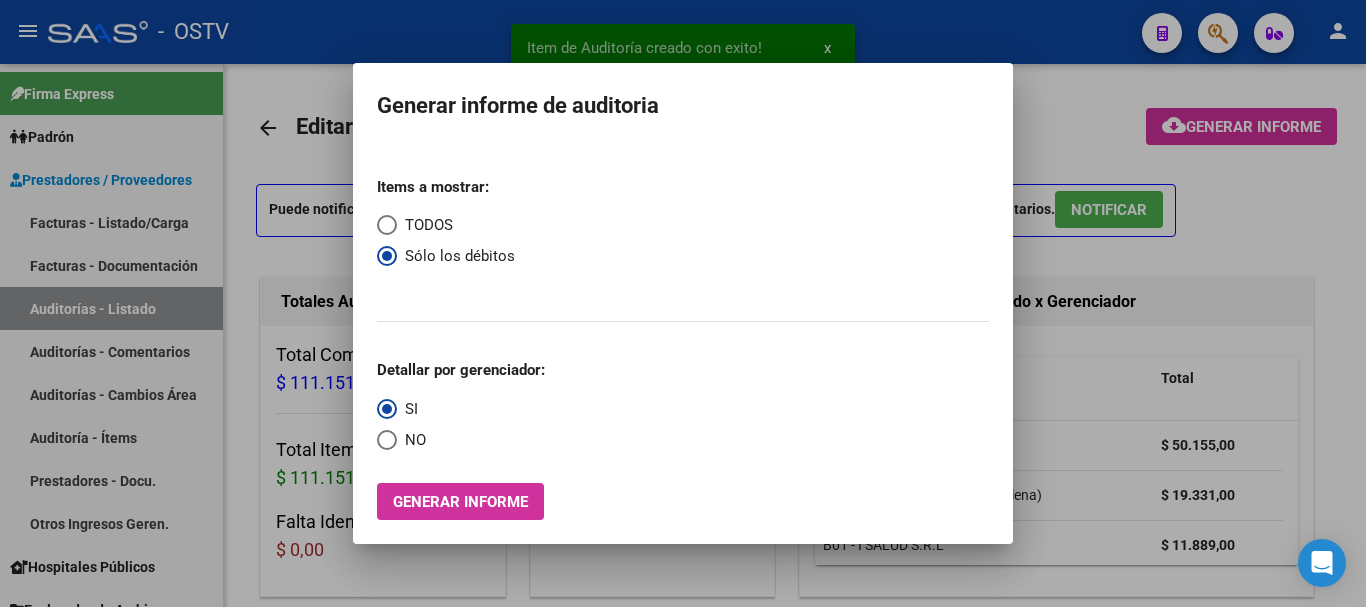 click at bounding box center (387, 440) 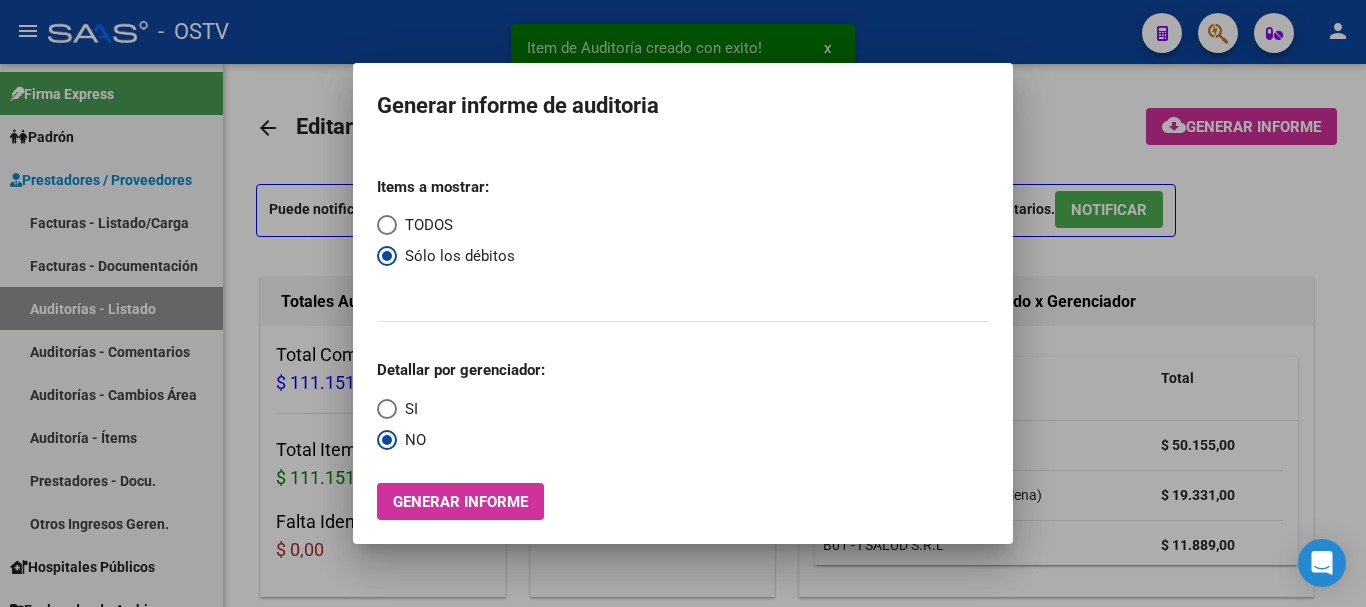 click on "Generar informe" at bounding box center (460, 502) 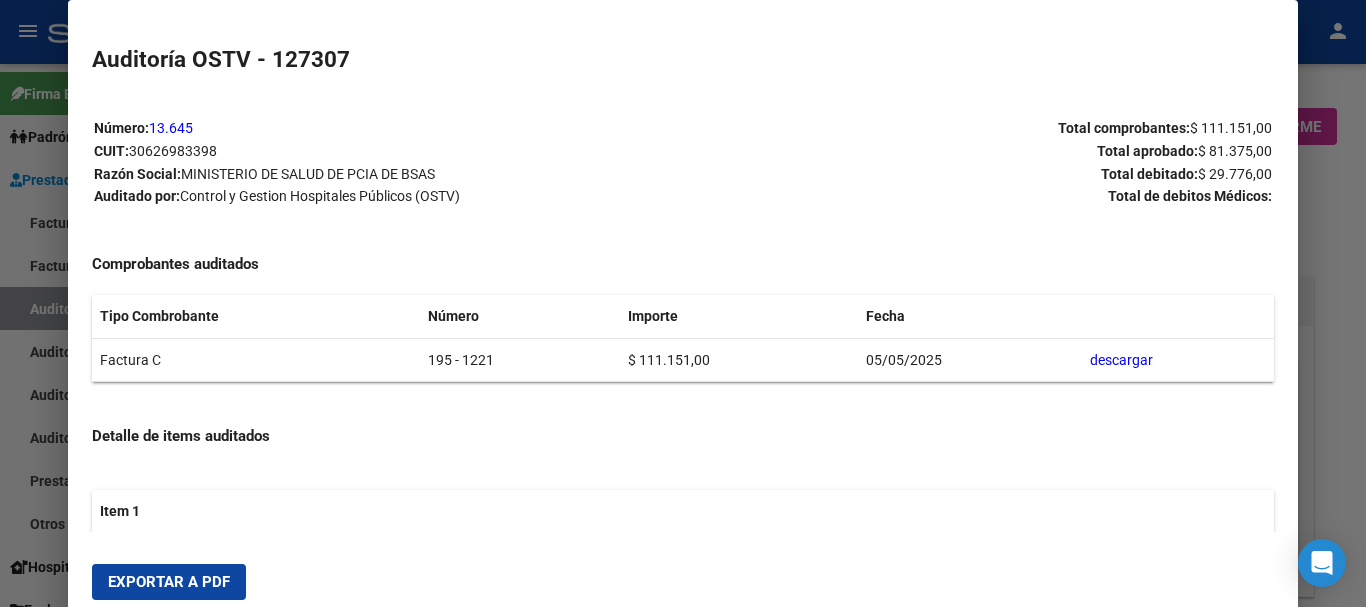 drag, startPoint x: 186, startPoint y: 586, endPoint x: 240, endPoint y: 566, distance: 57.58472 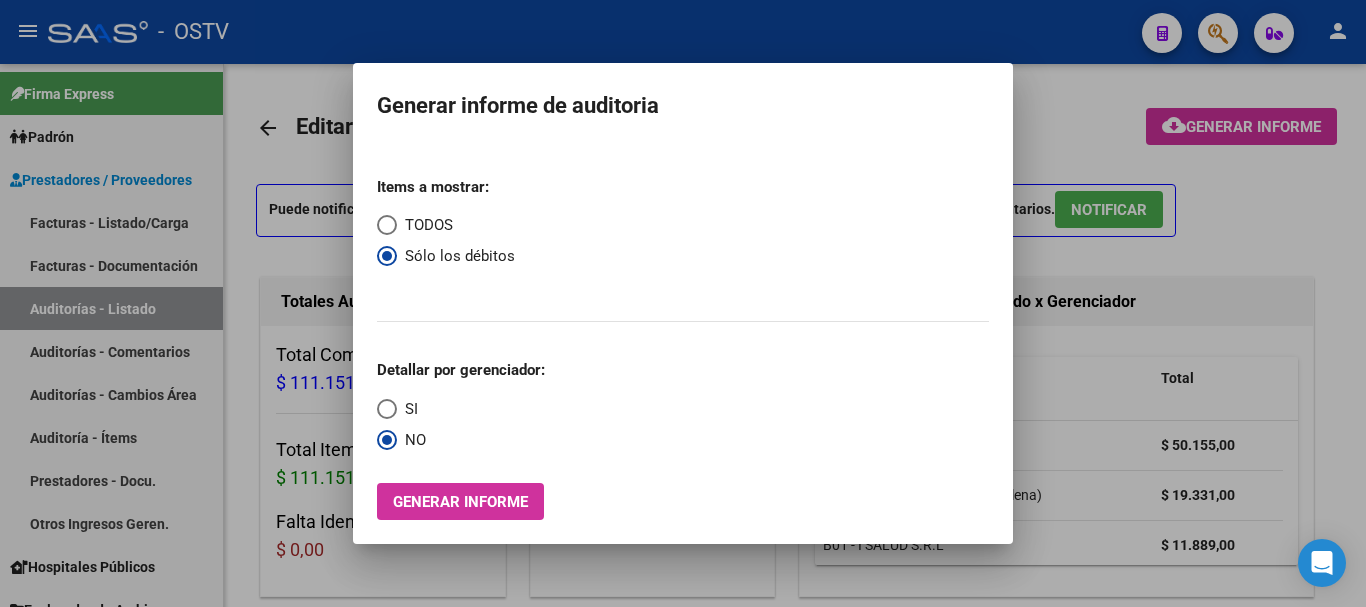click at bounding box center [683, 303] 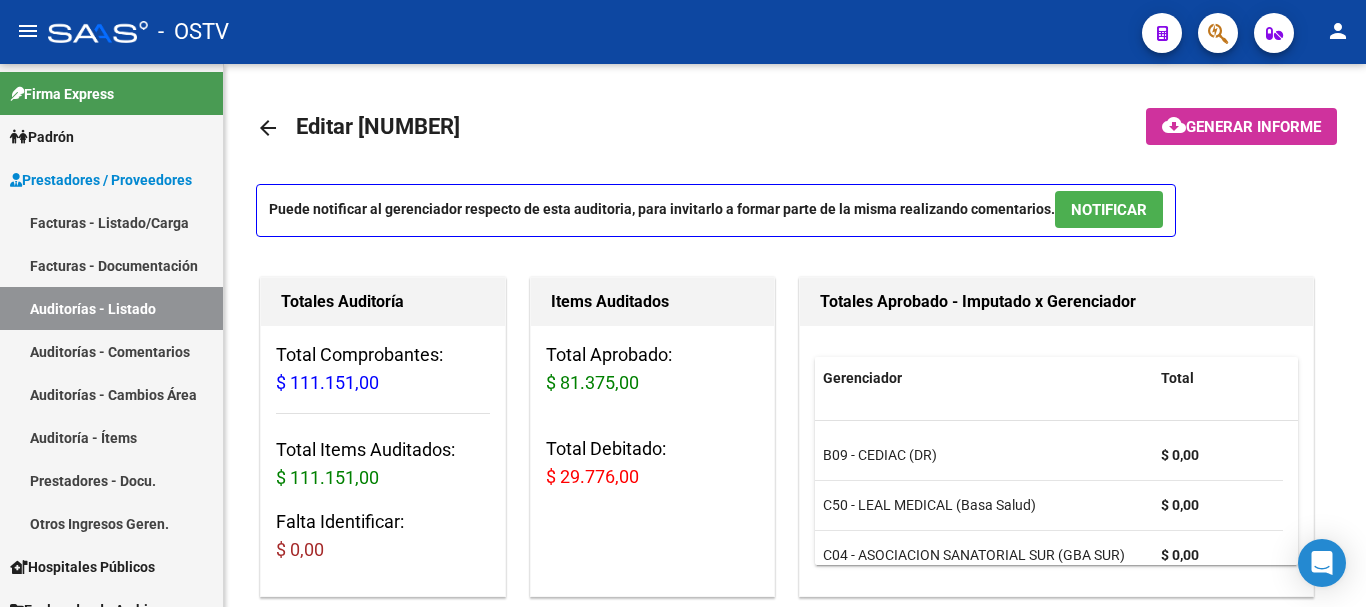 scroll, scrollTop: 163, scrollLeft: 0, axis: vertical 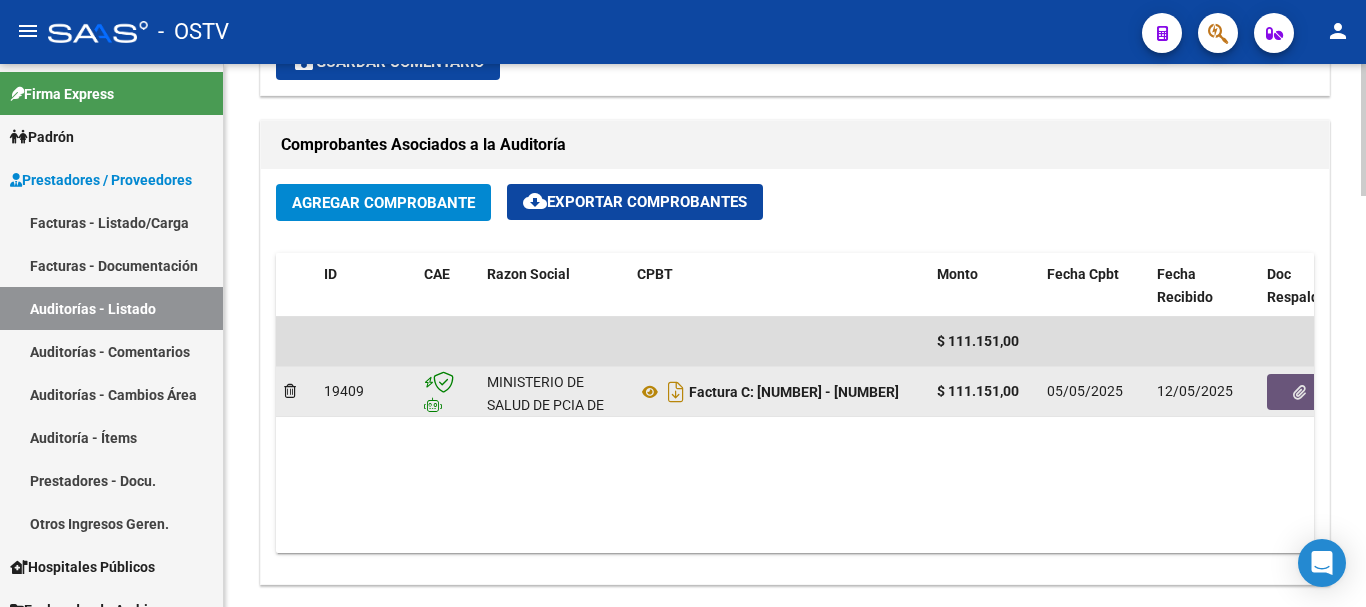click 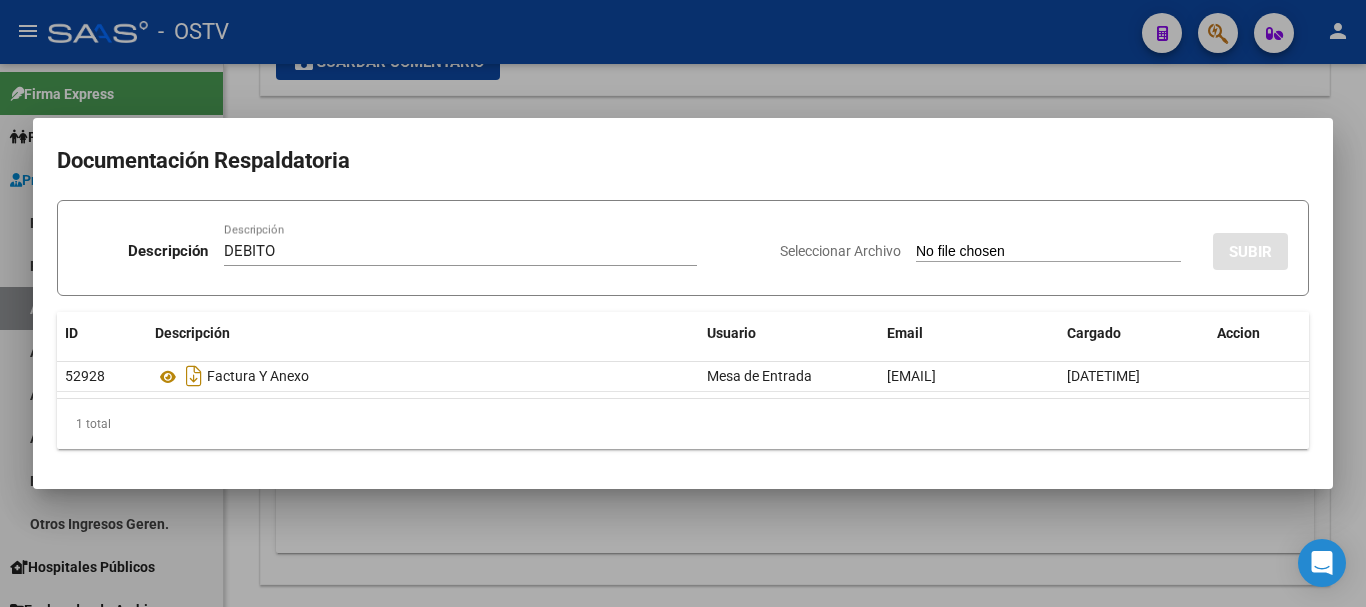 click on "Seleccionar Archivo" at bounding box center (1048, 252) 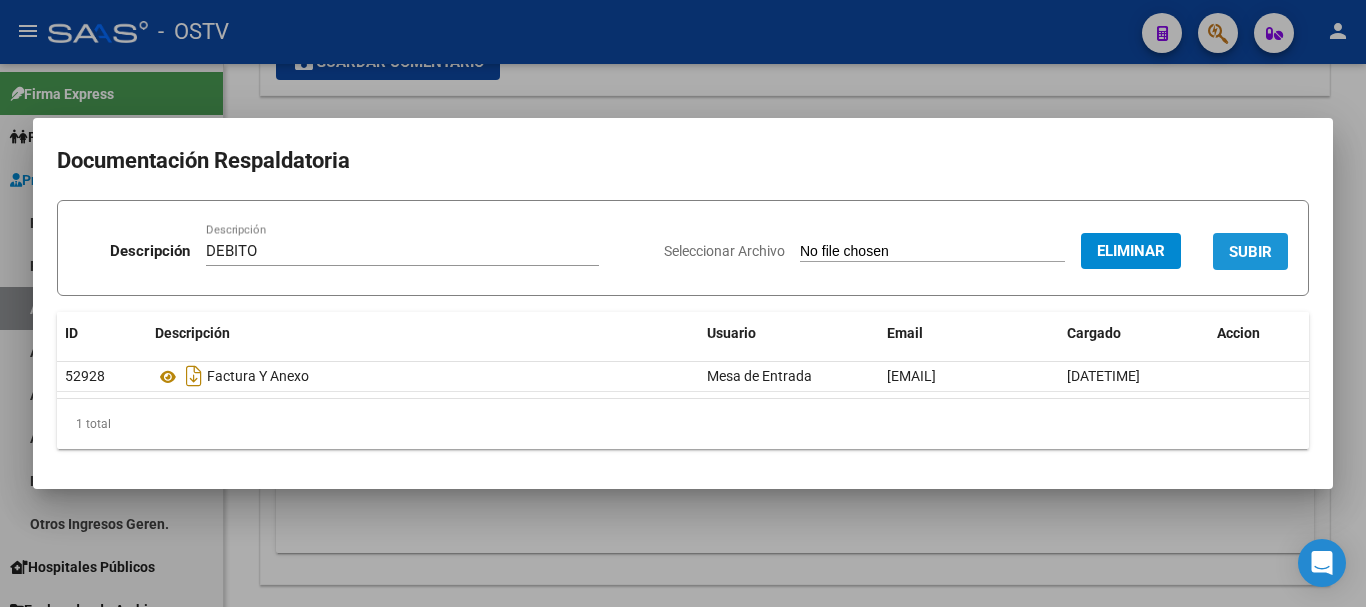 click on "SUBIR" at bounding box center (1250, 251) 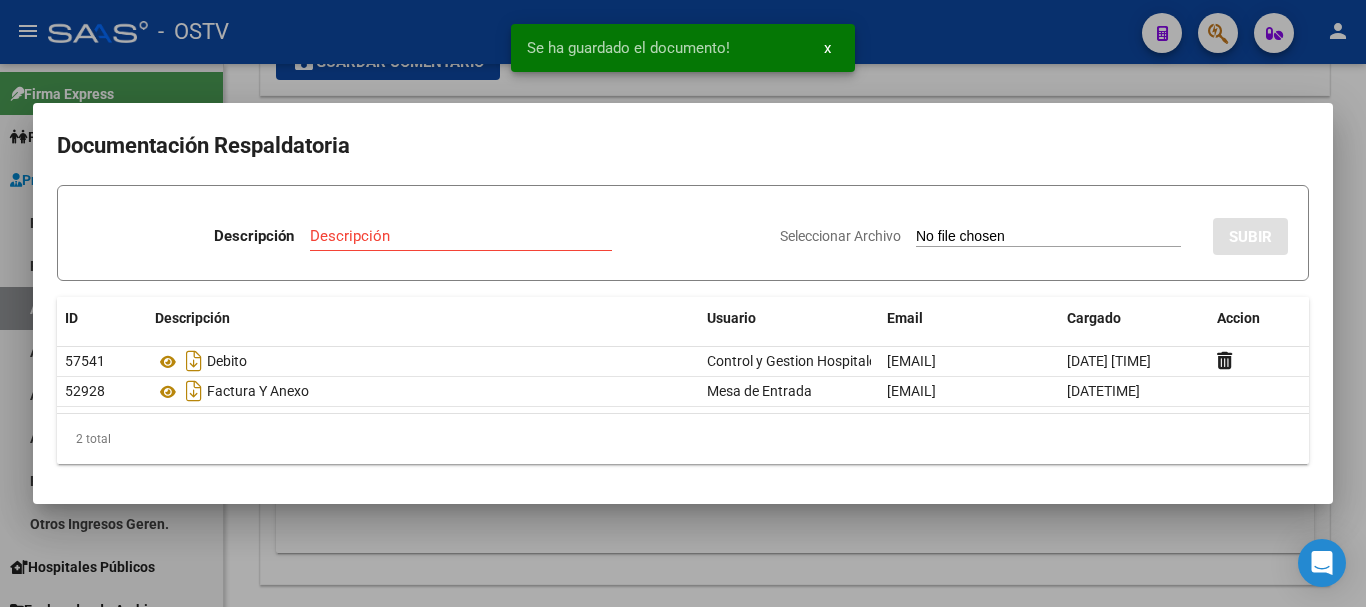 click at bounding box center (683, 303) 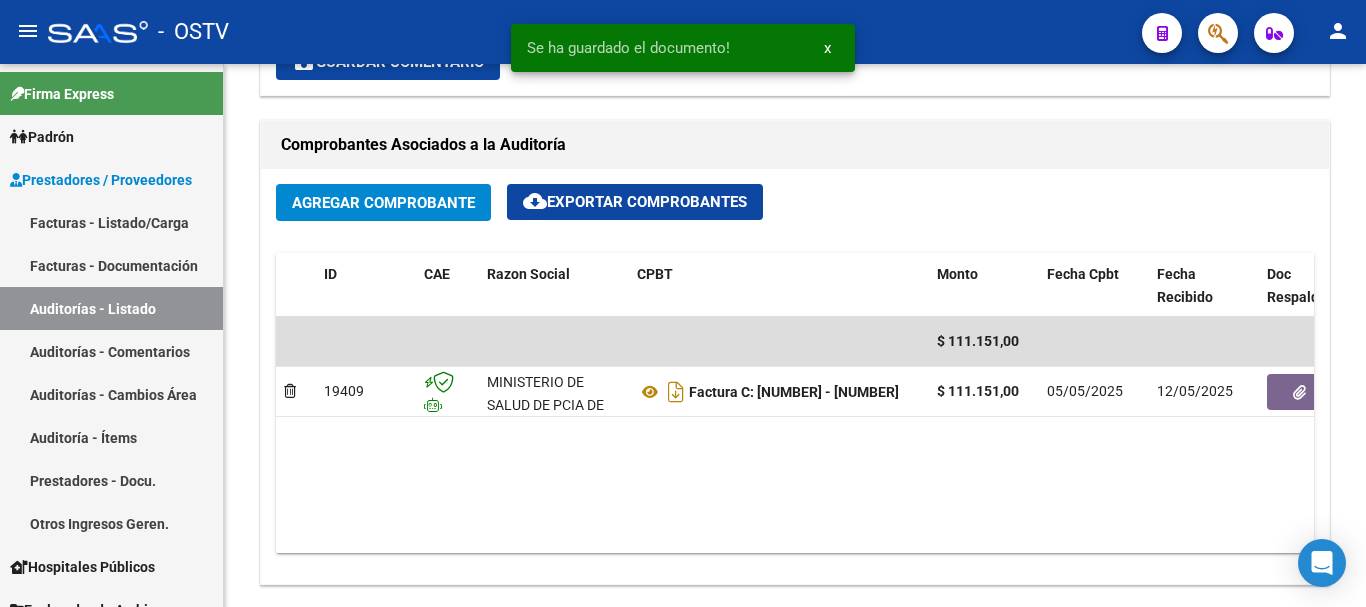 click on "Editar [NUMBER]  cloud_download  Generar informe  Puede notificar al gerenciador respecto de esta auditoria, para invitarlo a formar parte de la misma realizando comentarios.  NOTIFICAR Totales Auditoría Total Comprobantes:  $ [AMOUNT] Total Items Auditados:  $ [AMOUNT] Falta Identificar:   $ 0,00 Items Auditados Total Aprobado: $ [AMOUNT] Total Debitado: $ [AMOUNT] Totales Aprobado - Imputado x Gerenciador Gerenciador Total B09 - CEDIAC (DR)  $ 0,00 C50 - LEAL MEDICAL (Basa Salud)  $ 0,00 C04 - ASOCIACION SANATORIAL SUR (GBA SUR)  $ 0,00 Información del área Cambiar de área a esta auditoría  Area * Hospitales de Autogestión Seleccionar area Comentario    Ingresar comentario  save  Guardar Comentario  Comprobantes Asociados a la Auditoría Agregar Comprobante cloud_download  Exportar Comprobantes  ID CAE Razon Social CPBT Monto Fecha Cpbt Fecha Recibido Doc Respaldatoria Doc Trazabilidad Expte. Interno Creado Usuario $ [AMOUNT] [NUMBER] MINISTERIO DE SALUD DE PCIA DE BSAS Id" 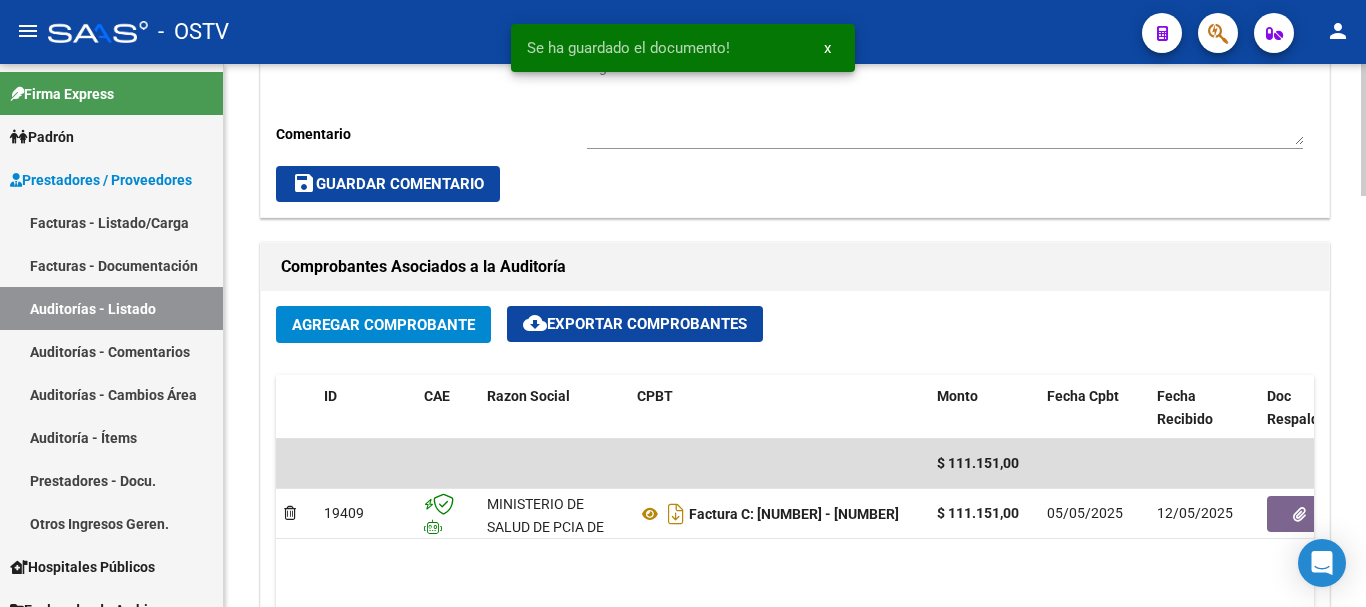 scroll, scrollTop: 500, scrollLeft: 0, axis: vertical 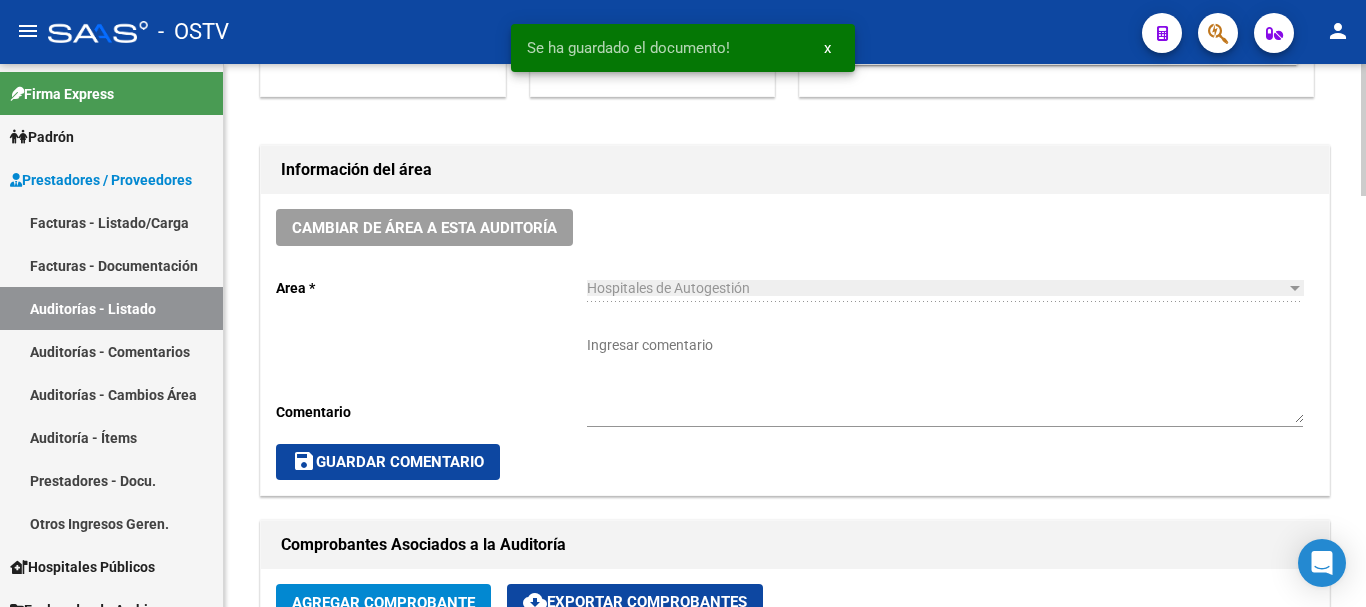 click on "Ingresar comentario" at bounding box center (945, 379) 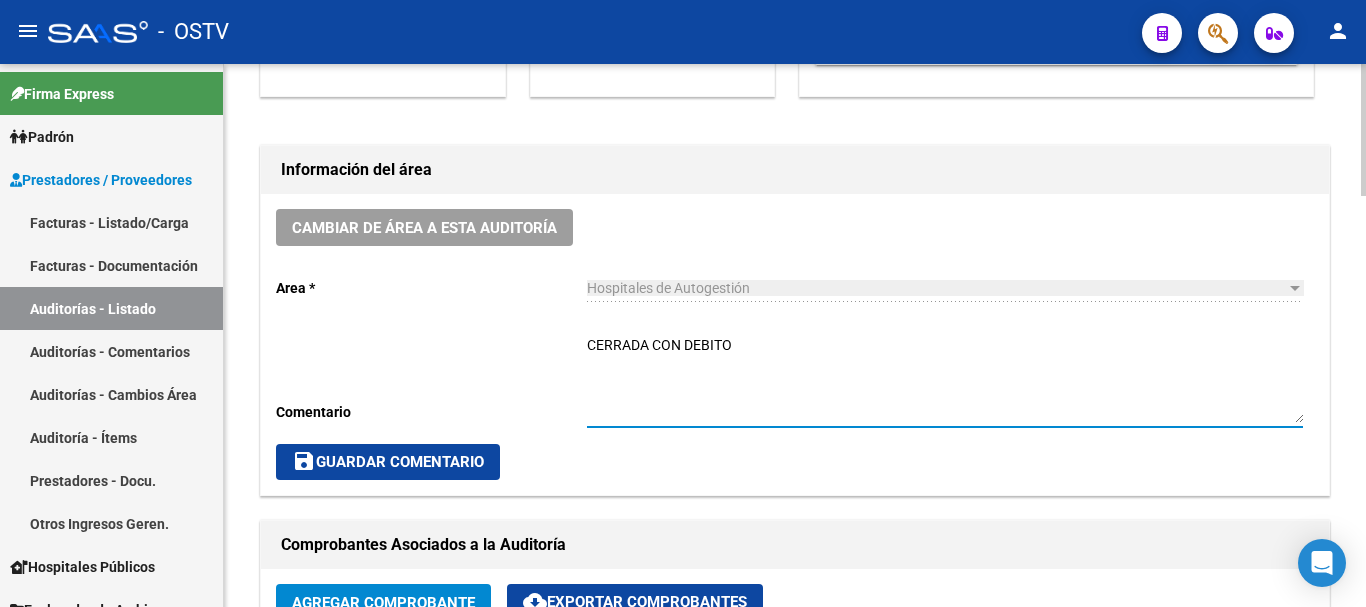 click on "save  Guardar Comentario" 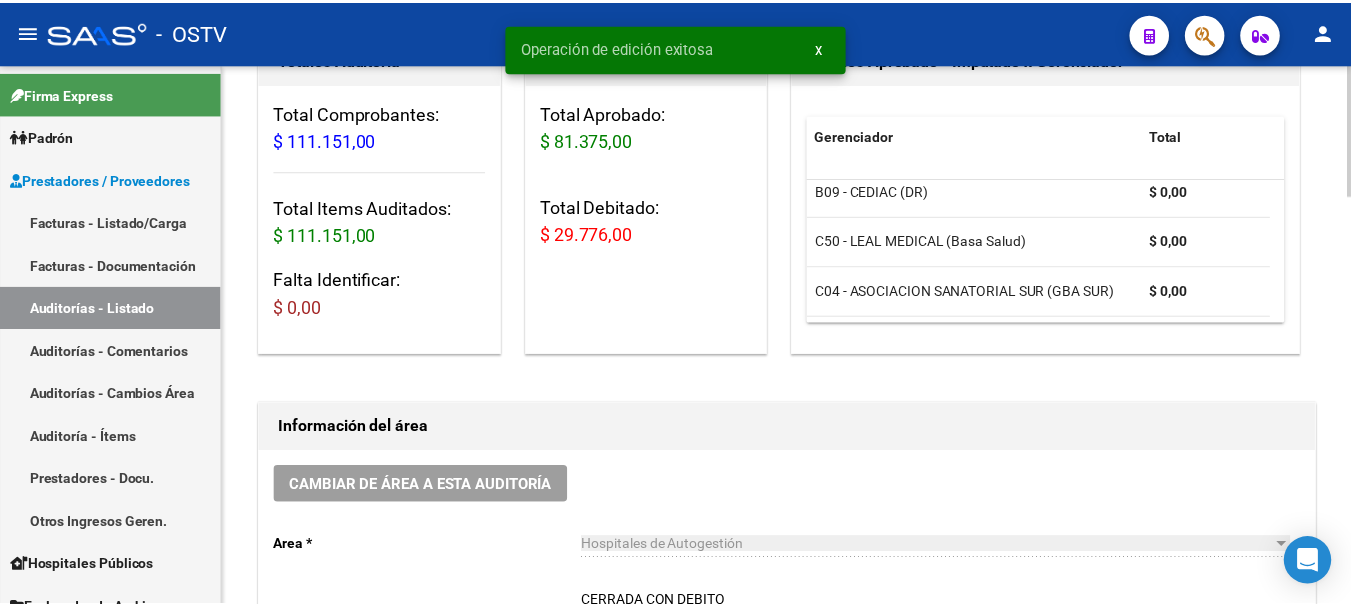scroll, scrollTop: 0, scrollLeft: 0, axis: both 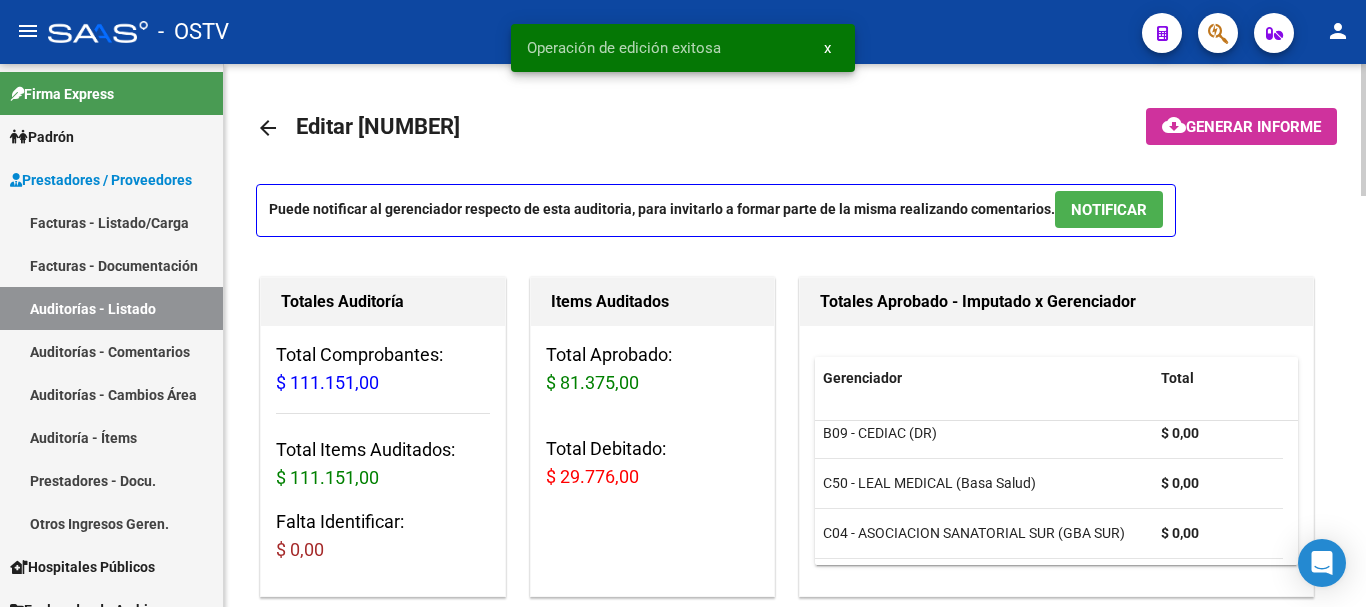 click on "arrow_back" 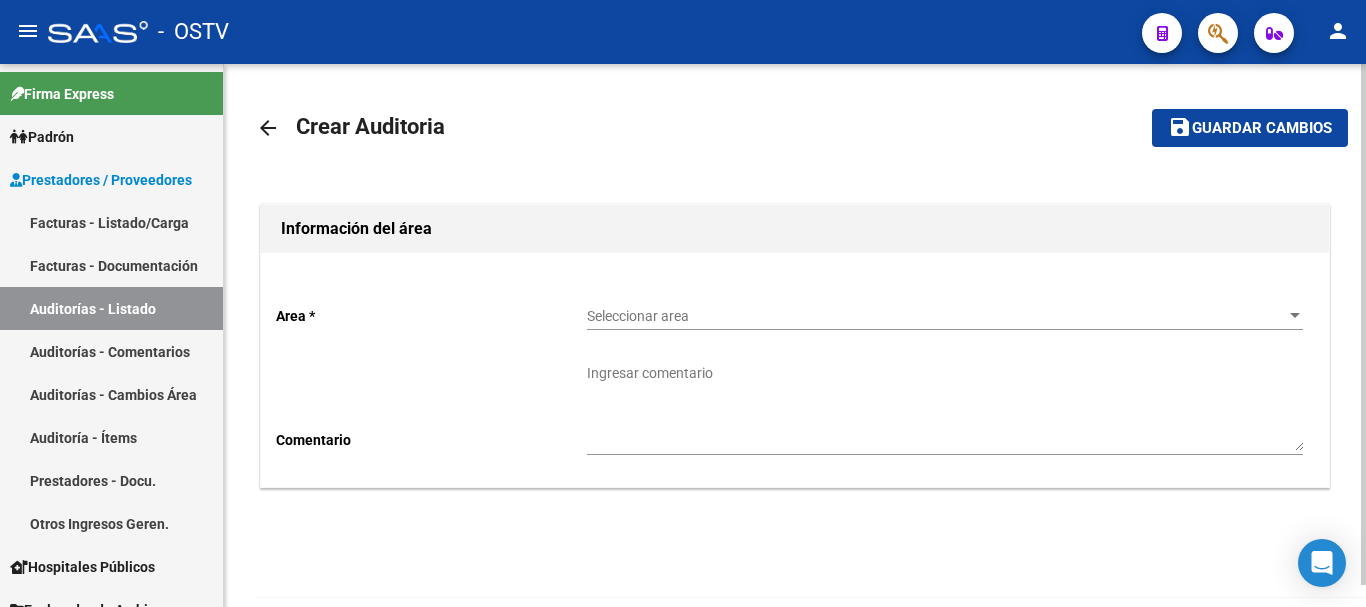 click on "person" 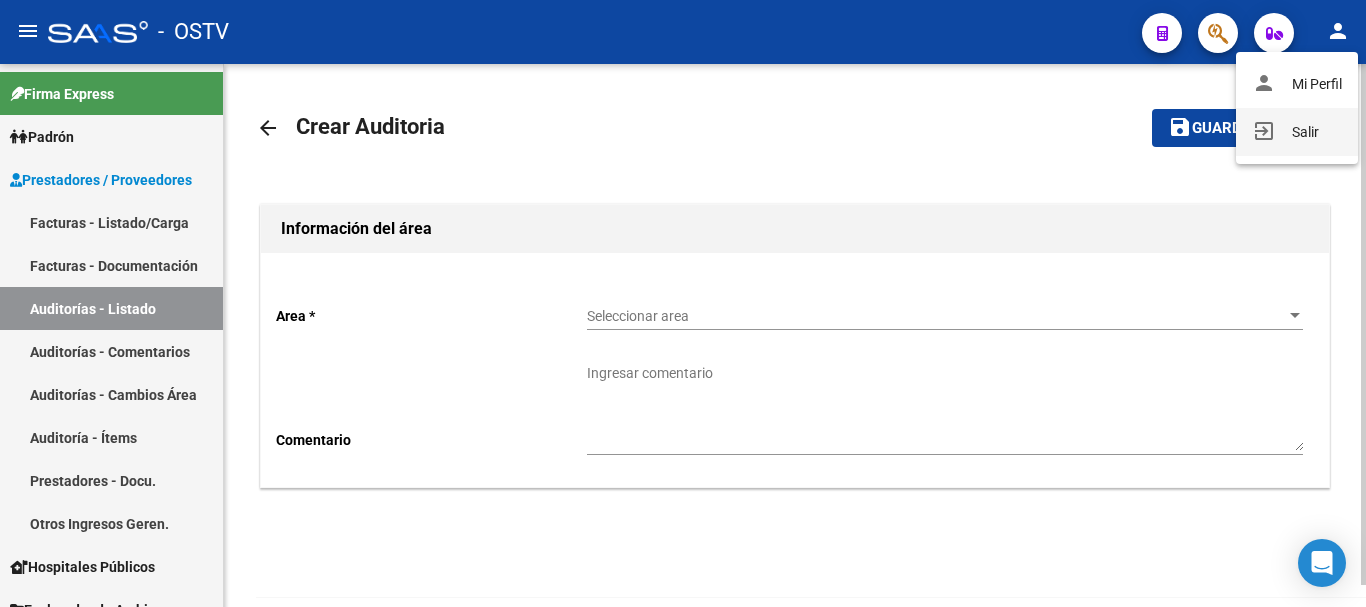 click on "exit_to_app  Salir" at bounding box center (1297, 132) 